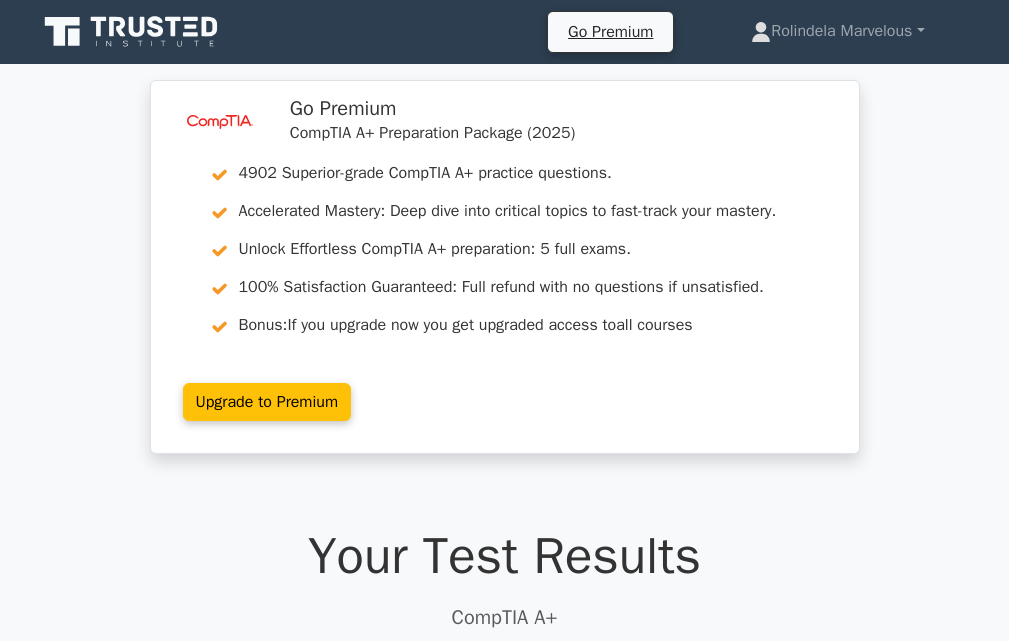 scroll, scrollTop: 800, scrollLeft: 0, axis: vertical 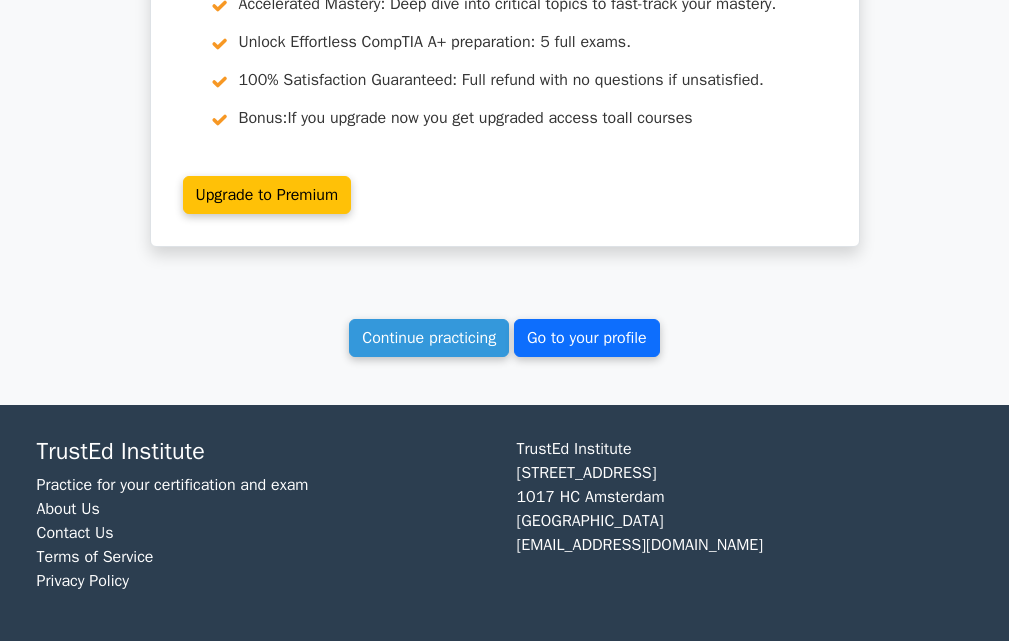 click on "Go to your profile" at bounding box center [587, 338] 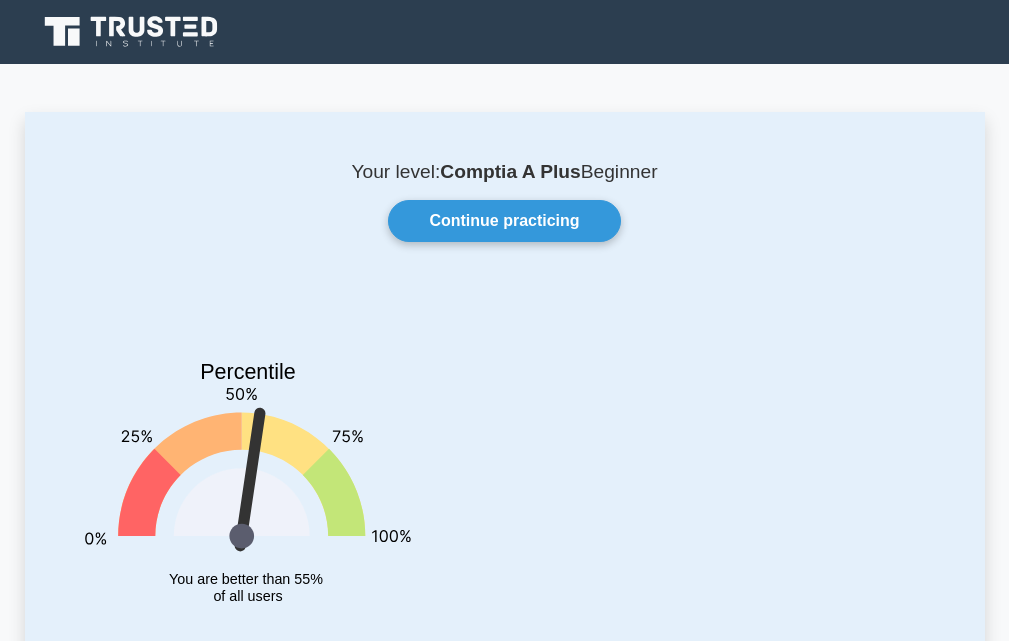 scroll, scrollTop: 0, scrollLeft: 0, axis: both 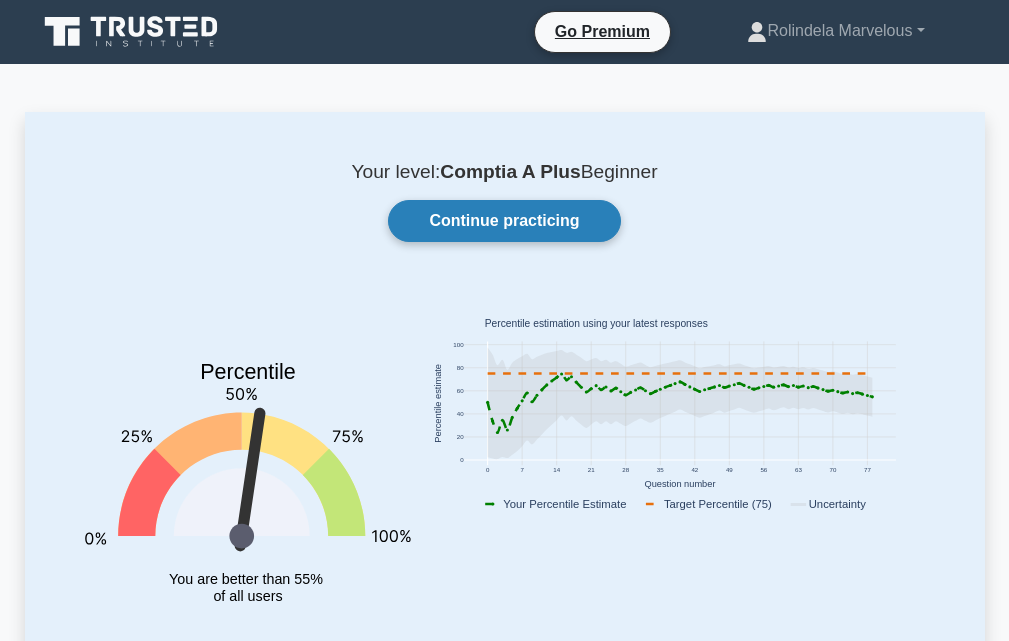 click on "Continue practicing" at bounding box center (504, 221) 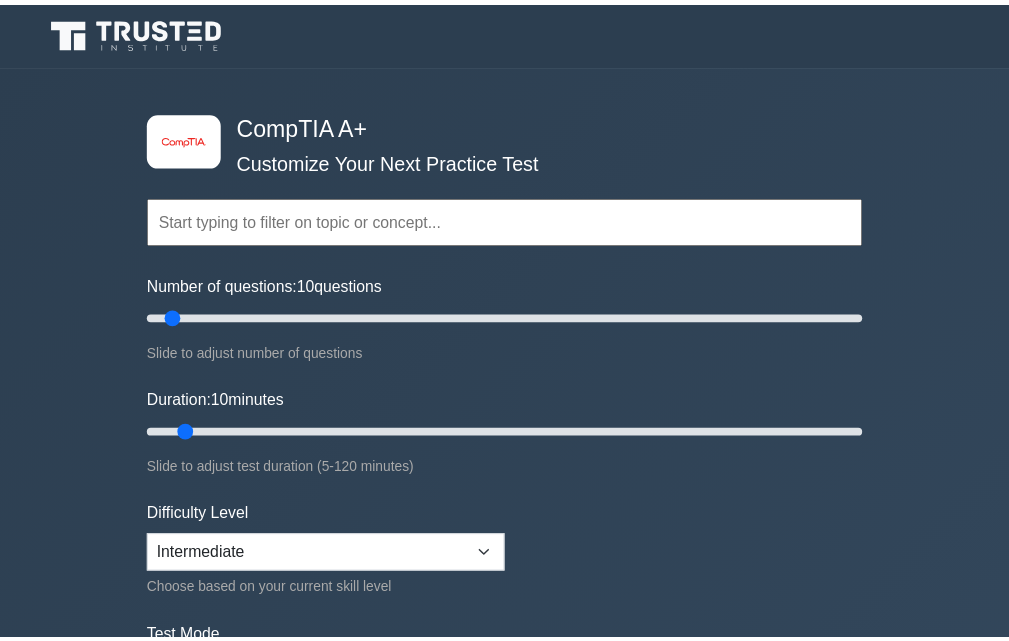 scroll, scrollTop: 0, scrollLeft: 0, axis: both 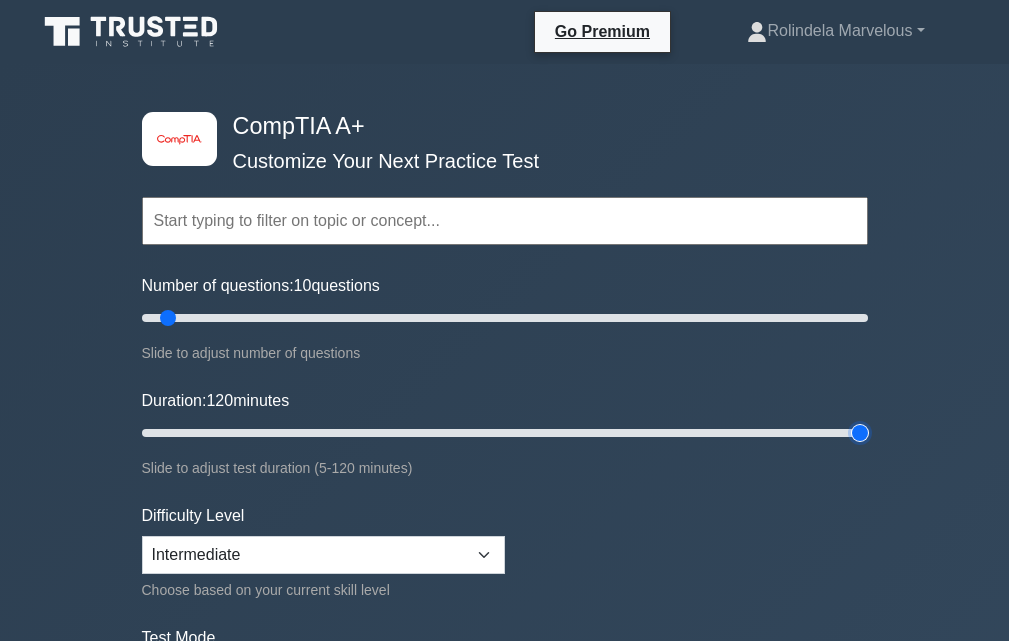 drag, startPoint x: 179, startPoint y: 434, endPoint x: 362, endPoint y: 469, distance: 186.31694 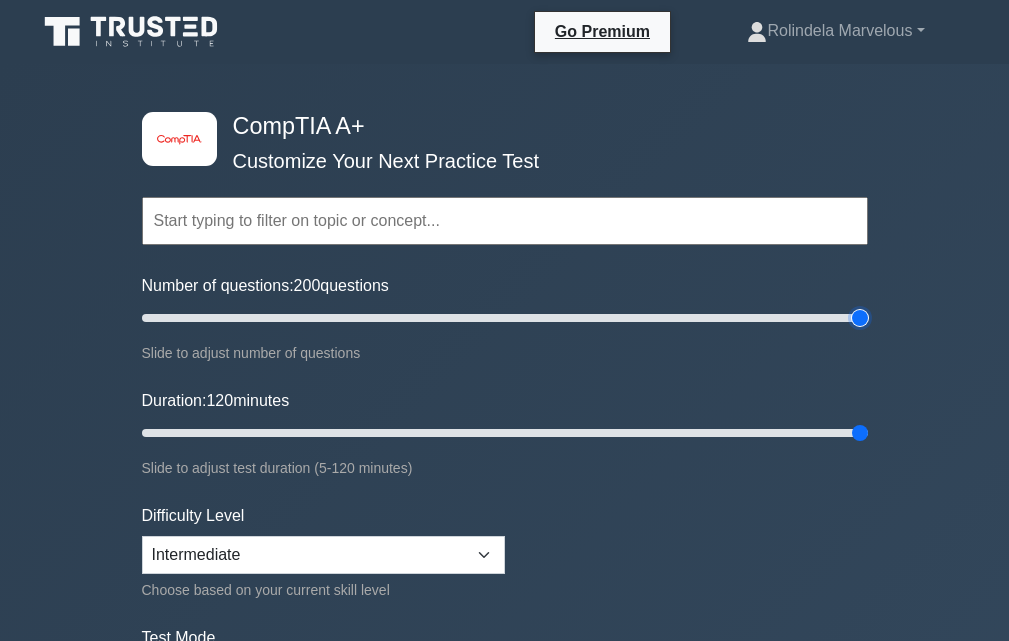 drag, startPoint x: 168, startPoint y: 318, endPoint x: 905, endPoint y: 322, distance: 737.01086 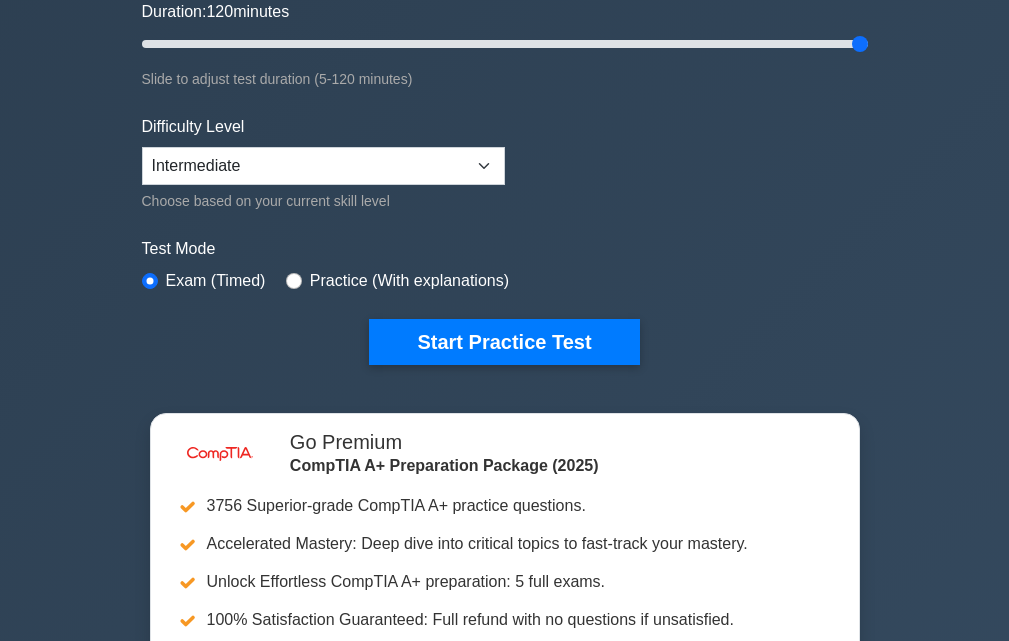 scroll, scrollTop: 400, scrollLeft: 0, axis: vertical 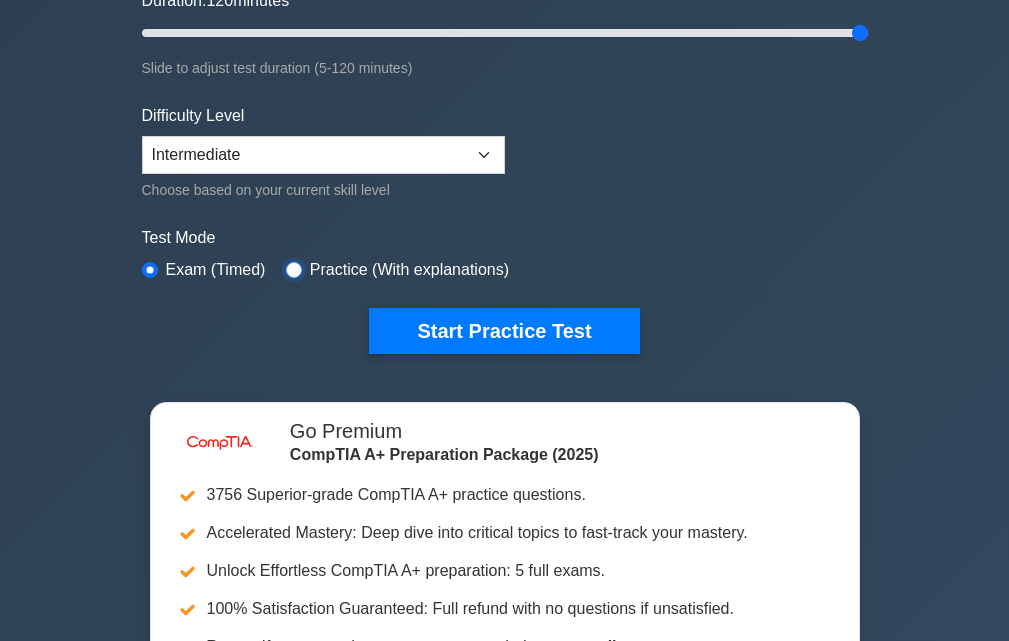 click at bounding box center (294, 270) 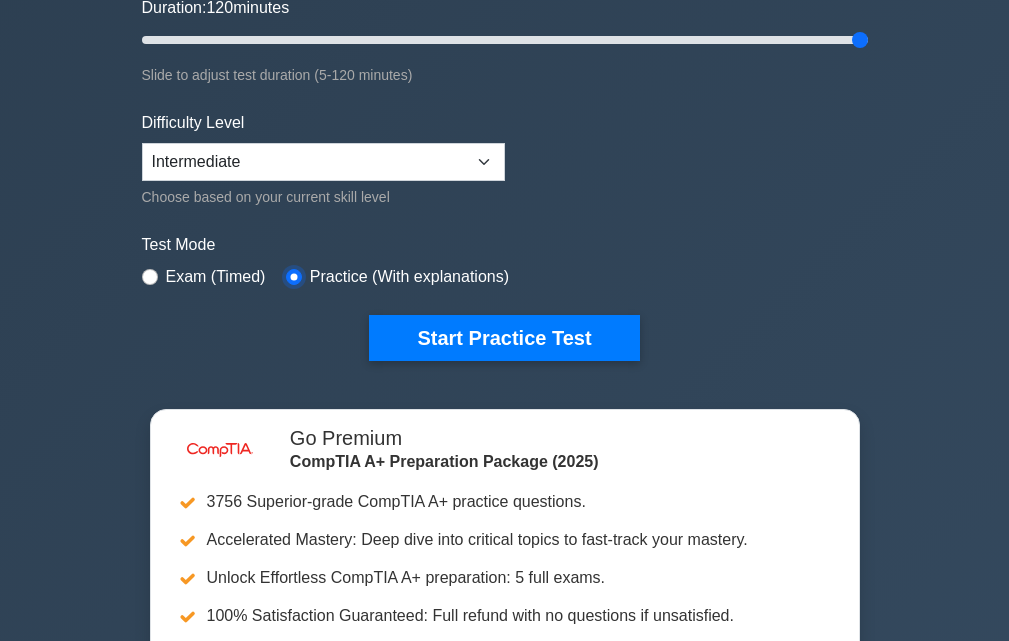 scroll, scrollTop: 400, scrollLeft: 0, axis: vertical 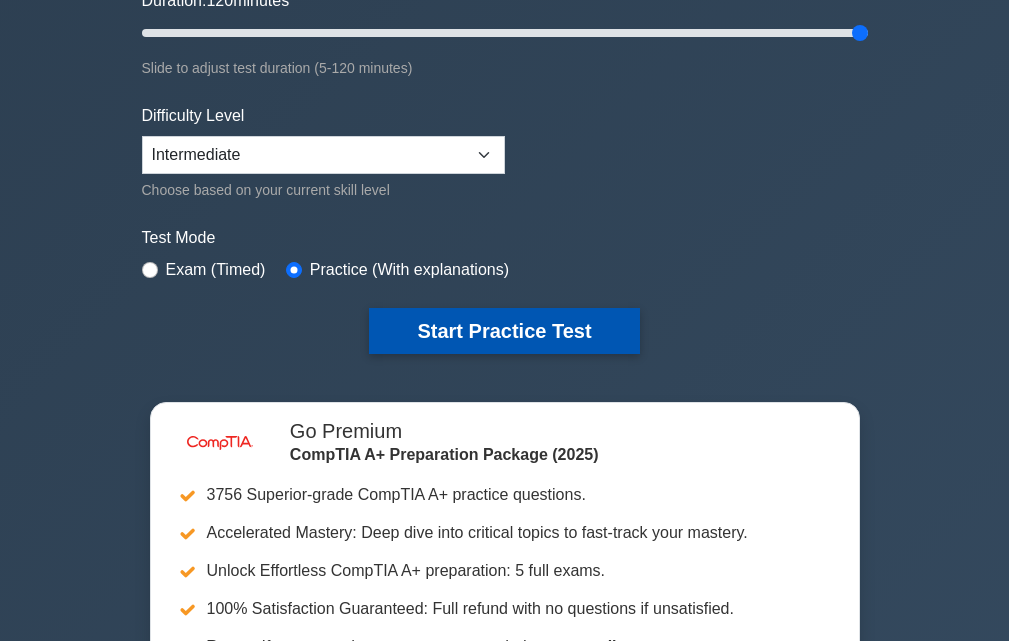 click on "Start Practice Test" at bounding box center [504, 331] 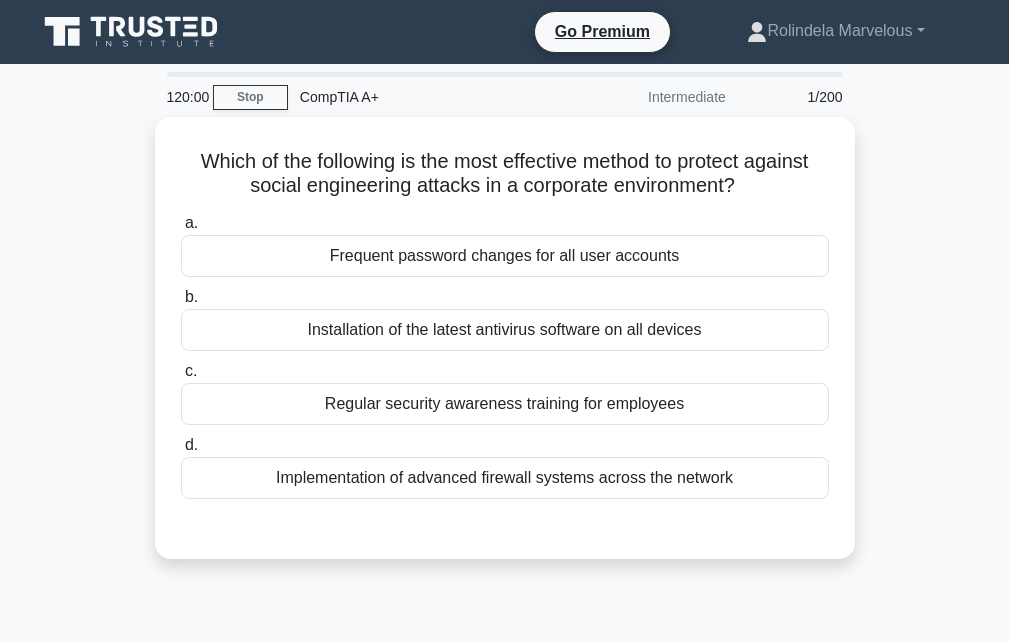 scroll, scrollTop: 0, scrollLeft: 0, axis: both 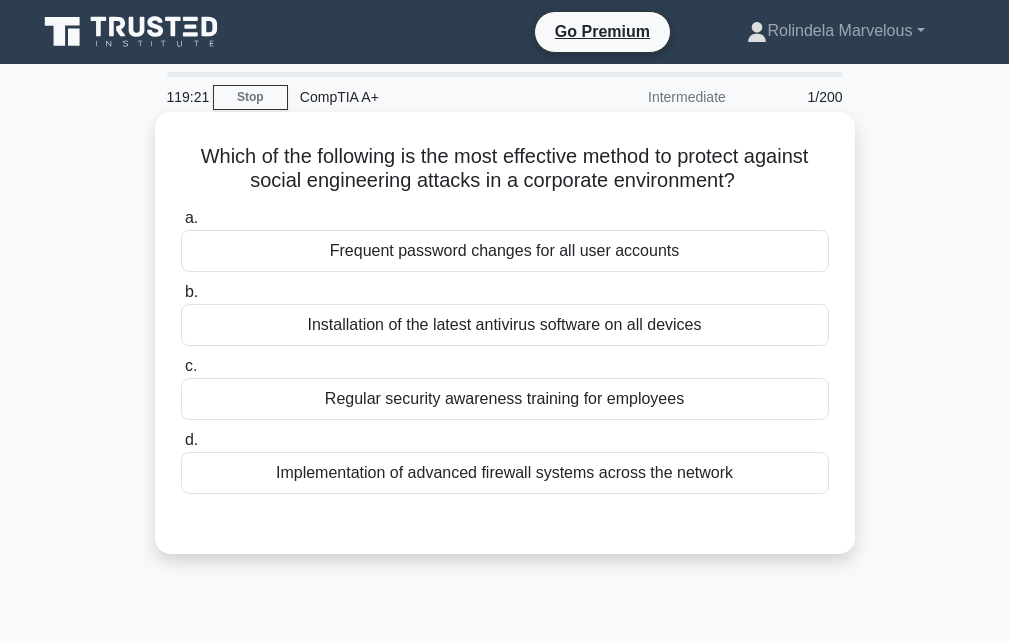 click on "Implementation of advanced firewall systems across the network" at bounding box center [505, 473] 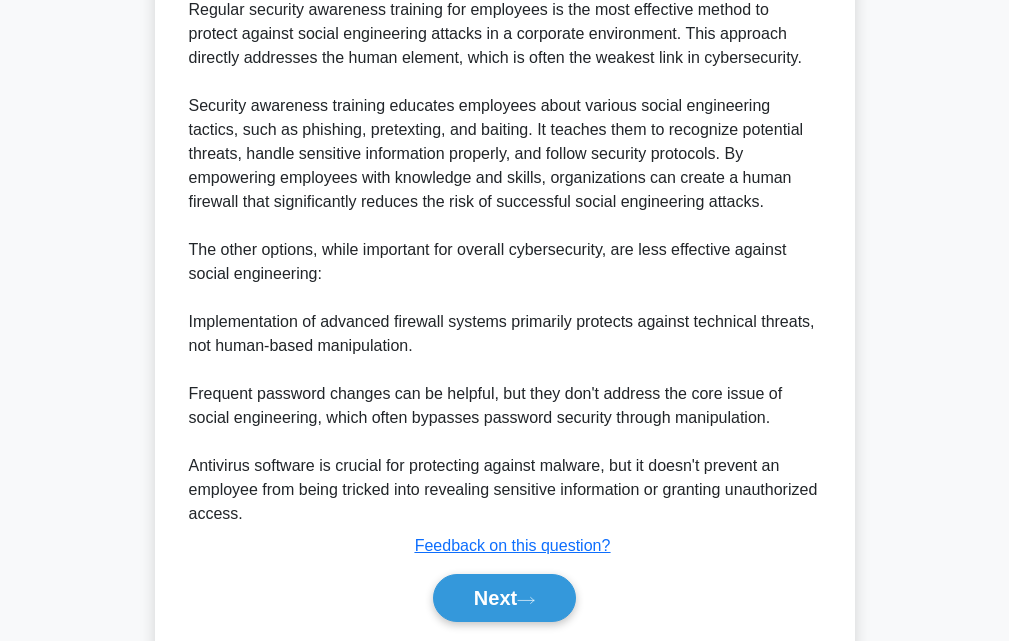 scroll, scrollTop: 642, scrollLeft: 0, axis: vertical 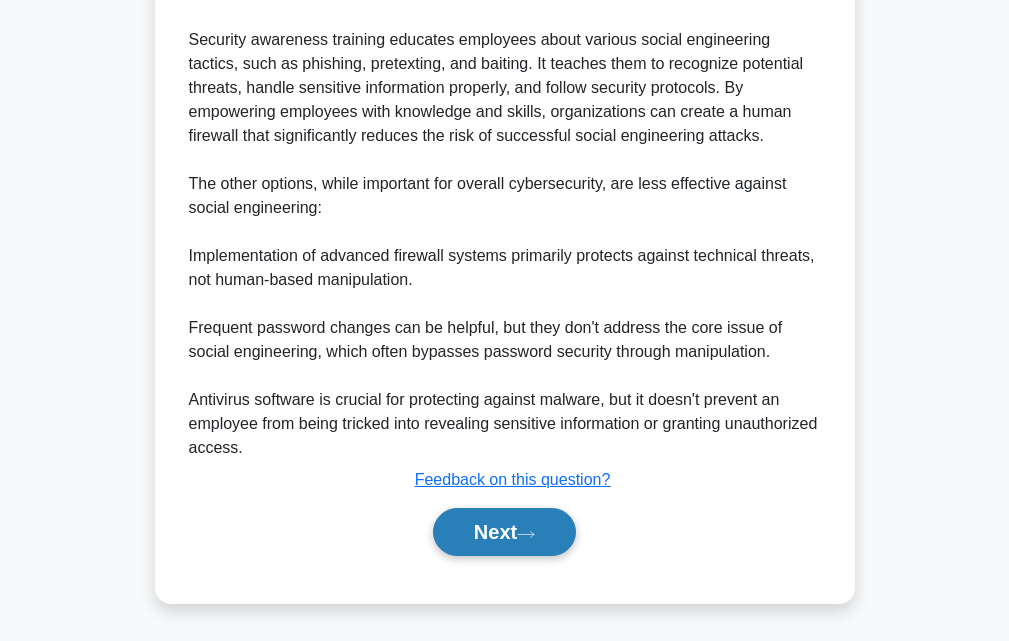 click on "Next" at bounding box center [504, 532] 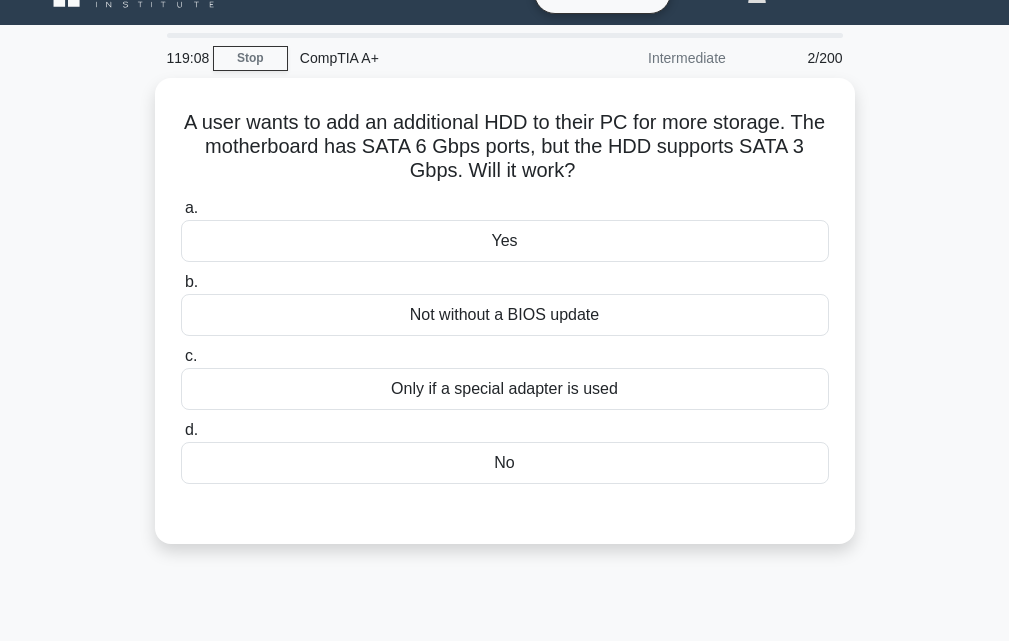 scroll, scrollTop: 0, scrollLeft: 0, axis: both 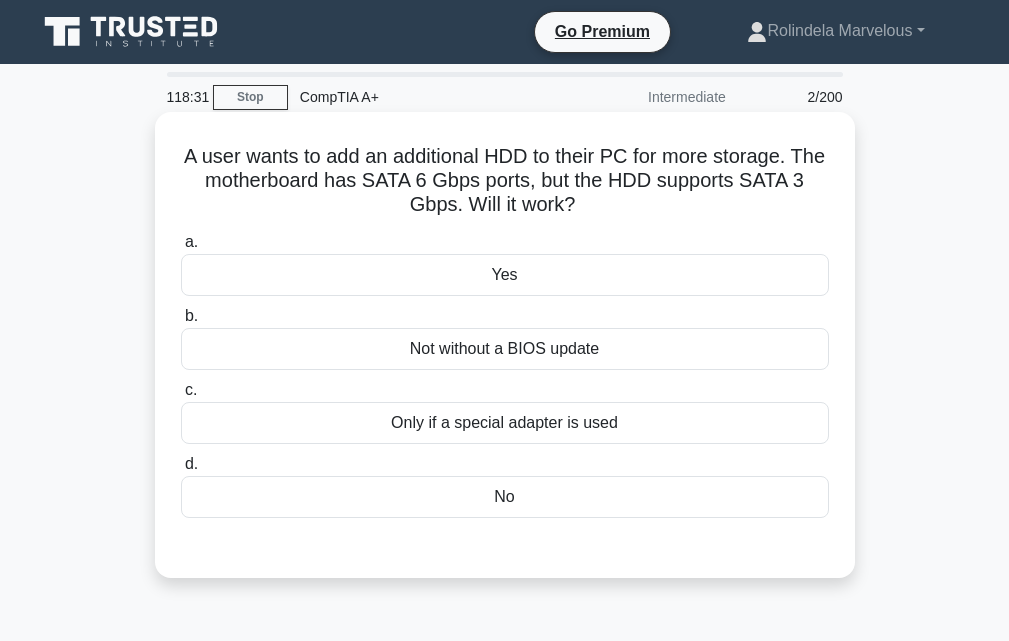 click on "Yes" at bounding box center (505, 275) 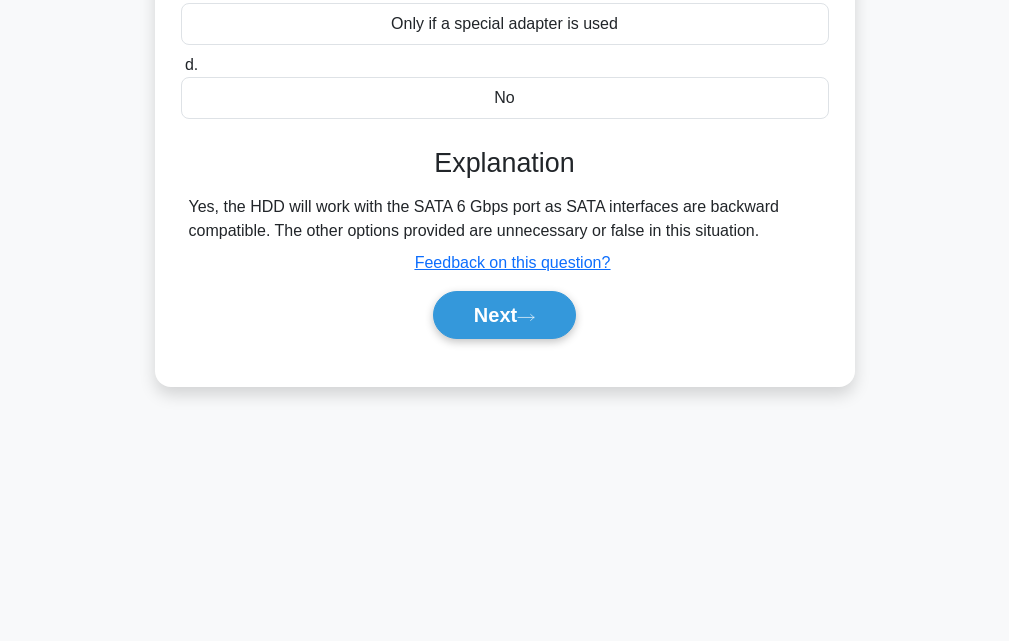 scroll, scrollTop: 400, scrollLeft: 0, axis: vertical 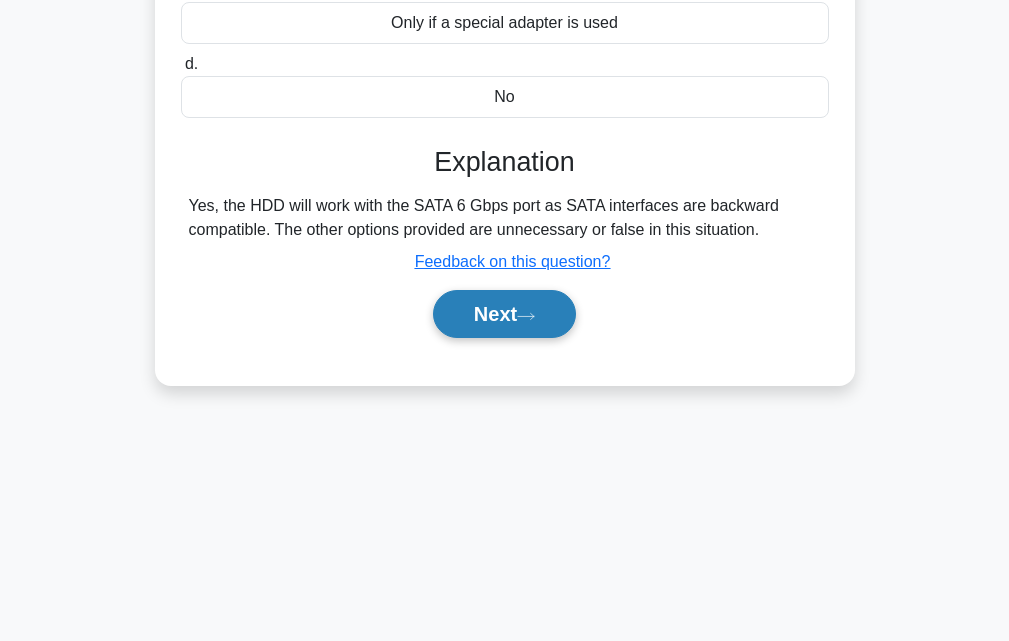click 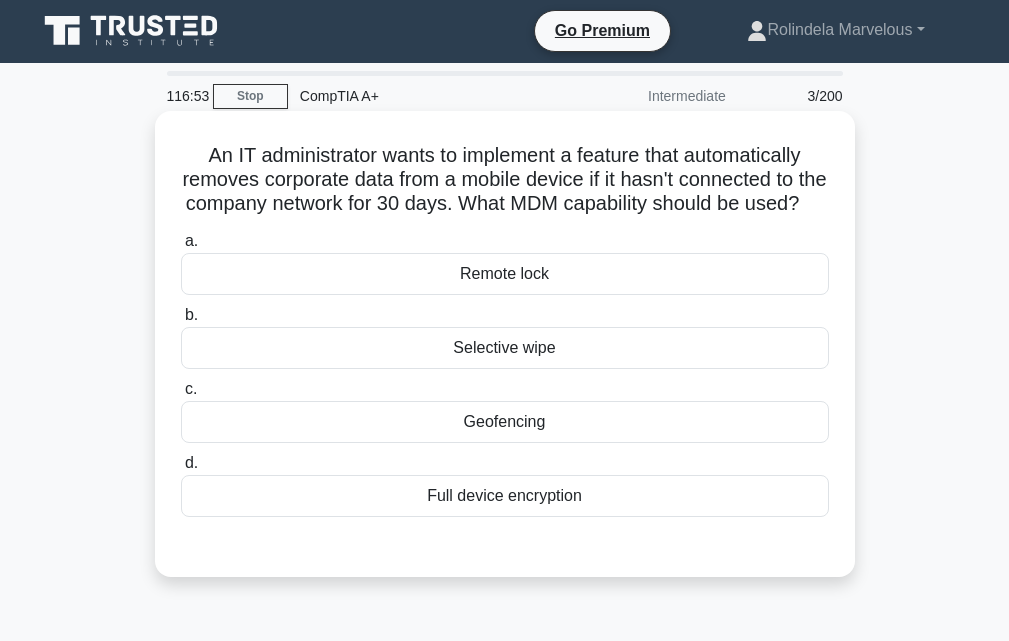 scroll, scrollTop: 0, scrollLeft: 0, axis: both 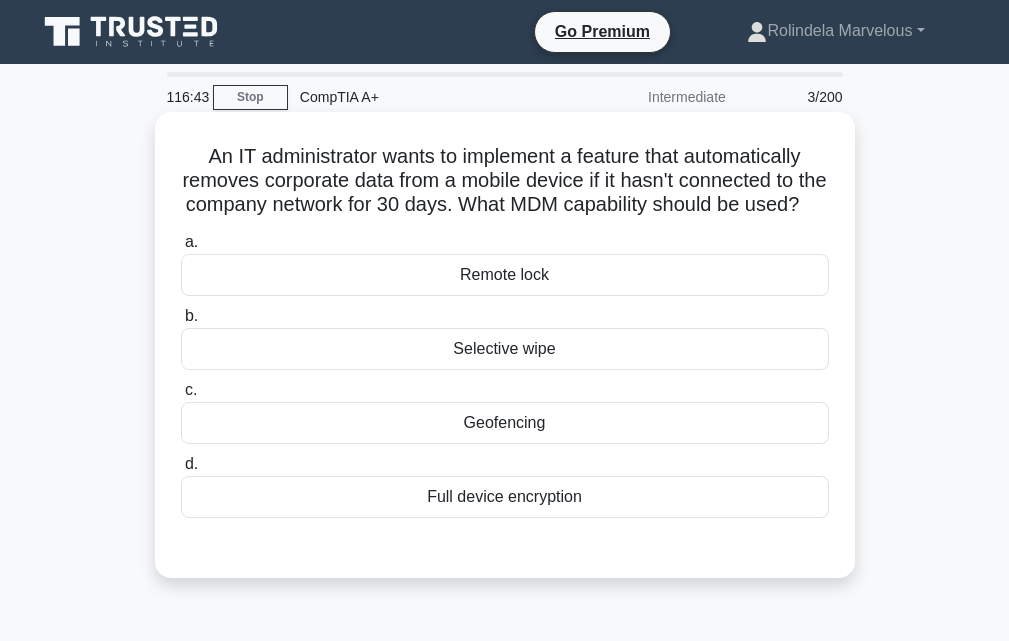 click on "Selective wipe" at bounding box center [505, 349] 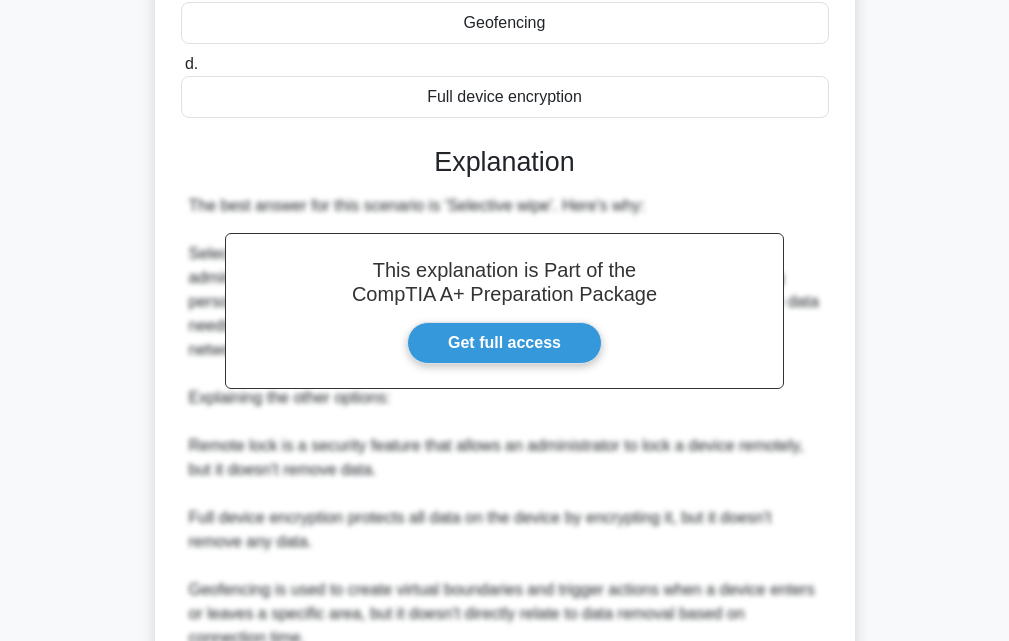scroll, scrollTop: 712, scrollLeft: 0, axis: vertical 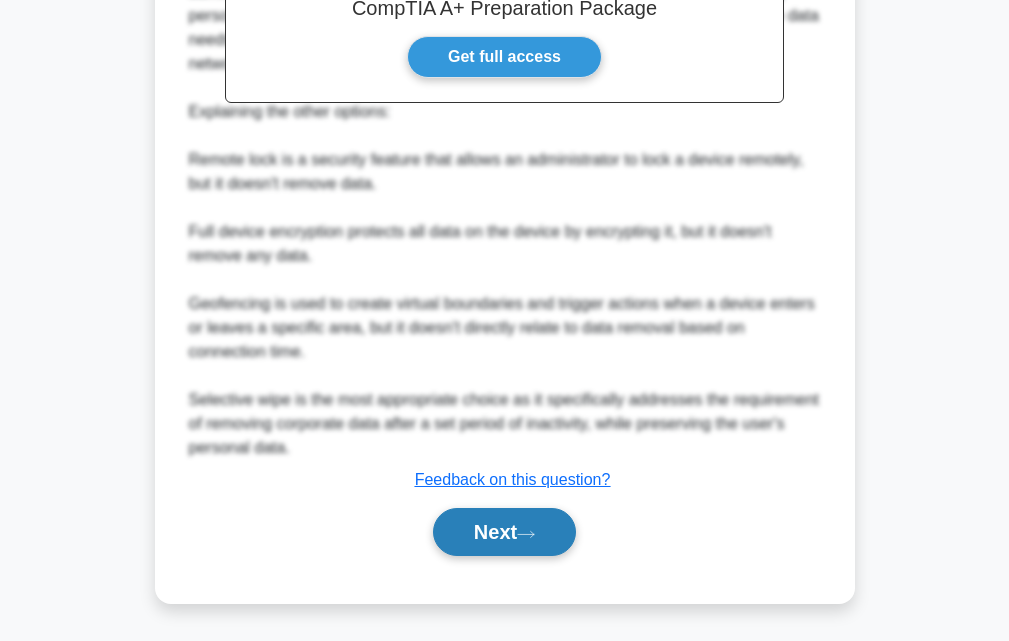 click on "Next" at bounding box center [504, 532] 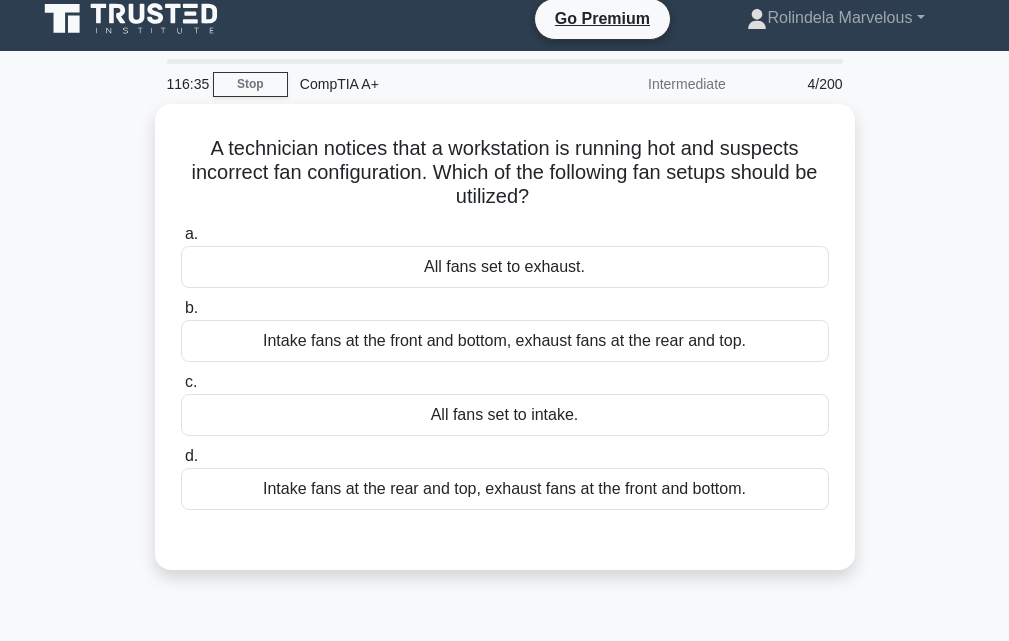 scroll, scrollTop: 0, scrollLeft: 0, axis: both 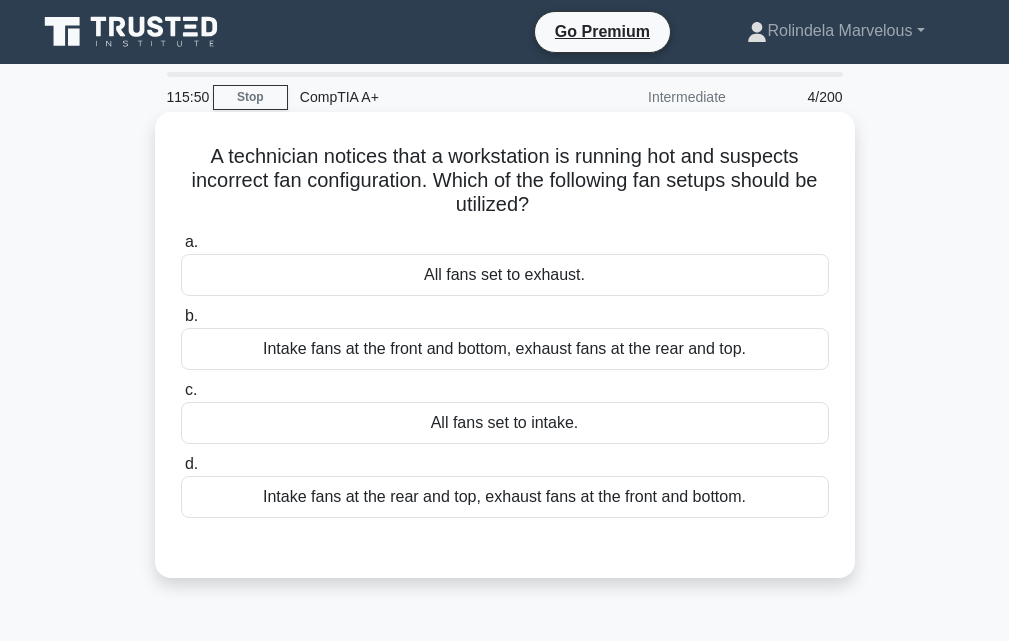 click on "All fans set to exhaust." at bounding box center [505, 275] 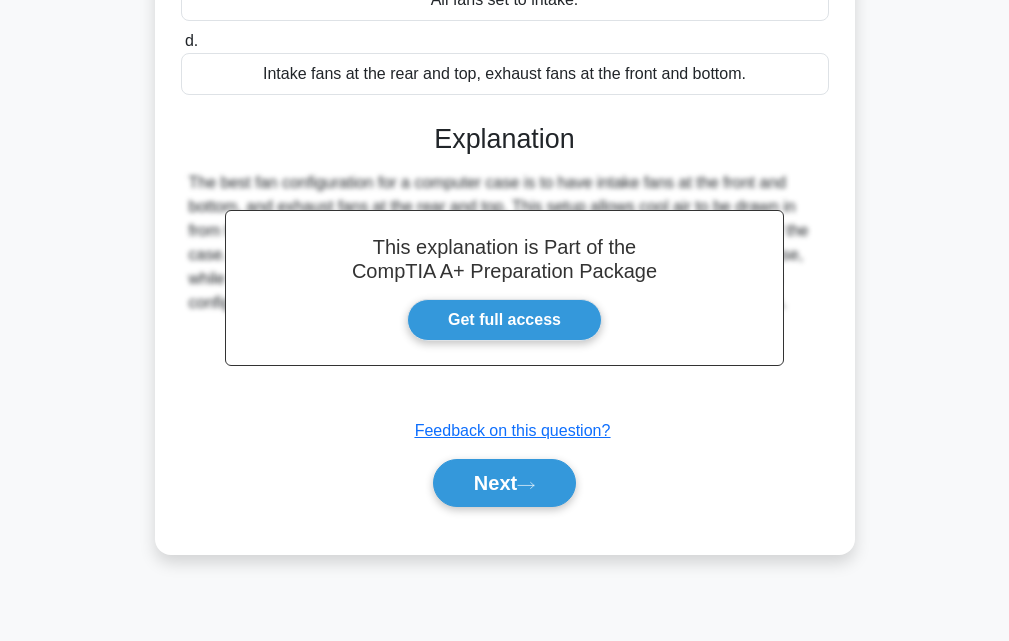 scroll, scrollTop: 439, scrollLeft: 0, axis: vertical 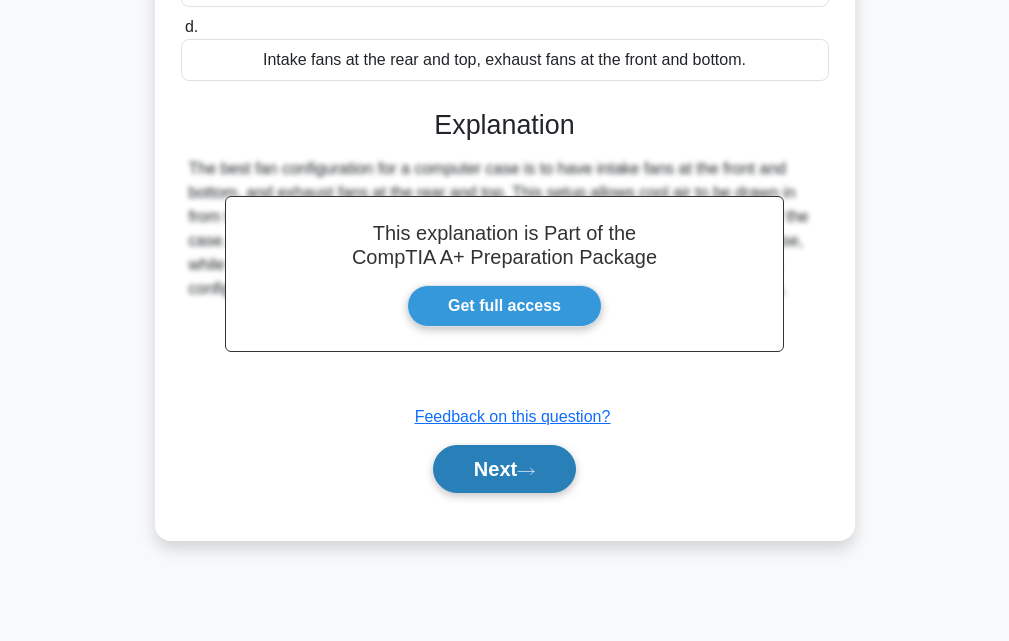 click on "Next" at bounding box center (504, 469) 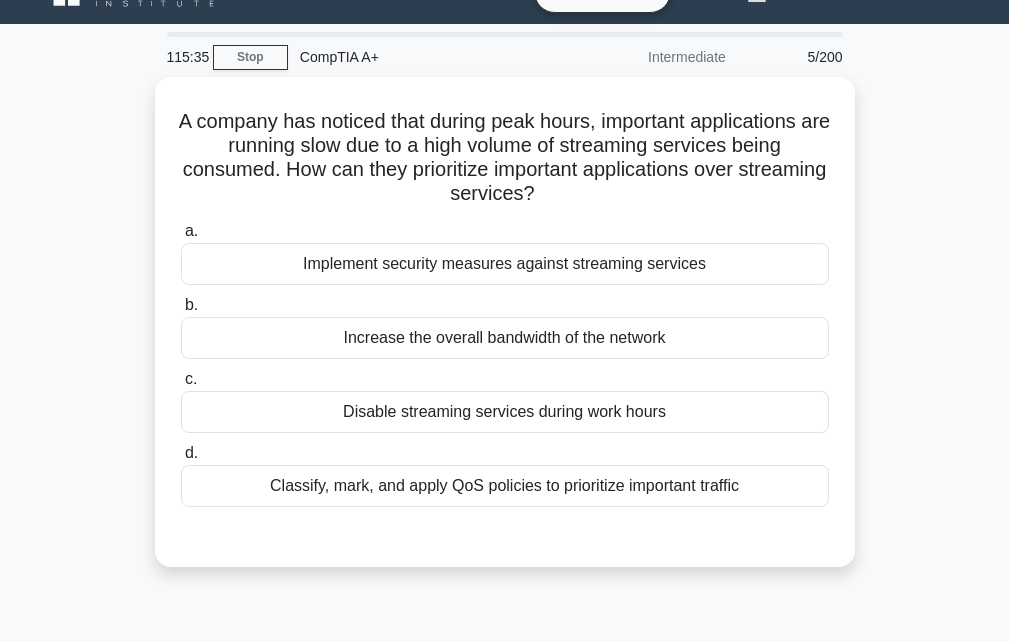 scroll, scrollTop: 39, scrollLeft: 0, axis: vertical 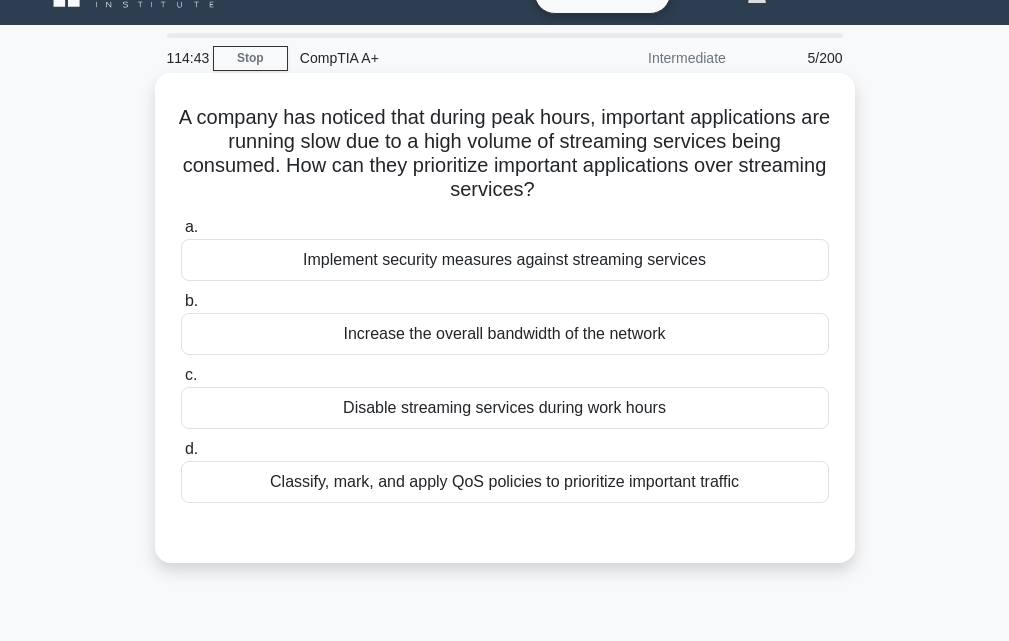 click on "Increase the overall bandwidth of the network" at bounding box center [505, 334] 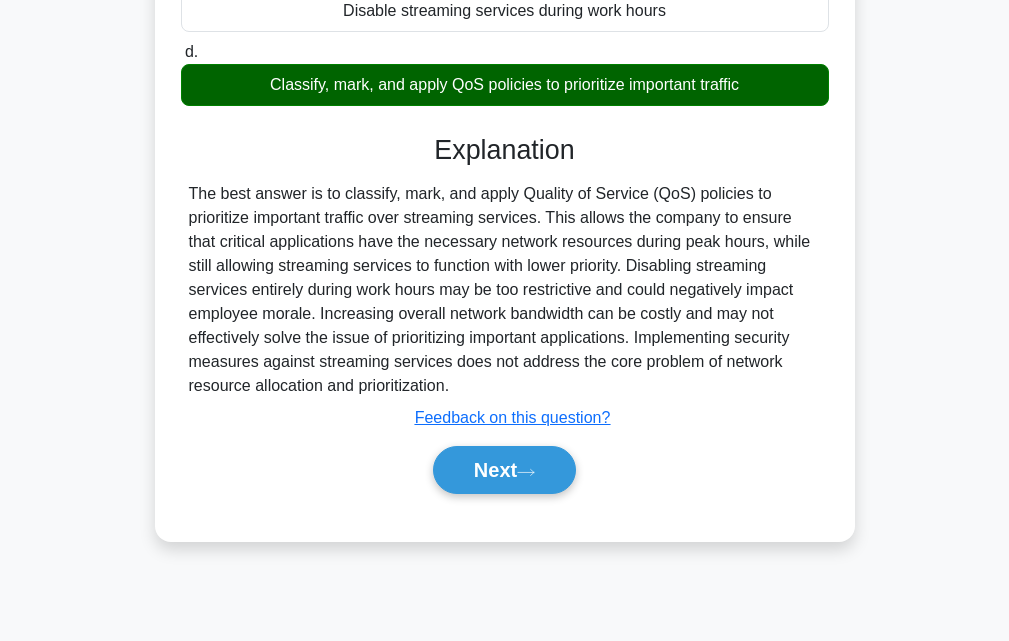 scroll, scrollTop: 439, scrollLeft: 0, axis: vertical 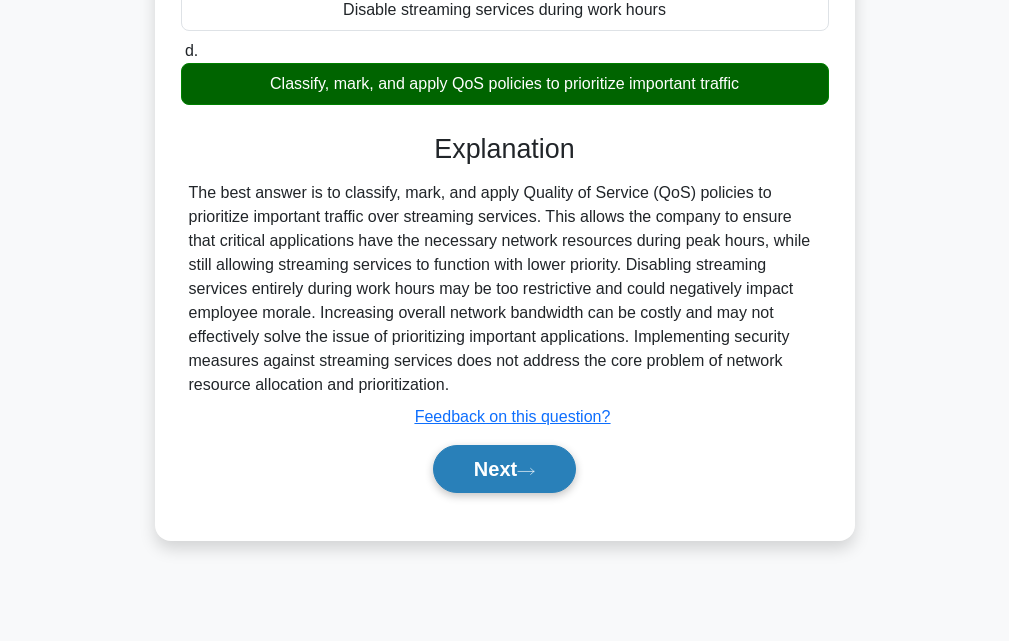 click on "Next" at bounding box center [504, 469] 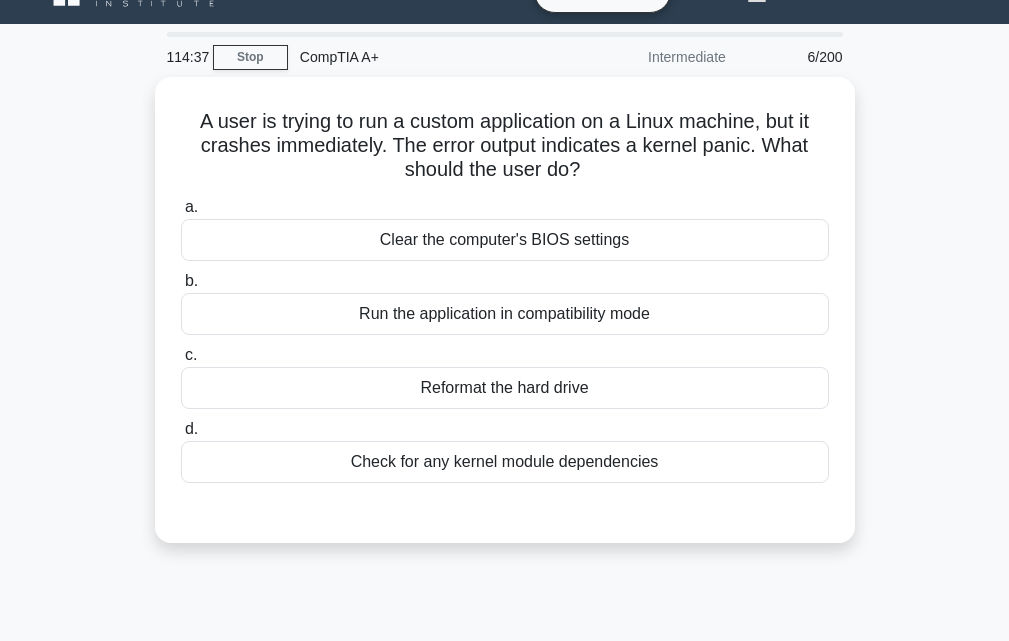 scroll, scrollTop: 39, scrollLeft: 0, axis: vertical 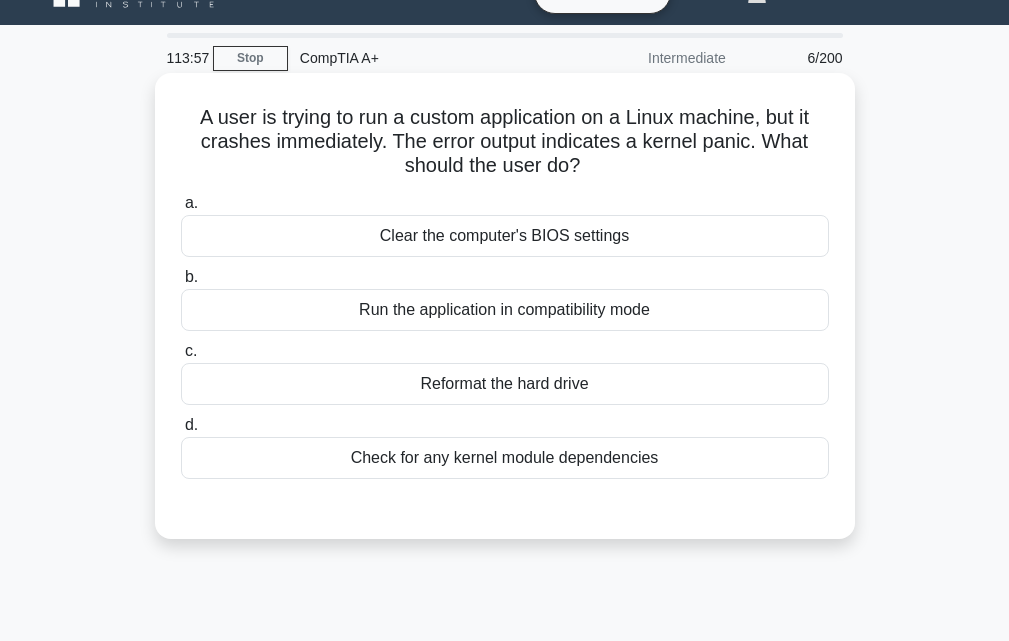 click on "Check for any kernel module dependencies" at bounding box center (505, 458) 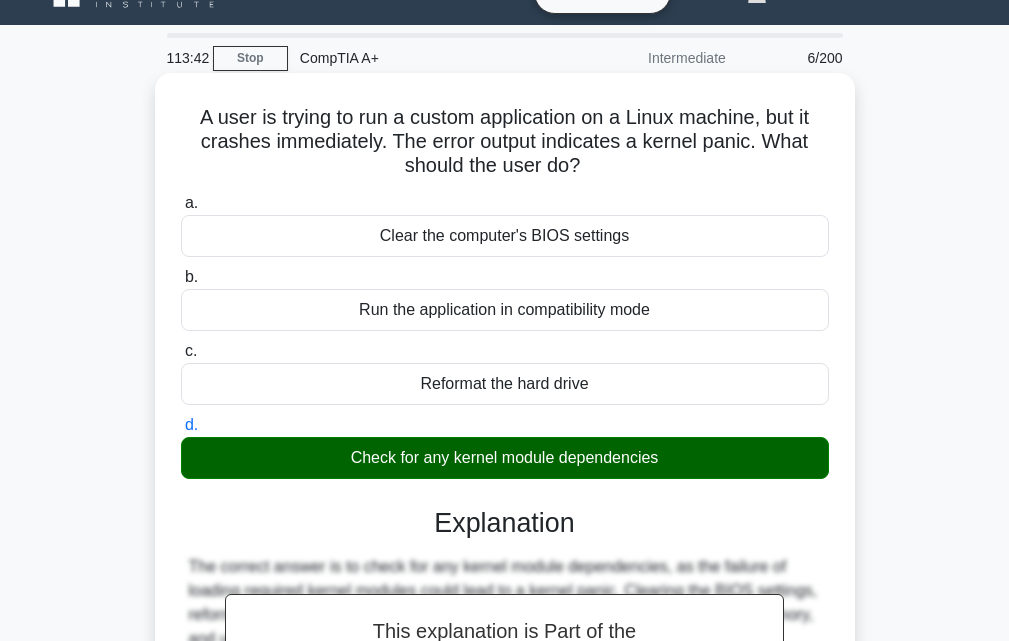 scroll, scrollTop: 439, scrollLeft: 0, axis: vertical 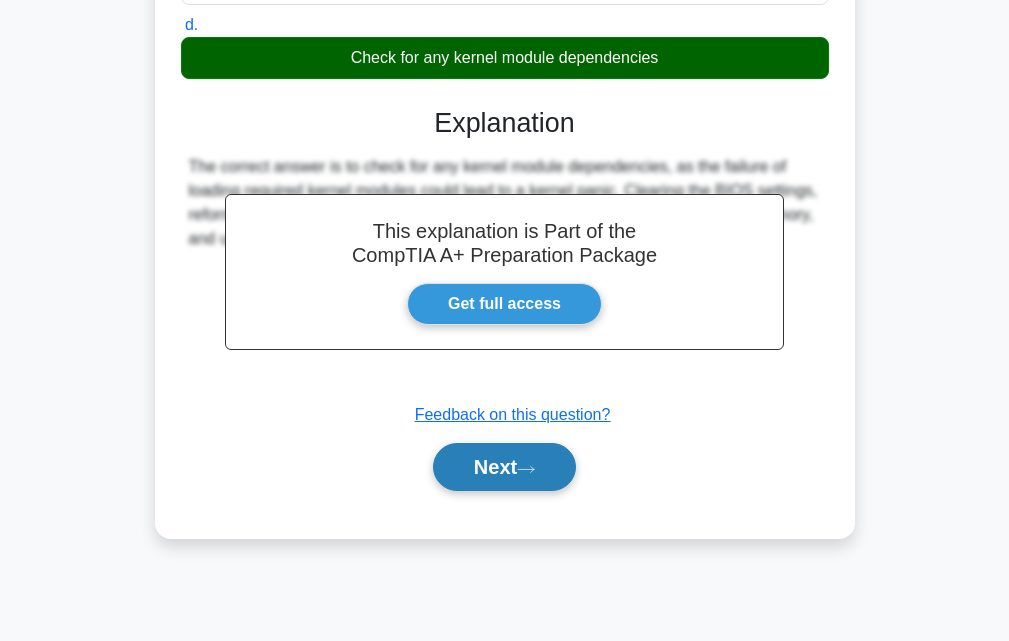 click on "Next" at bounding box center (504, 467) 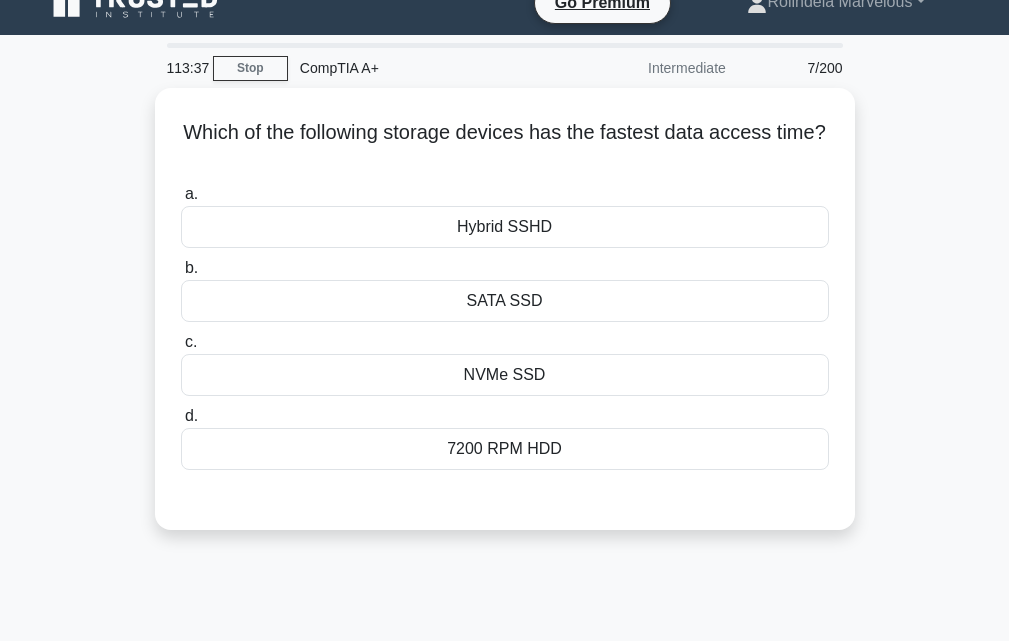 scroll, scrollTop: 0, scrollLeft: 0, axis: both 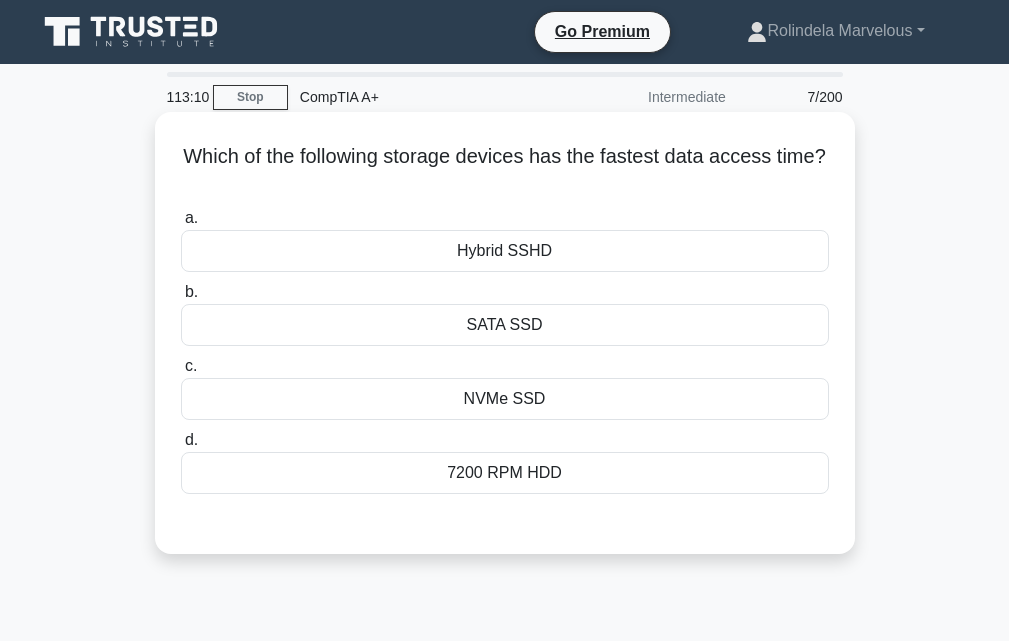click on "Hybrid SSHD" at bounding box center [505, 251] 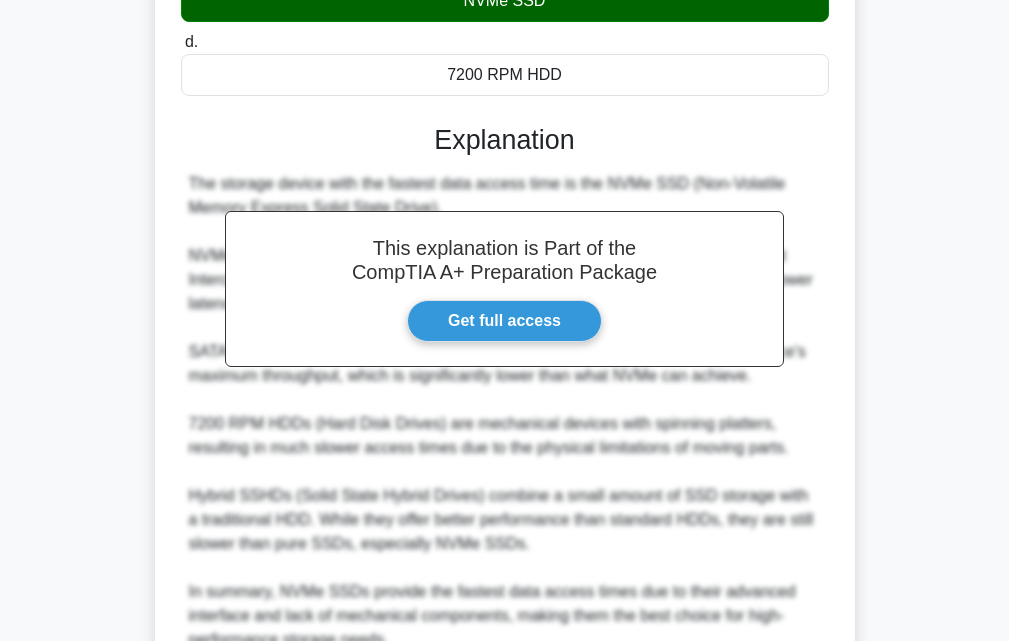 scroll, scrollTop: 594, scrollLeft: 0, axis: vertical 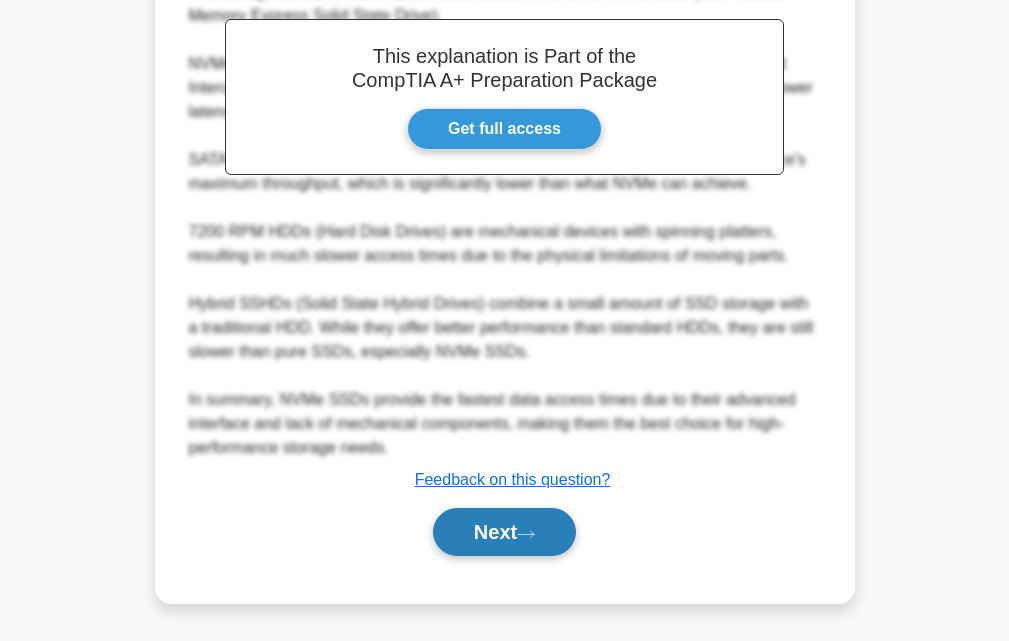 click on "Next" at bounding box center [504, 532] 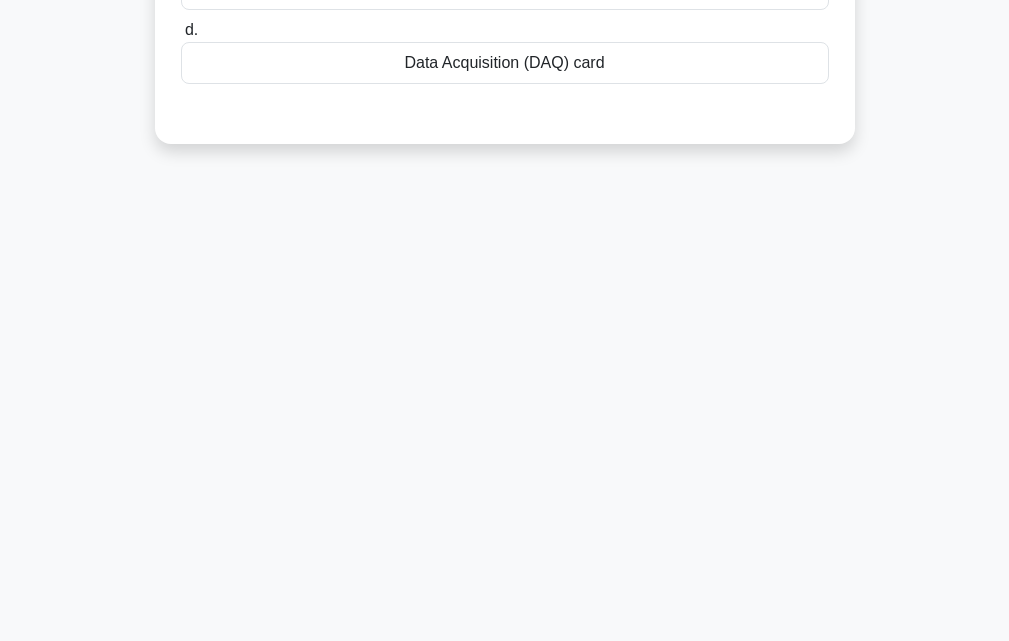scroll, scrollTop: 0, scrollLeft: 0, axis: both 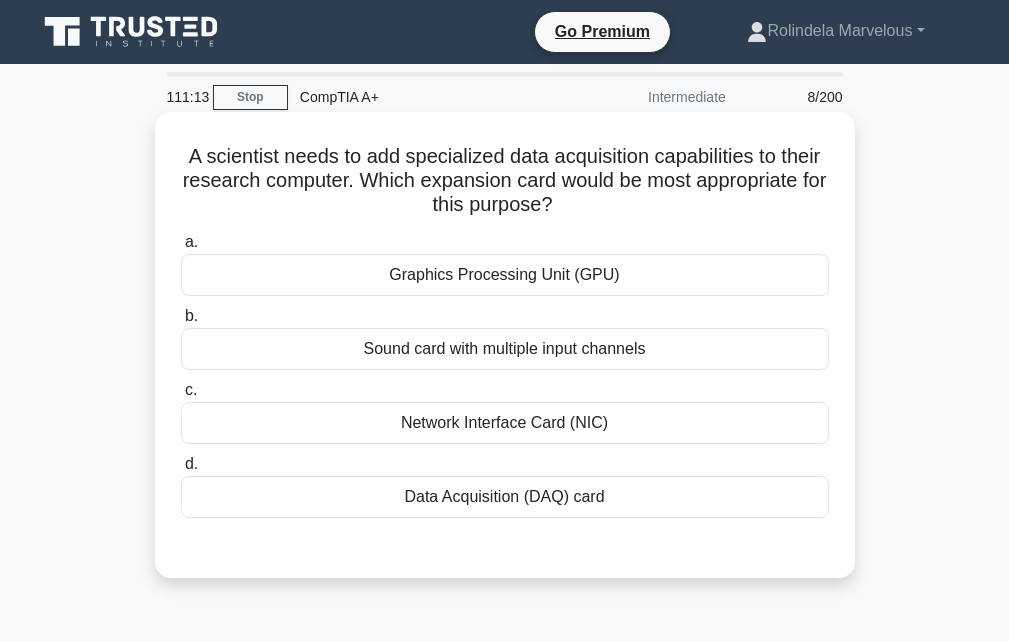 click on "Data Acquisition (DAQ) card" at bounding box center (505, 497) 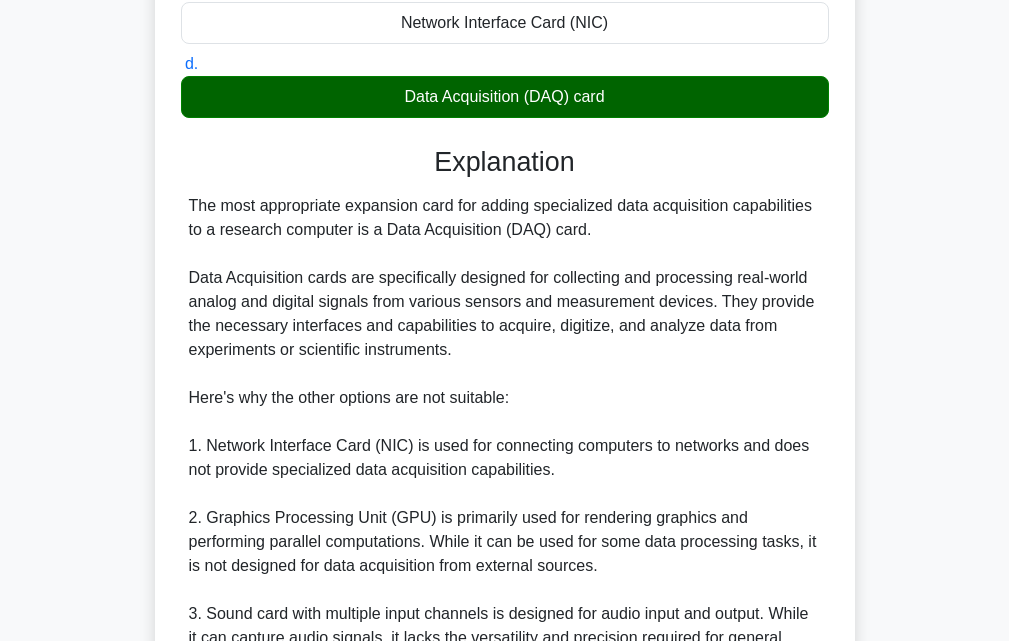 scroll, scrollTop: 688, scrollLeft: 0, axis: vertical 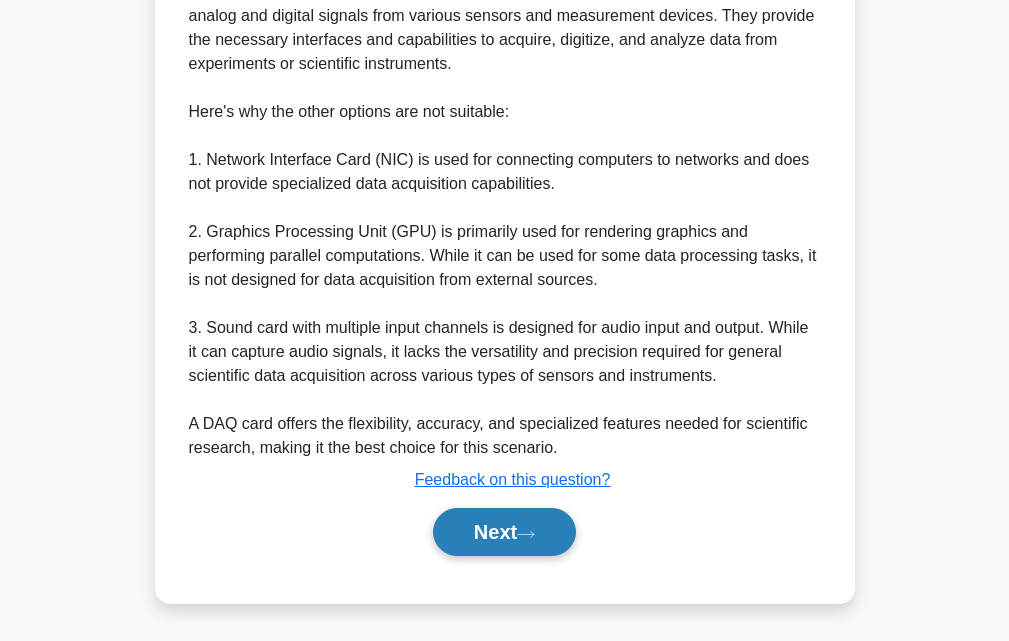 click on "Next" at bounding box center [504, 532] 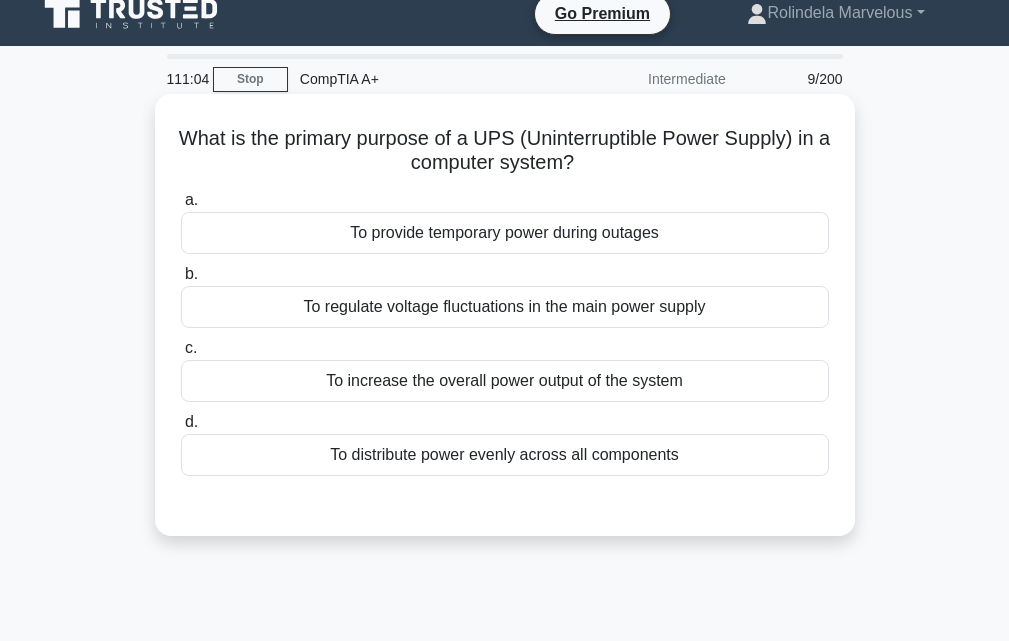 scroll, scrollTop: 0, scrollLeft: 0, axis: both 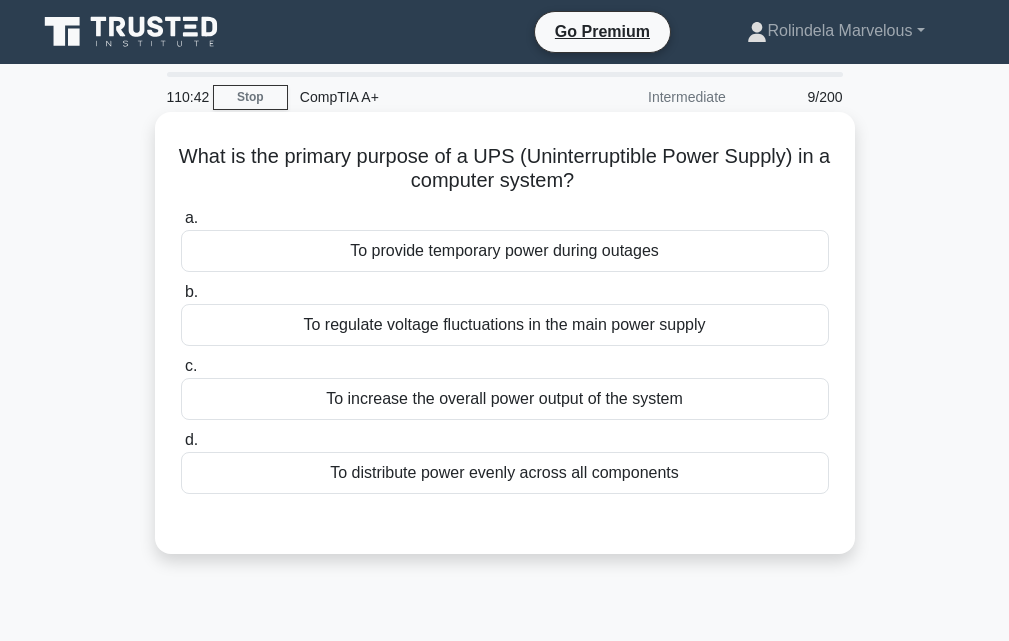 click on "To provide temporary power during outages" at bounding box center (505, 251) 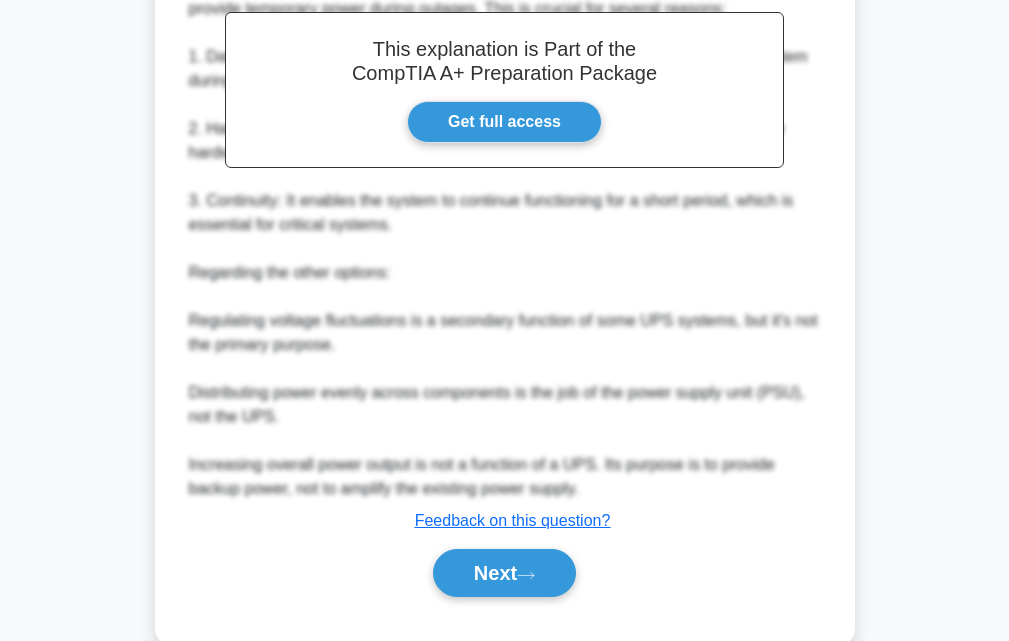 scroll, scrollTop: 640, scrollLeft: 0, axis: vertical 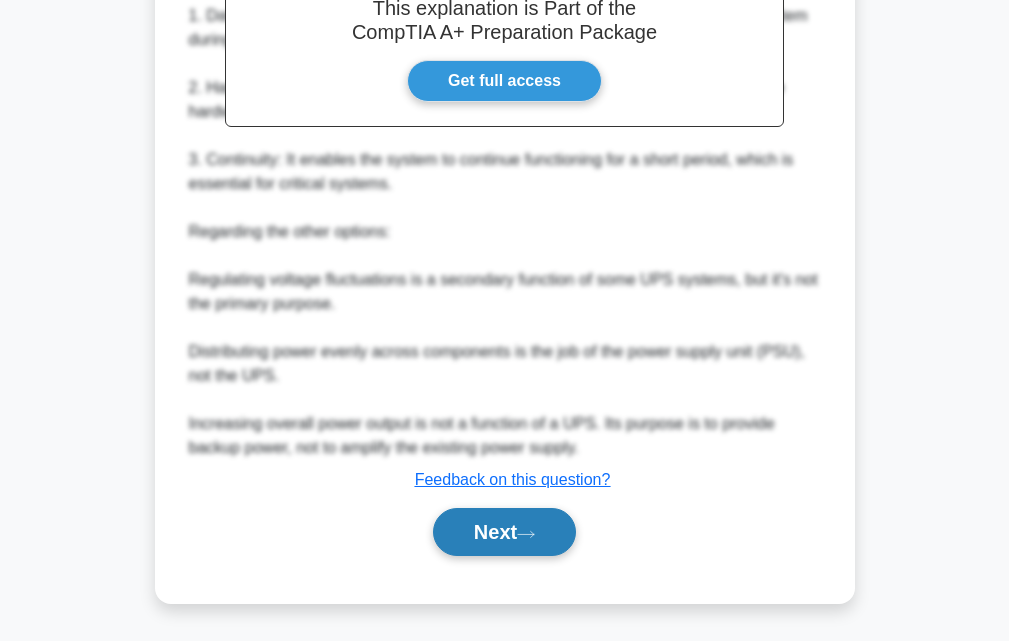 click on "Next" at bounding box center [504, 532] 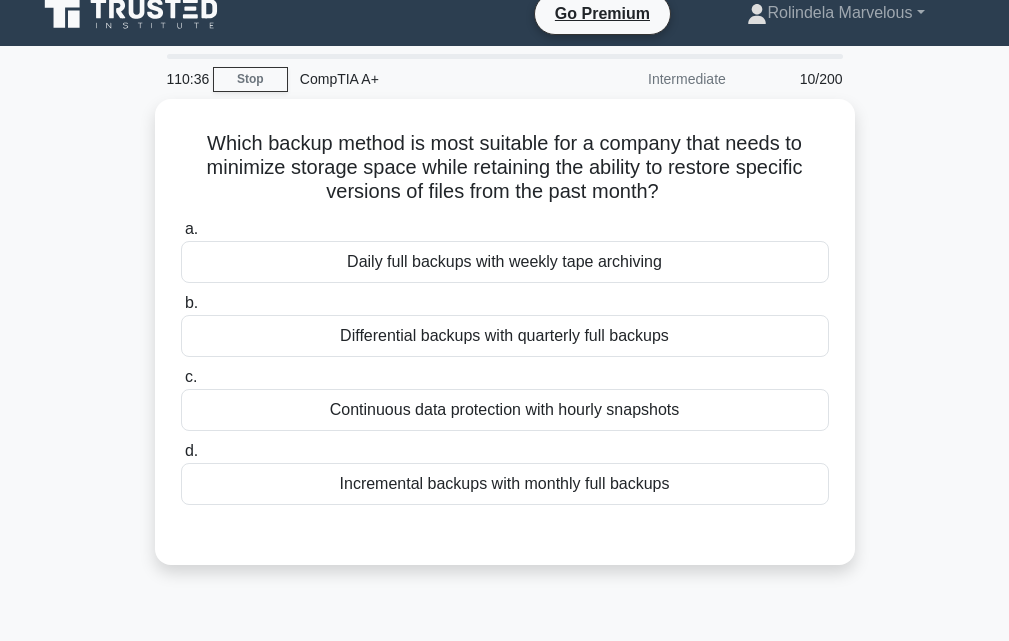 scroll, scrollTop: 0, scrollLeft: 0, axis: both 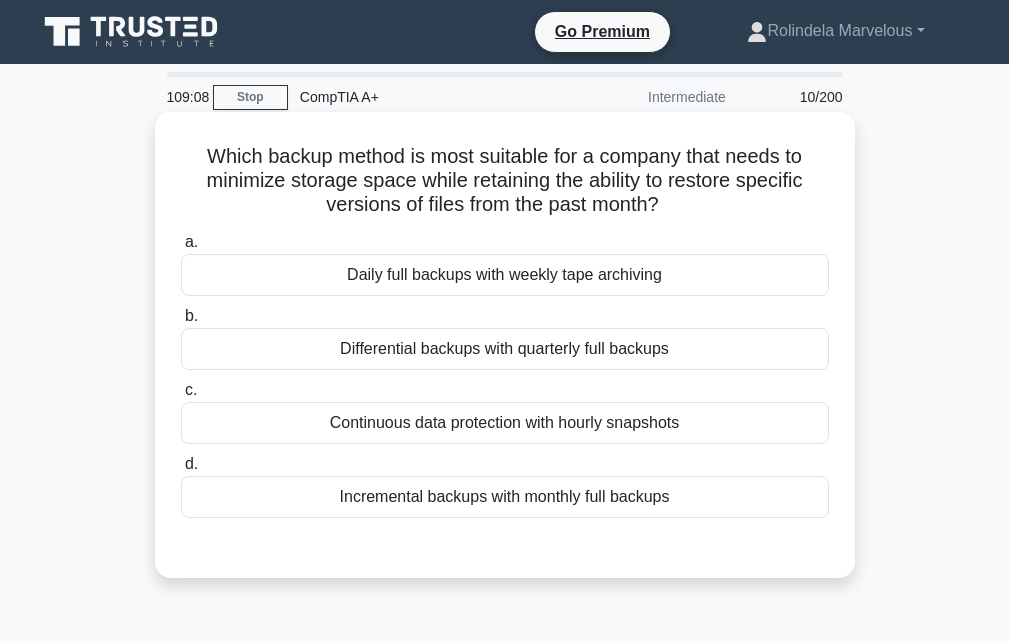 click on "Continuous data protection with hourly snapshots" at bounding box center [505, 423] 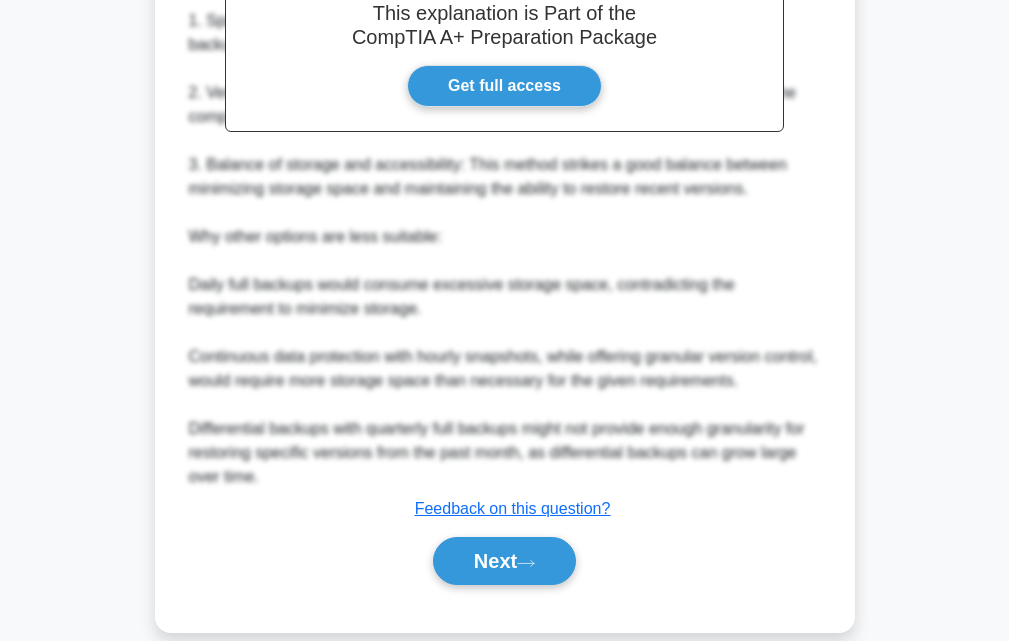 scroll, scrollTop: 690, scrollLeft: 0, axis: vertical 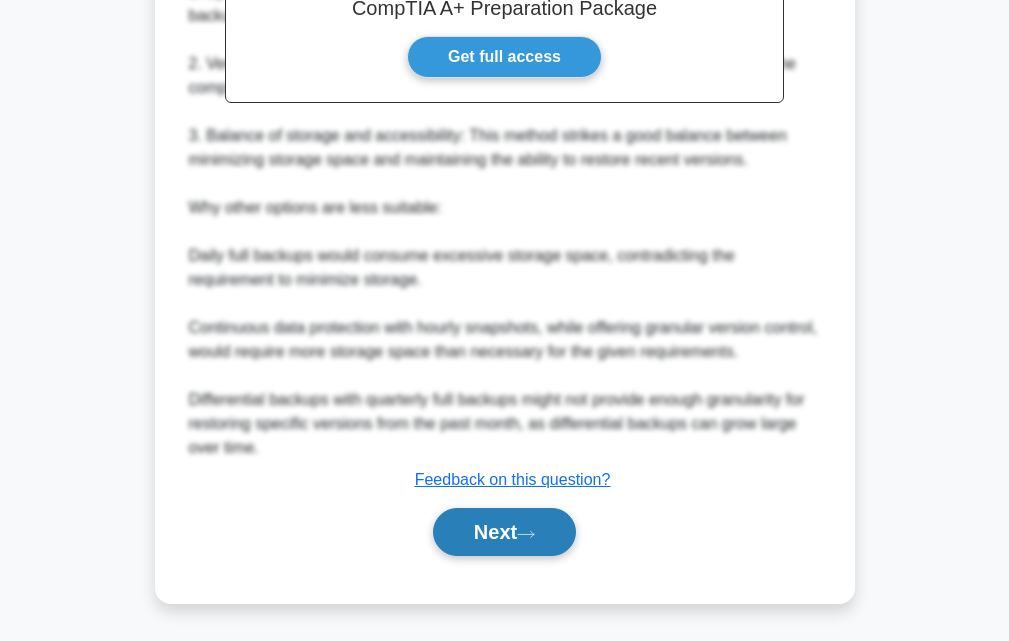 click on "Next" at bounding box center [504, 532] 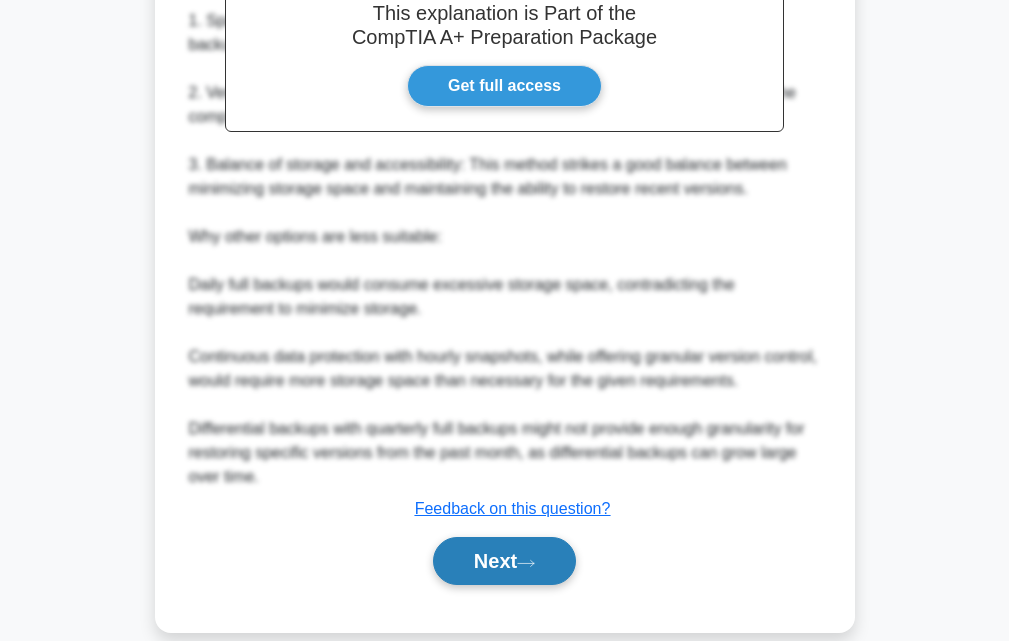 scroll, scrollTop: 690, scrollLeft: 0, axis: vertical 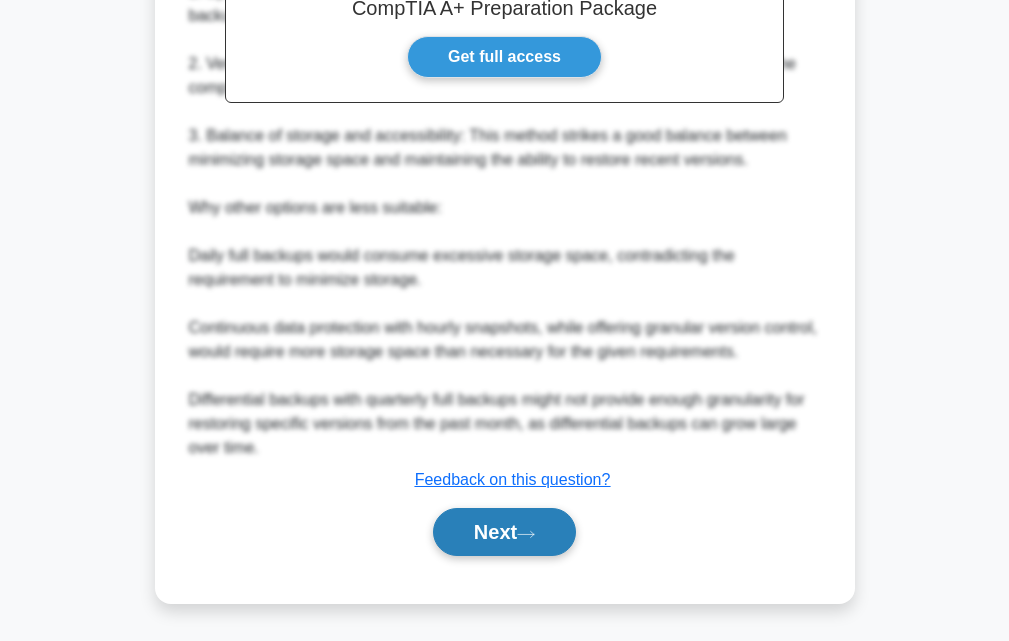 click on "Next" at bounding box center [504, 532] 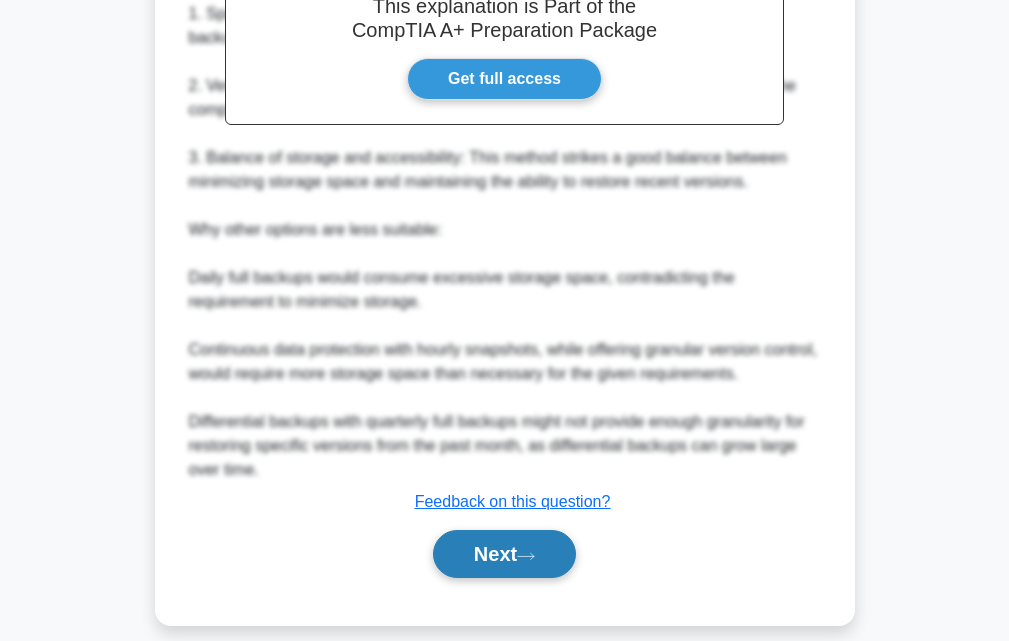 scroll, scrollTop: 690, scrollLeft: 0, axis: vertical 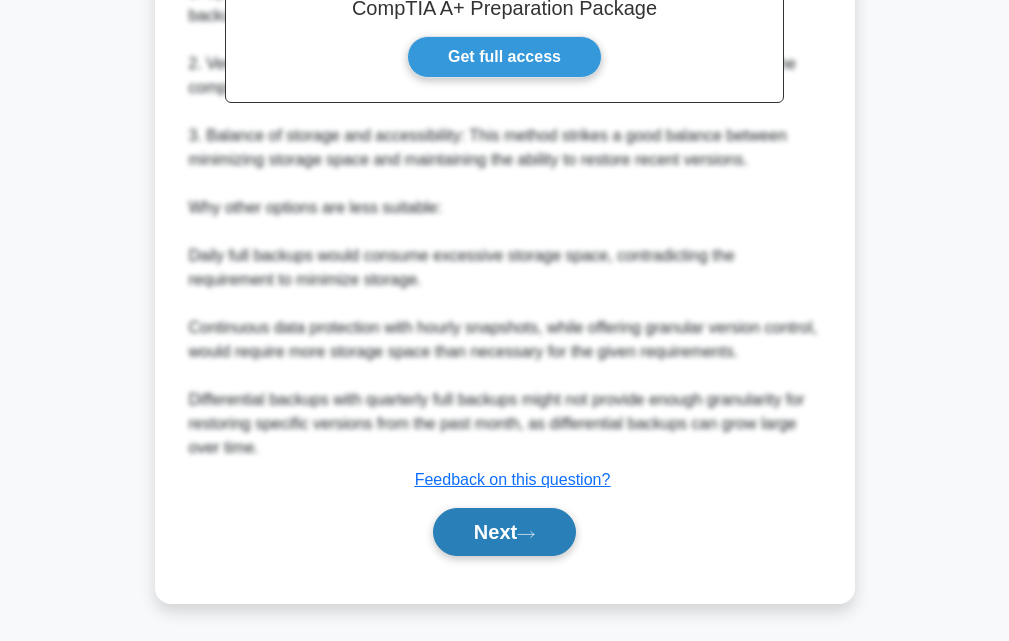 click on "Next" at bounding box center [504, 532] 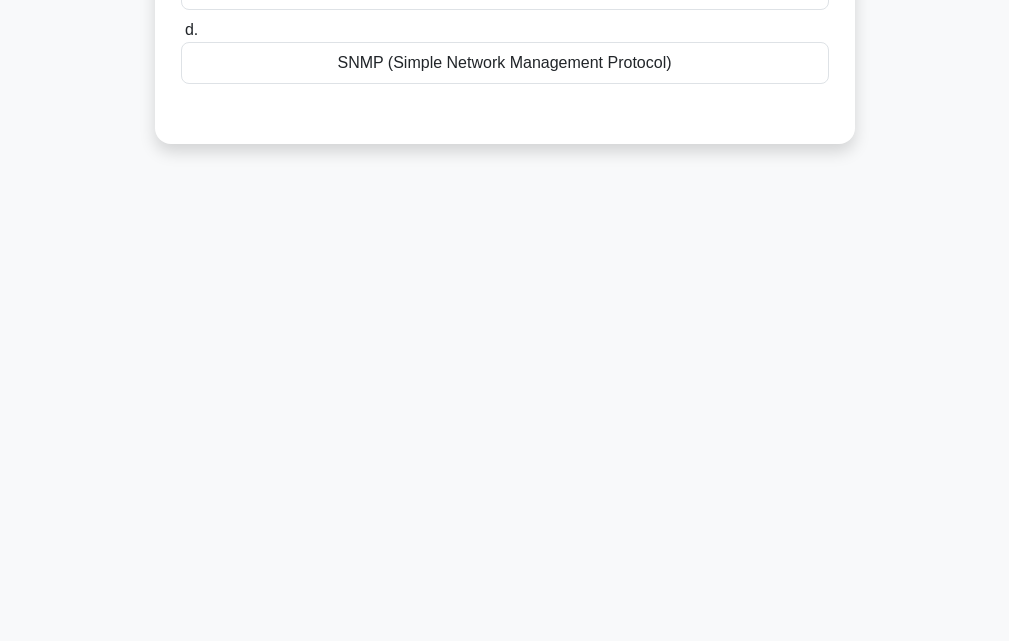 scroll, scrollTop: 0, scrollLeft: 0, axis: both 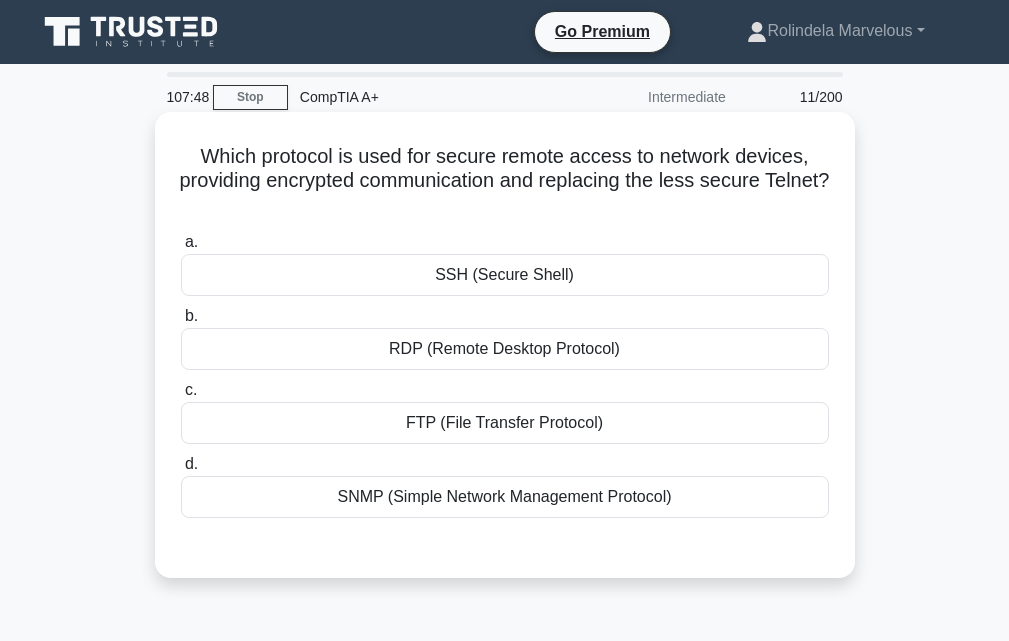 click on "SNMP (Simple Network Management Protocol)" at bounding box center (505, 497) 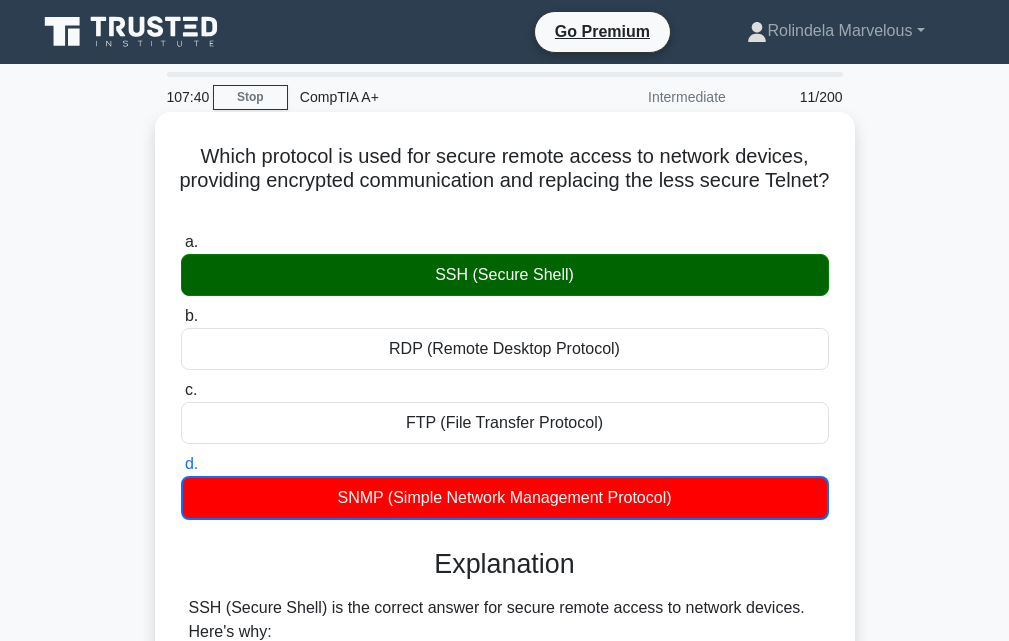 click on "SSH (Secure Shell)" at bounding box center [505, 275] 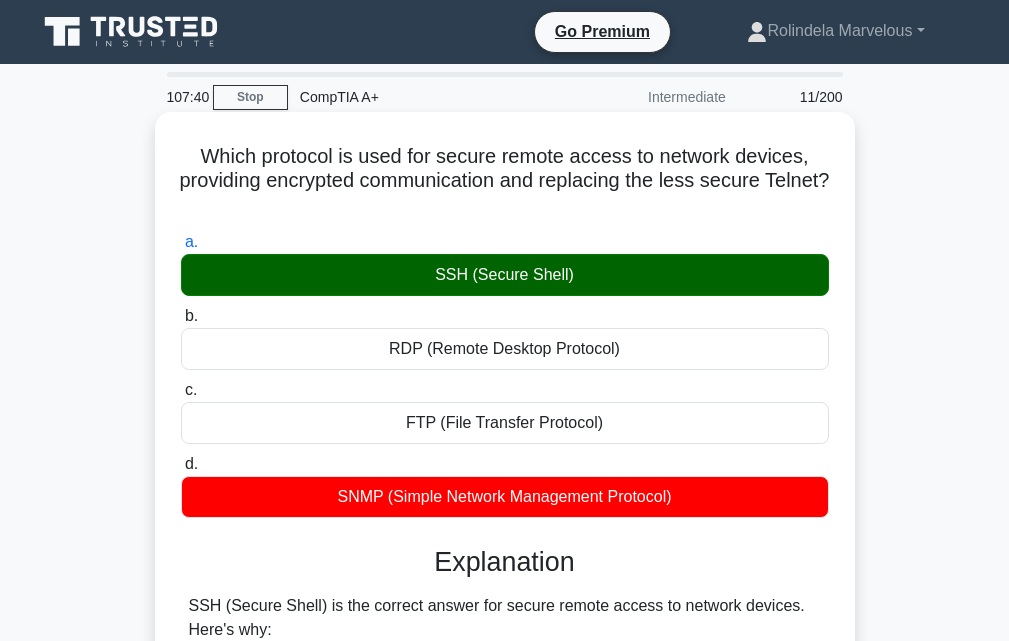 scroll, scrollTop: 712, scrollLeft: 0, axis: vertical 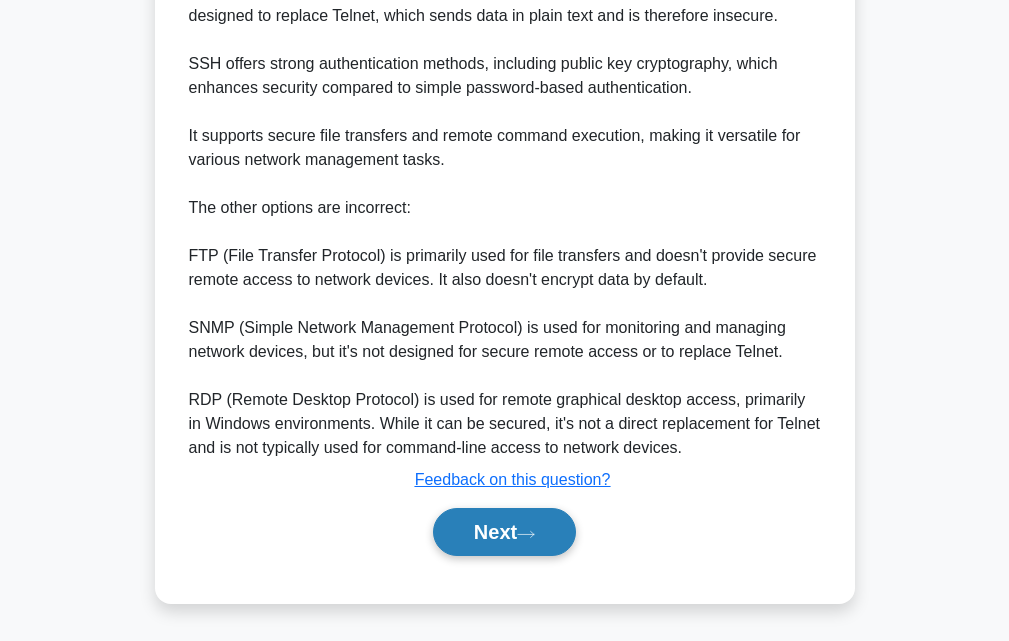 click on "Next" at bounding box center [504, 532] 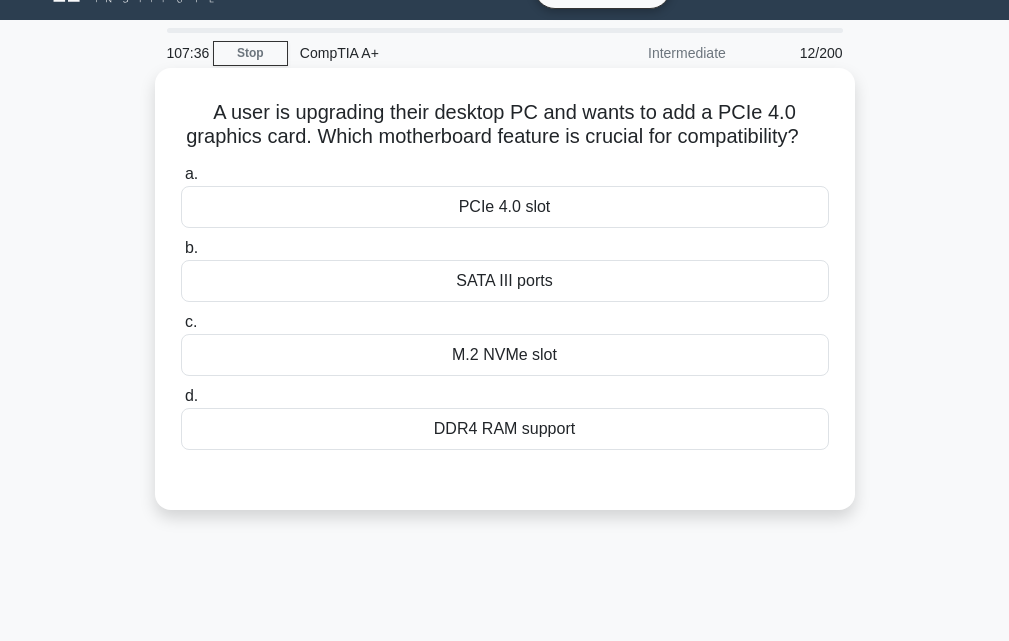 scroll, scrollTop: 0, scrollLeft: 0, axis: both 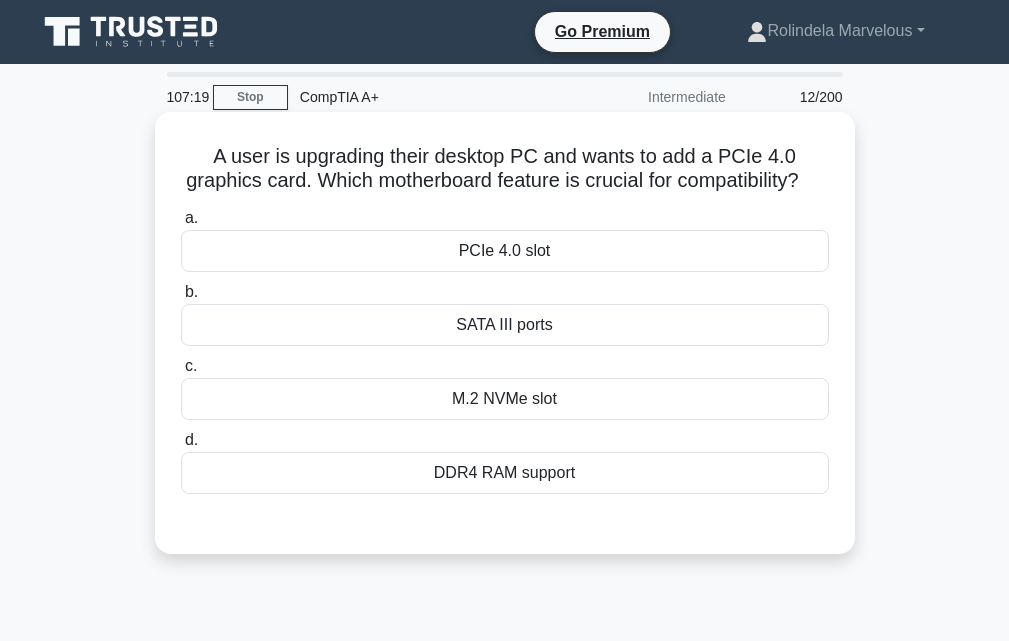 click on "PCIe 4.0 slot" at bounding box center [505, 251] 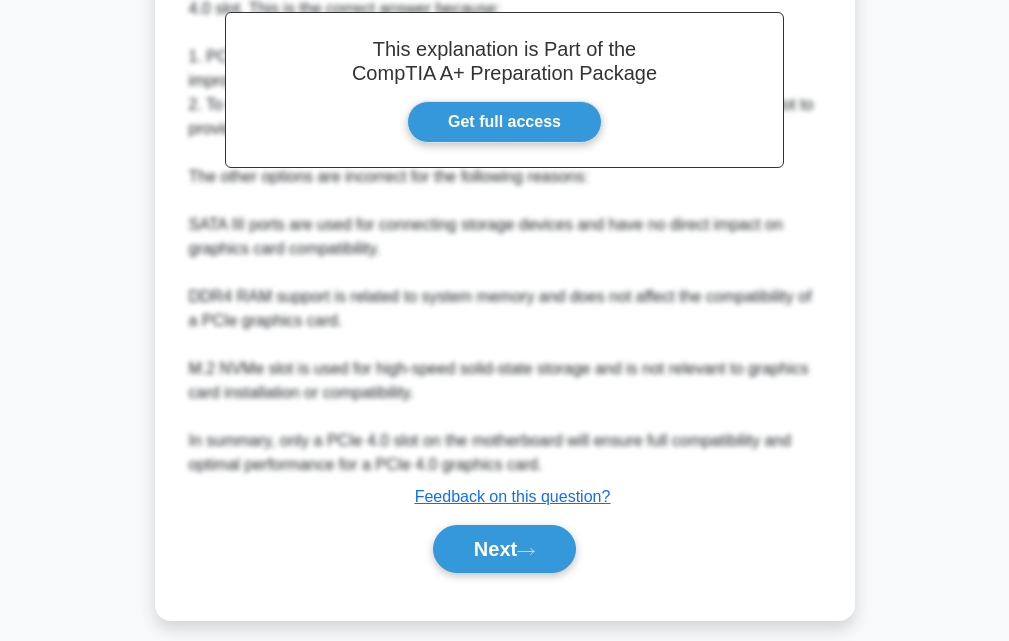 scroll, scrollTop: 640, scrollLeft: 0, axis: vertical 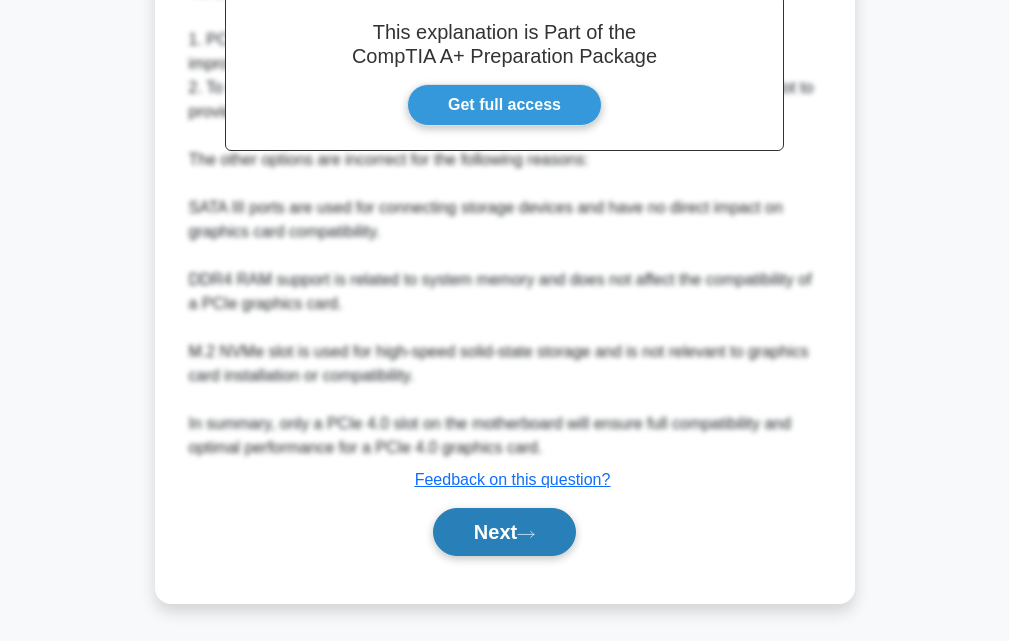 click on "Next" at bounding box center [504, 532] 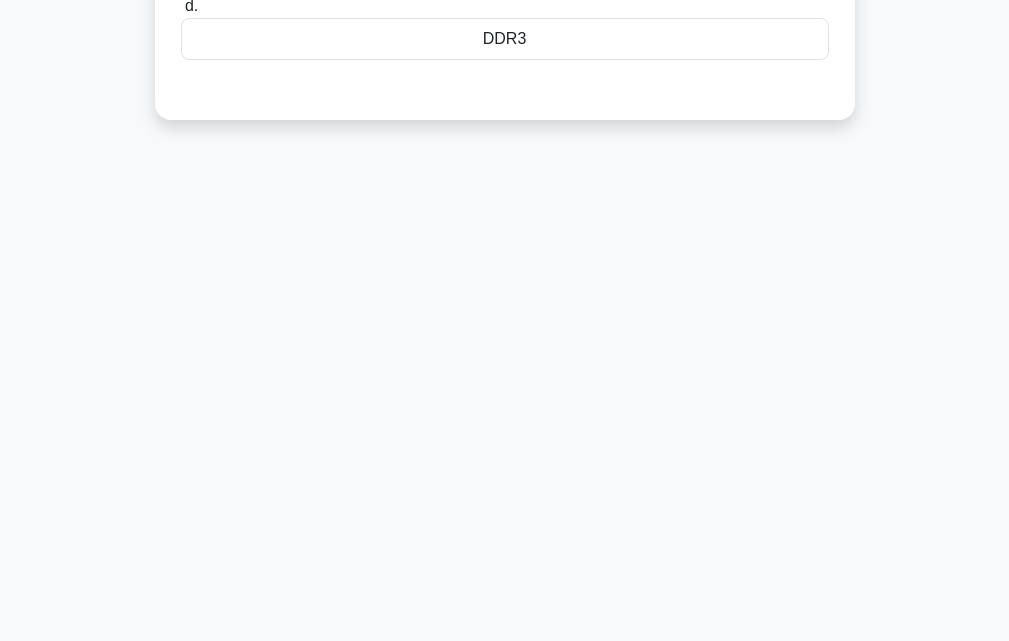 scroll, scrollTop: 0, scrollLeft: 0, axis: both 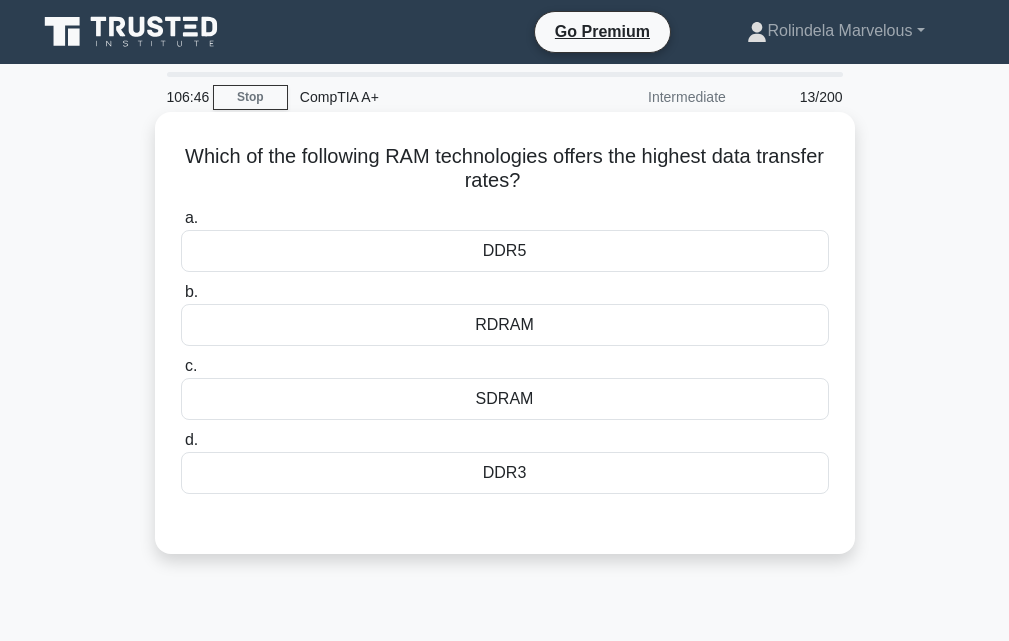 click on "DDR5" at bounding box center [505, 251] 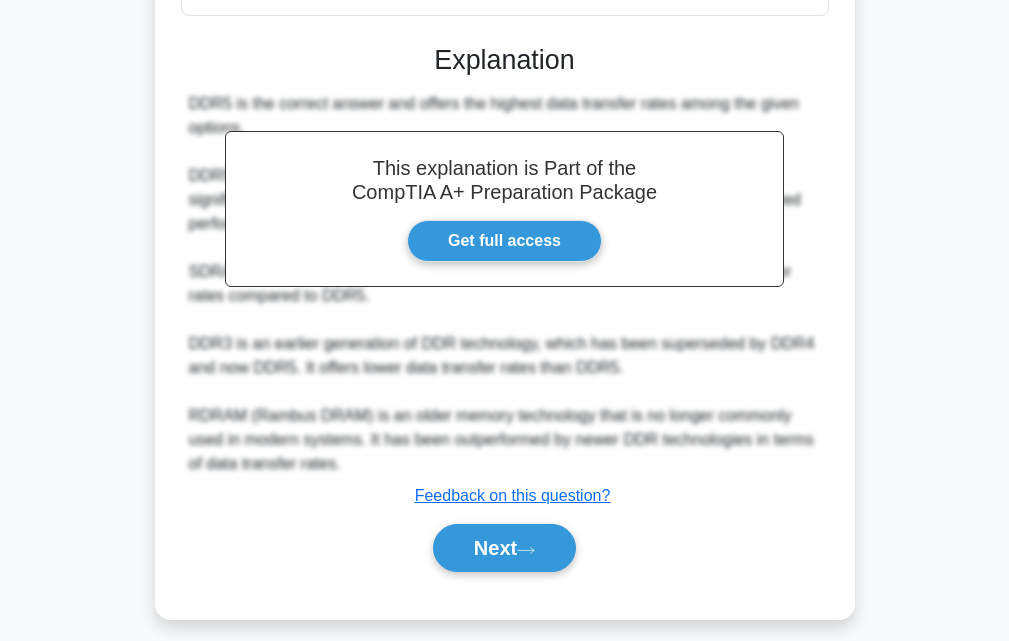 scroll, scrollTop: 496, scrollLeft: 0, axis: vertical 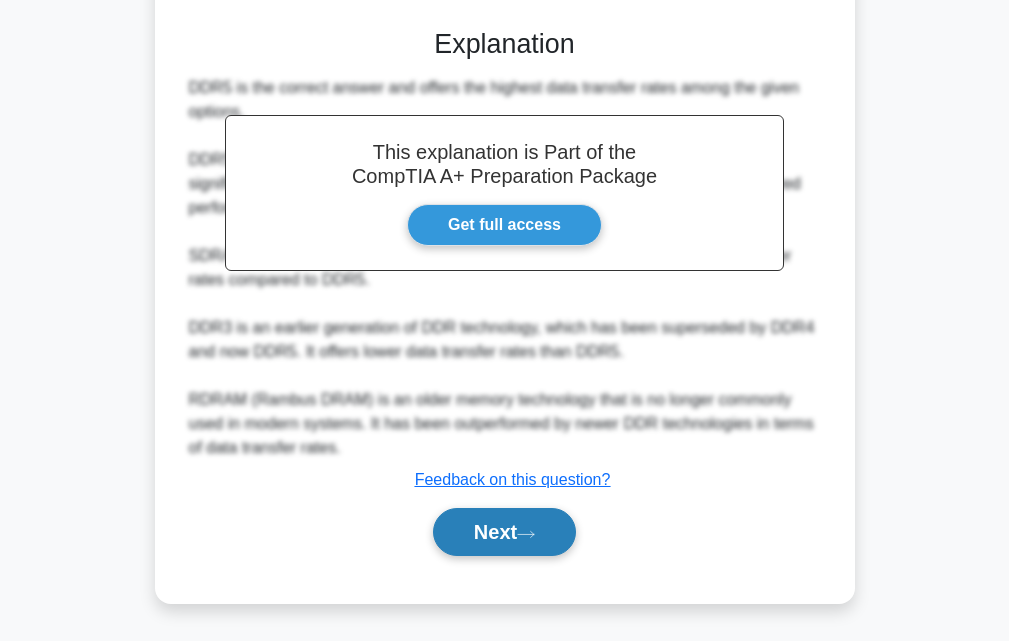click on "Next" at bounding box center [504, 532] 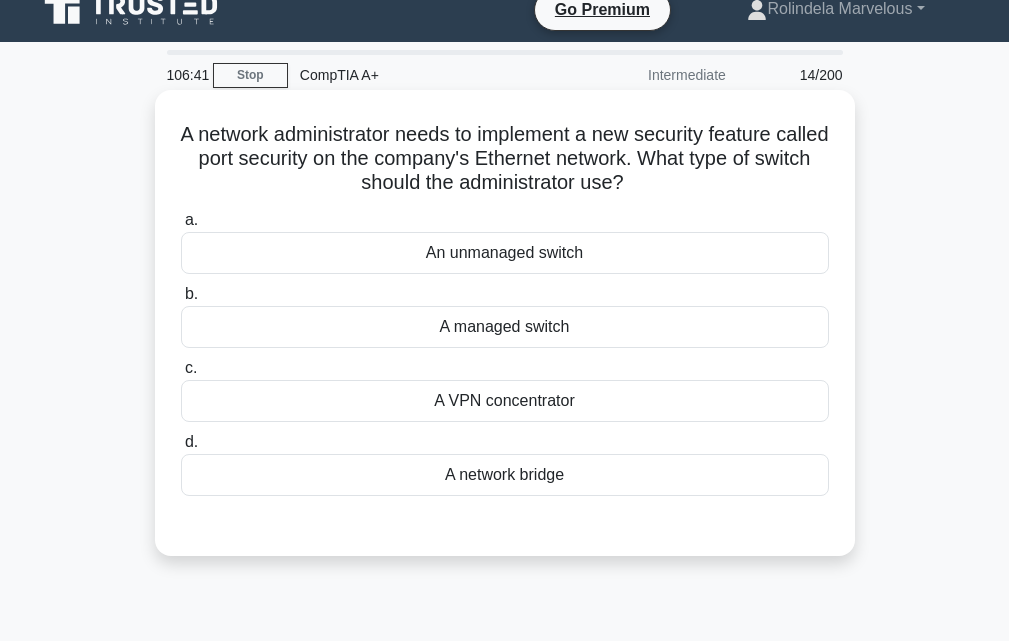scroll, scrollTop: 0, scrollLeft: 0, axis: both 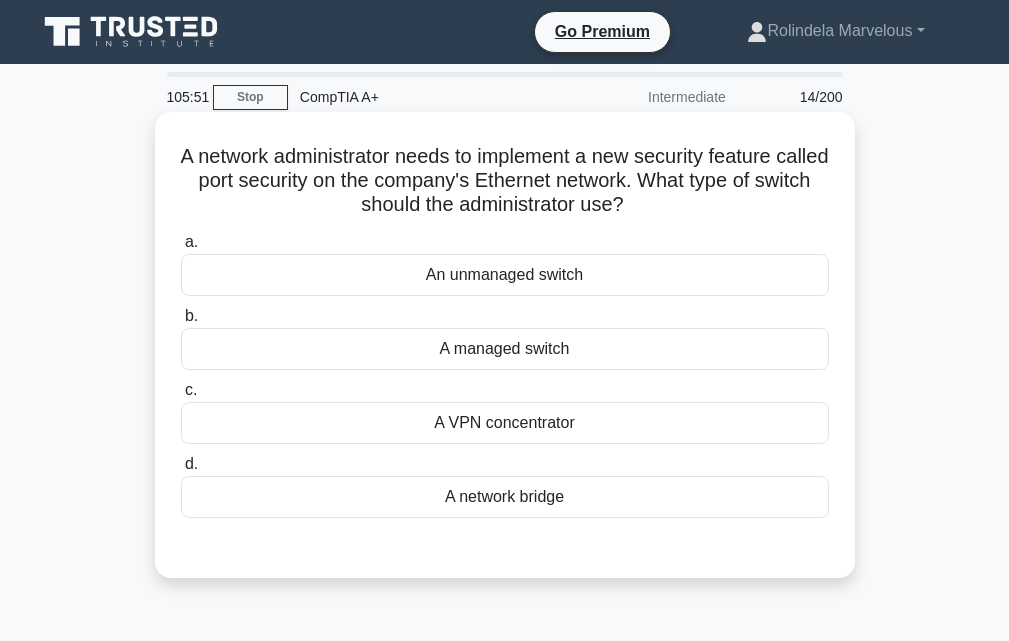 click on "A VPN concentrator" at bounding box center [505, 423] 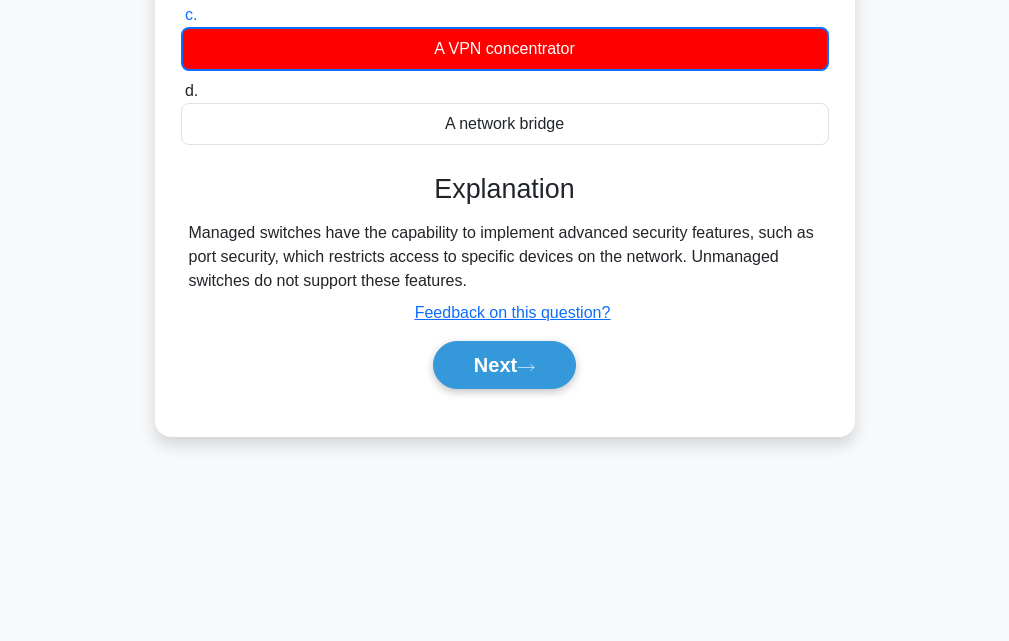 scroll, scrollTop: 400, scrollLeft: 0, axis: vertical 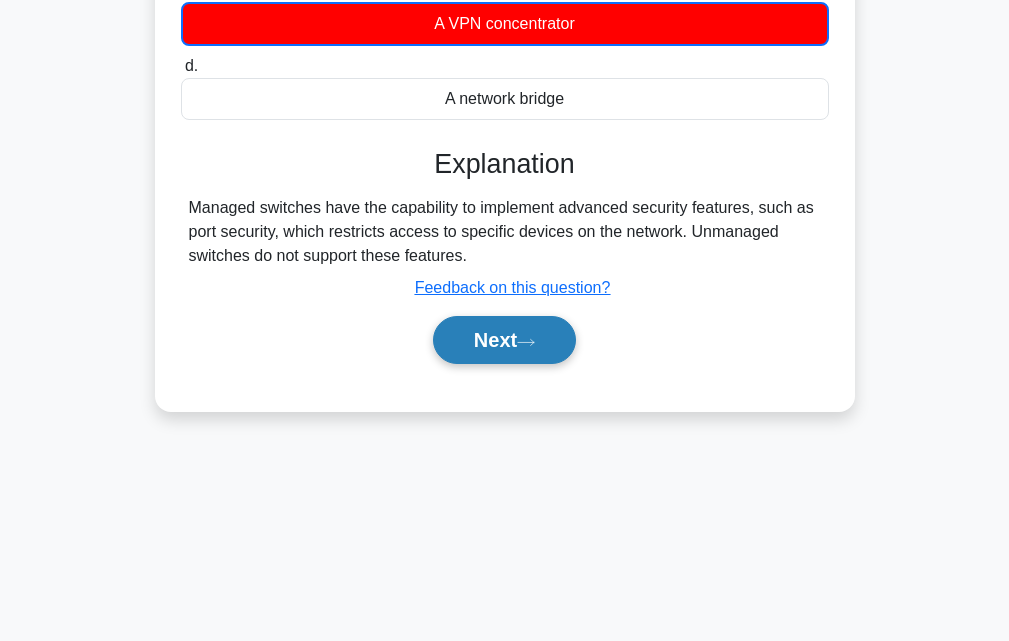 click on "Next" at bounding box center [504, 340] 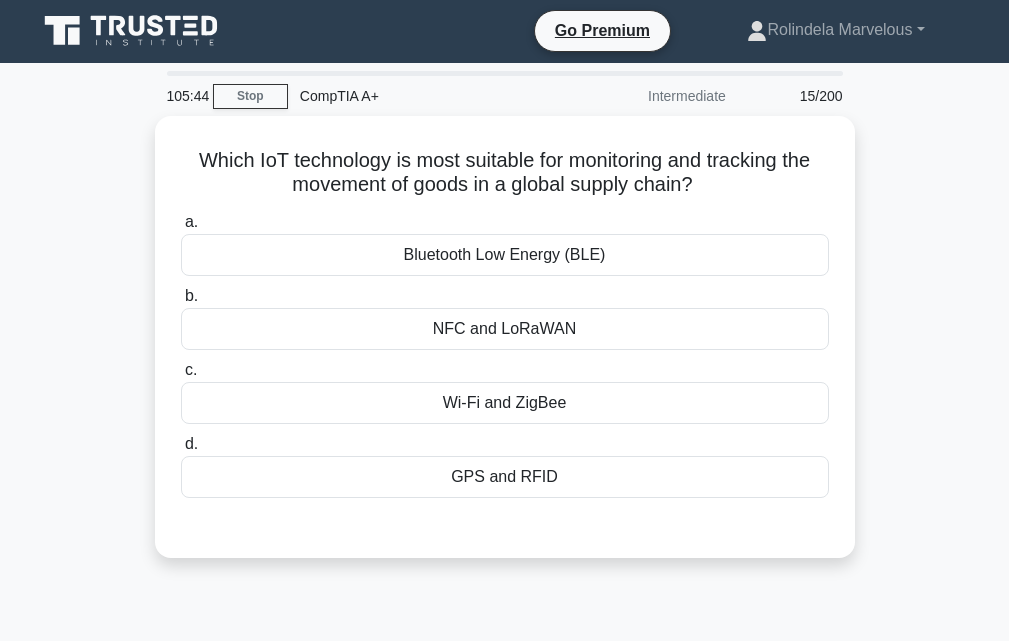 scroll, scrollTop: 0, scrollLeft: 0, axis: both 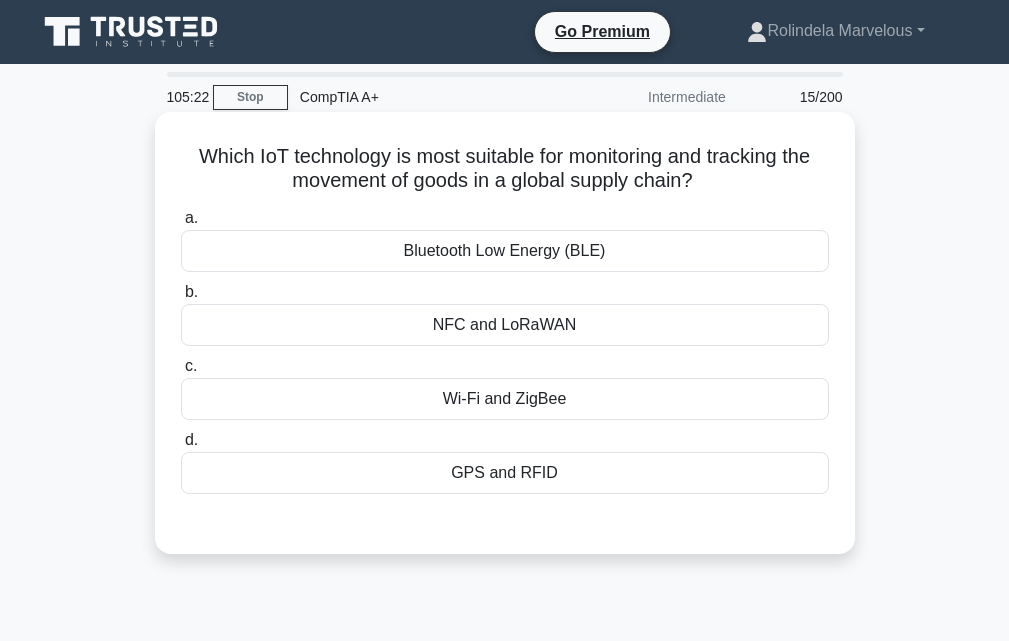click on "GPS and RFID" at bounding box center (505, 473) 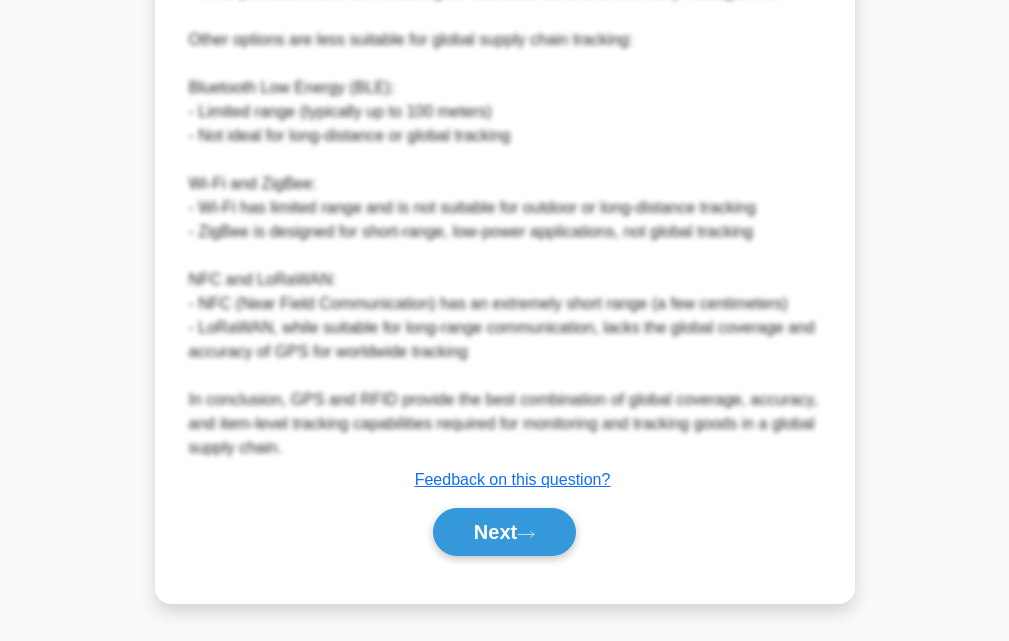 scroll, scrollTop: 1000, scrollLeft: 0, axis: vertical 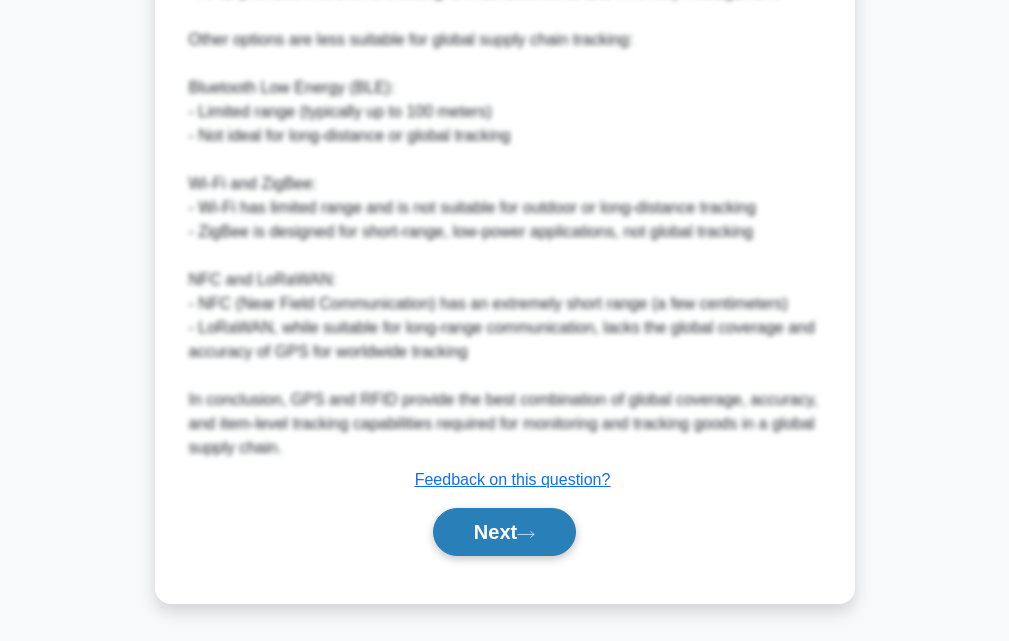 click on "Next" at bounding box center (504, 532) 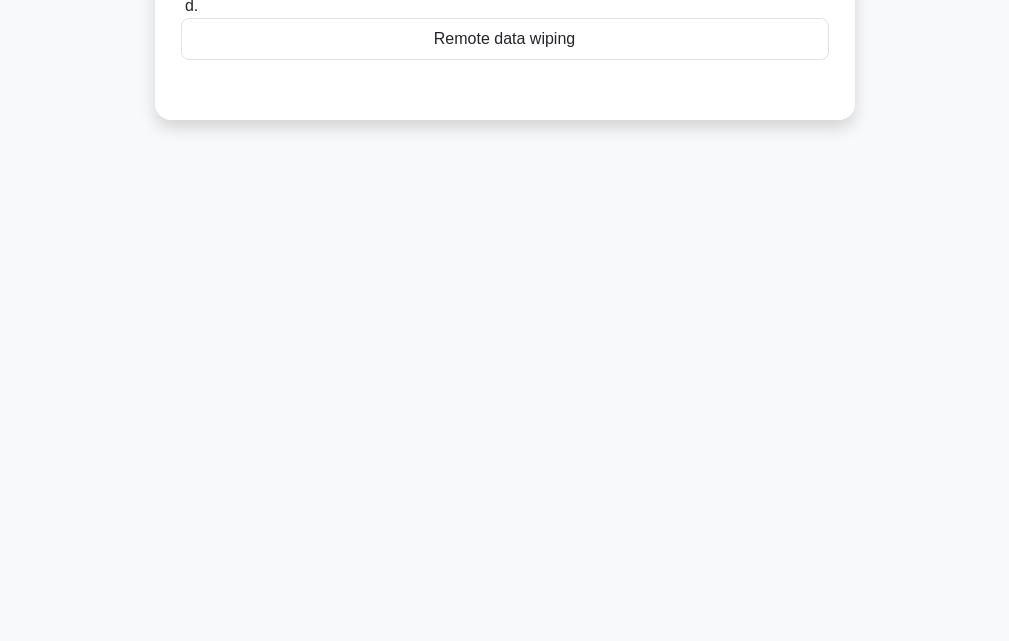 scroll, scrollTop: 0, scrollLeft: 0, axis: both 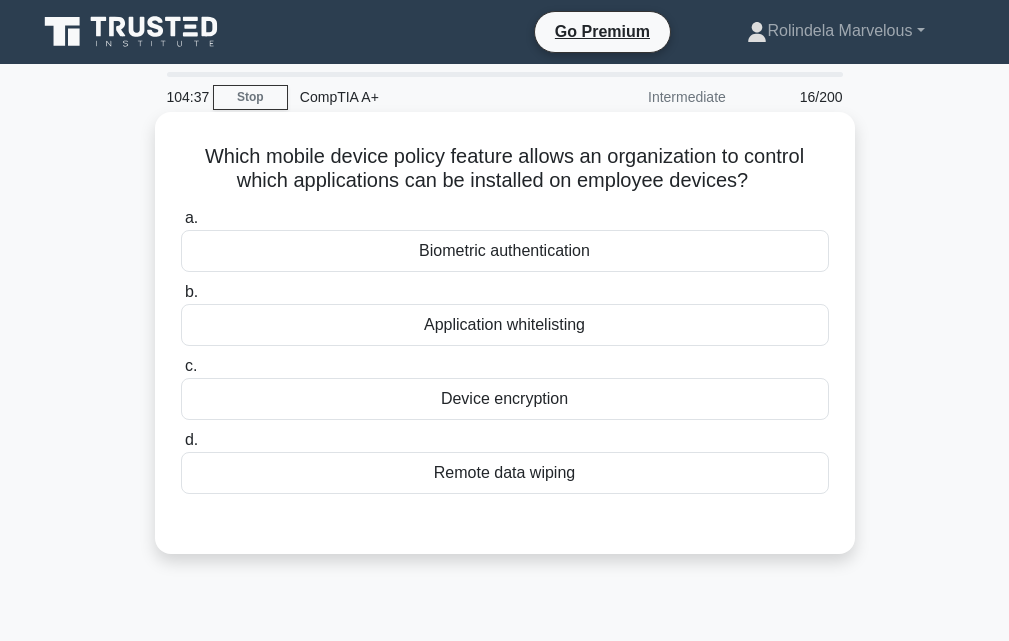 click on "Device encryption" at bounding box center [505, 399] 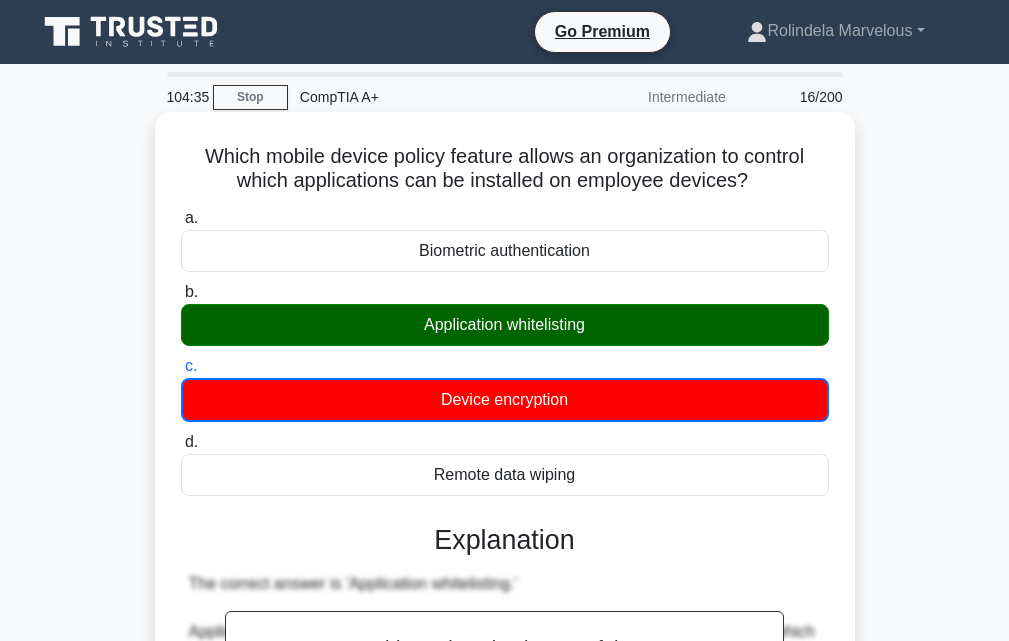 click on "Application whitelisting" at bounding box center [505, 325] 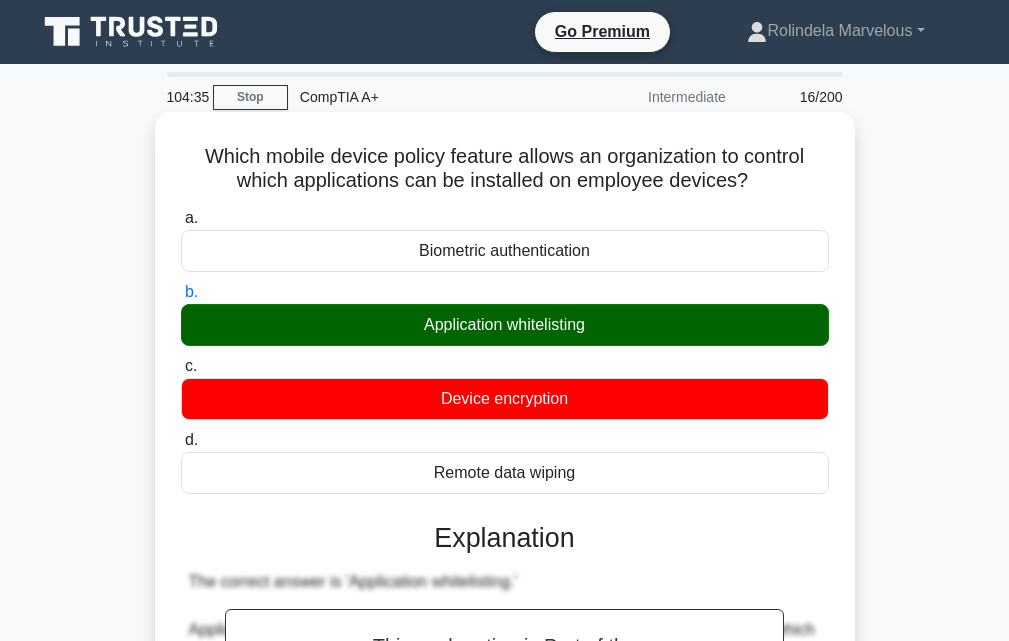 click on "Application whitelisting" at bounding box center [505, 325] 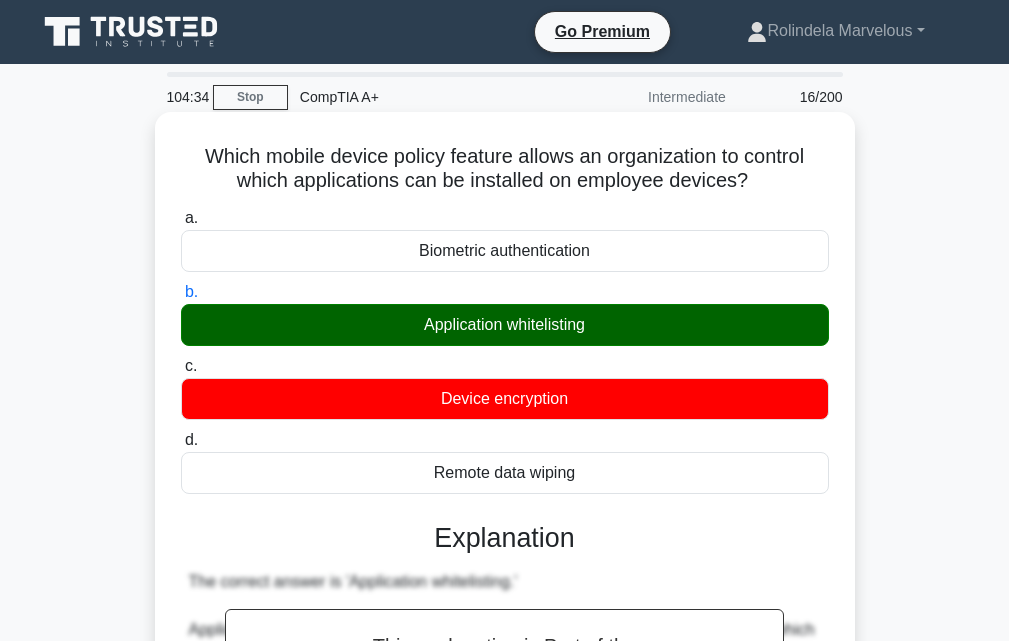 click on "Application whitelisting" at bounding box center [505, 325] 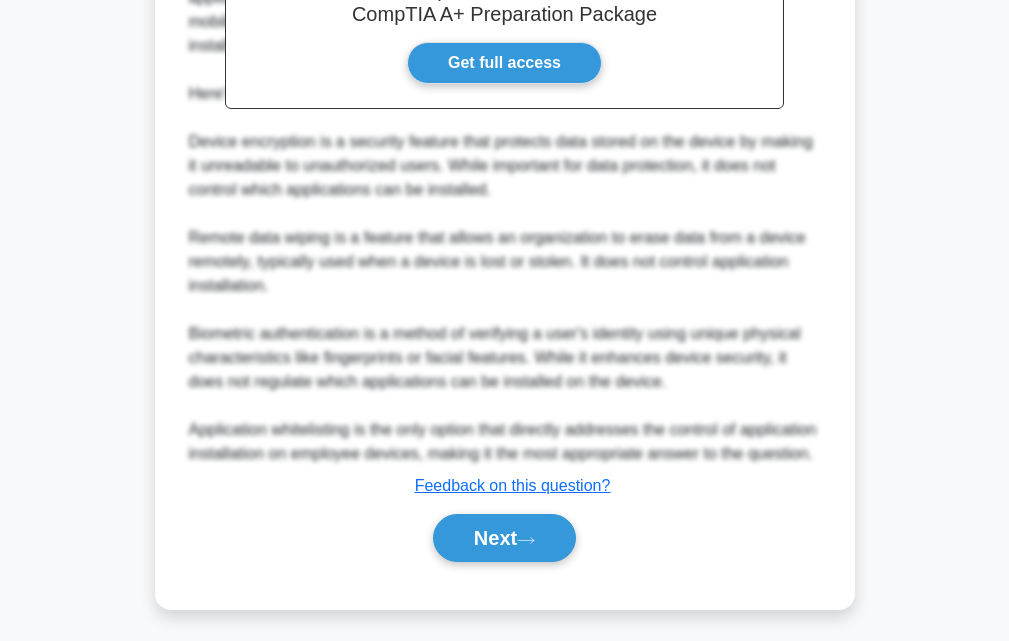 scroll, scrollTop: 688, scrollLeft: 0, axis: vertical 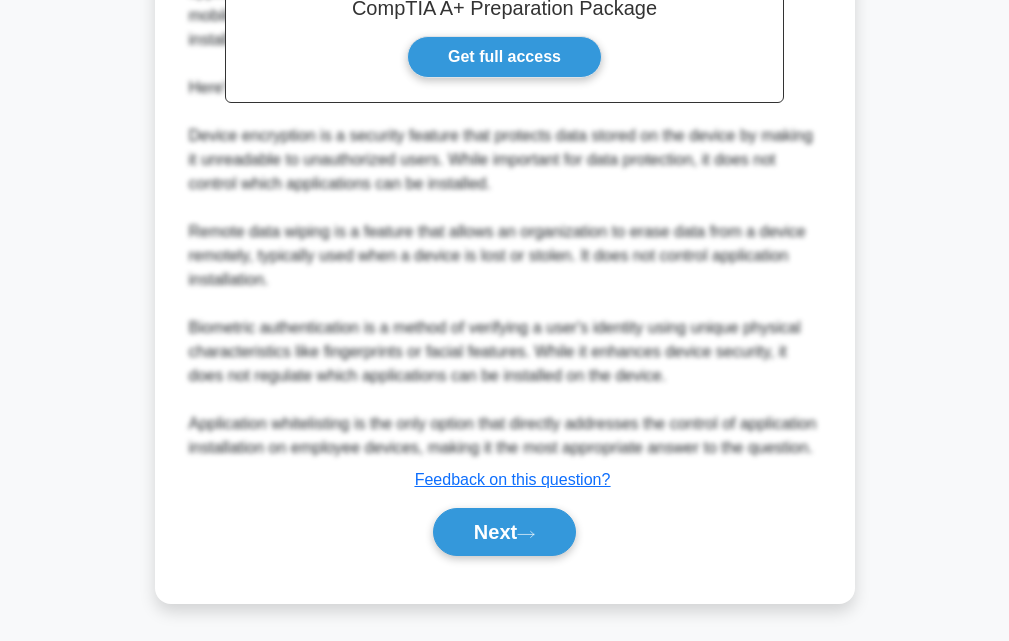 click on "Next" at bounding box center [505, 532] 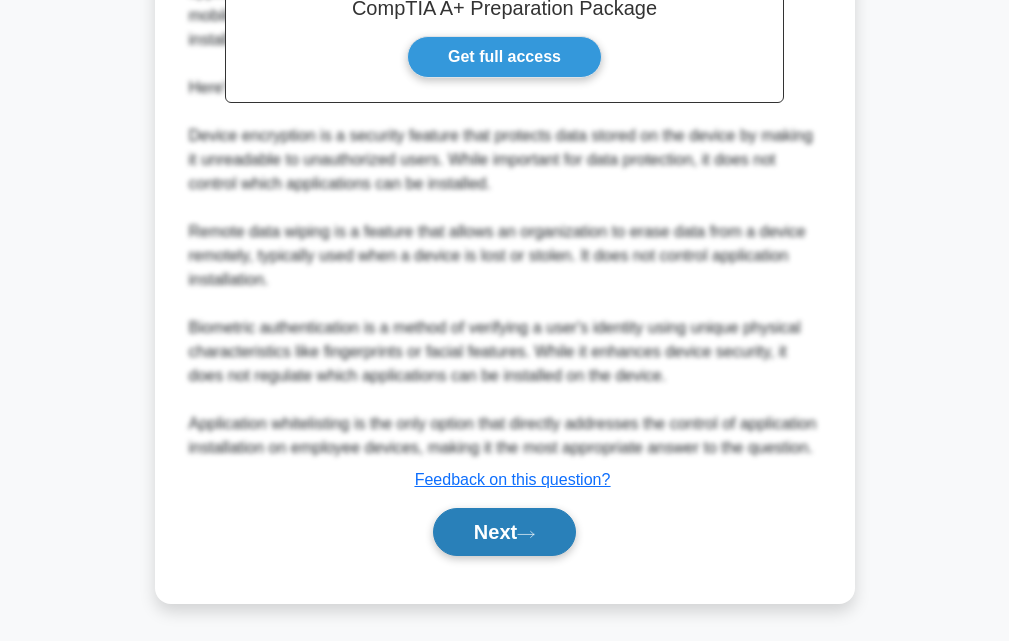 click on "Next" at bounding box center (504, 532) 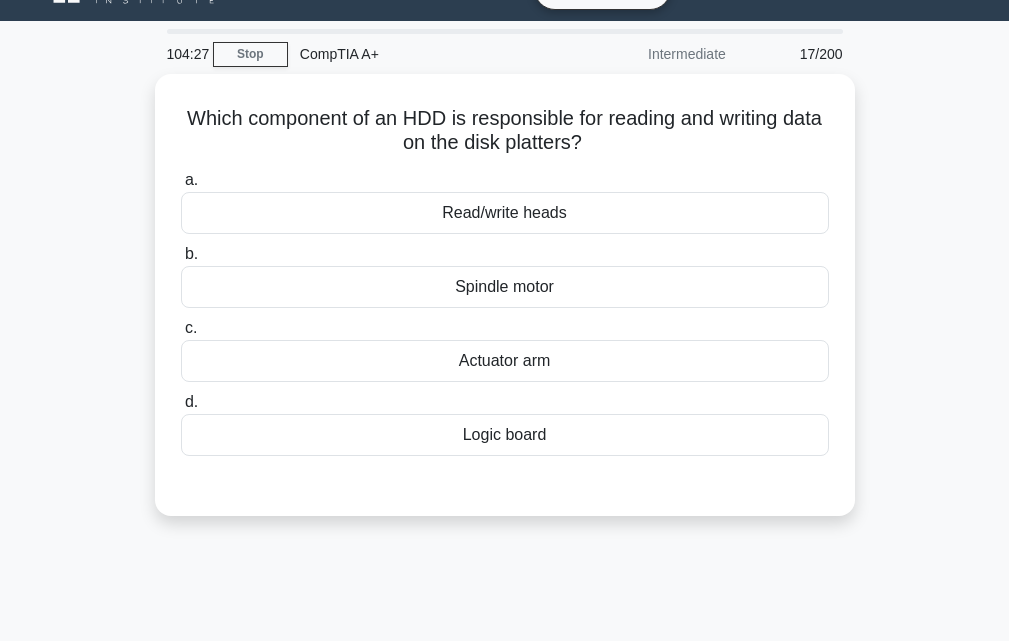 scroll, scrollTop: 0, scrollLeft: 0, axis: both 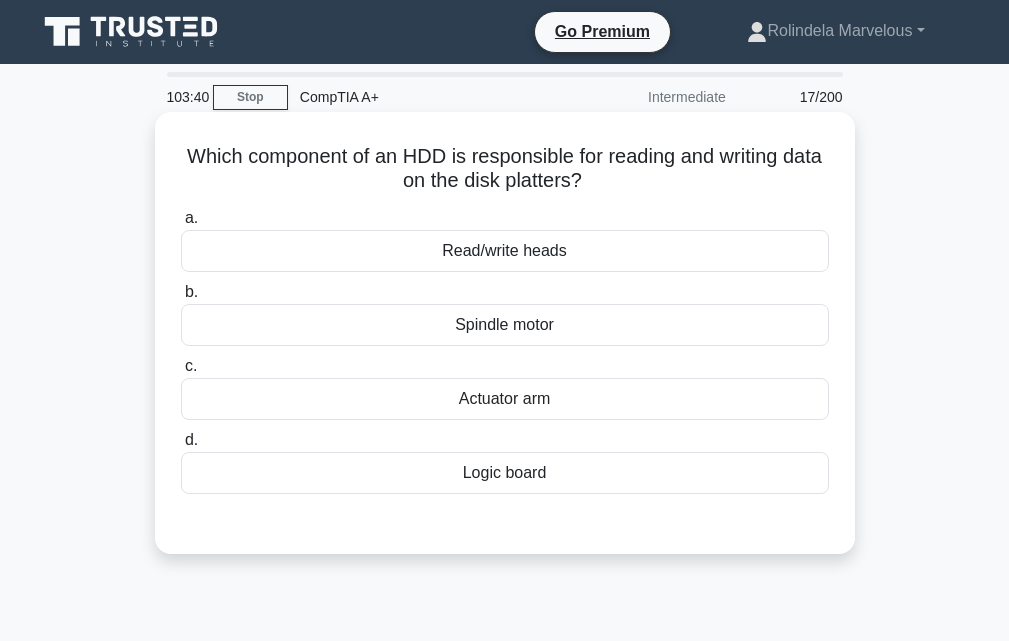 click on "Read/write heads" at bounding box center [505, 251] 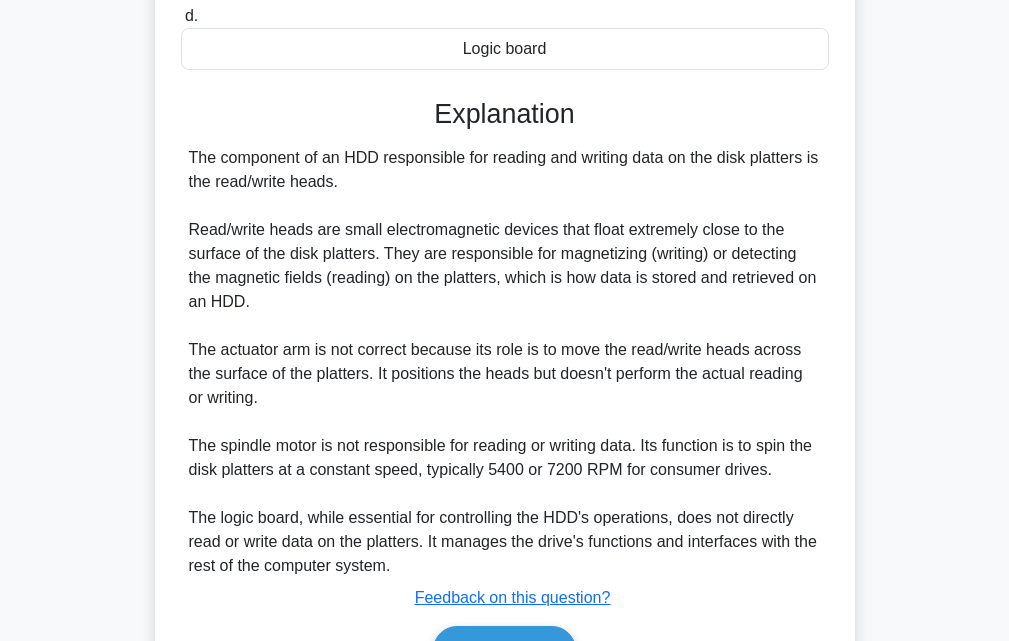 scroll, scrollTop: 544, scrollLeft: 0, axis: vertical 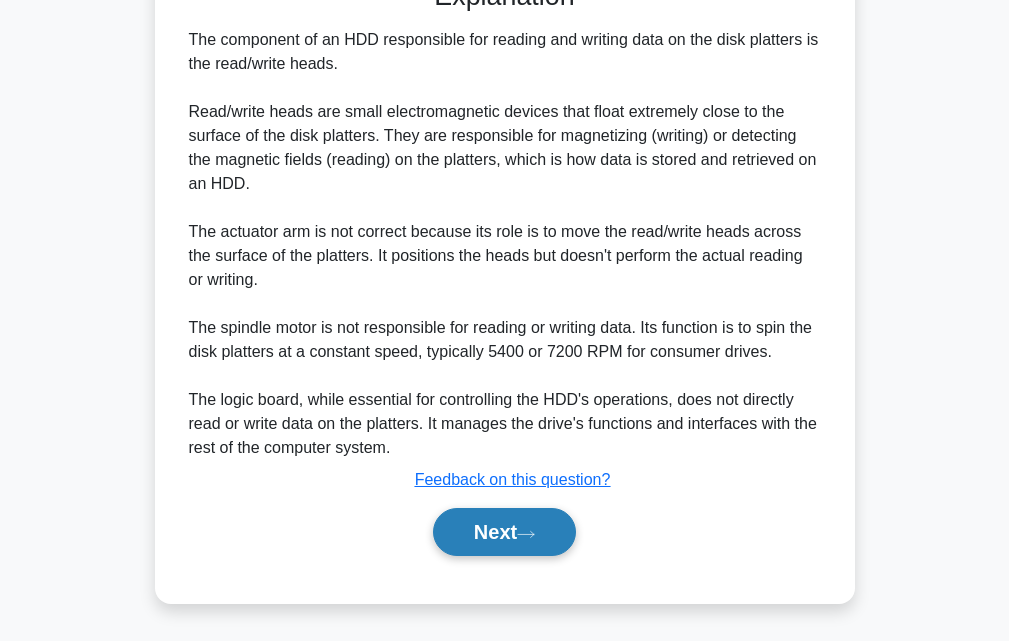 click on "Next" at bounding box center [504, 532] 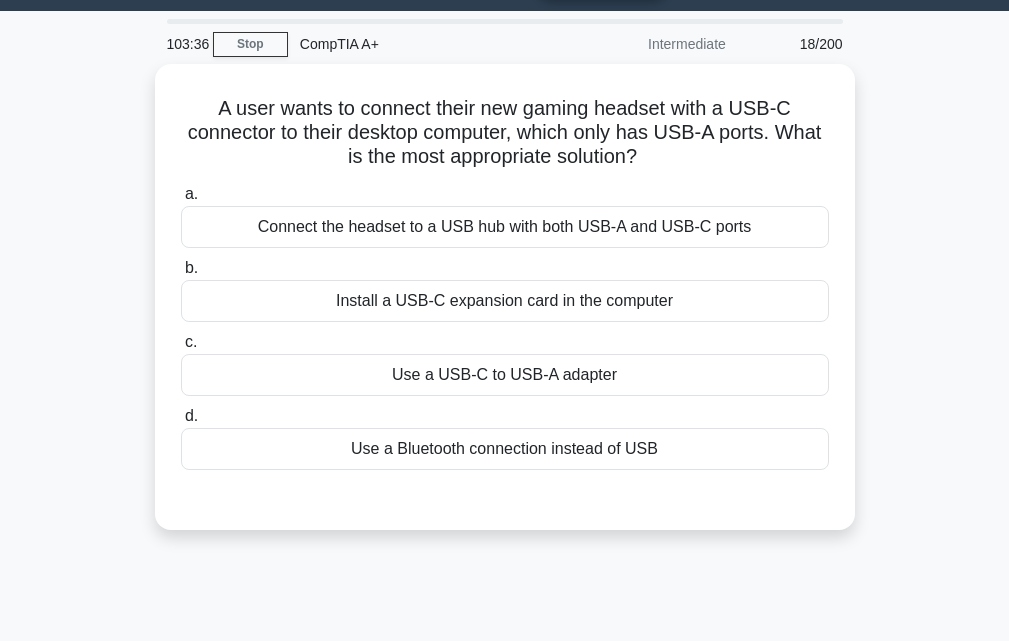 scroll, scrollTop: 0, scrollLeft: 0, axis: both 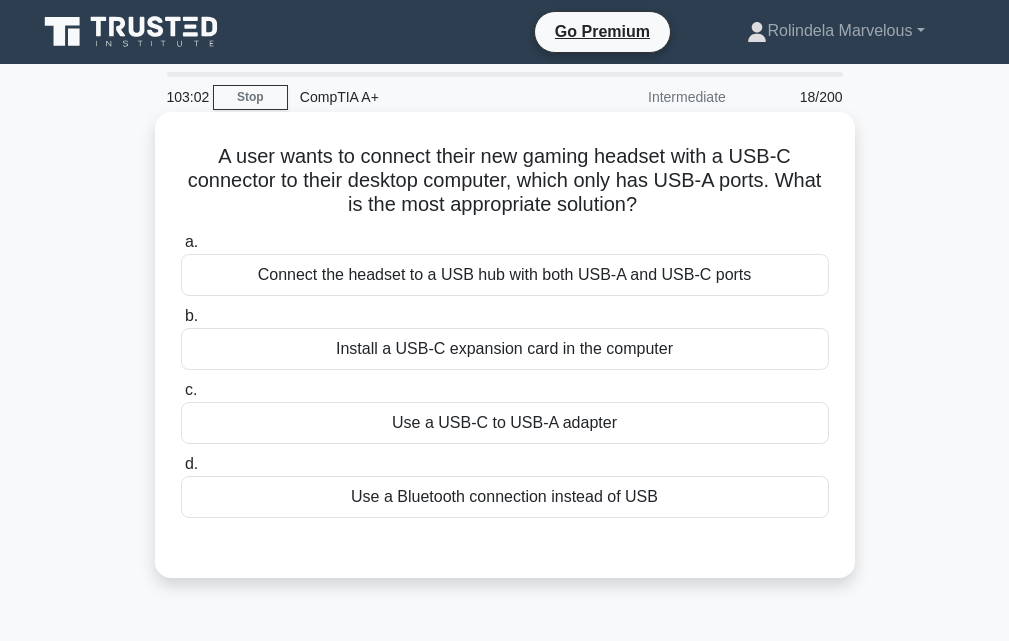 click on "Use a USB-C to USB-A adapter" at bounding box center (505, 423) 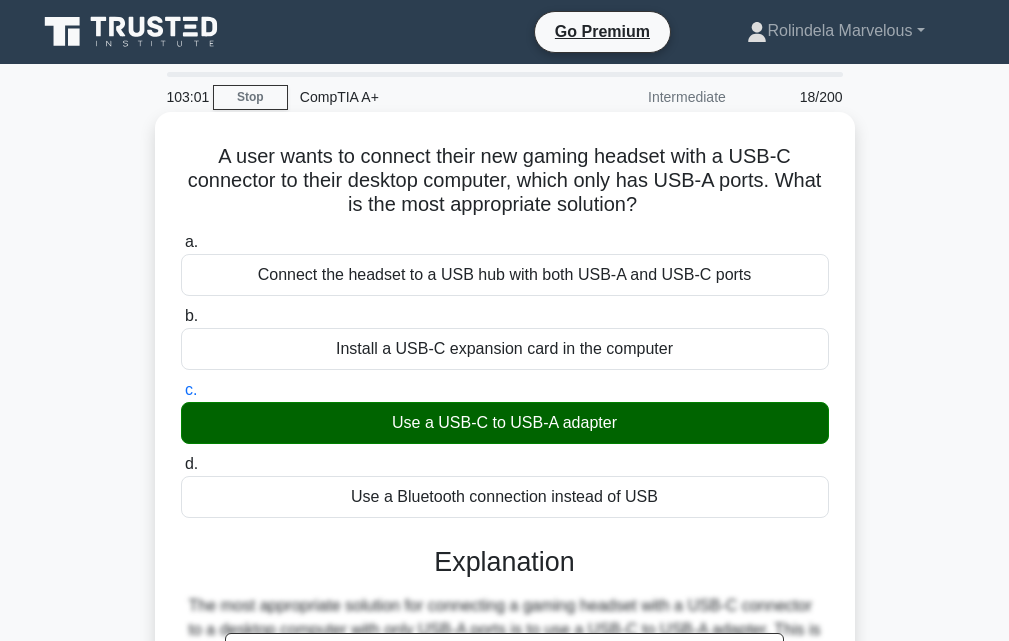 scroll, scrollTop: 640, scrollLeft: 0, axis: vertical 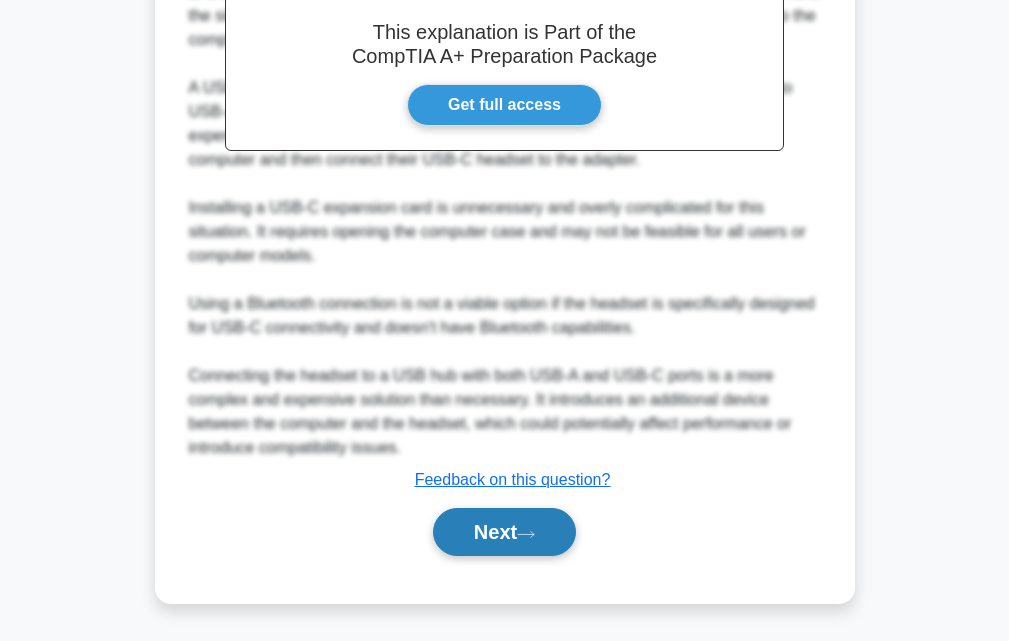 click on "Next" at bounding box center (504, 532) 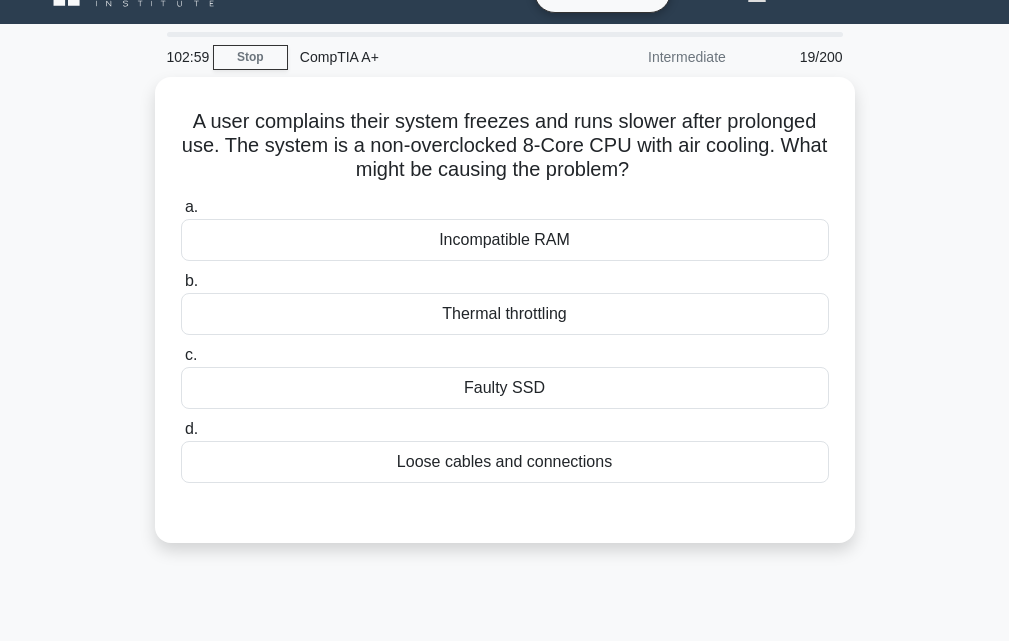 scroll, scrollTop: 0, scrollLeft: 0, axis: both 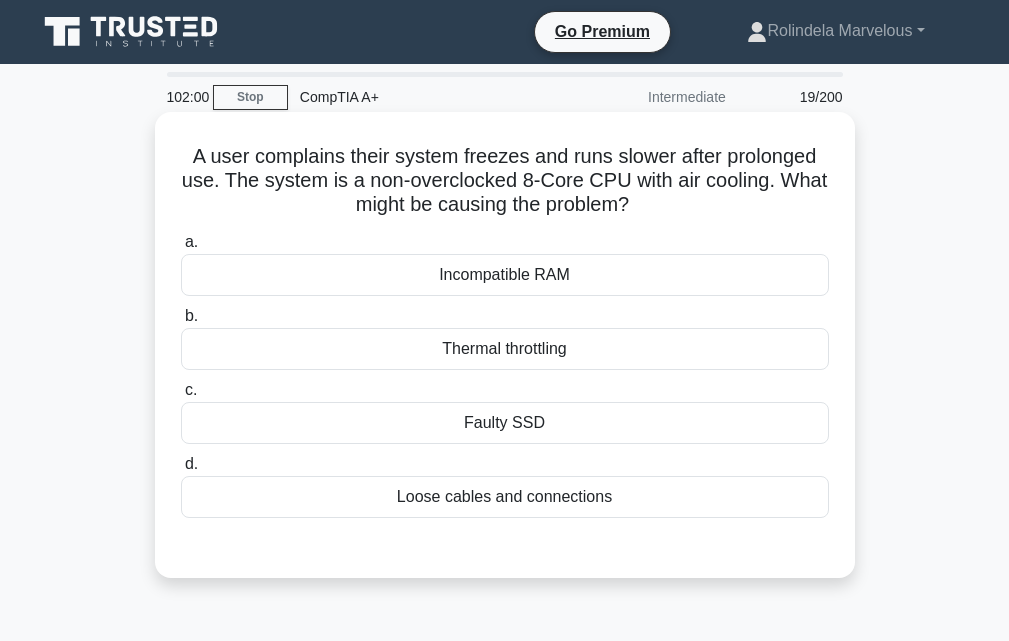 click on "Thermal throttling" at bounding box center (505, 349) 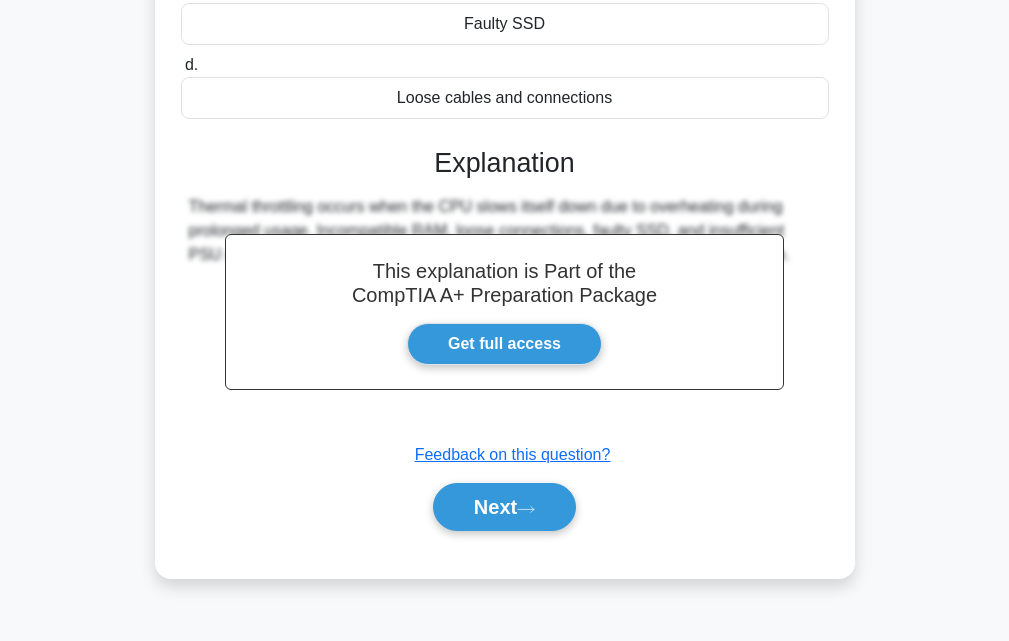 scroll, scrollTop: 400, scrollLeft: 0, axis: vertical 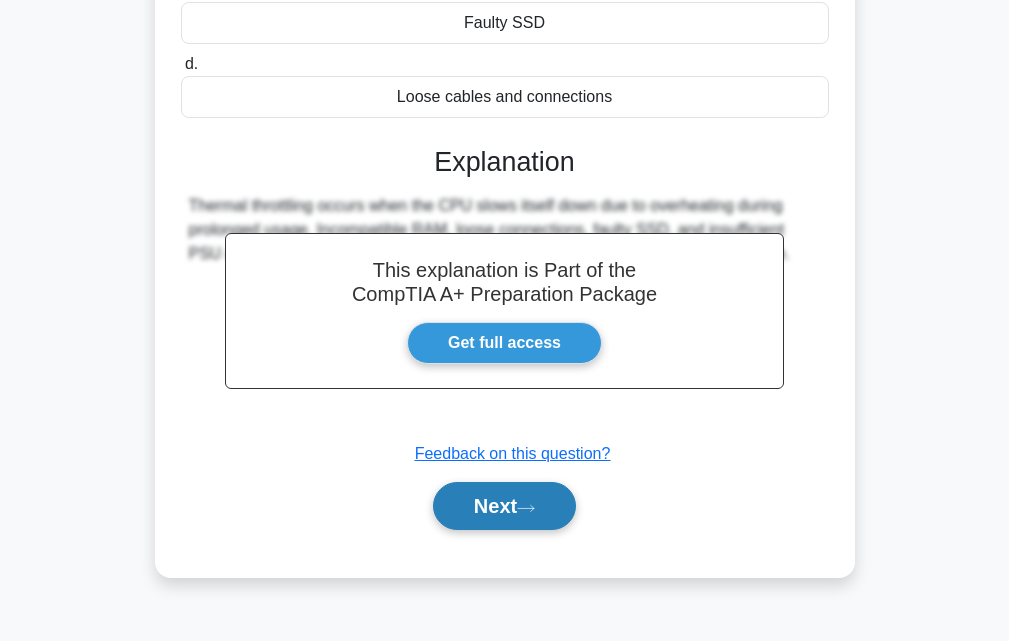 click on "Next" at bounding box center [504, 506] 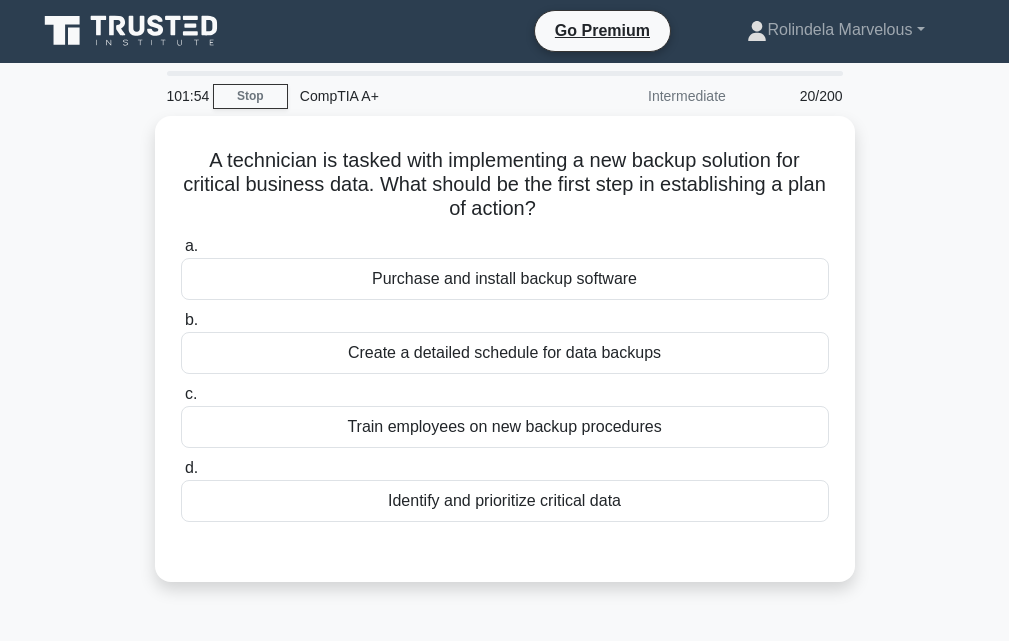 scroll, scrollTop: 0, scrollLeft: 0, axis: both 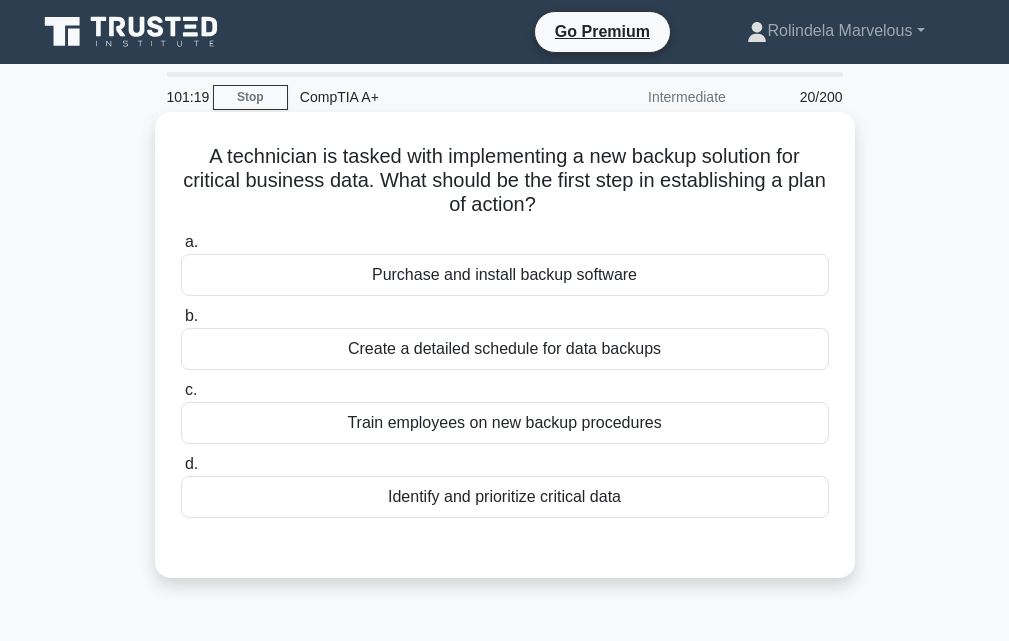 click on "Identify and prioritize critical data" at bounding box center [505, 497] 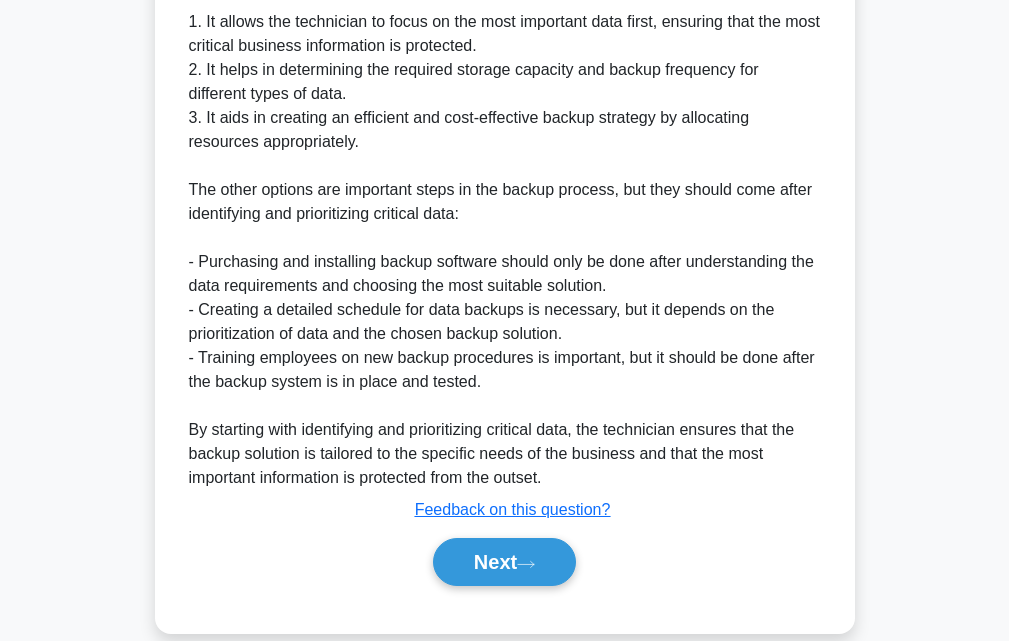 scroll, scrollTop: 688, scrollLeft: 0, axis: vertical 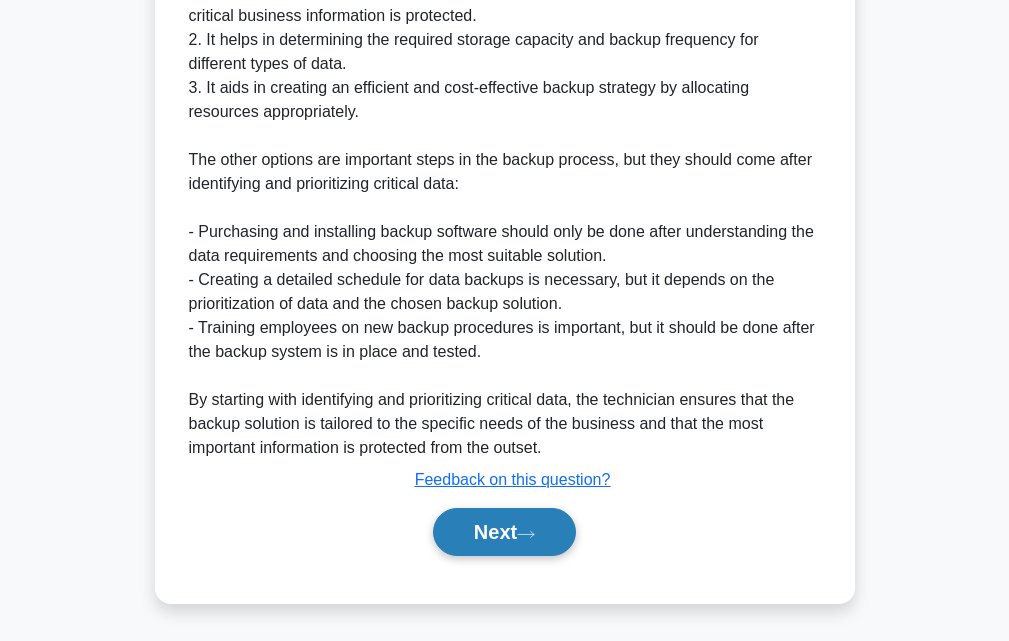 click on "Next" at bounding box center [504, 532] 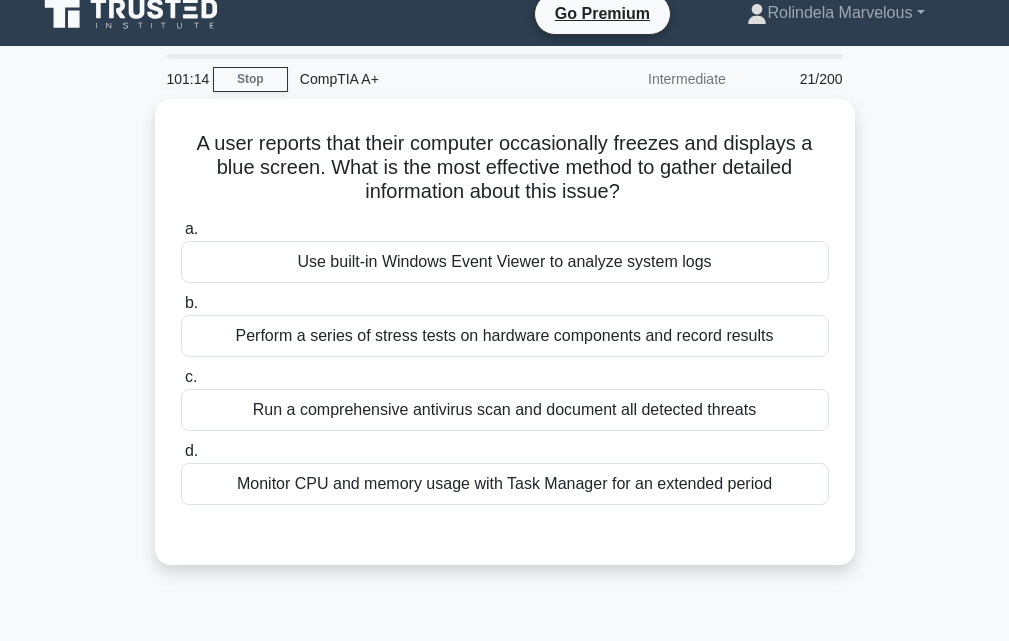scroll, scrollTop: 0, scrollLeft: 0, axis: both 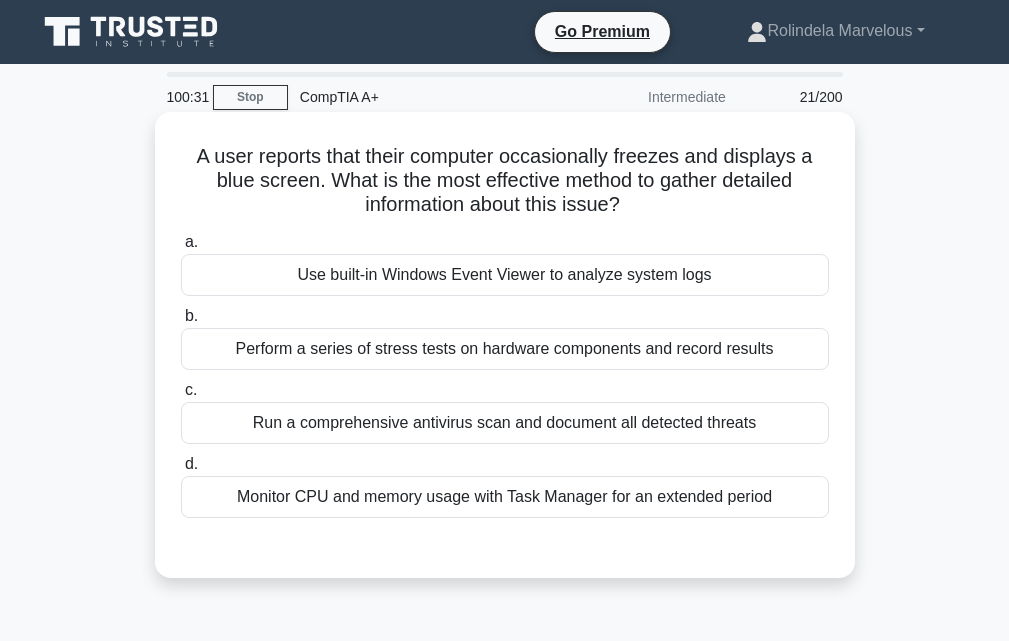 click on "Use built-in Windows Event Viewer to analyze system logs" at bounding box center [505, 275] 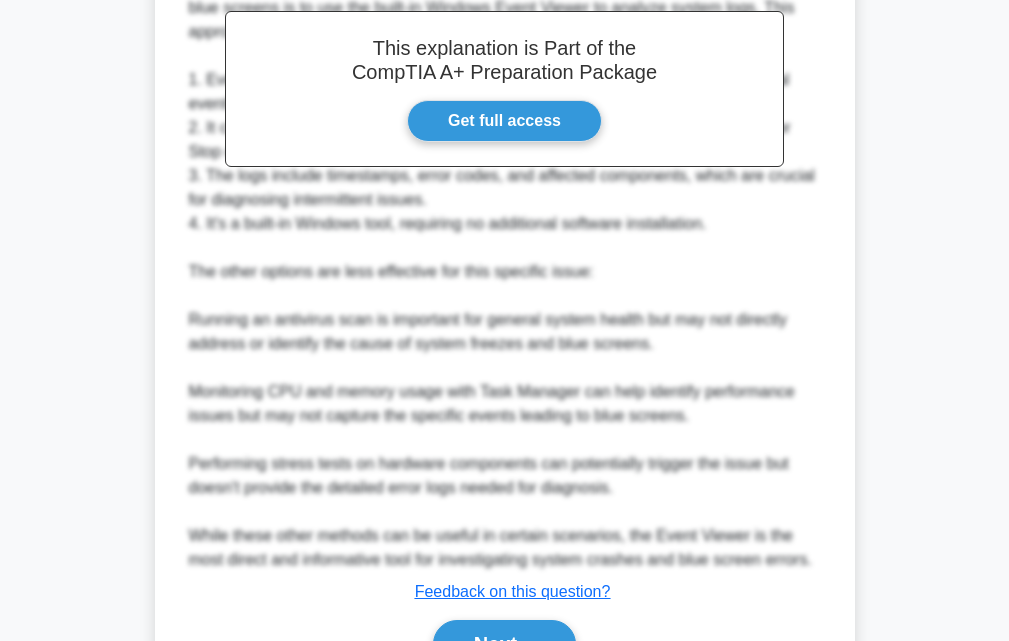 scroll, scrollTop: 736, scrollLeft: 0, axis: vertical 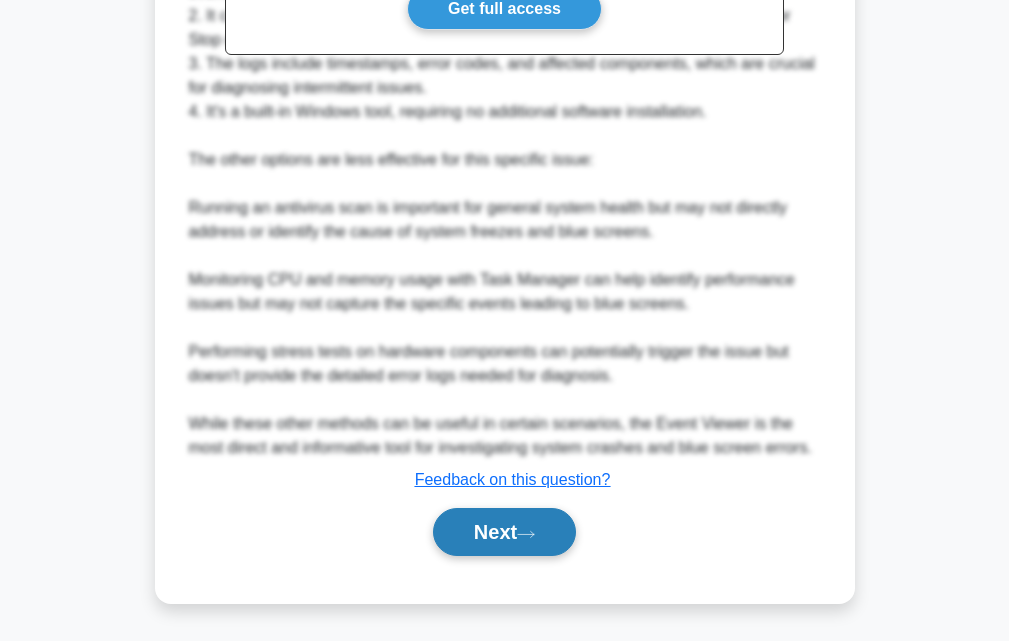 click on "Next" at bounding box center [504, 532] 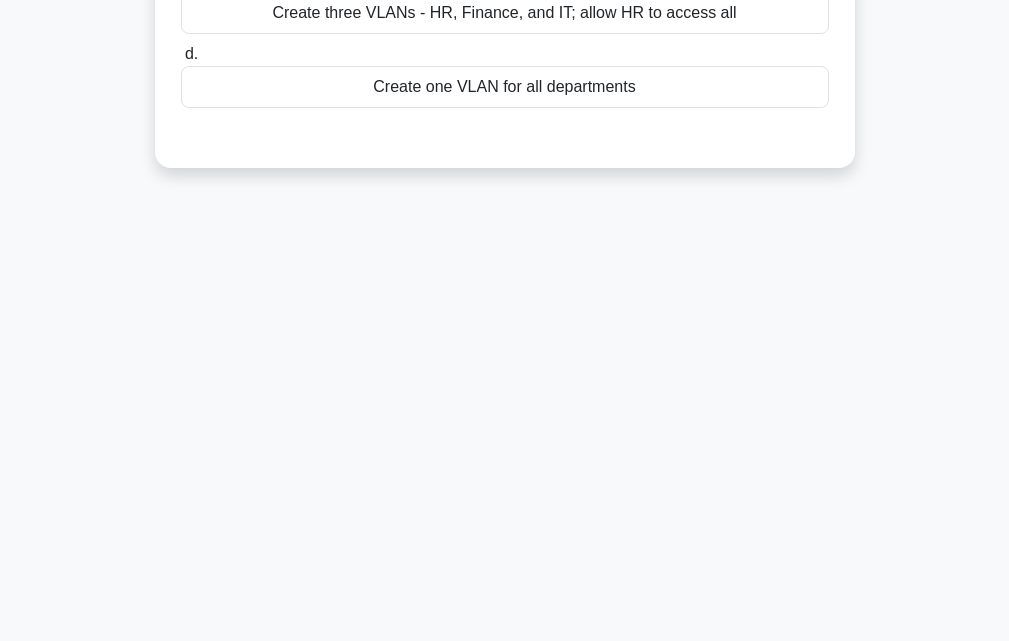 scroll, scrollTop: 0, scrollLeft: 0, axis: both 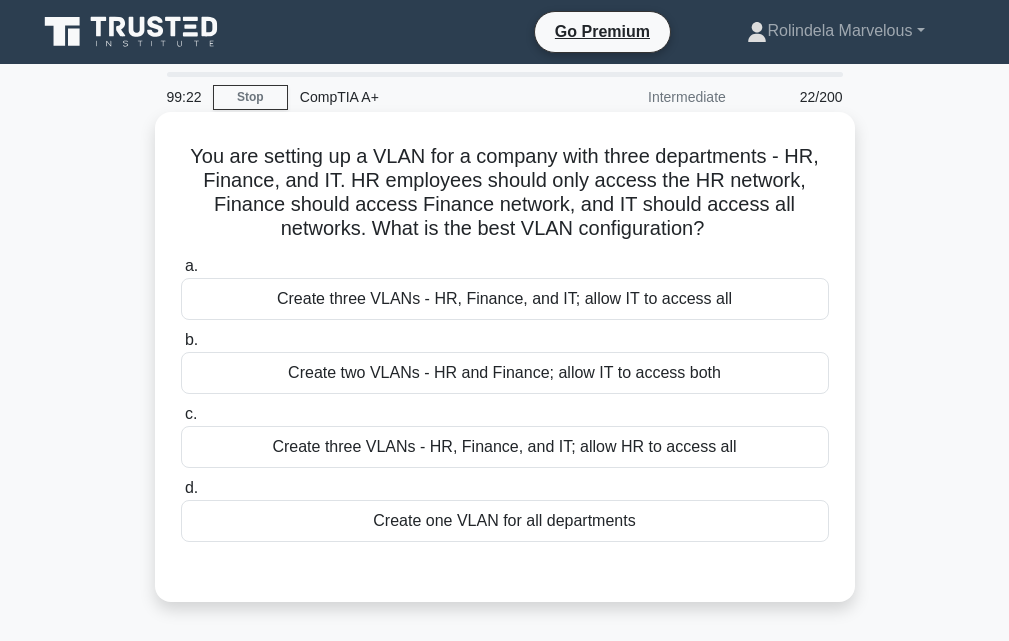 click on "Create three VLANs - HR, Finance, and IT; allow IT to access all" at bounding box center [505, 299] 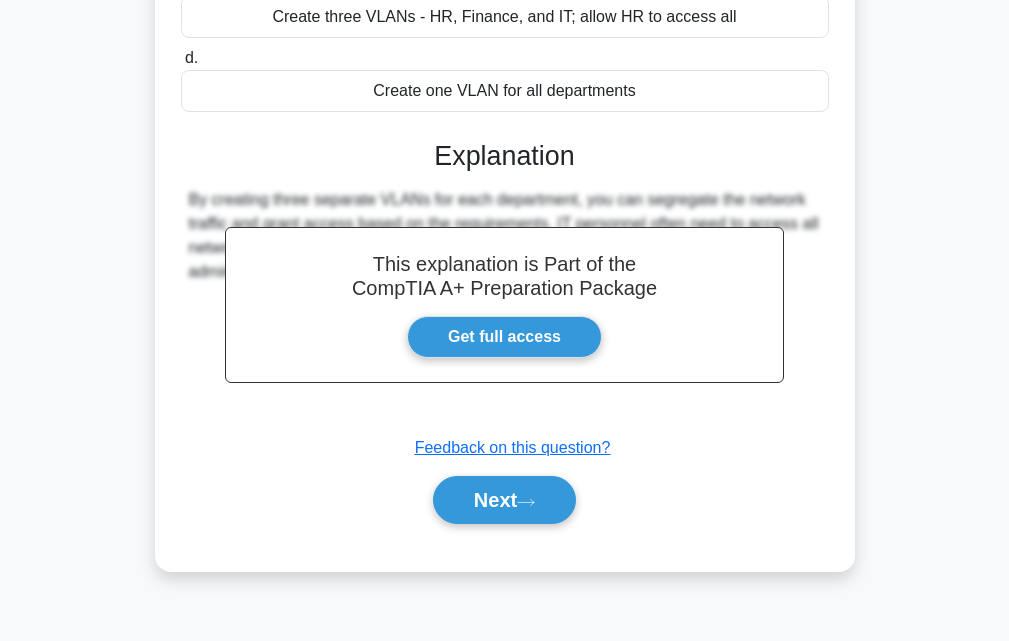 scroll, scrollTop: 439, scrollLeft: 0, axis: vertical 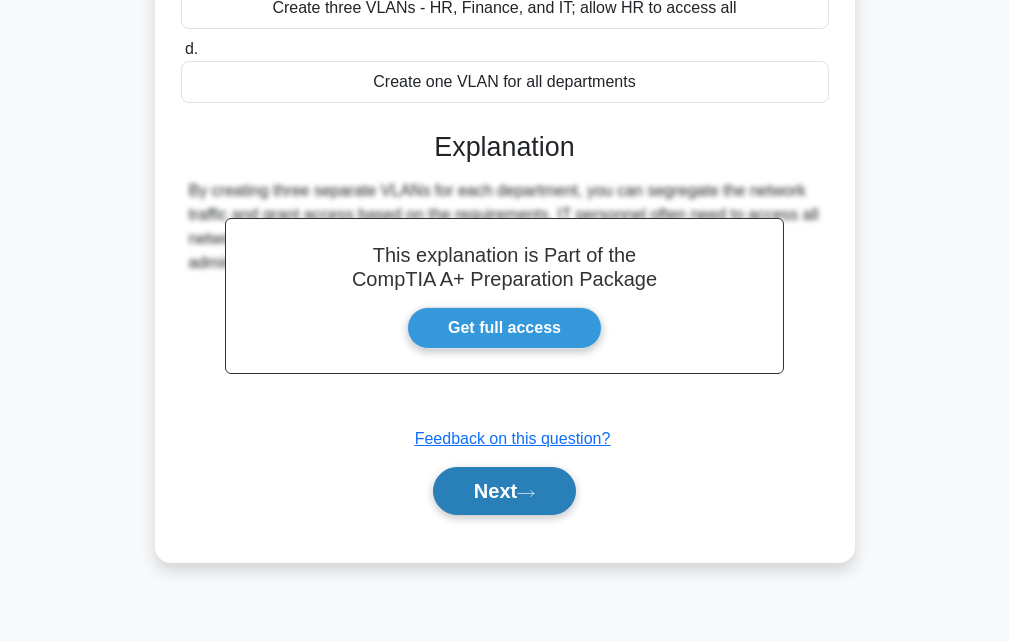 click on "Next" at bounding box center (504, 491) 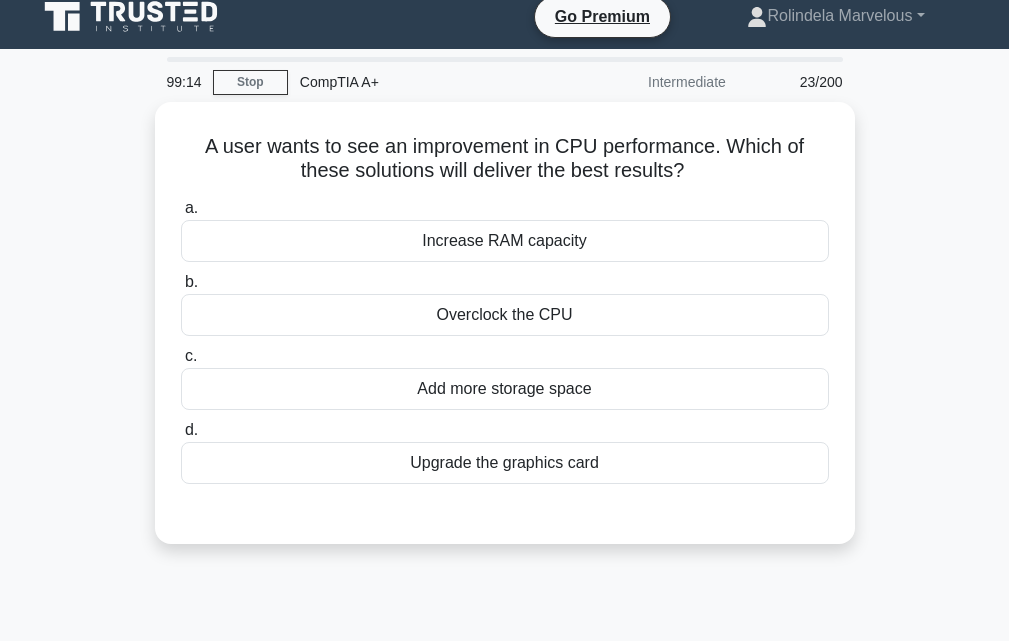 scroll, scrollTop: 0, scrollLeft: 0, axis: both 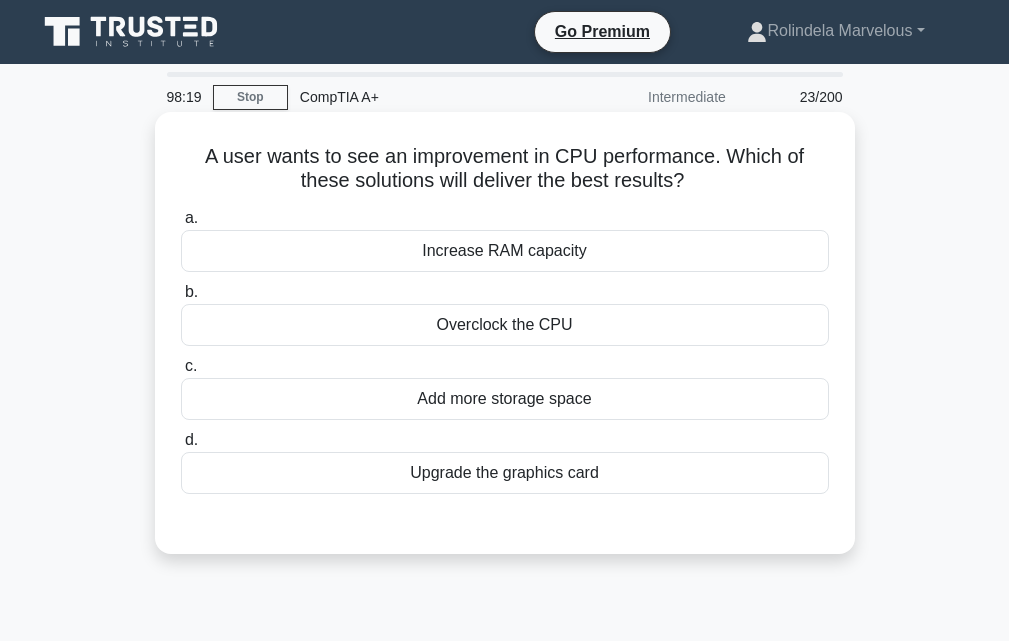 click on "Overclock the CPU" at bounding box center [505, 325] 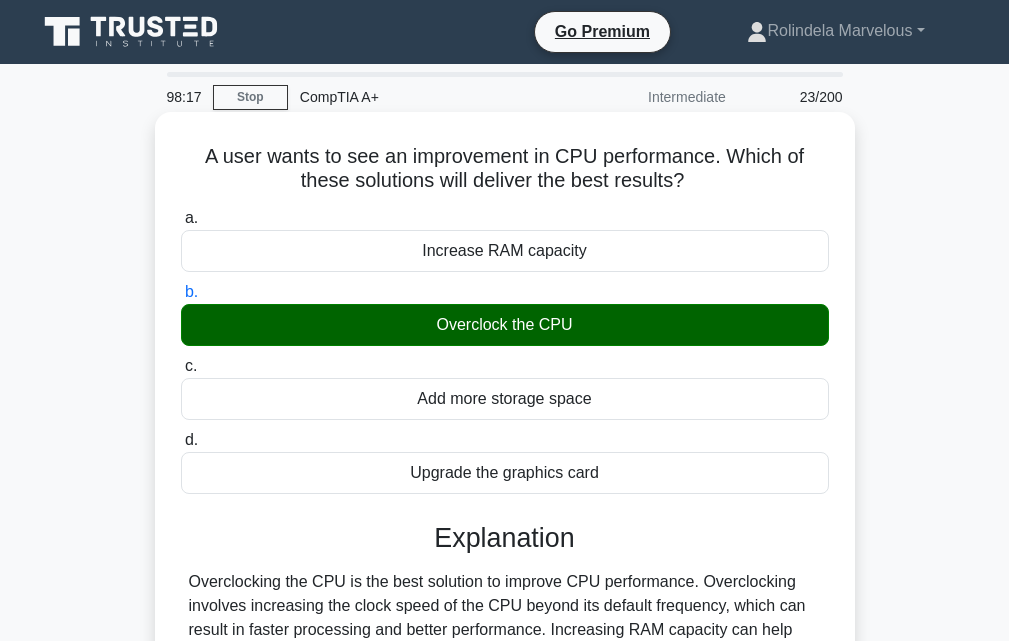 scroll, scrollTop: 400, scrollLeft: 0, axis: vertical 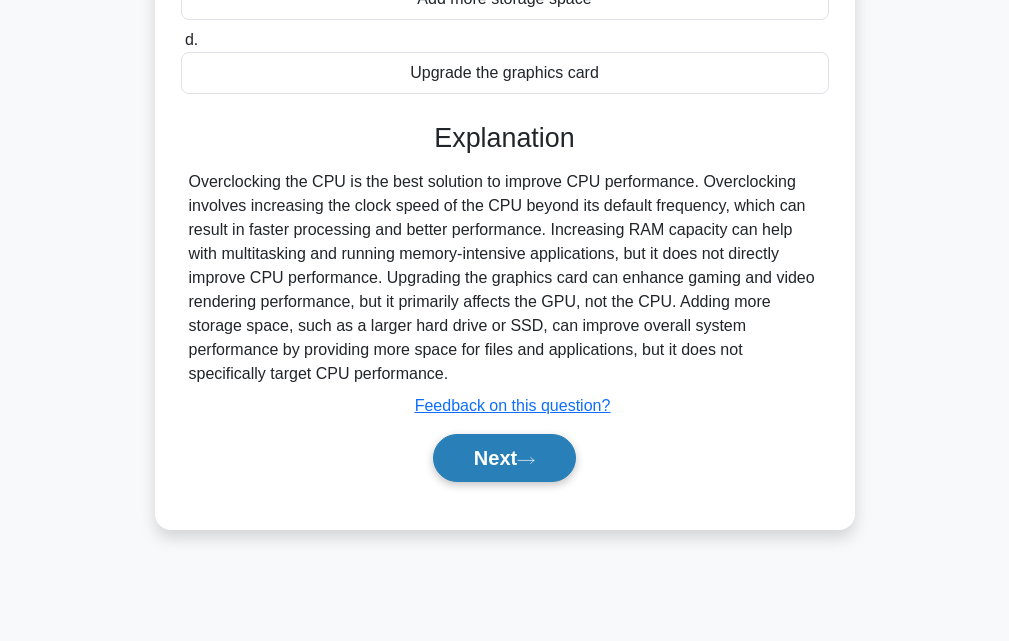 click on "Next" at bounding box center [504, 458] 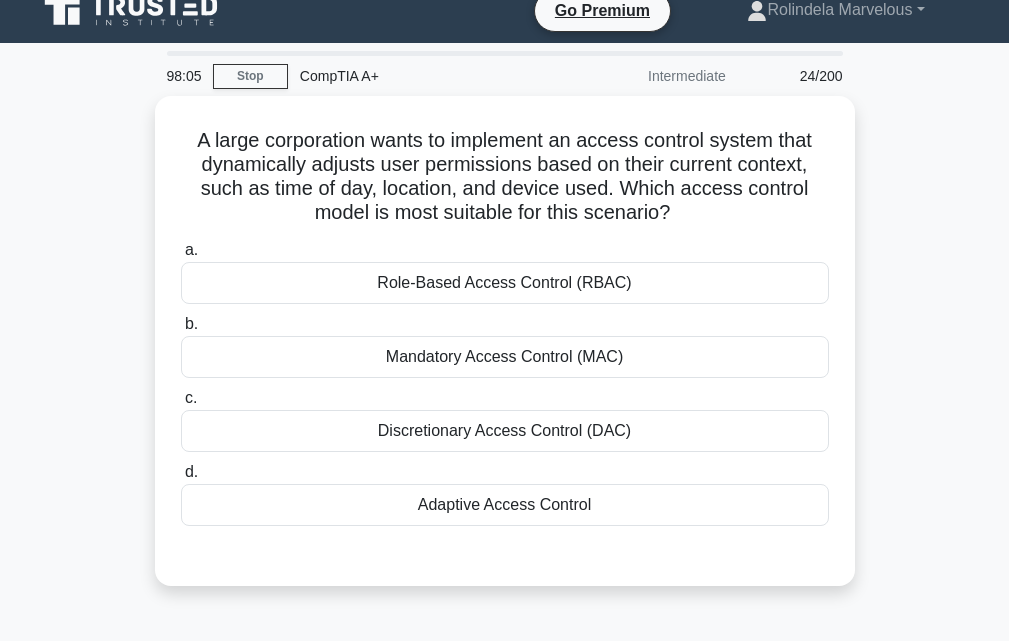 scroll, scrollTop: 0, scrollLeft: 0, axis: both 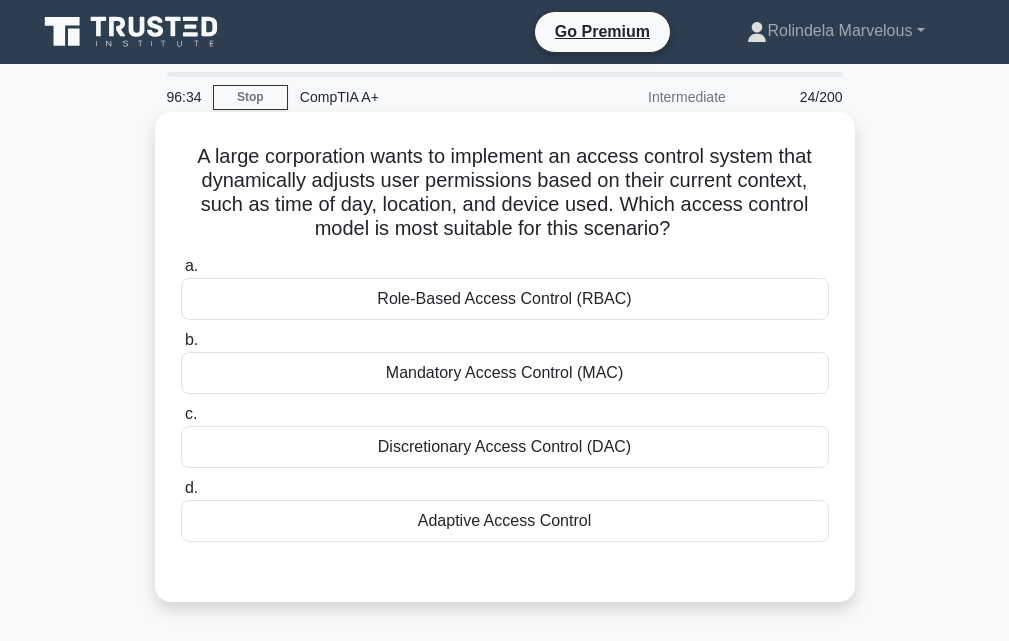 click on "Adaptive Access Control" at bounding box center [505, 521] 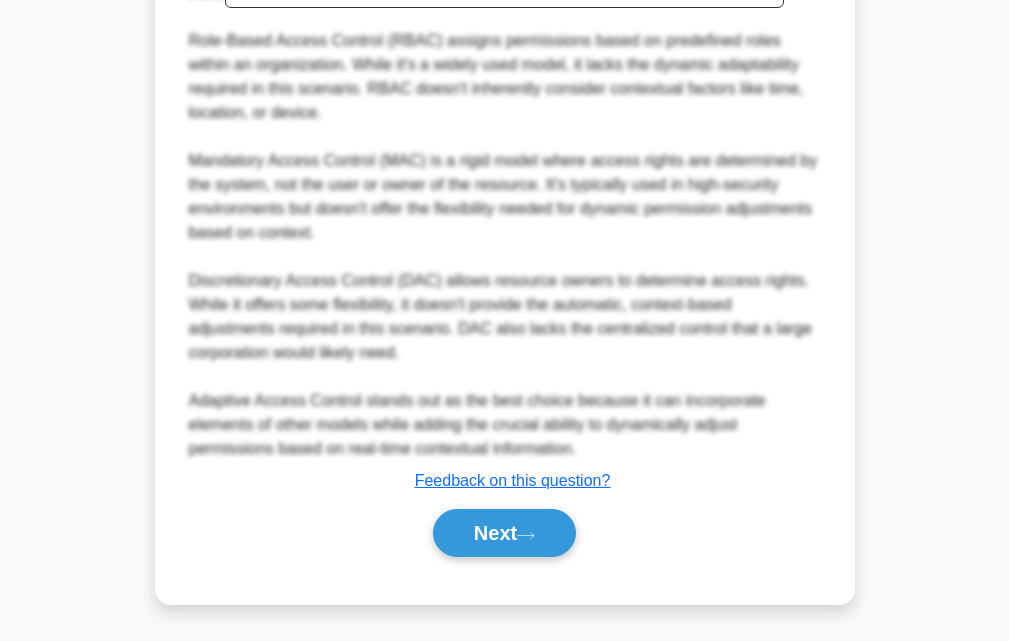 scroll, scrollTop: 808, scrollLeft: 0, axis: vertical 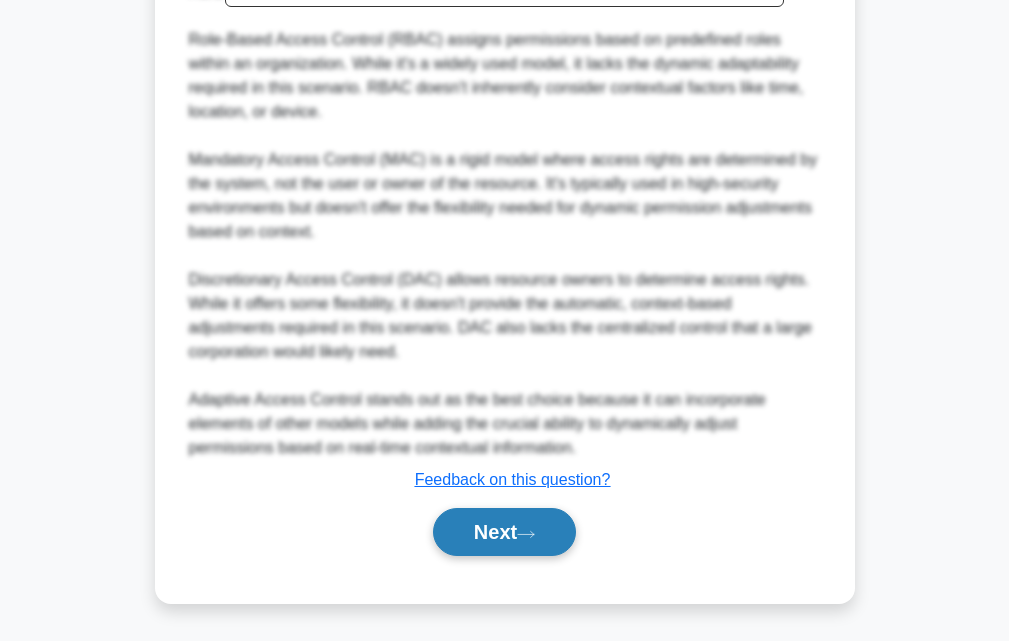 click on "Next" at bounding box center [504, 532] 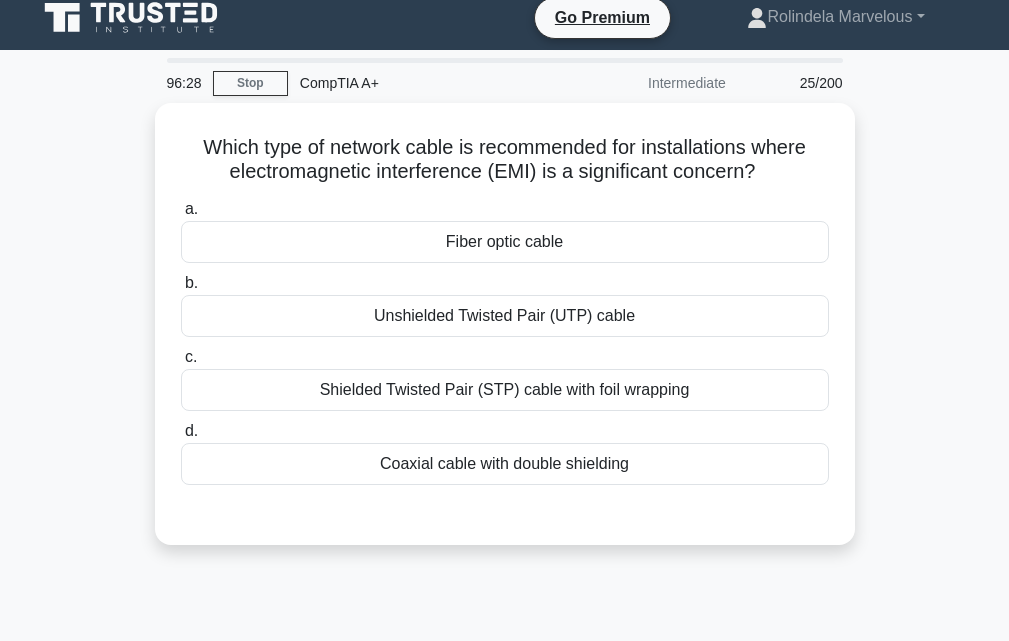 scroll, scrollTop: 0, scrollLeft: 0, axis: both 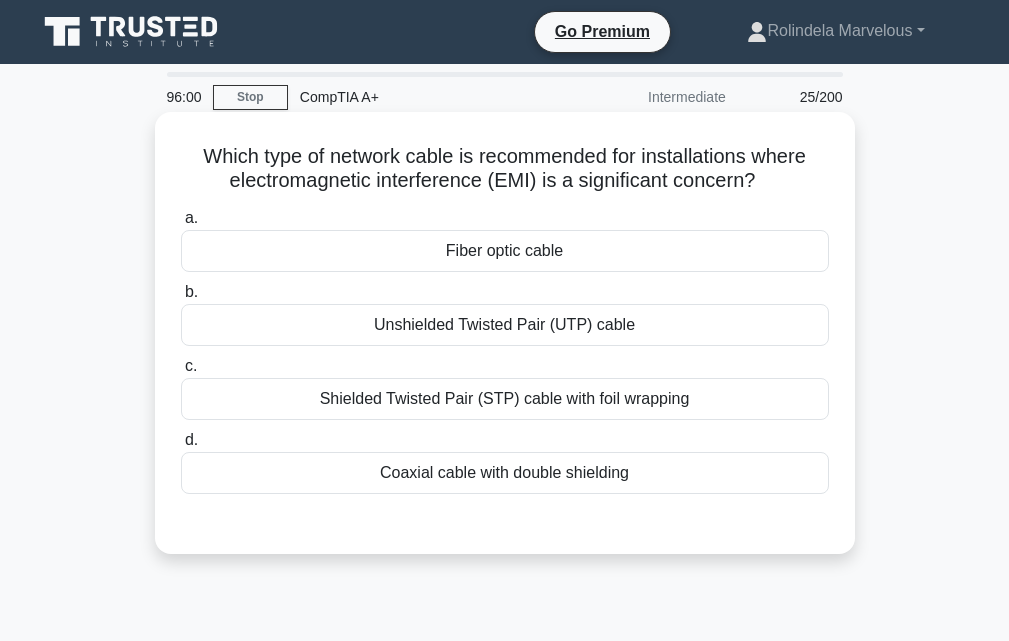 click on "Shielded Twisted Pair (STP) cable with foil wrapping" at bounding box center (505, 399) 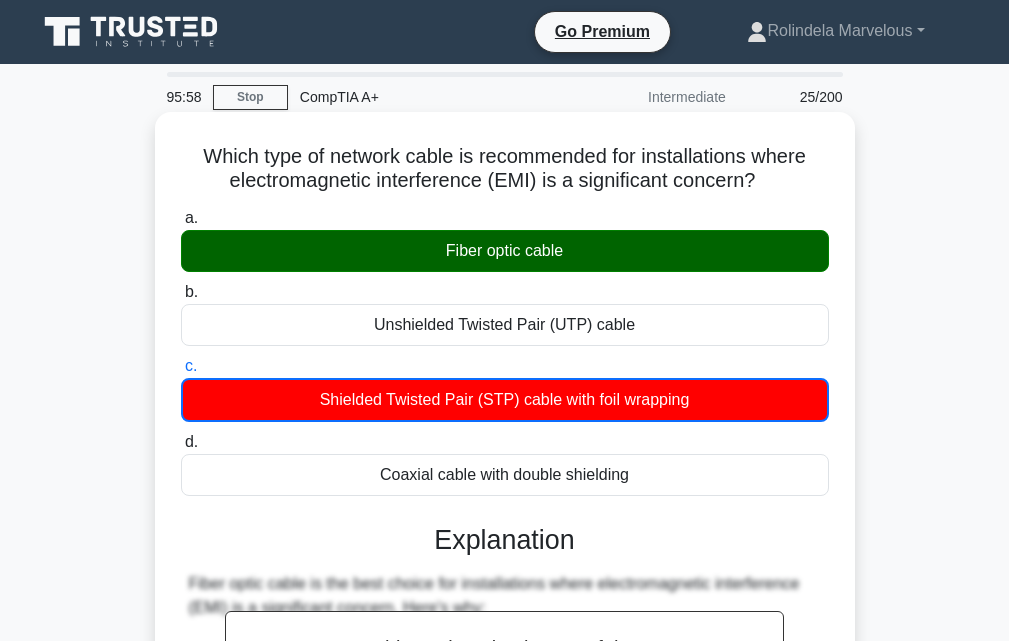 click on "Fiber optic cable" at bounding box center (505, 251) 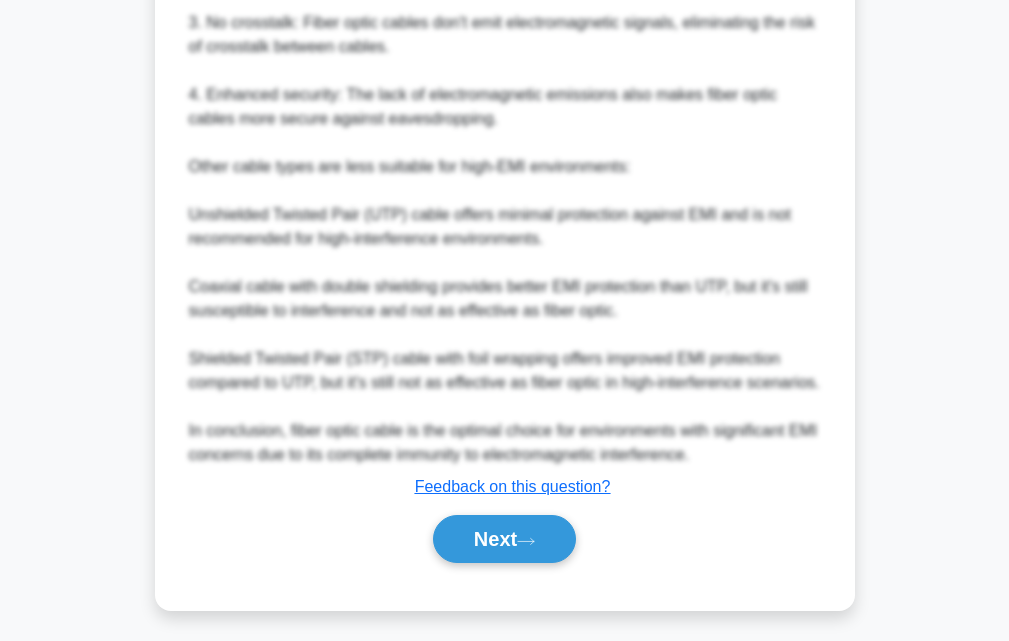 scroll, scrollTop: 800, scrollLeft: 0, axis: vertical 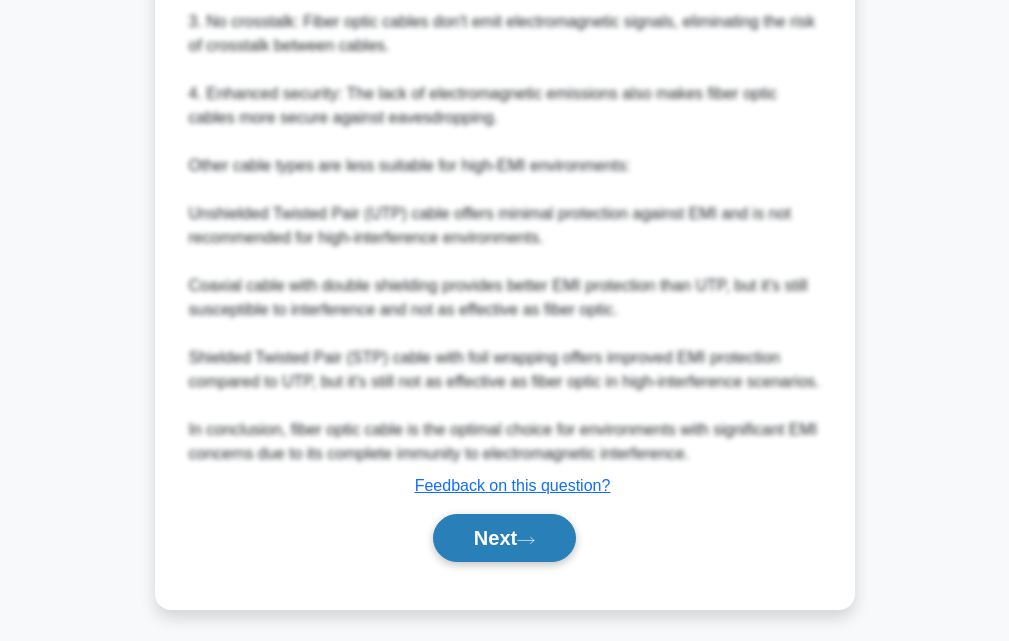 click on "Next" at bounding box center [504, 538] 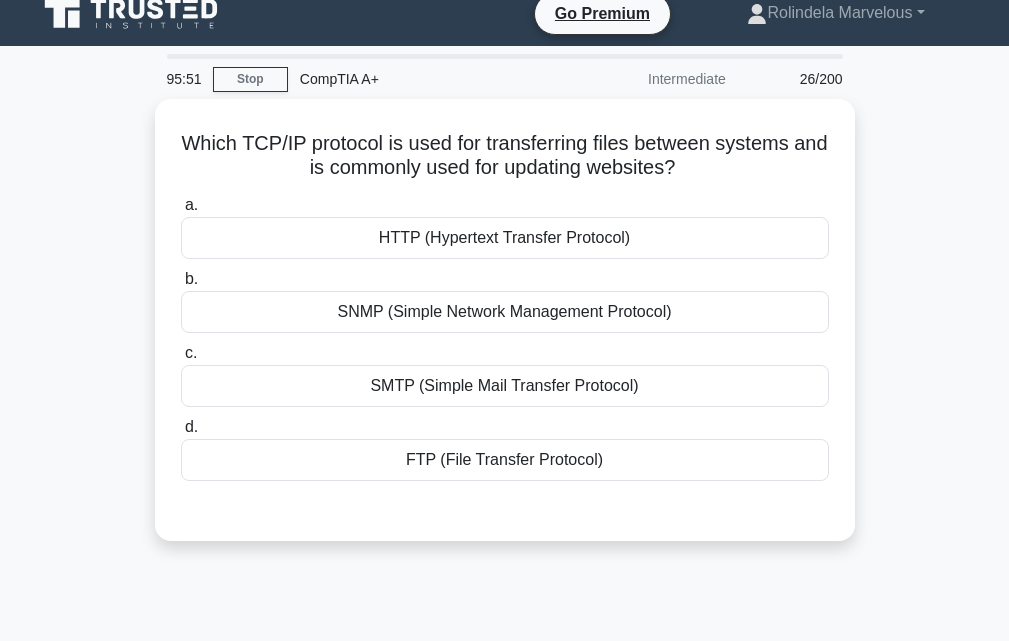 scroll, scrollTop: 0, scrollLeft: 0, axis: both 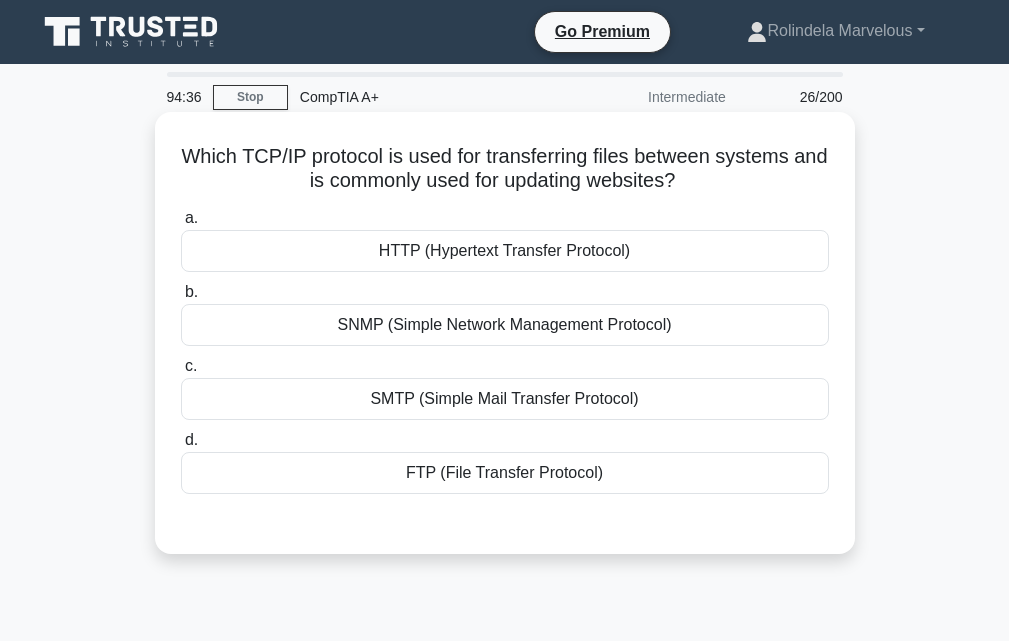 click on "SNMP (Simple Network Management Protocol)" at bounding box center (505, 325) 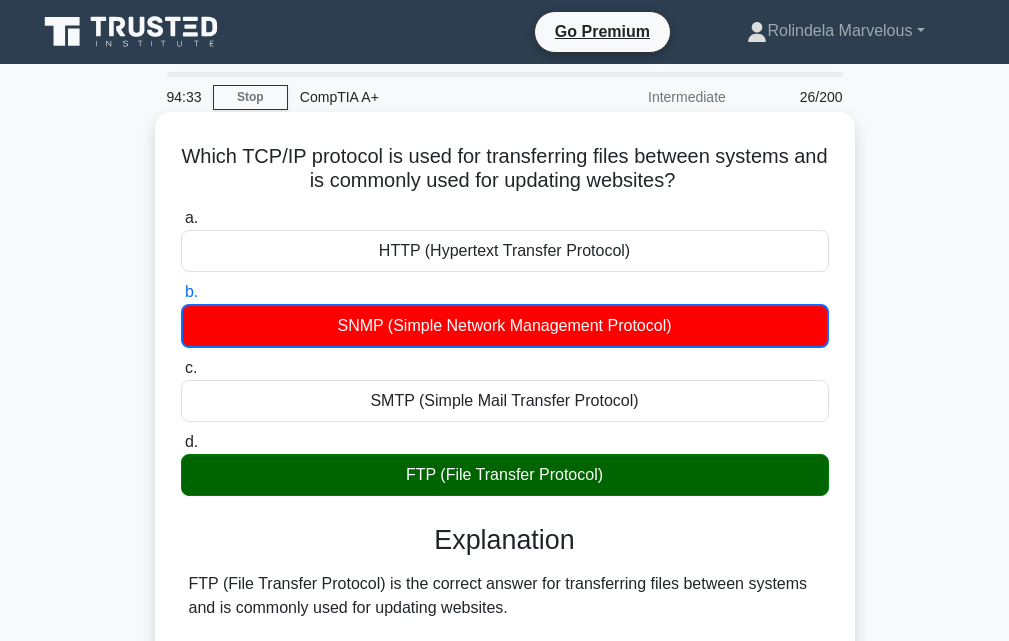 scroll, scrollTop: 400, scrollLeft: 0, axis: vertical 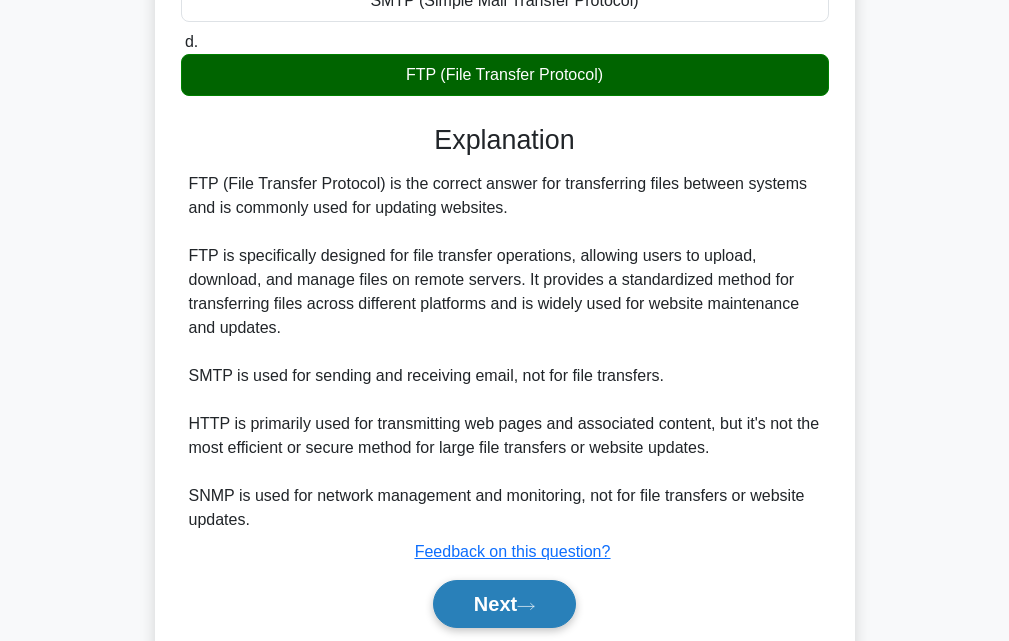 click on "Next" at bounding box center (504, 604) 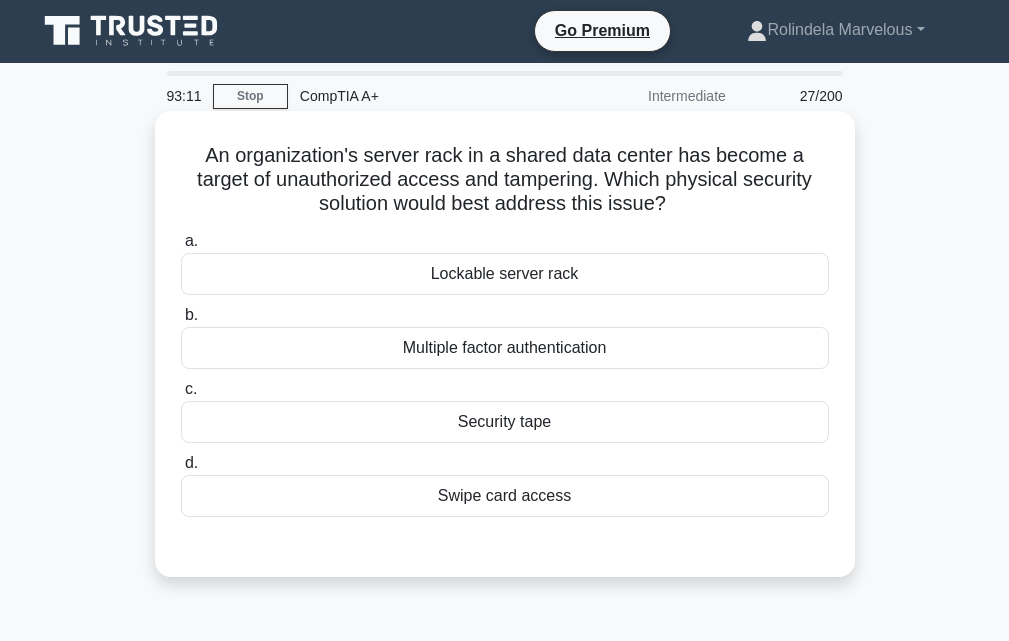 scroll, scrollTop: 0, scrollLeft: 0, axis: both 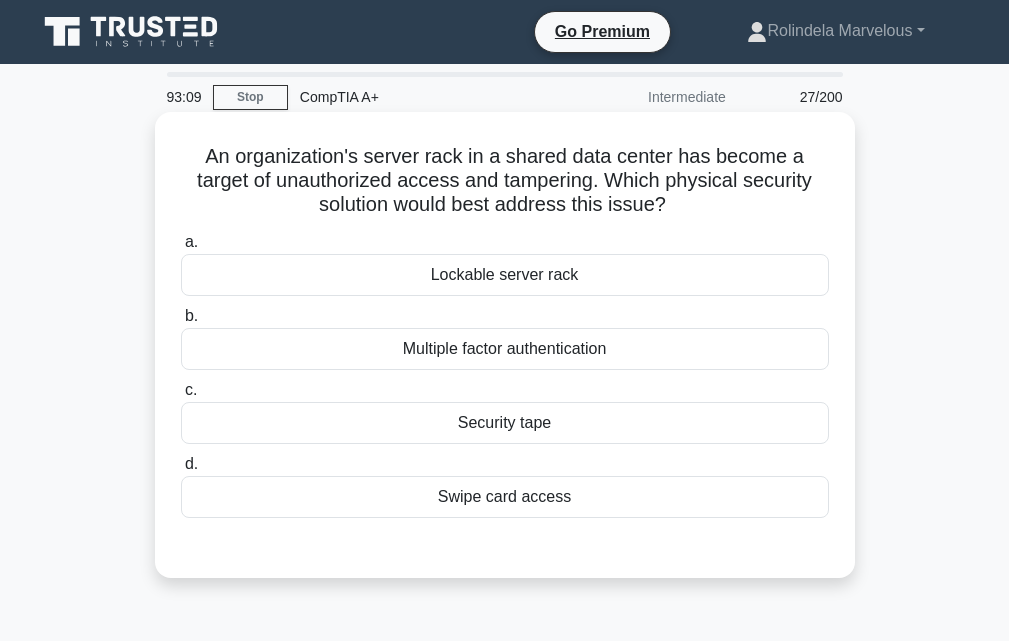 click on "Security tape" at bounding box center (505, 423) 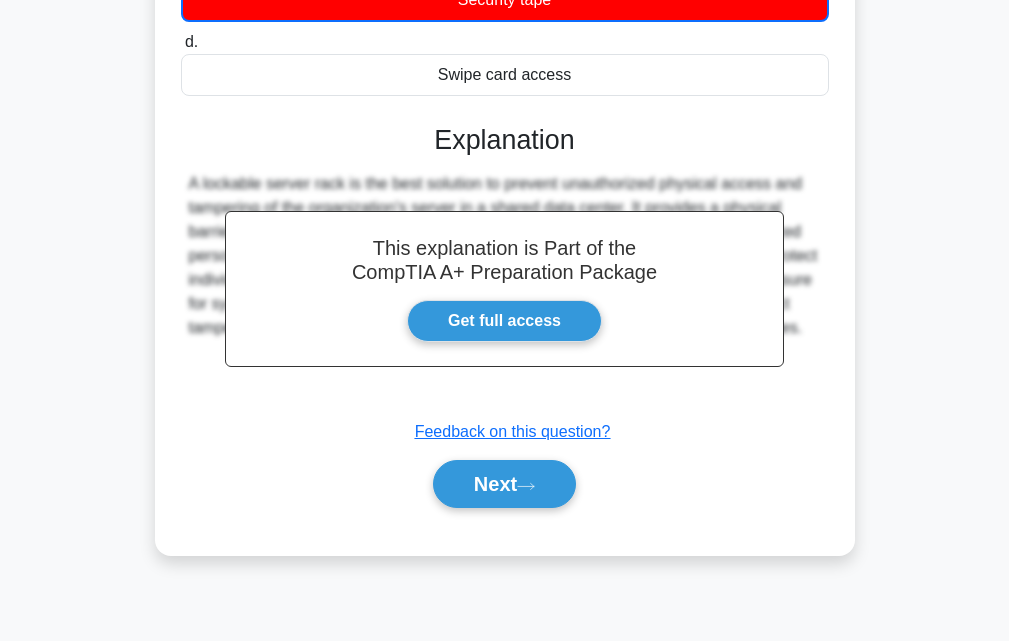 scroll, scrollTop: 439, scrollLeft: 0, axis: vertical 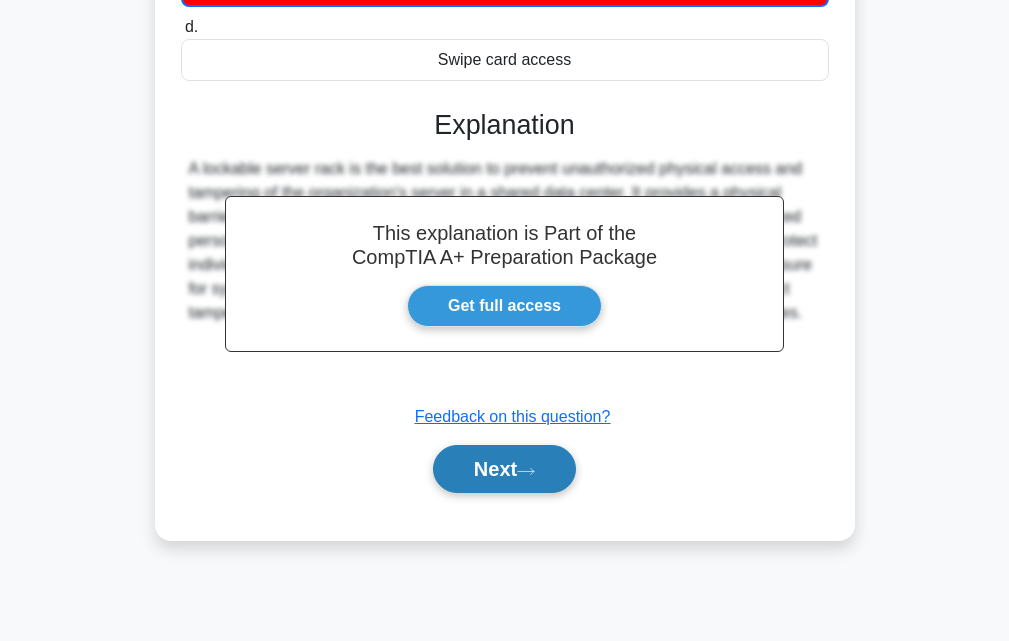 click on "Next" at bounding box center (504, 469) 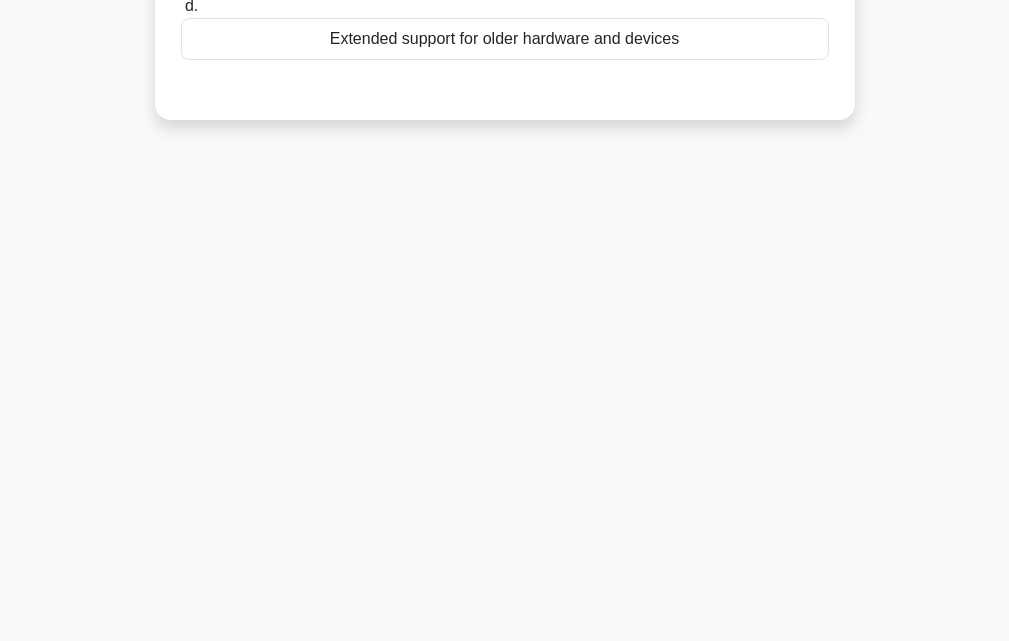 scroll, scrollTop: 0, scrollLeft: 0, axis: both 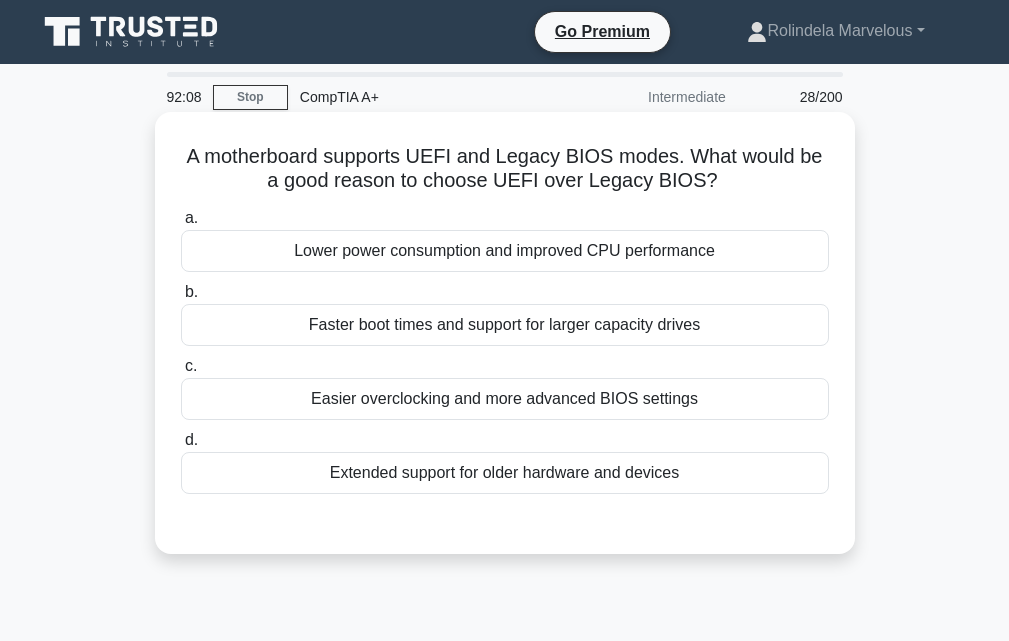 click on "Faster boot times and support for larger capacity drives" at bounding box center (505, 325) 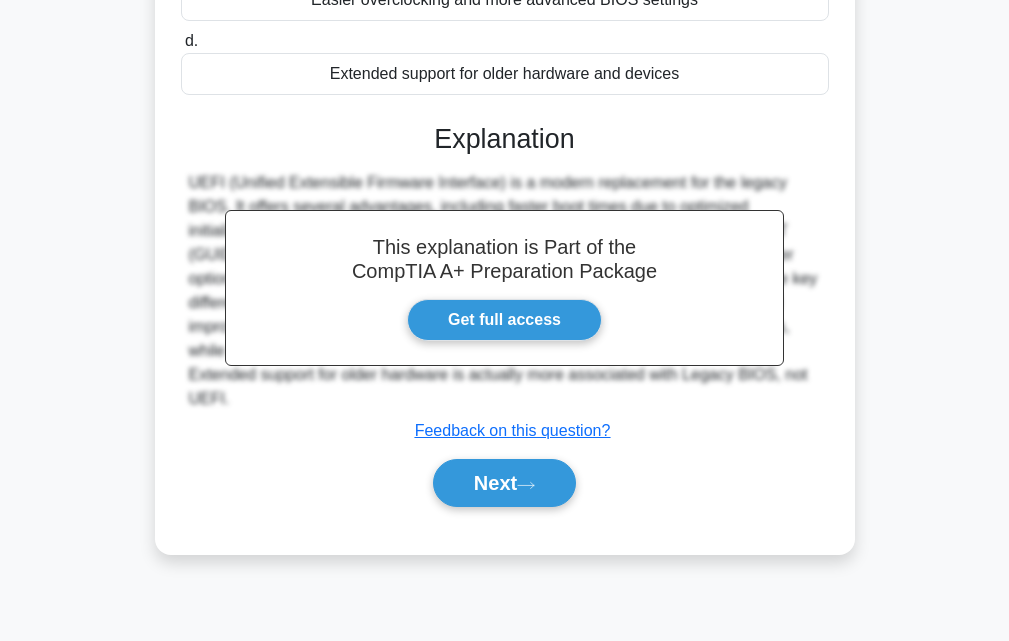 scroll, scrollTop: 400, scrollLeft: 0, axis: vertical 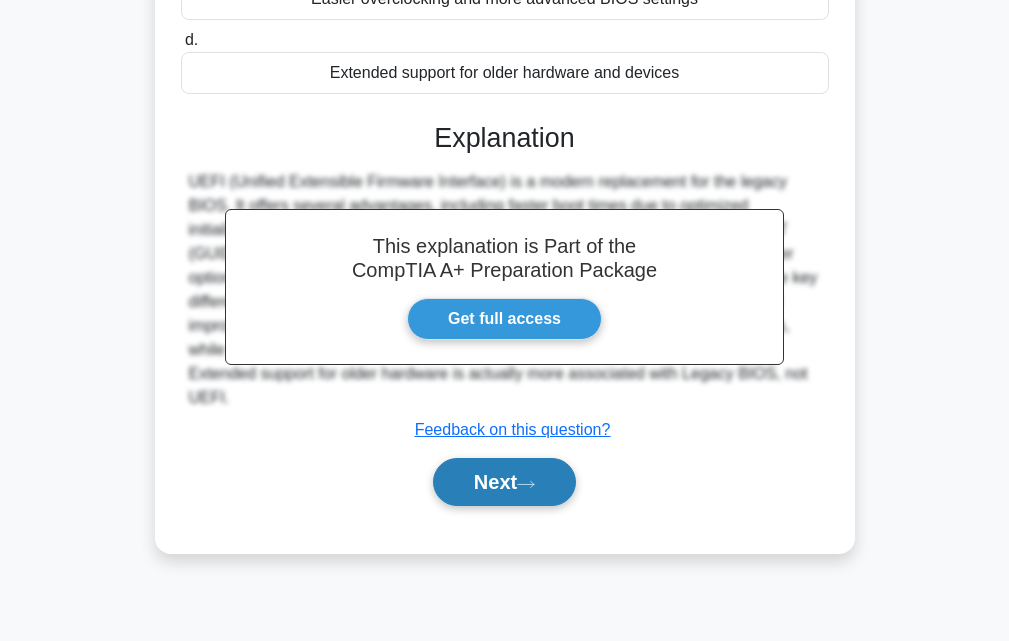 click on "Next" at bounding box center [504, 482] 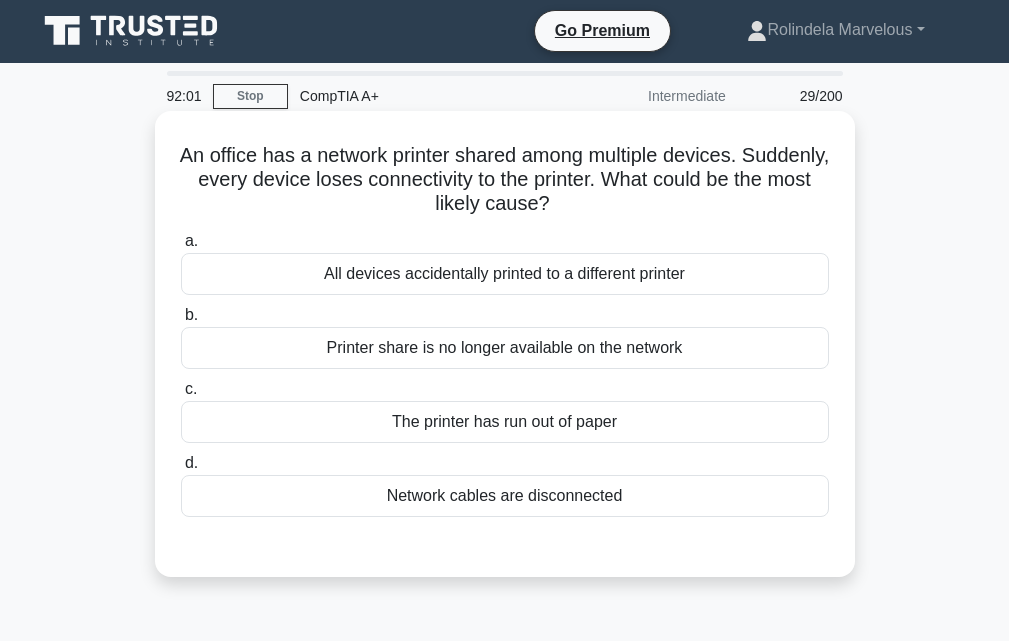 scroll, scrollTop: 0, scrollLeft: 0, axis: both 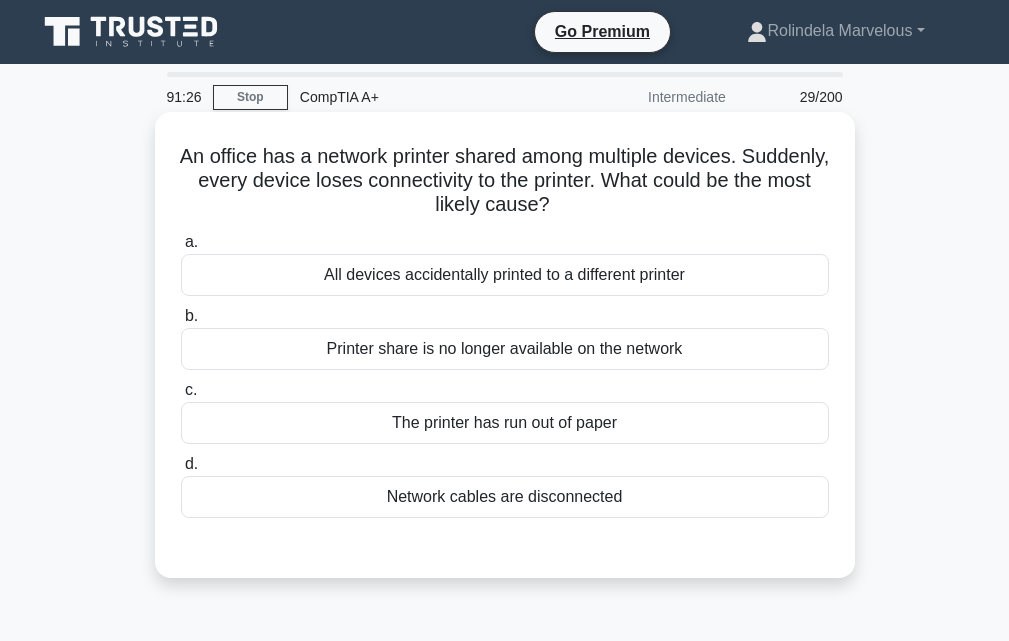 click on "a.
All devices accidentally printed to a different printer" at bounding box center [505, 263] 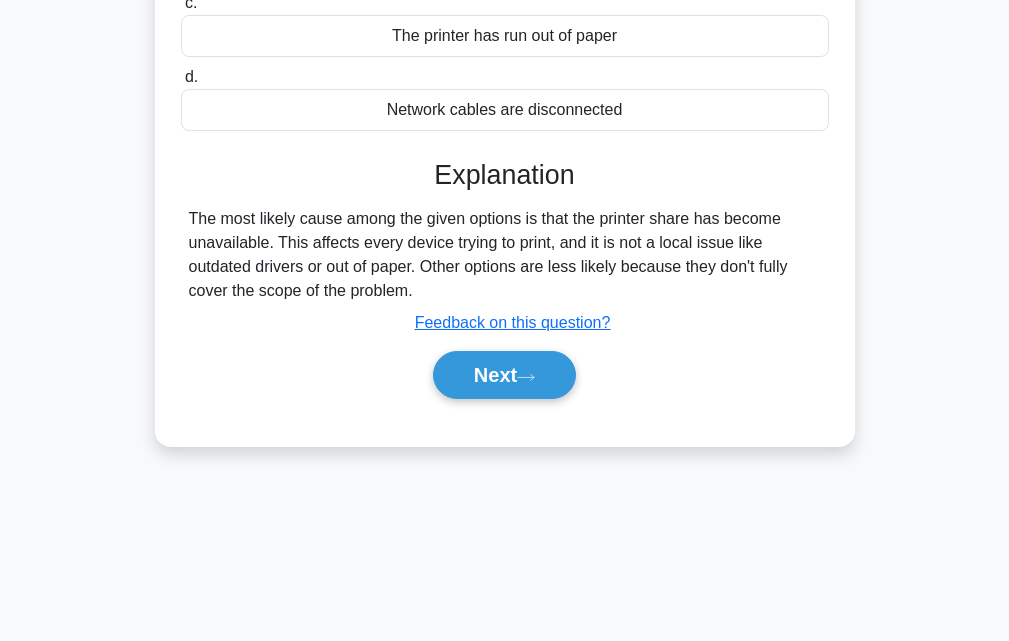 scroll, scrollTop: 439, scrollLeft: 0, axis: vertical 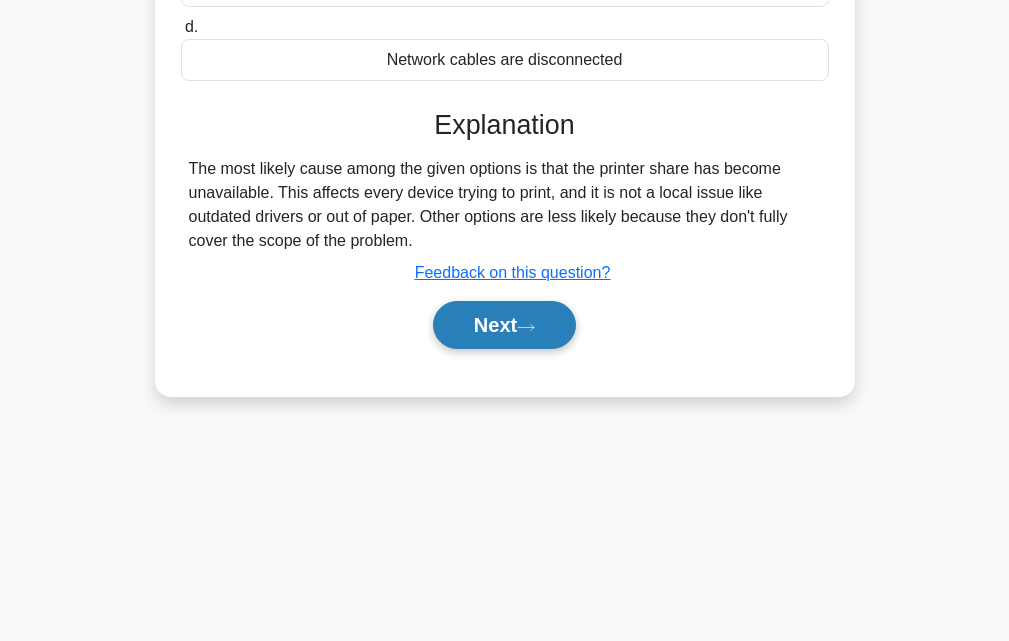 click on "Next" at bounding box center [504, 325] 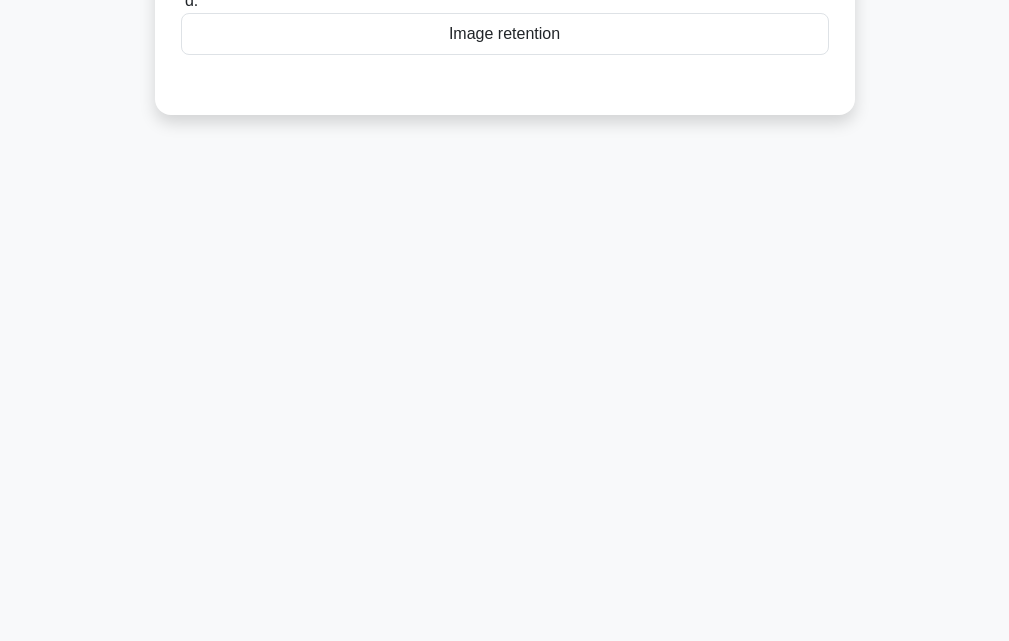 scroll, scrollTop: 0, scrollLeft: 0, axis: both 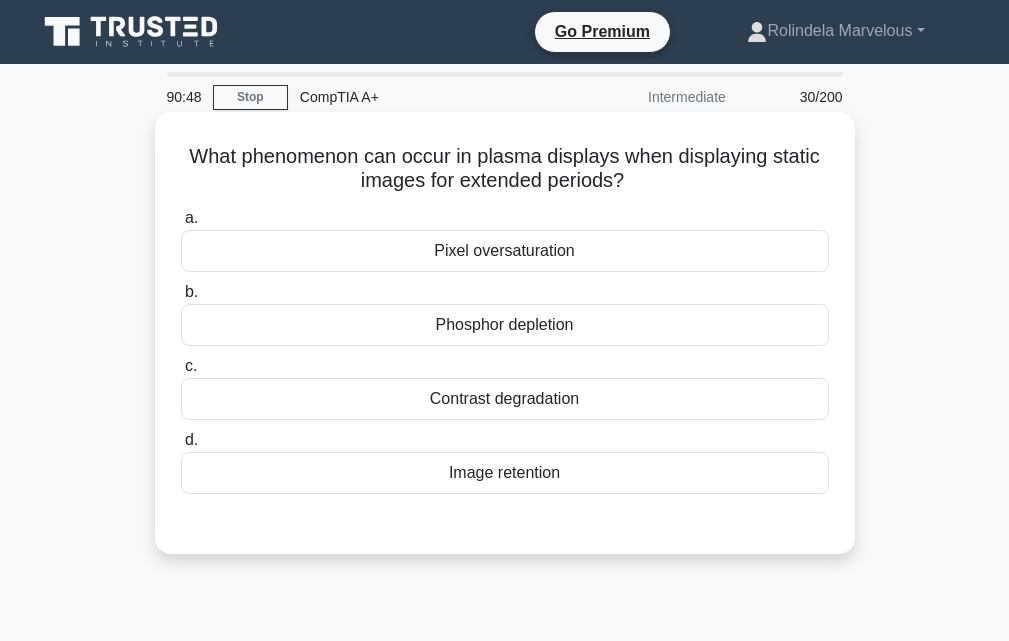 click on "Pixel oversaturation" at bounding box center (505, 251) 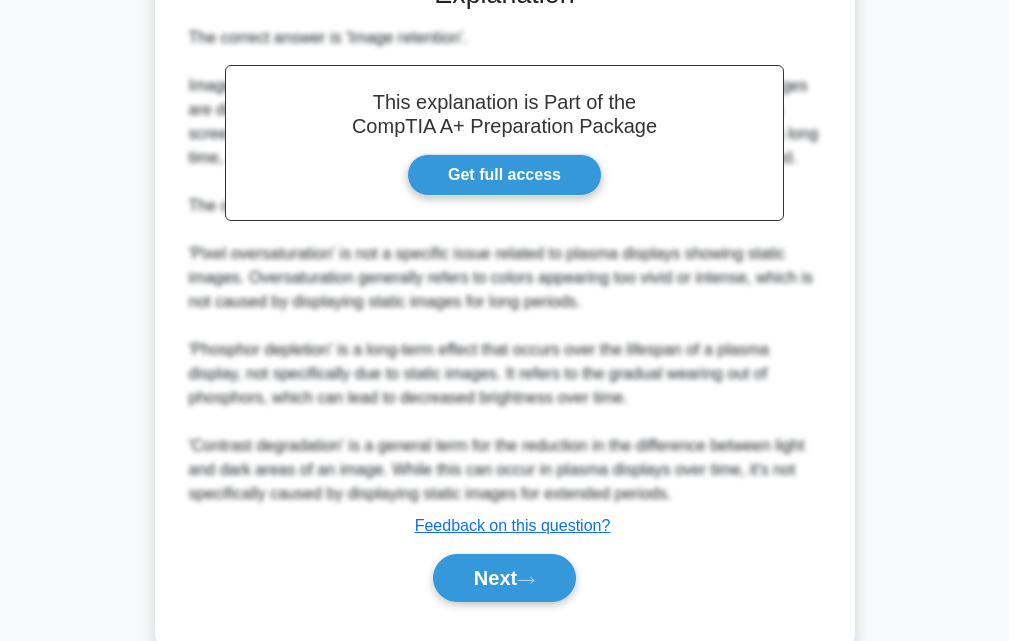 scroll, scrollTop: 594, scrollLeft: 0, axis: vertical 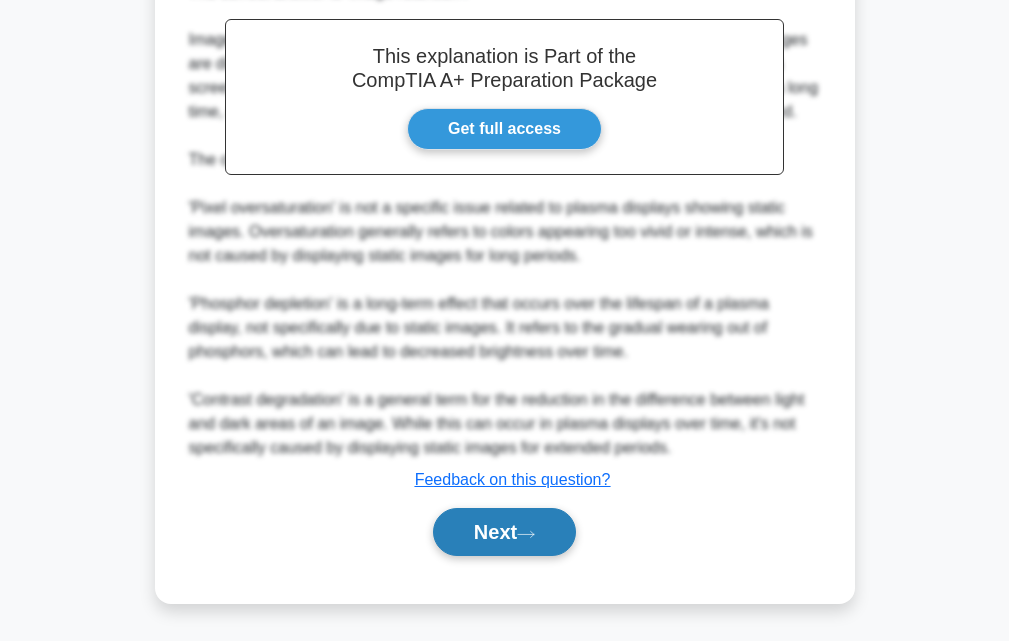 click 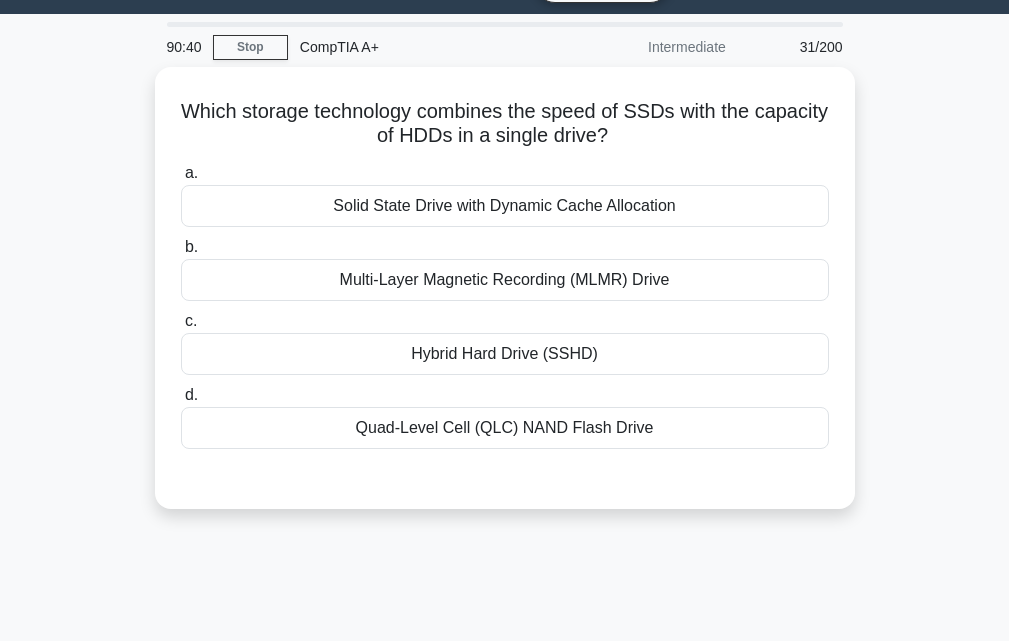 scroll, scrollTop: 0, scrollLeft: 0, axis: both 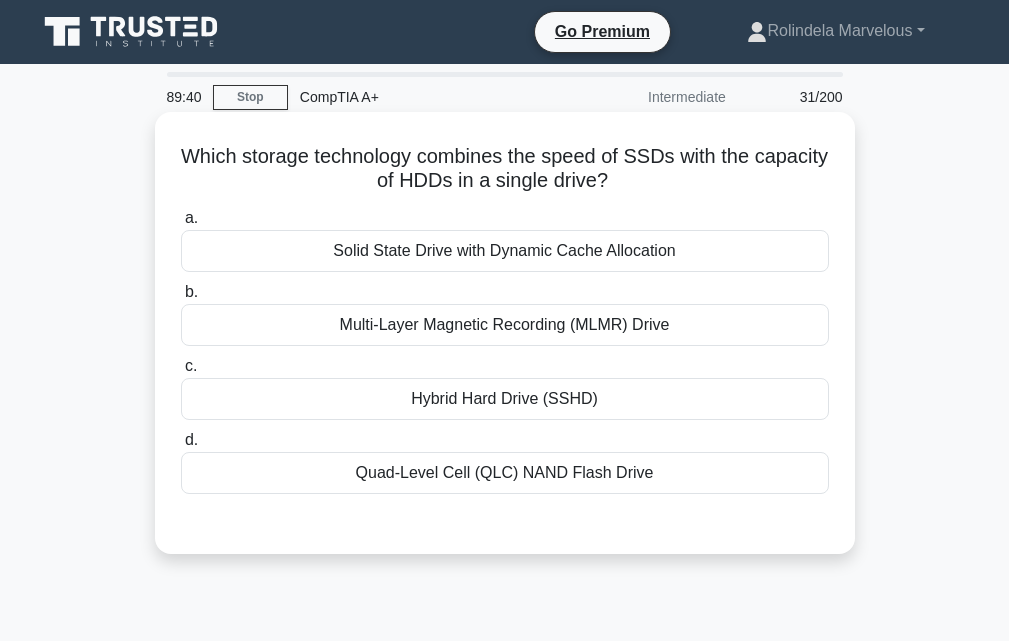 click on "Hybrid Hard Drive (SSHD)" at bounding box center [505, 399] 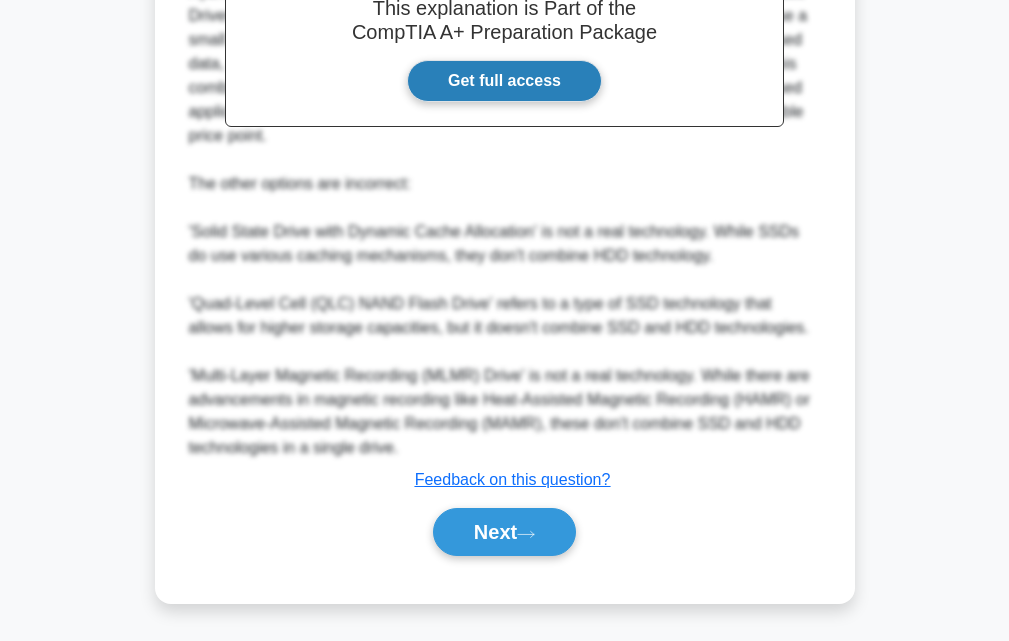 scroll, scrollTop: 640, scrollLeft: 0, axis: vertical 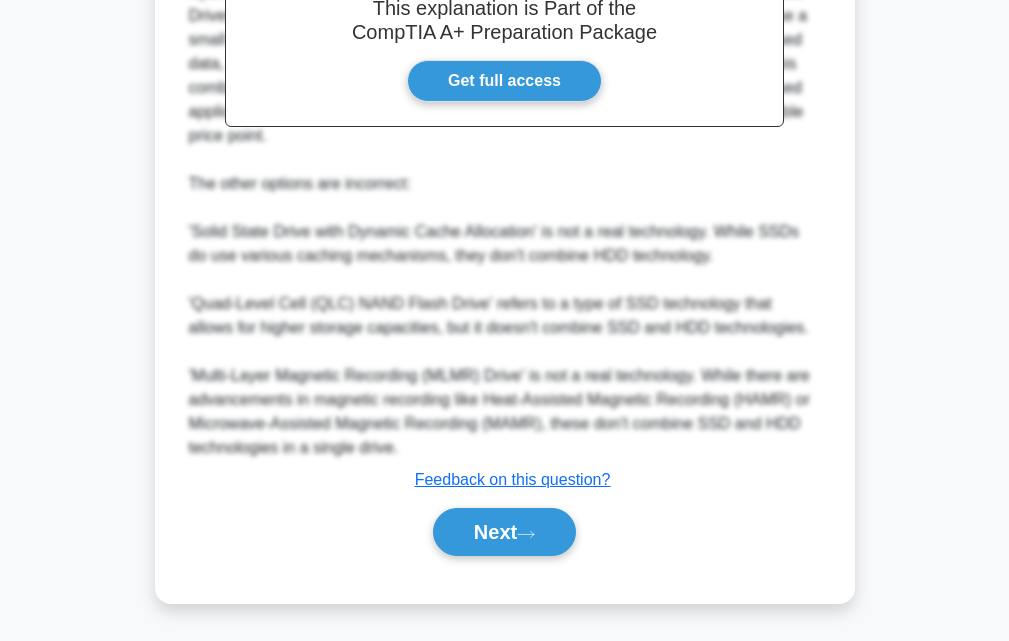 drag, startPoint x: 518, startPoint y: 520, endPoint x: 519, endPoint y: 502, distance: 18.027756 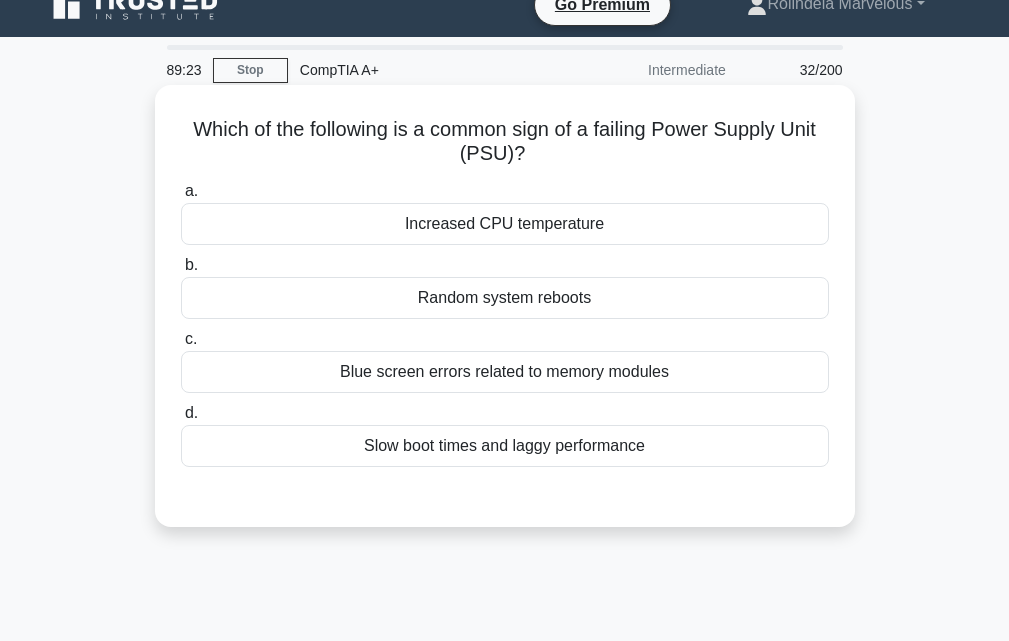 scroll, scrollTop: 0, scrollLeft: 0, axis: both 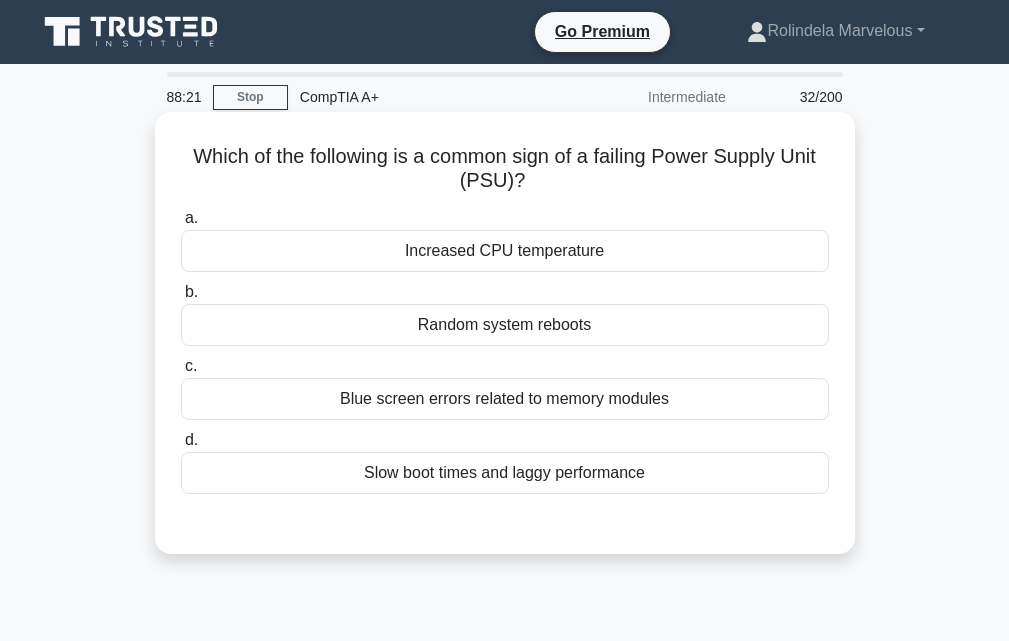 click on "Random system reboots" at bounding box center [505, 325] 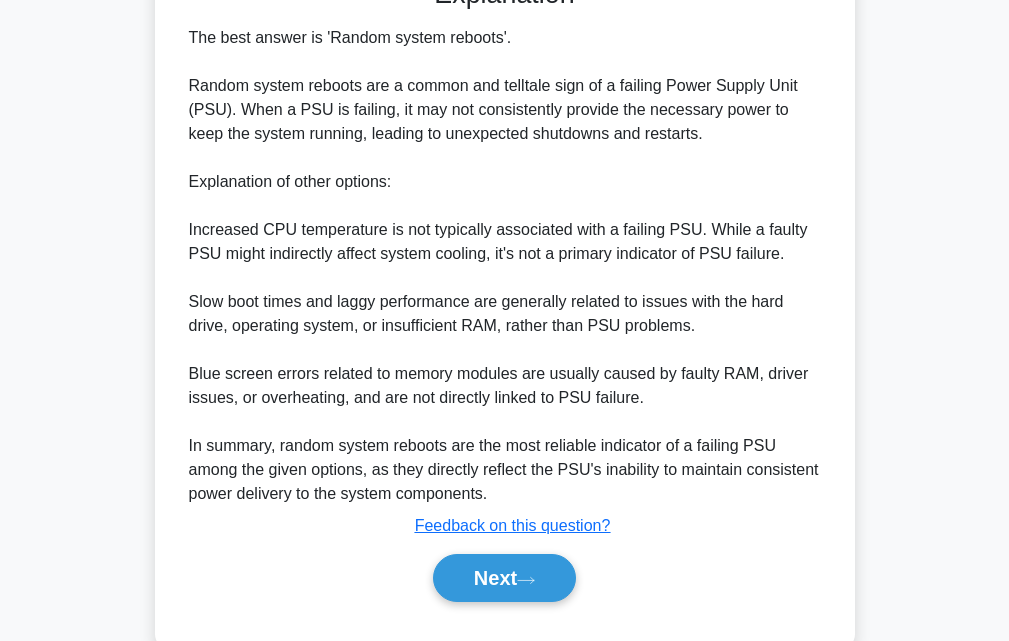 scroll, scrollTop: 592, scrollLeft: 0, axis: vertical 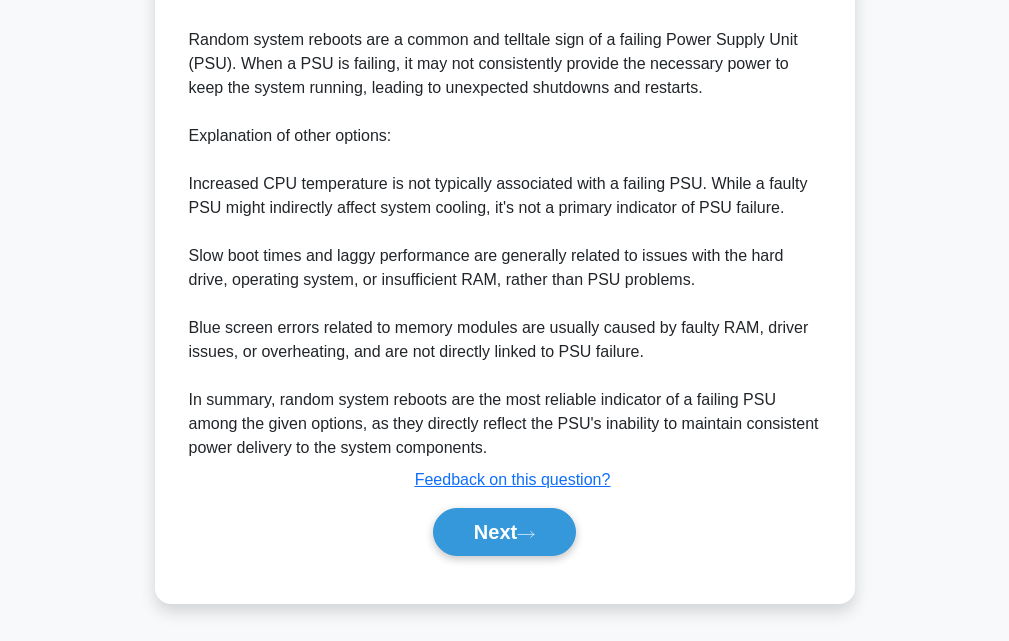 drag, startPoint x: 528, startPoint y: 533, endPoint x: 525, endPoint y: 500, distance: 33.13608 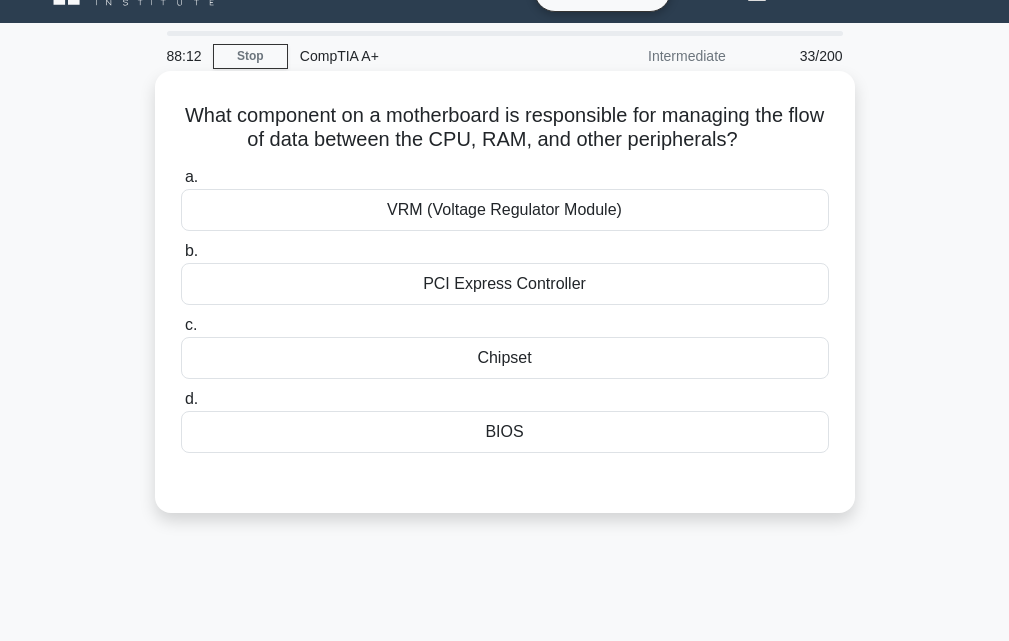 scroll, scrollTop: 0, scrollLeft: 0, axis: both 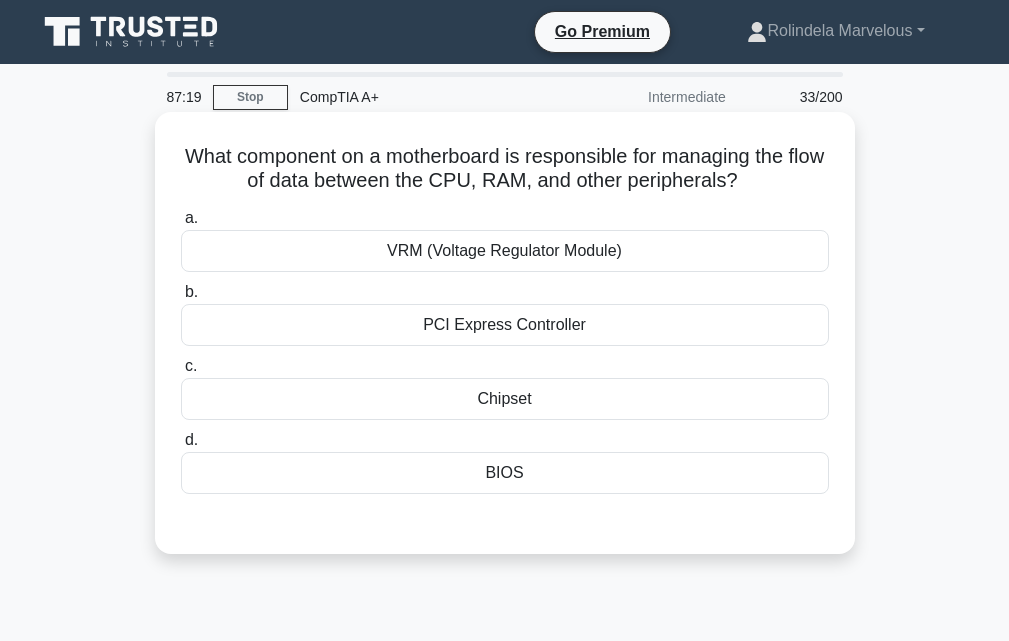 click on "BIOS" at bounding box center [505, 473] 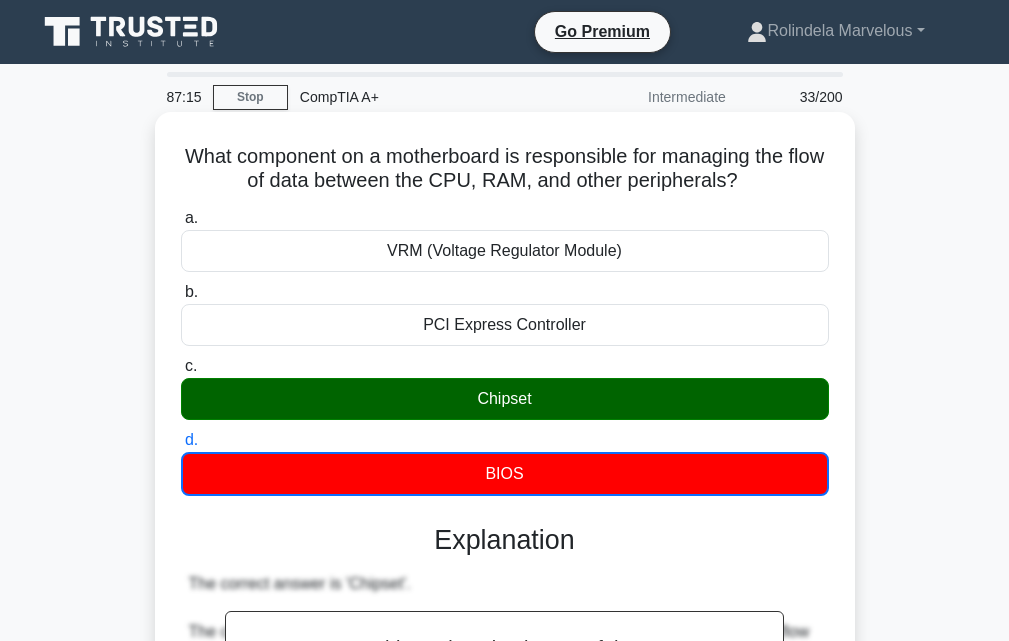 click on "Chipset" at bounding box center [505, 399] 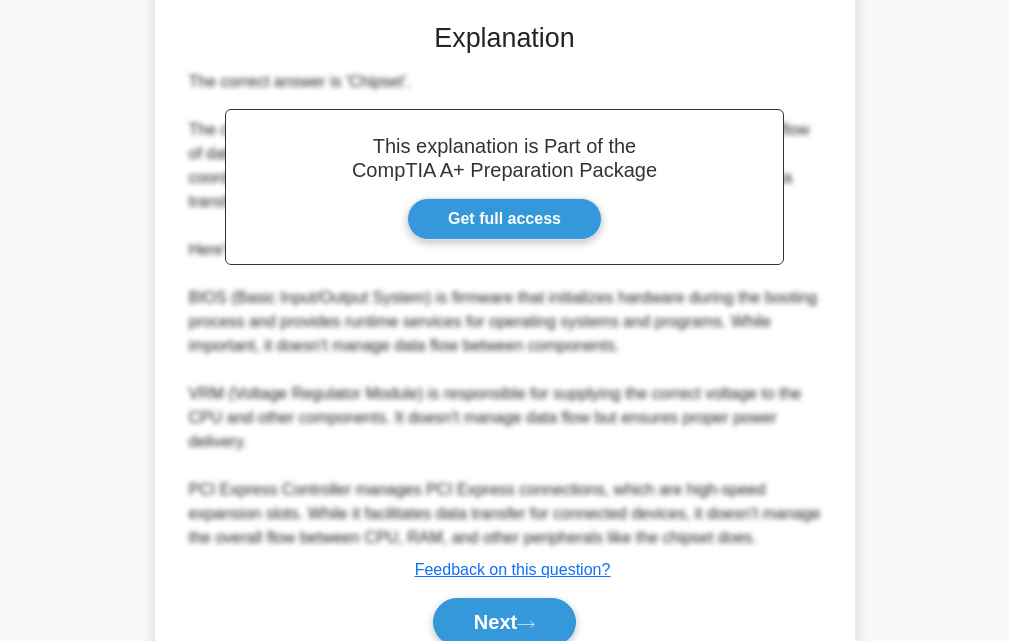 scroll, scrollTop: 592, scrollLeft: 0, axis: vertical 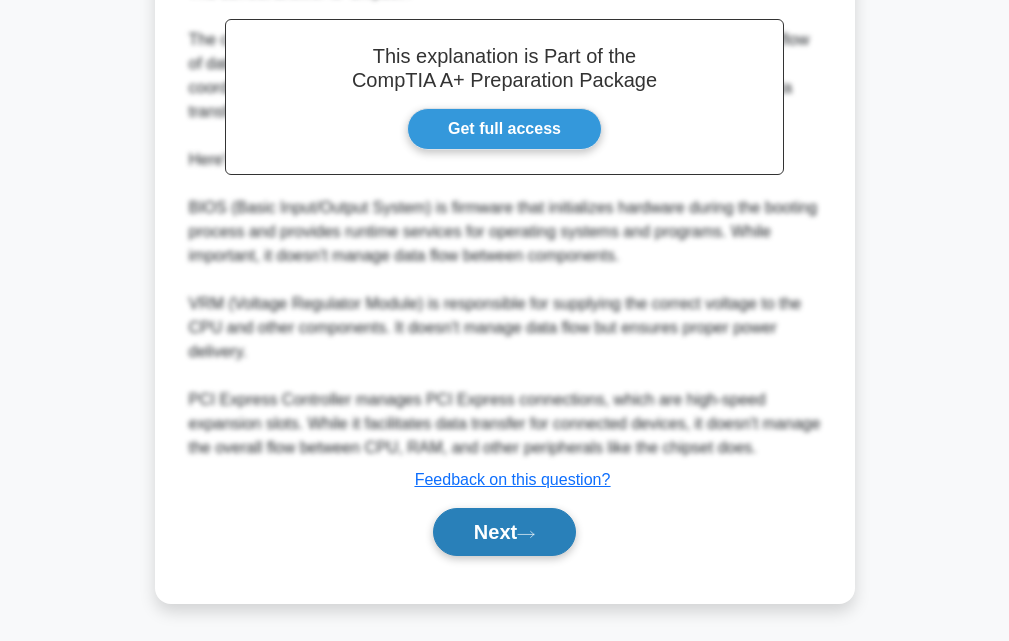 click on "Next" at bounding box center (504, 532) 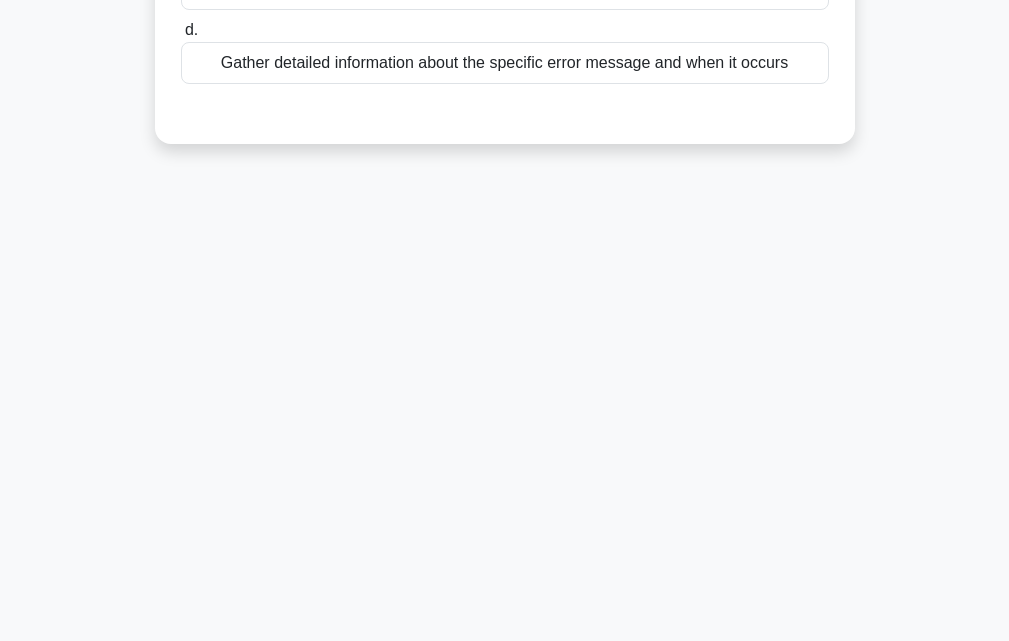 scroll, scrollTop: 0, scrollLeft: 0, axis: both 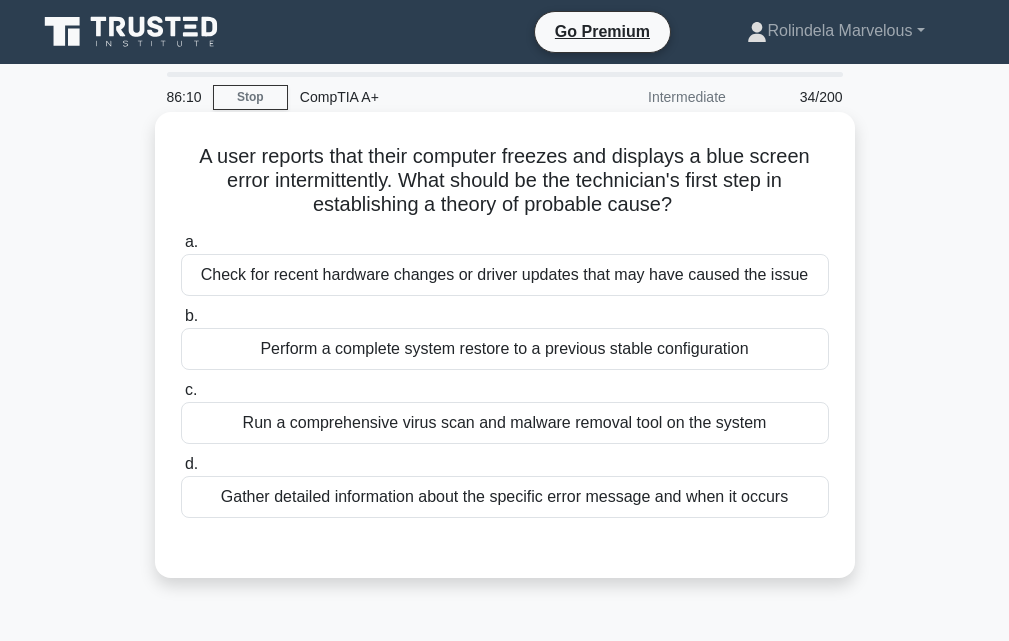 click on "Gather detailed information about the specific error message and when it occurs" at bounding box center (505, 497) 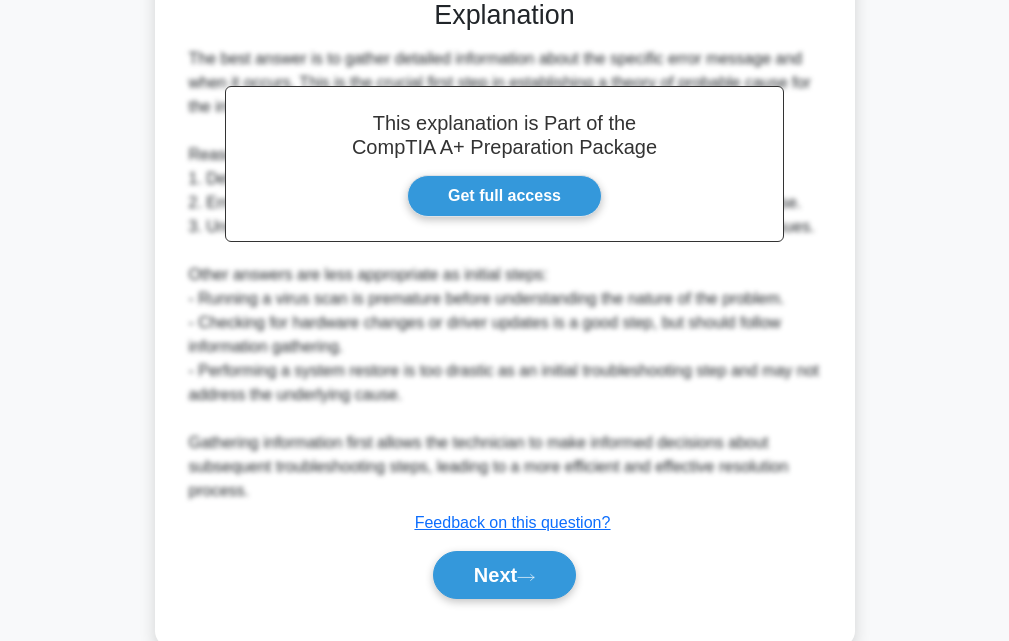 scroll, scrollTop: 592, scrollLeft: 0, axis: vertical 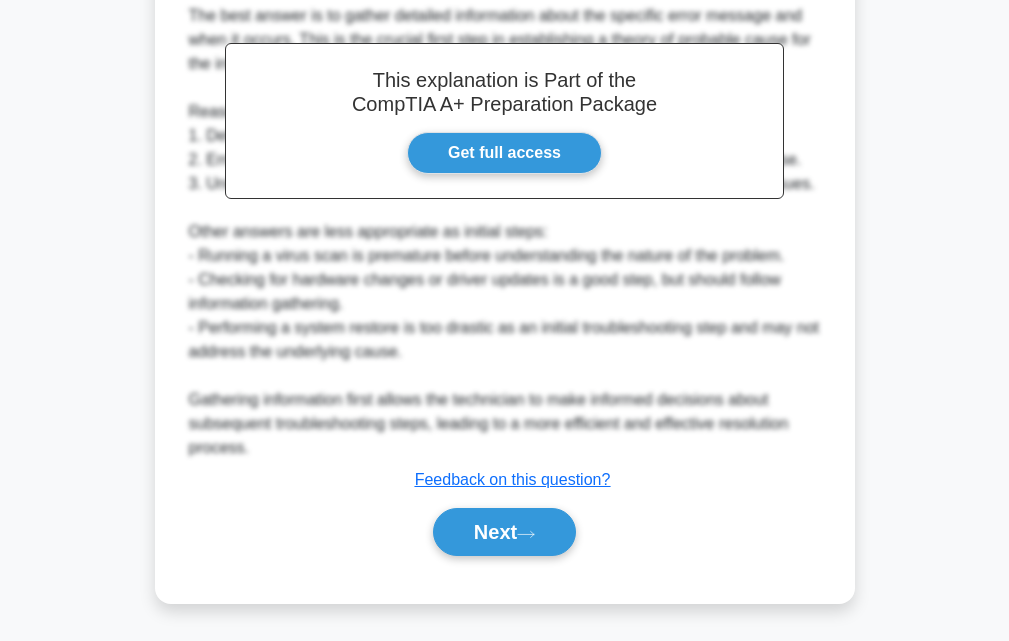 drag, startPoint x: 545, startPoint y: 541, endPoint x: 380, endPoint y: 541, distance: 165 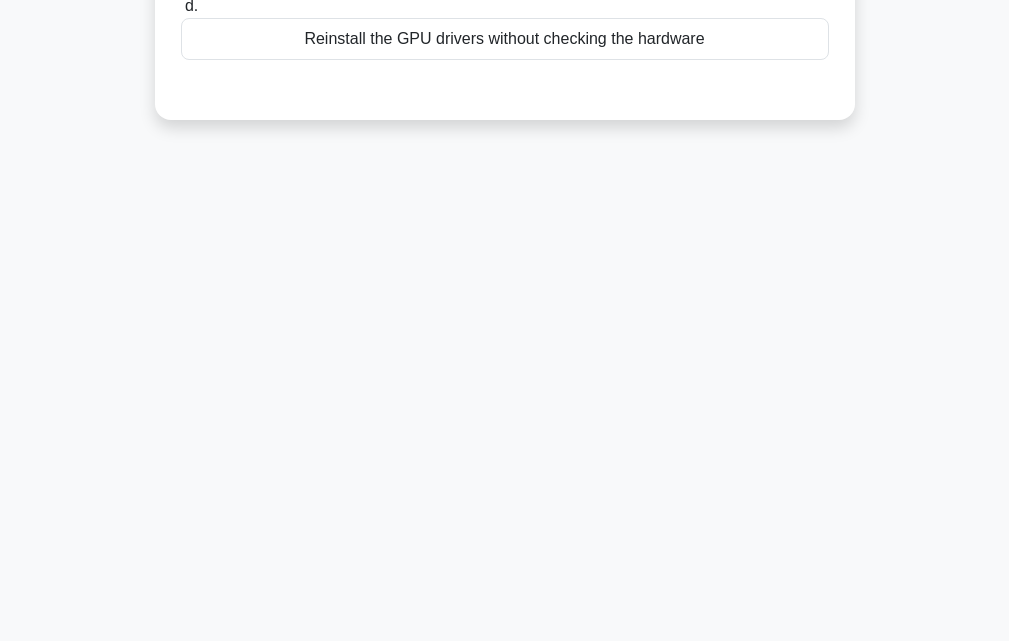 scroll, scrollTop: 0, scrollLeft: 0, axis: both 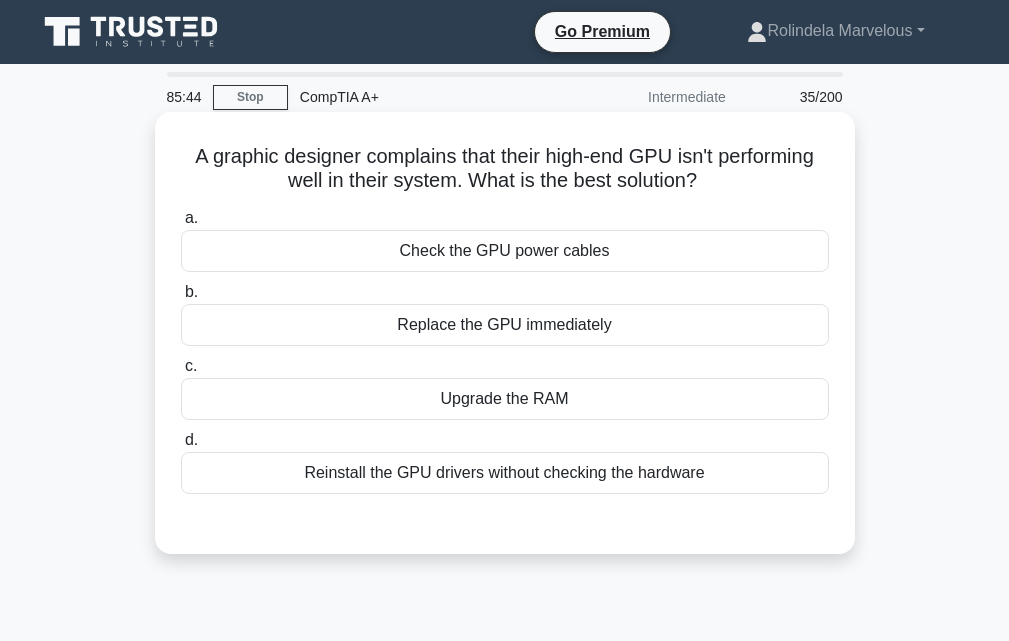 click on "Check the GPU power cables" at bounding box center [505, 251] 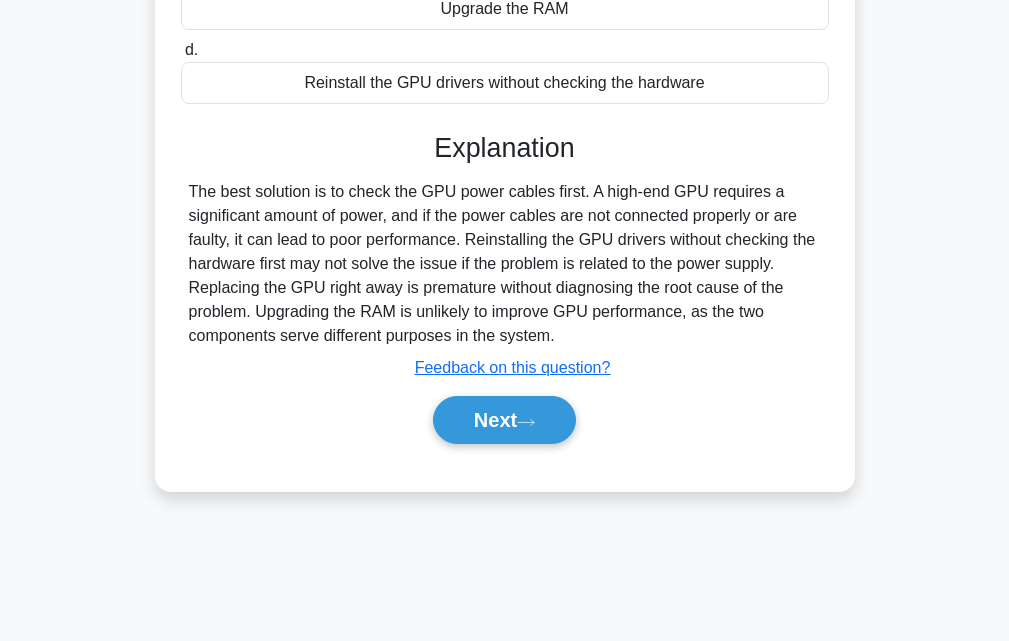 scroll, scrollTop: 439, scrollLeft: 0, axis: vertical 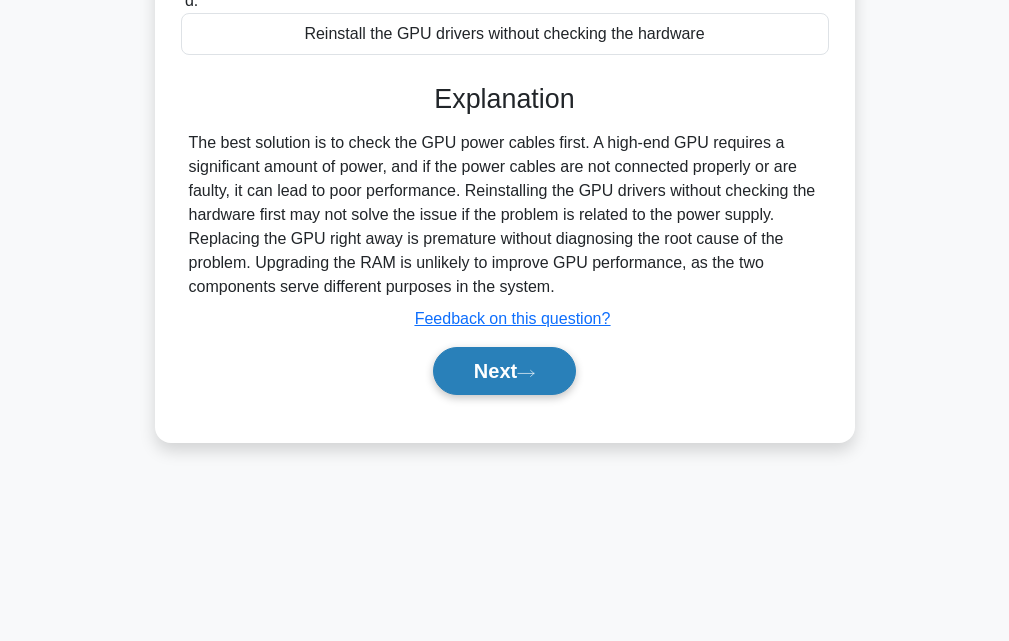 click on "Next" at bounding box center (504, 371) 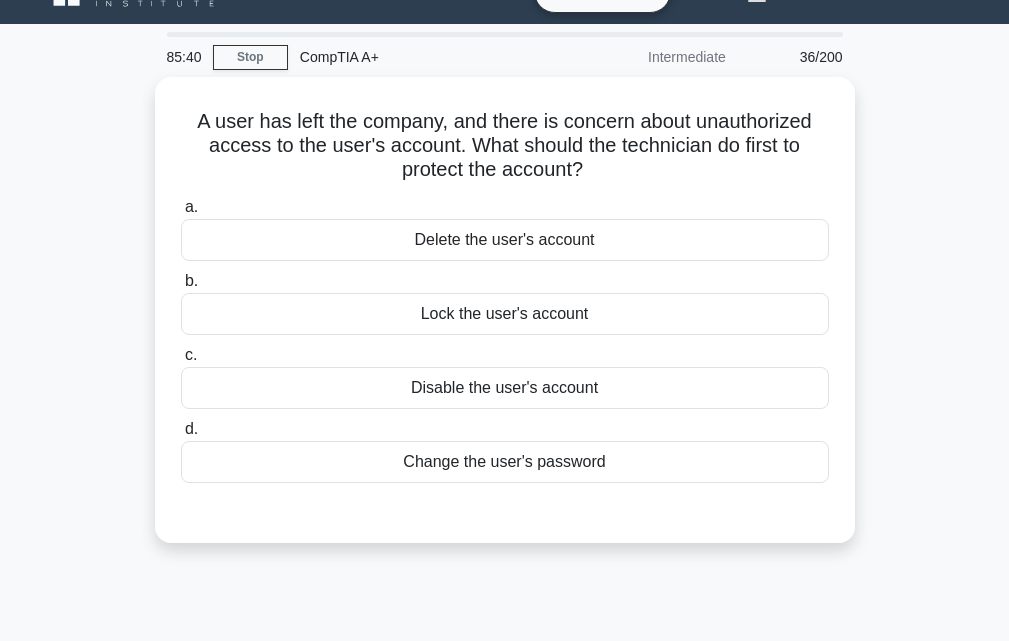 scroll, scrollTop: 39, scrollLeft: 0, axis: vertical 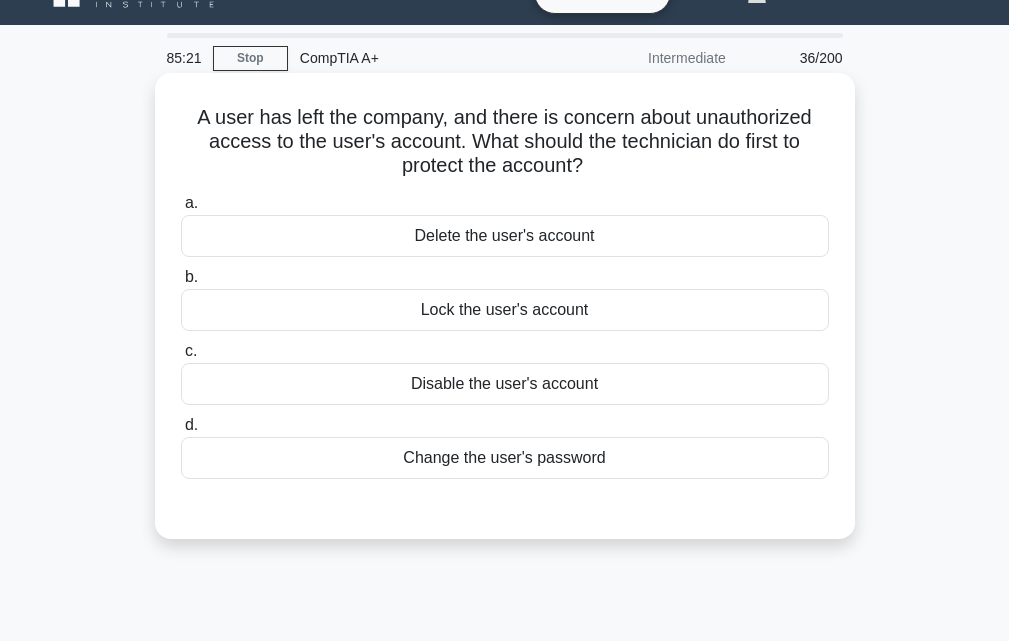 click on "Delete the user's account" at bounding box center (505, 236) 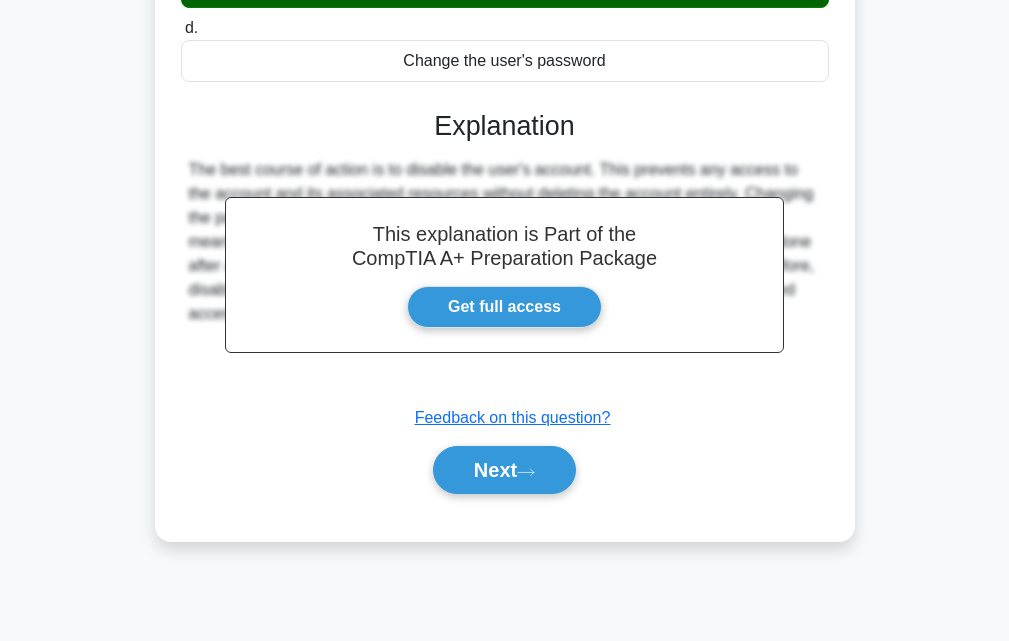 scroll, scrollTop: 439, scrollLeft: 0, axis: vertical 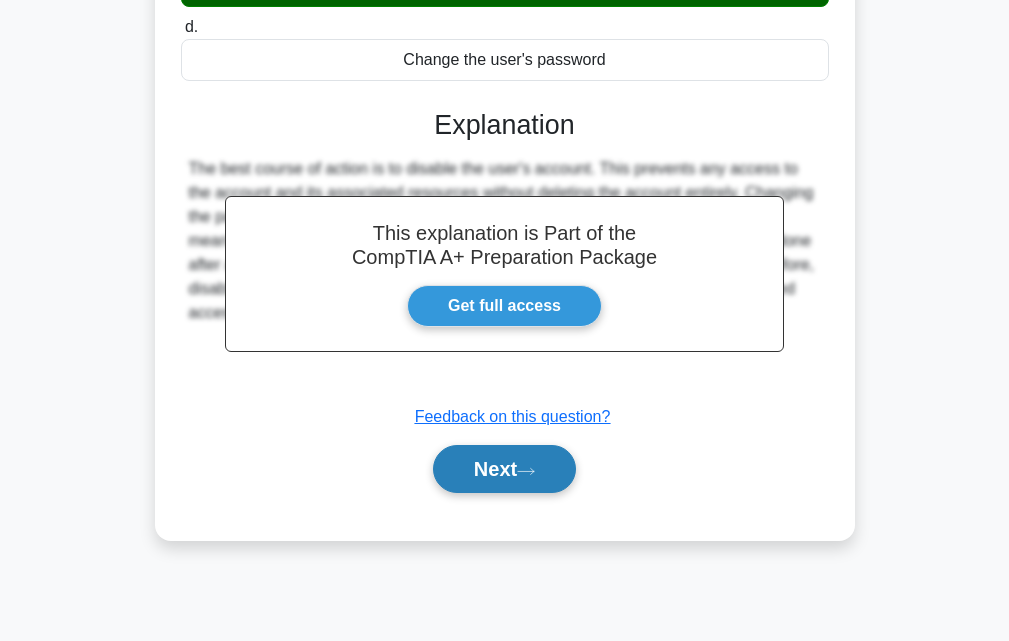 click on "Next" at bounding box center [504, 469] 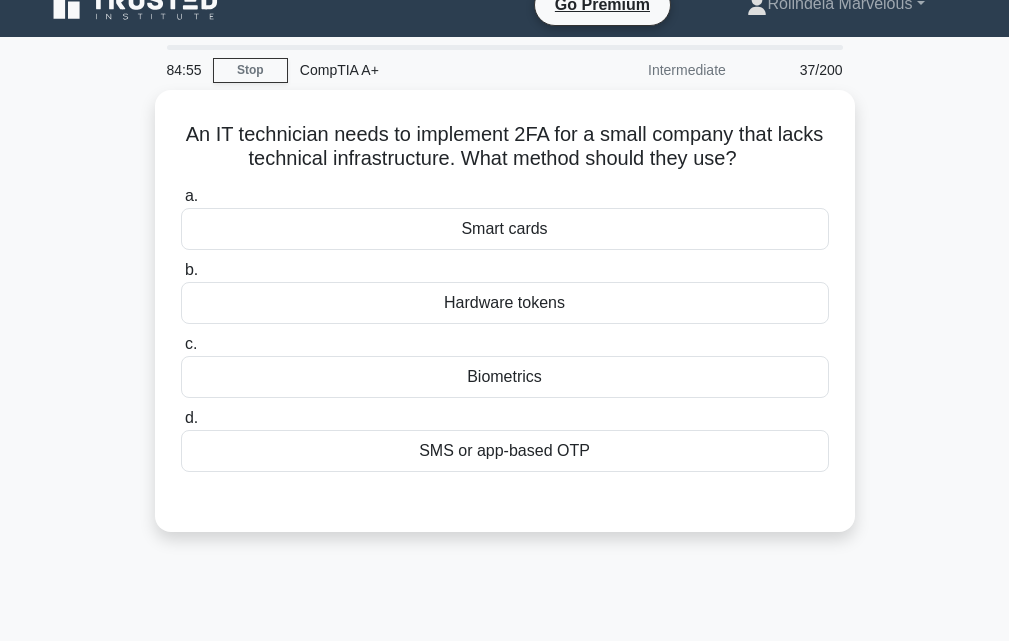 scroll, scrollTop: 0, scrollLeft: 0, axis: both 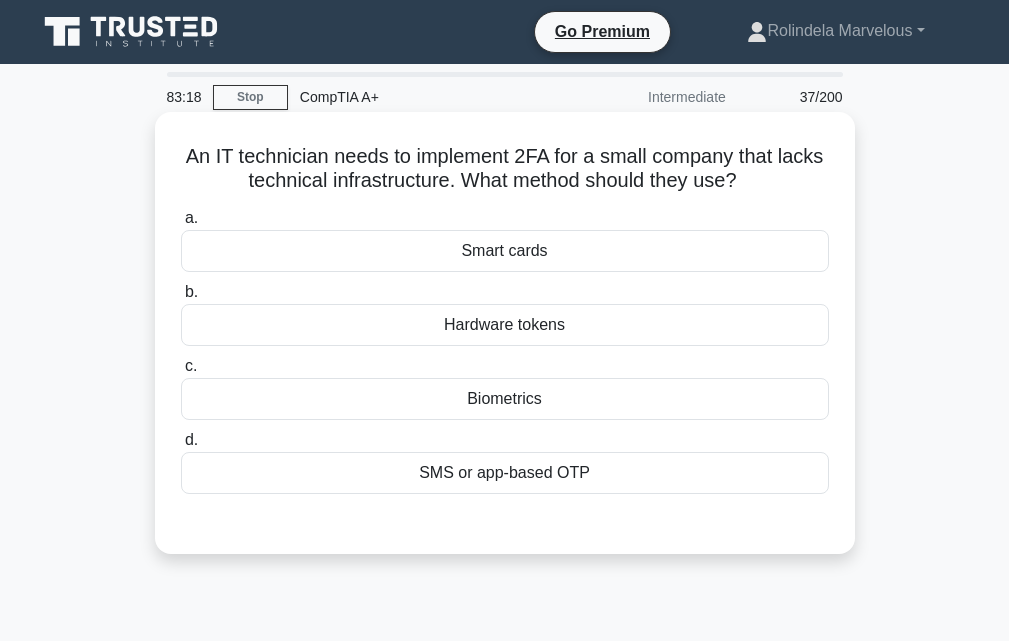 click on "An IT technician needs to implement 2FA for a small company that lacks technical infrastructure. What method should they use?
.spinner_0XTQ{transform-origin:center;animation:spinner_y6GP .75s linear infinite}@keyframes spinner_y6GP{100%{transform:rotate(360deg)}}" at bounding box center (505, 169) 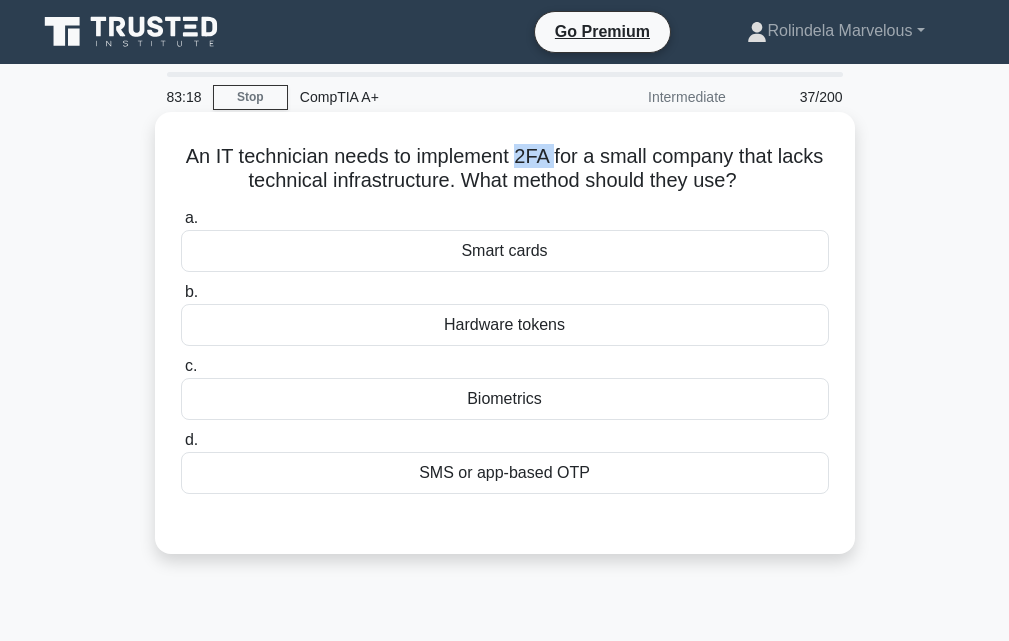 click on "An IT technician needs to implement 2FA for a small company that lacks technical infrastructure. What method should they use?
.spinner_0XTQ{transform-origin:center;animation:spinner_y6GP .75s linear infinite}@keyframes spinner_y6GP{100%{transform:rotate(360deg)}}" at bounding box center [505, 169] 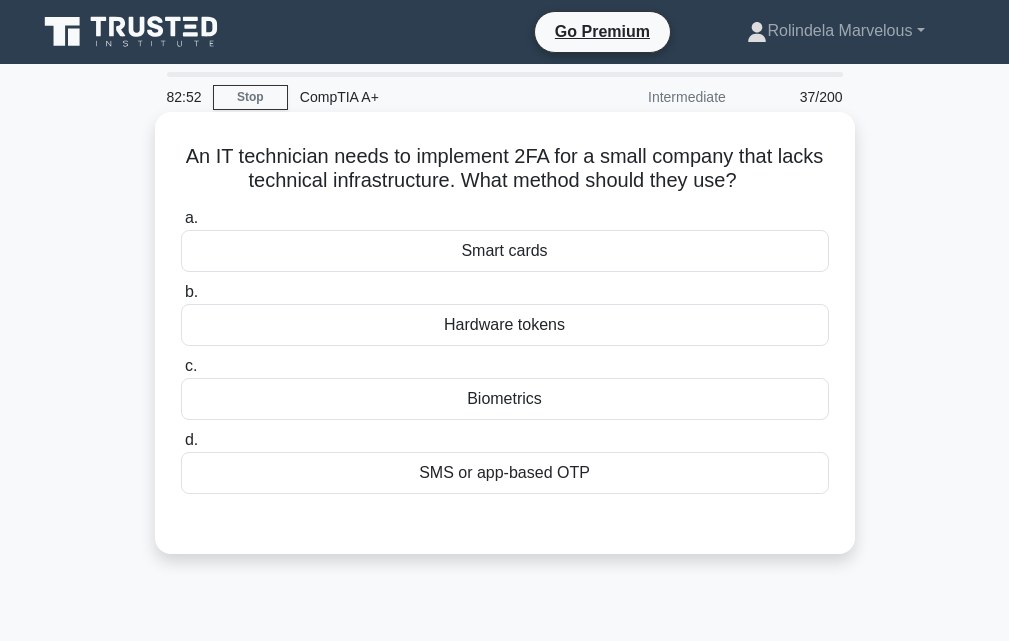 click on "SMS or app-based OTP" at bounding box center (505, 473) 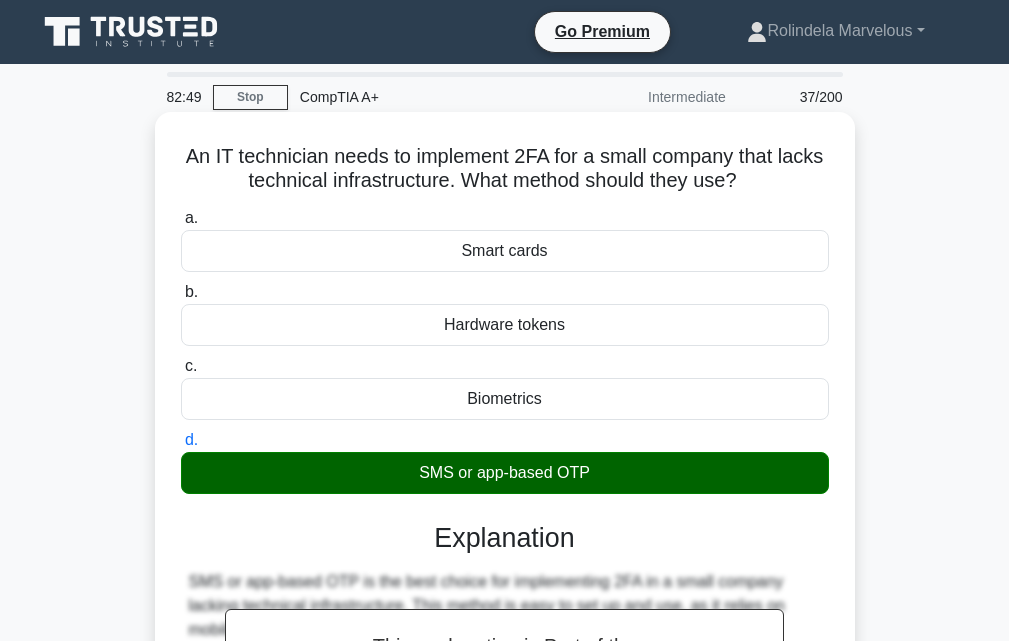 scroll, scrollTop: 400, scrollLeft: 0, axis: vertical 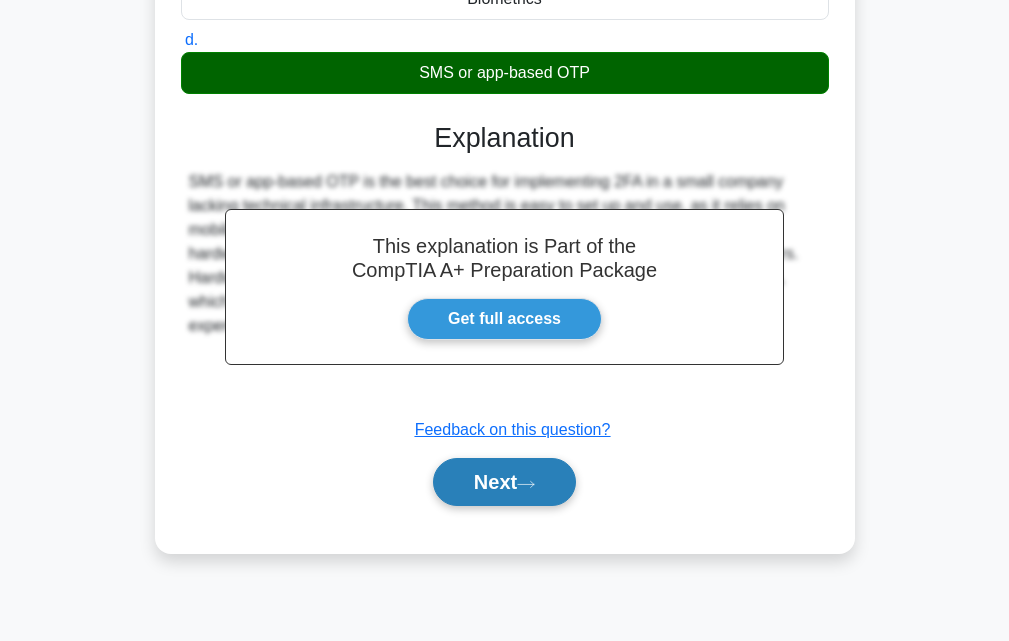 click on "Next" at bounding box center [504, 482] 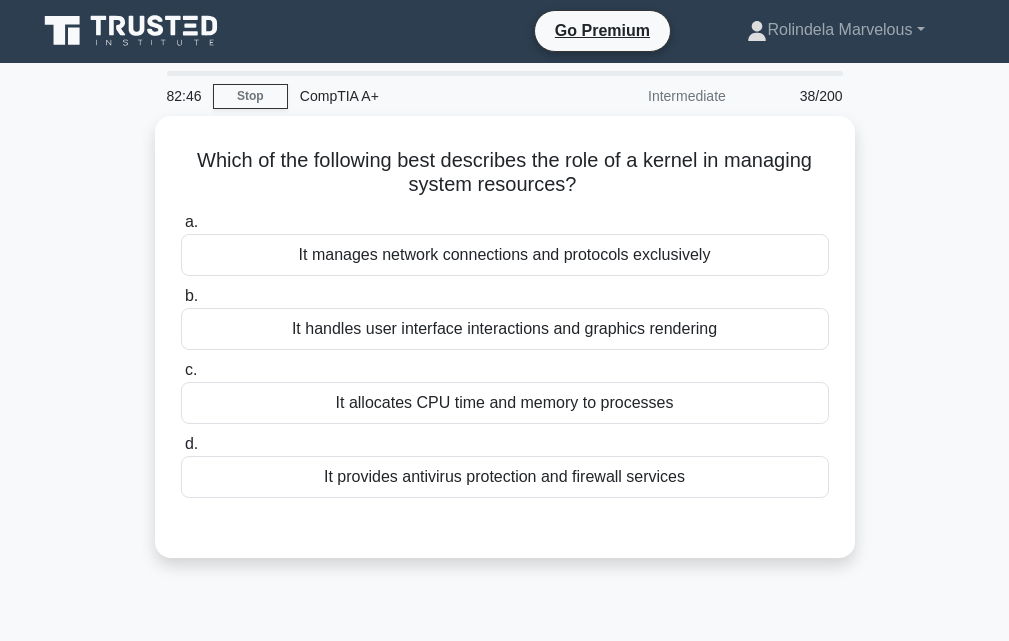 scroll, scrollTop: 0, scrollLeft: 0, axis: both 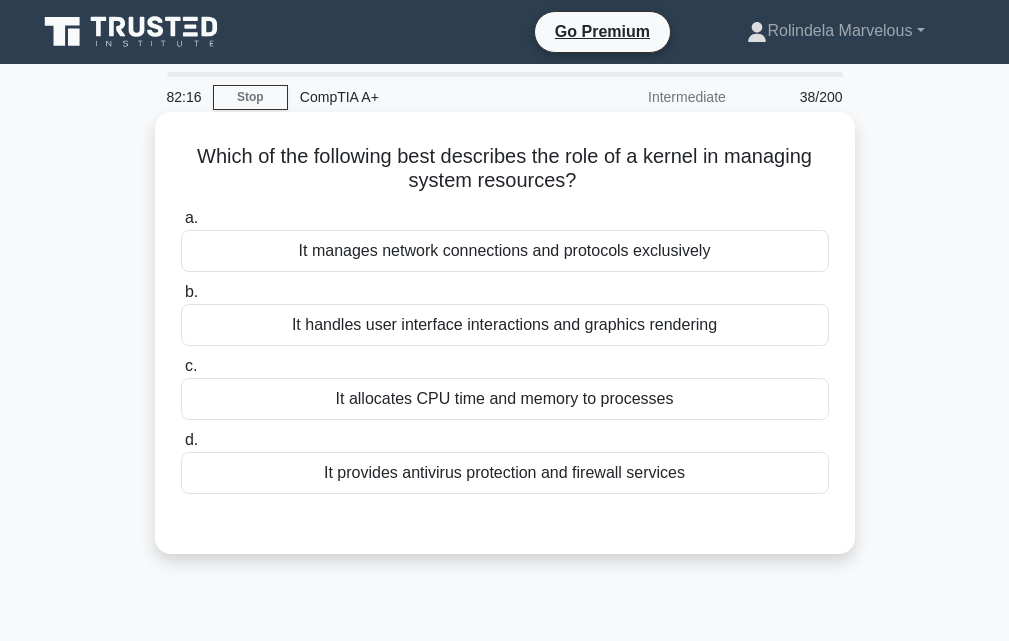click on "Which of the following best describes the role of a kernel in managing system resources?
.spinner_0XTQ{transform-origin:center;animation:spinner_y6GP .75s linear infinite}@keyframes spinner_y6GP{100%{transform:rotate(360deg)}}" at bounding box center [505, 169] 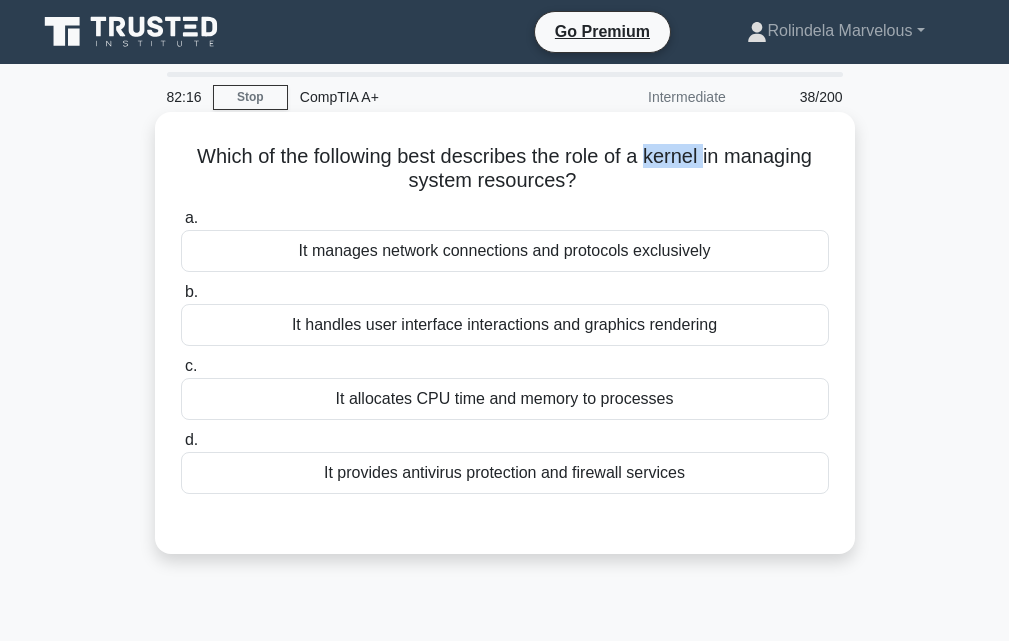 click on "Which of the following best describes the role of a kernel in managing system resources?
.spinner_0XTQ{transform-origin:center;animation:spinner_y6GP .75s linear infinite}@keyframes spinner_y6GP{100%{transform:rotate(360deg)}}" at bounding box center (505, 169) 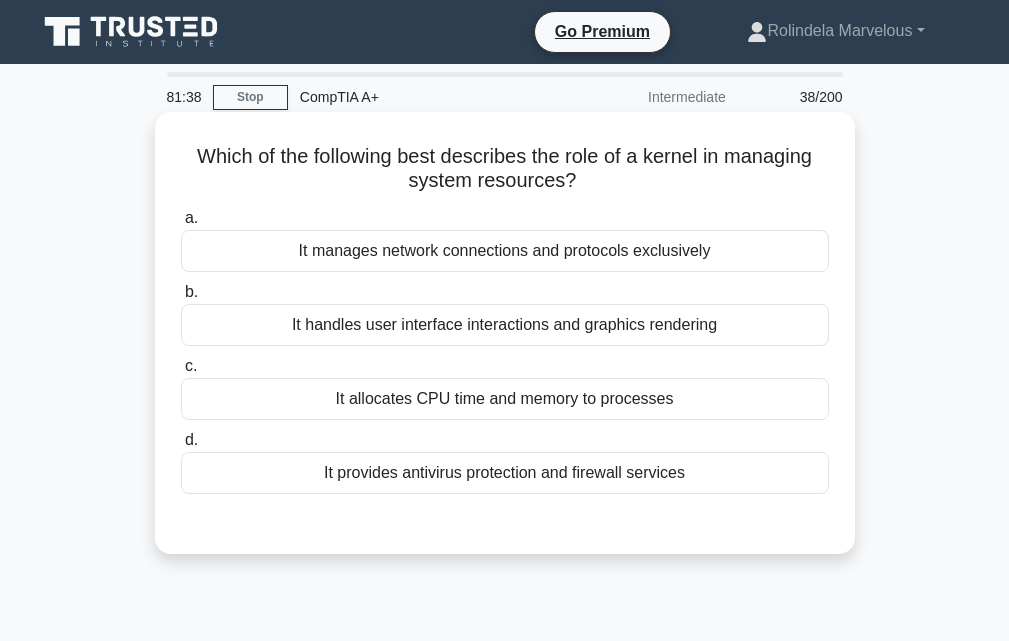 click on "It allocates CPU time and memory to processes" at bounding box center (505, 399) 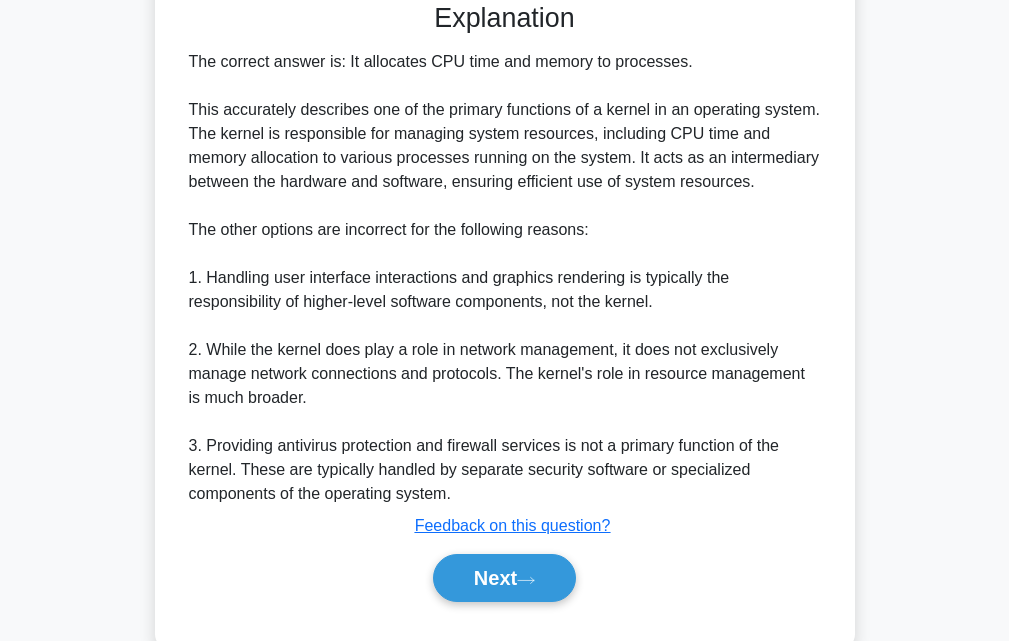 scroll, scrollTop: 568, scrollLeft: 0, axis: vertical 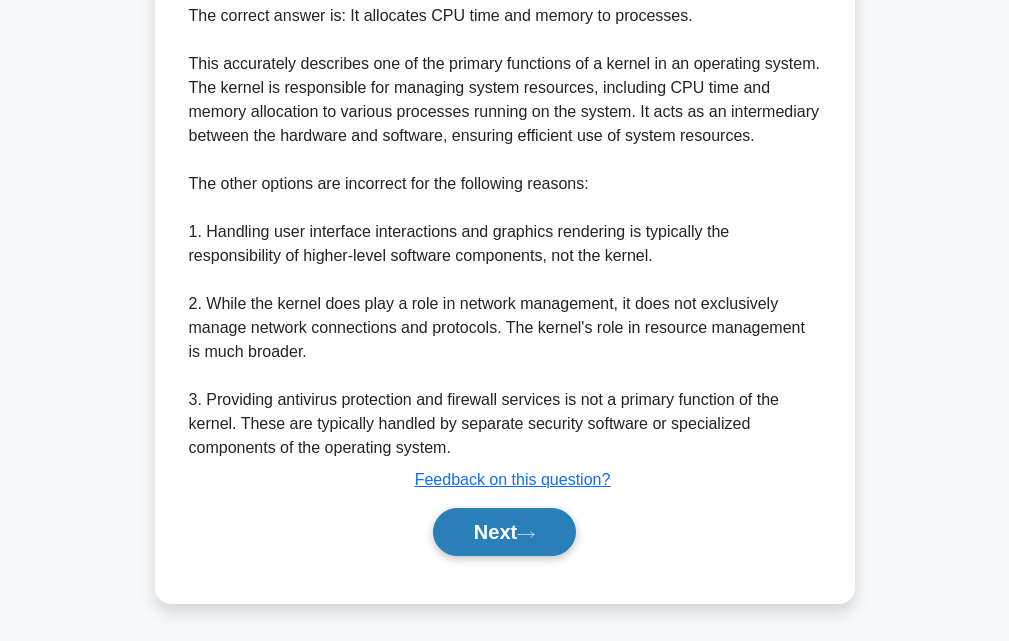 click 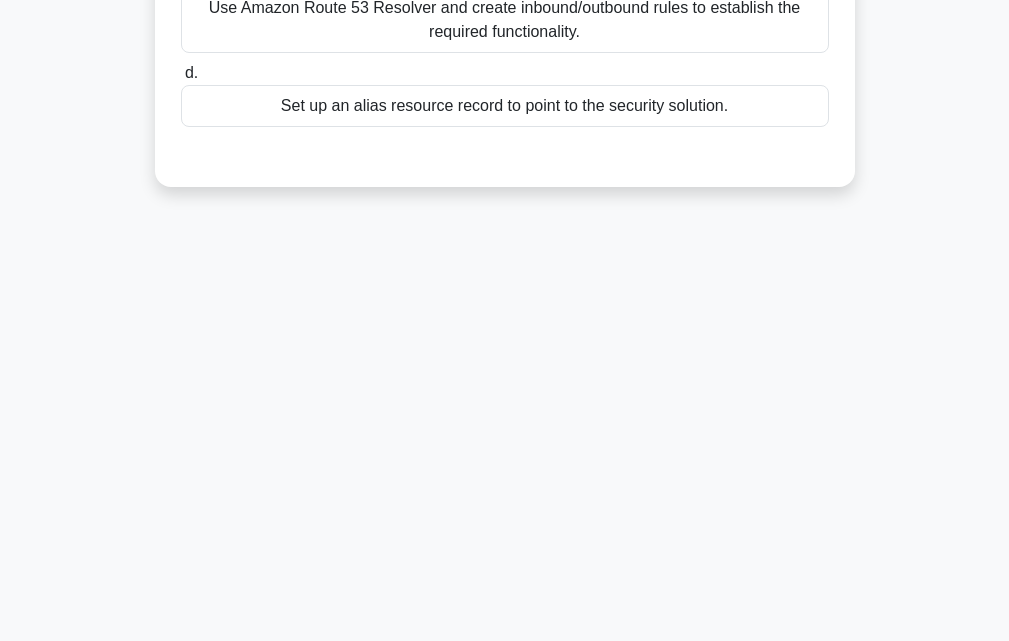 scroll, scrollTop: 0, scrollLeft: 0, axis: both 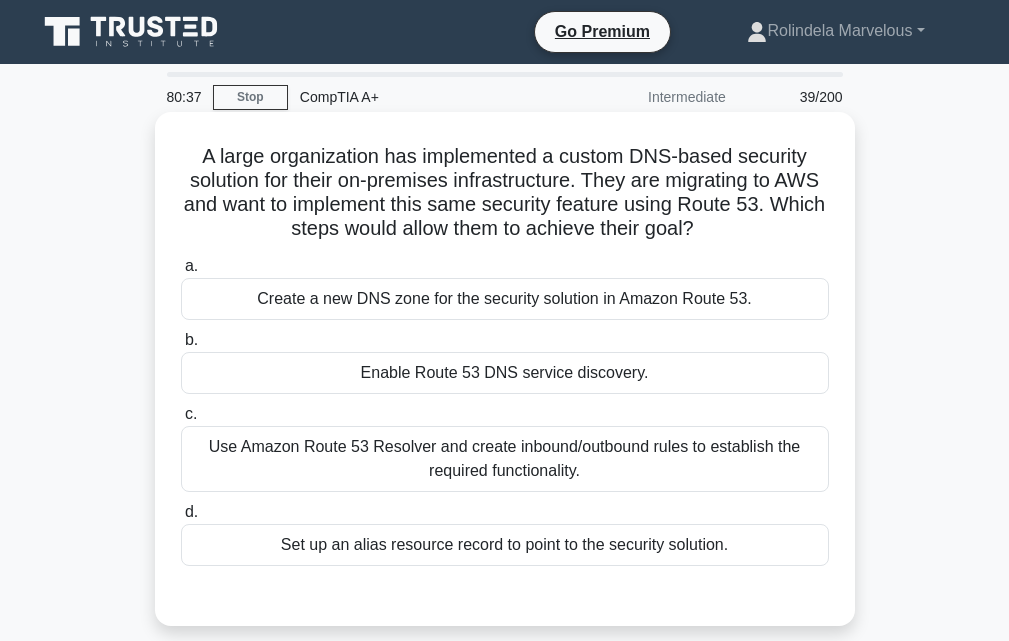 click on "A large organization has implemented a custom DNS-based security solution for their on-premises infrastructure. They are migrating to AWS and want to implement this same security feature using Route 53. Which steps would allow them to achieve their goal?
.spinner_0XTQ{transform-origin:center;animation:spinner_y6GP .75s linear infinite}@keyframes spinner_y6GP{100%{transform:rotate(360deg)}}" at bounding box center [505, 193] 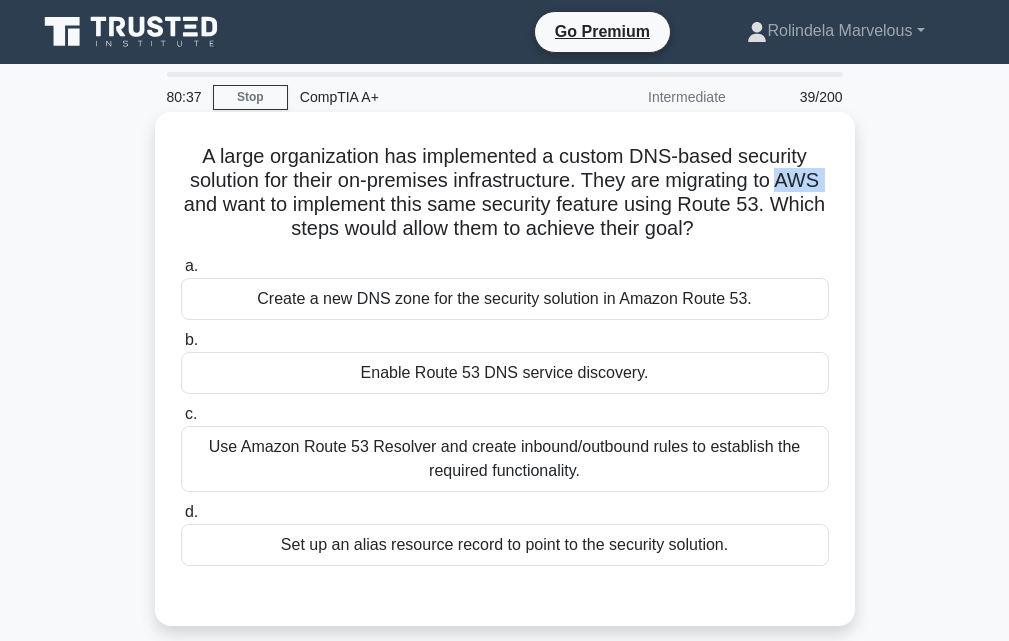 click on "A large organization has implemented a custom DNS-based security solution for their on-premises infrastructure. They are migrating to AWS and want to implement this same security feature using Route 53. Which steps would allow them to achieve their goal?
.spinner_0XTQ{transform-origin:center;animation:spinner_y6GP .75s linear infinite}@keyframes spinner_y6GP{100%{transform:rotate(360deg)}}" at bounding box center [505, 193] 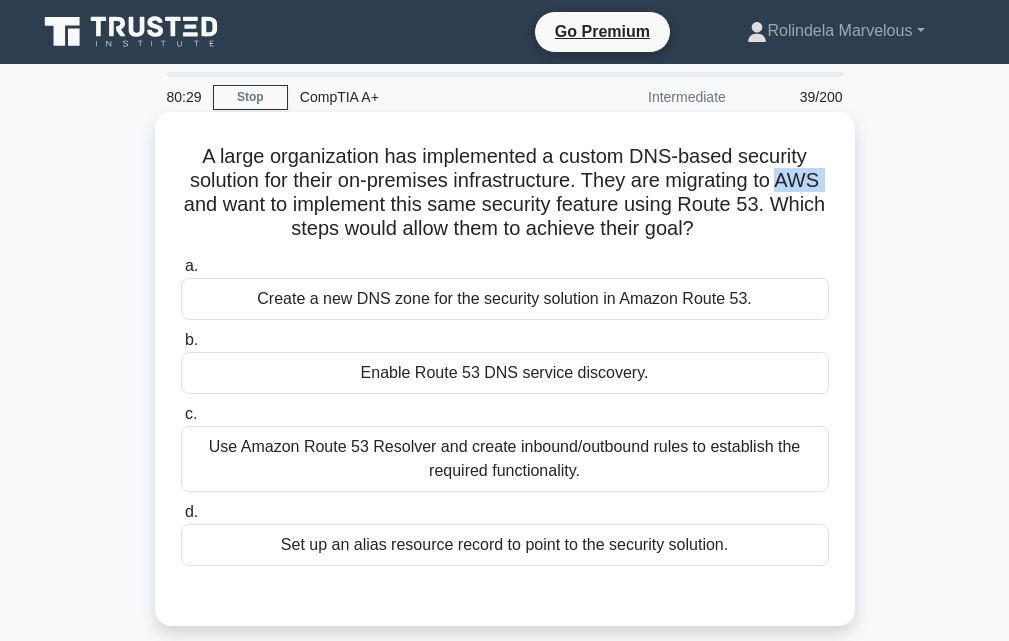click on "A large organization has implemented a custom DNS-based security solution for their on-premises infrastructure. They are migrating to AWS and want to implement this same security feature using Route 53. Which steps would allow them to achieve their goal?
.spinner_0XTQ{transform-origin:center;animation:spinner_y6GP .75s linear infinite}@keyframes spinner_y6GP{100%{transform:rotate(360deg)}}" at bounding box center (505, 193) 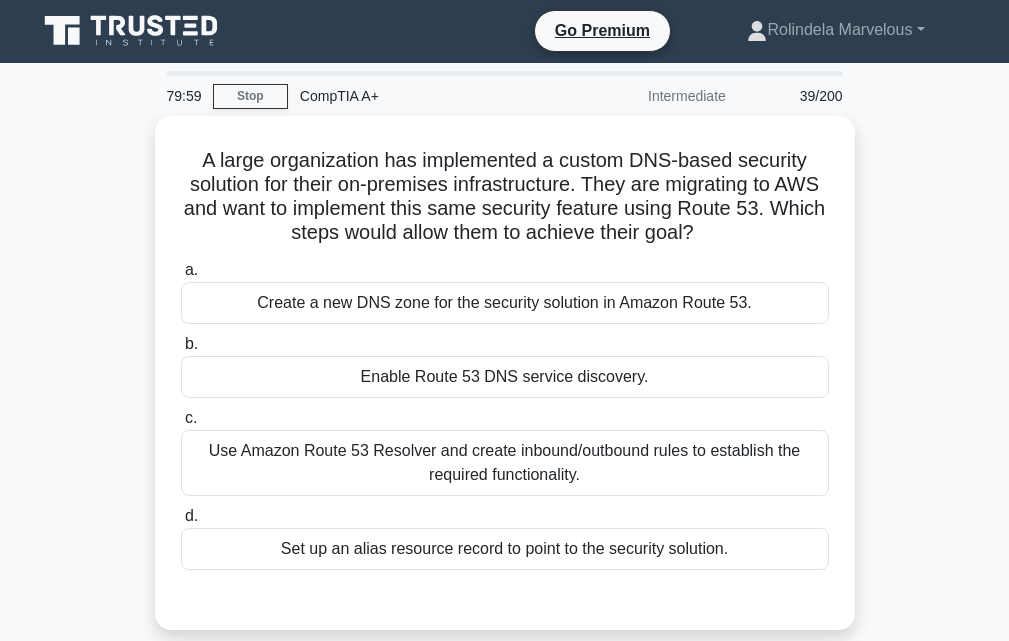 scroll, scrollTop: 0, scrollLeft: 0, axis: both 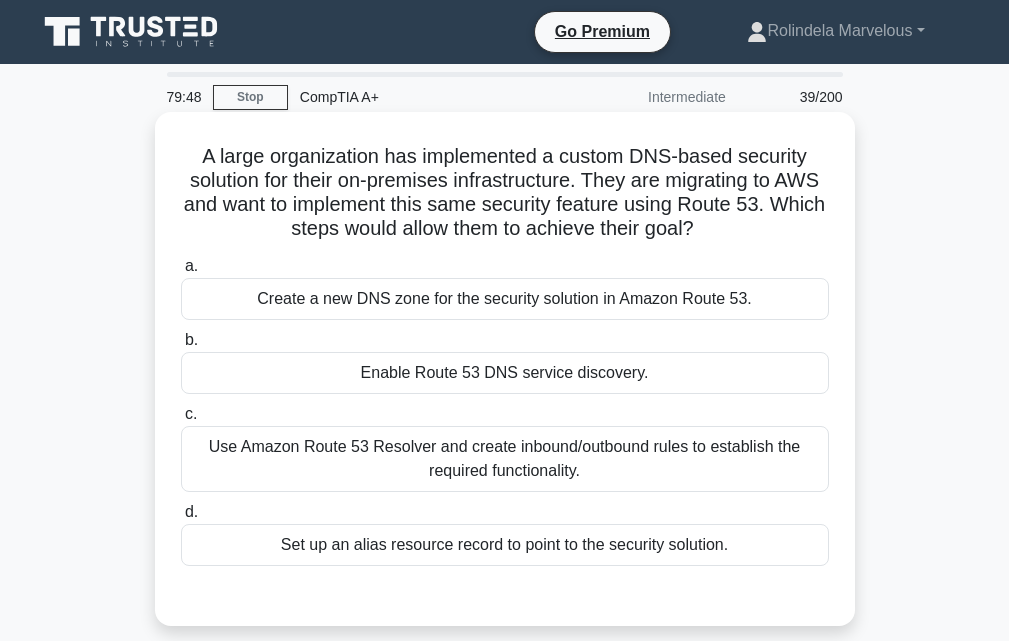 click on "Use Amazon Route 53 Resolver and create inbound/outbound rules to establish the required functionality." at bounding box center (505, 459) 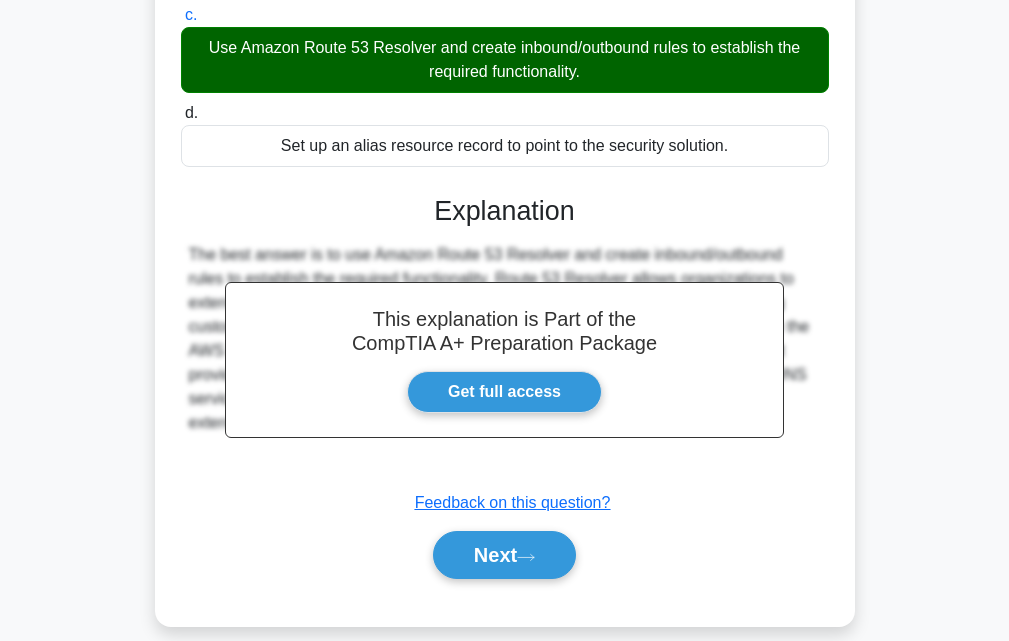 scroll, scrollTop: 400, scrollLeft: 0, axis: vertical 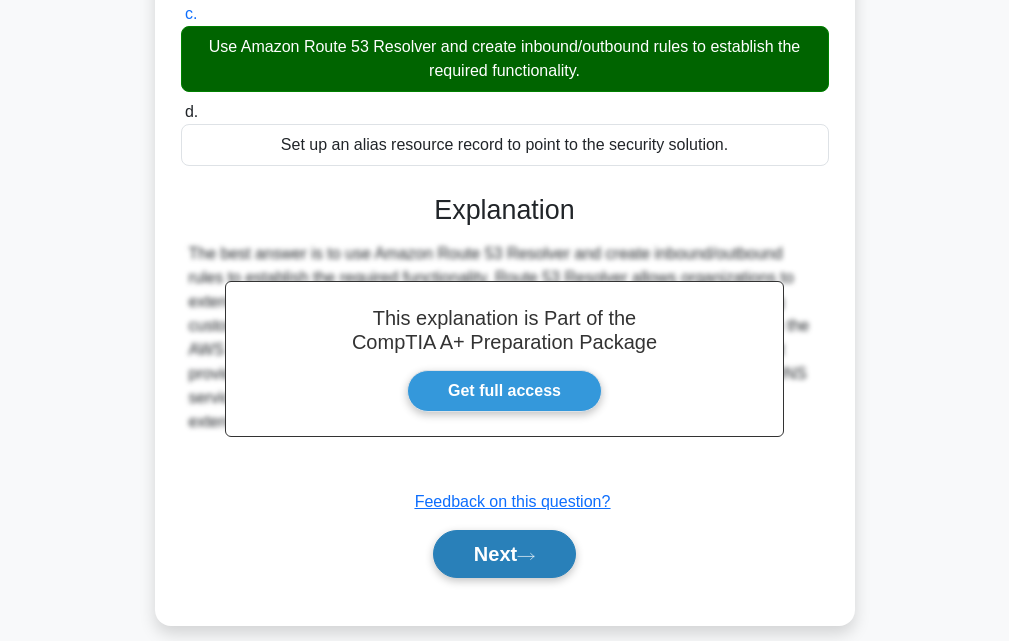 click on "Next" at bounding box center (504, 554) 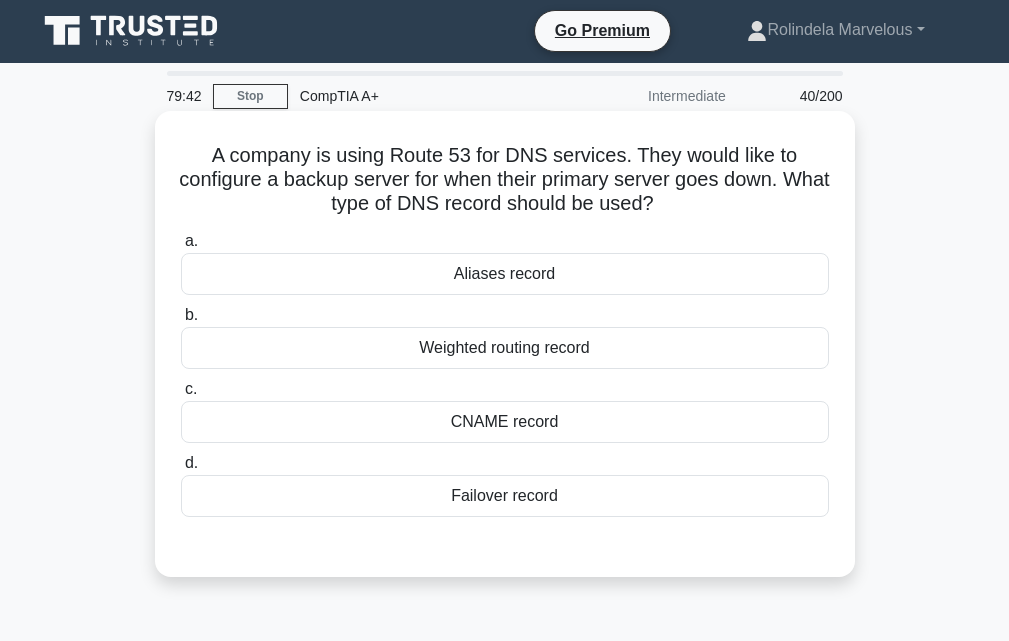 scroll, scrollTop: 0, scrollLeft: 0, axis: both 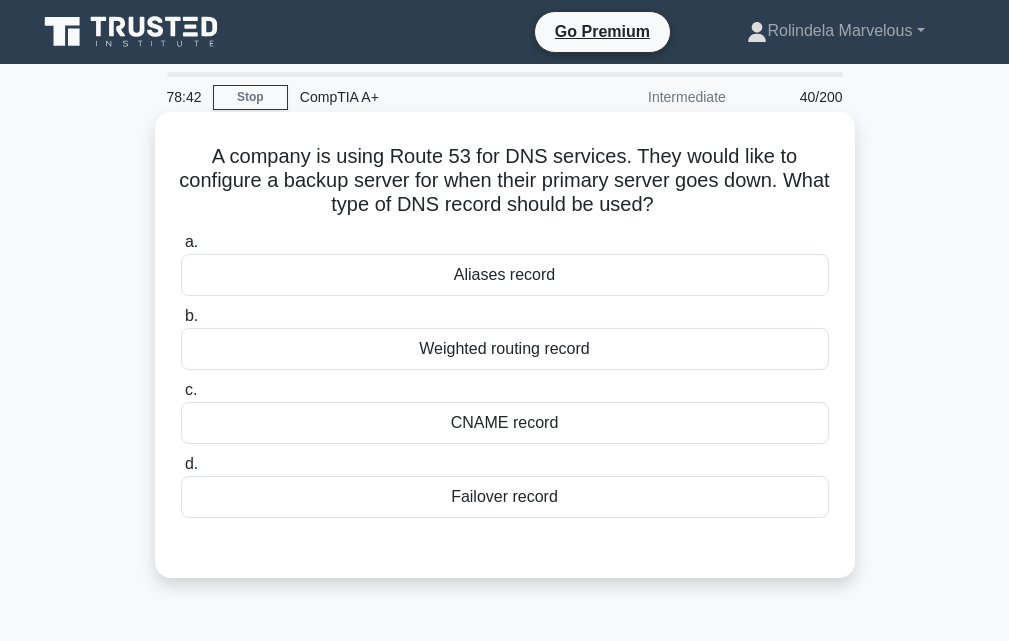 click on "Weighted routing record" at bounding box center [505, 349] 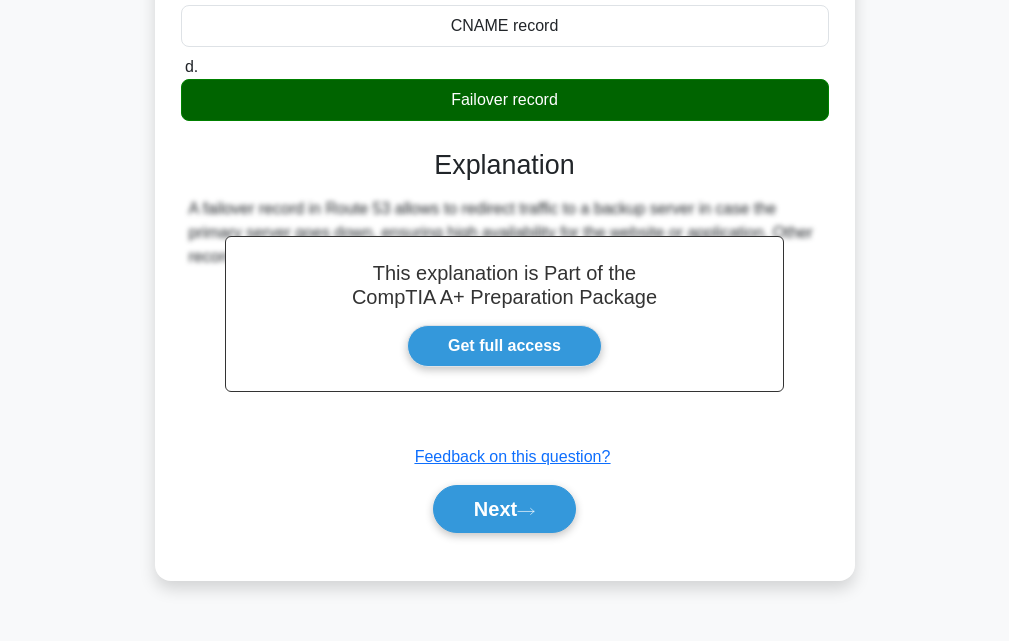 scroll, scrollTop: 400, scrollLeft: 0, axis: vertical 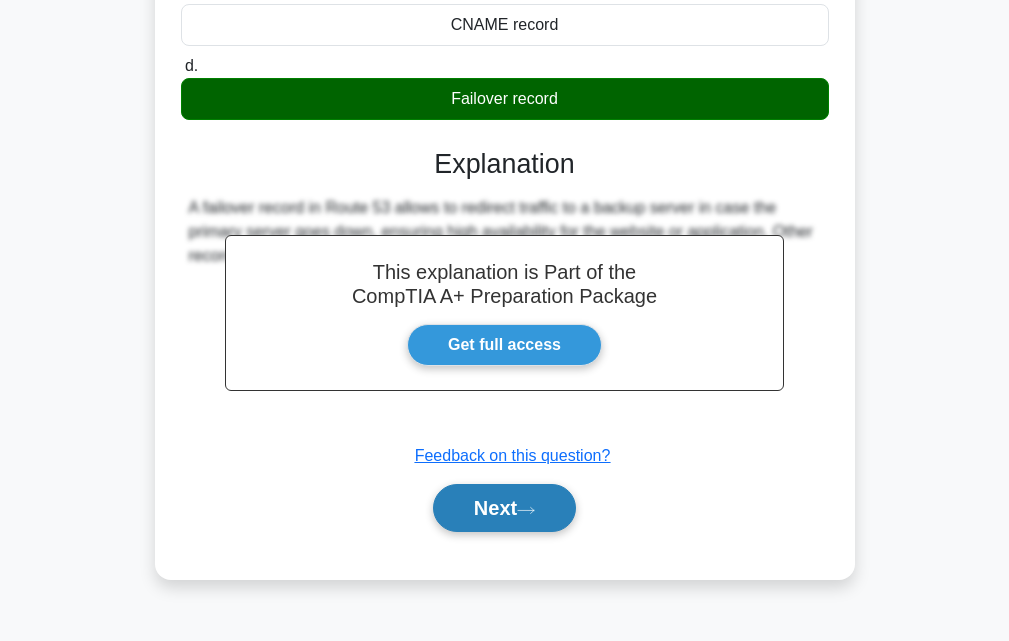 click on "Next" at bounding box center (504, 508) 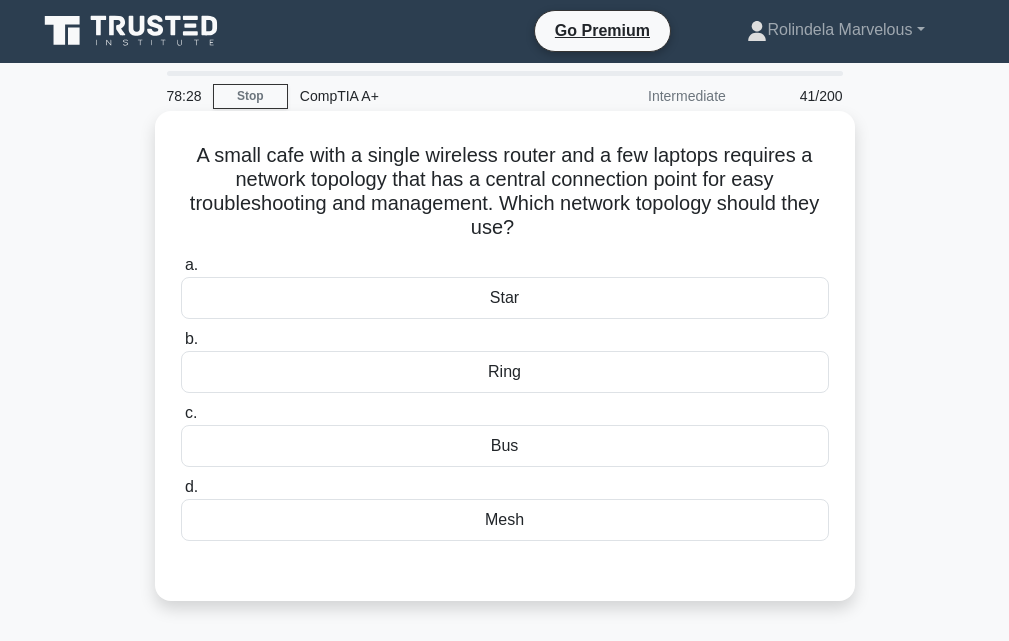 scroll, scrollTop: 0, scrollLeft: 0, axis: both 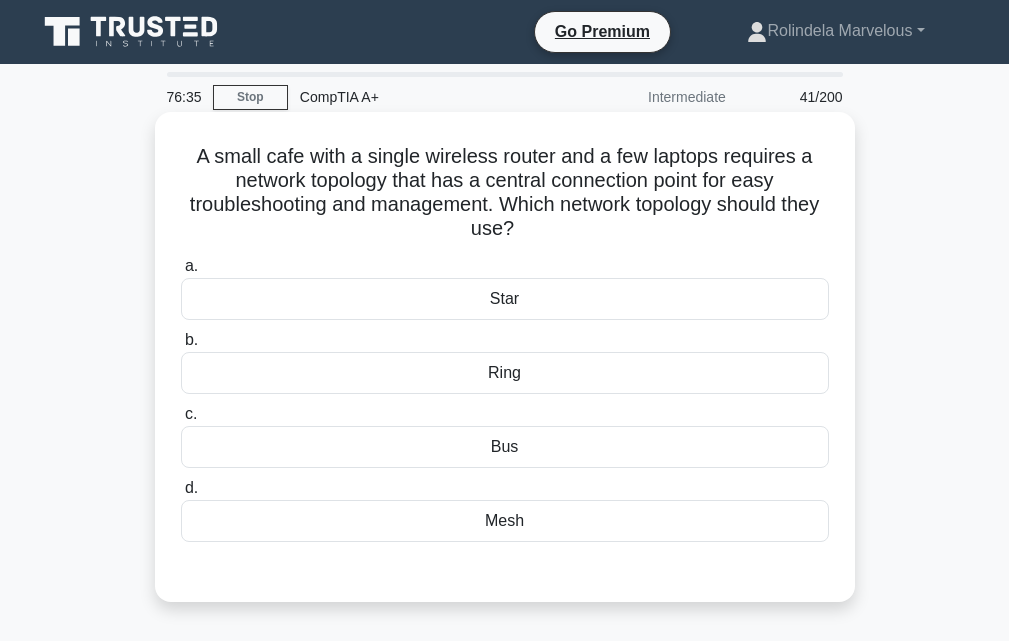 click on "Star" at bounding box center (505, 299) 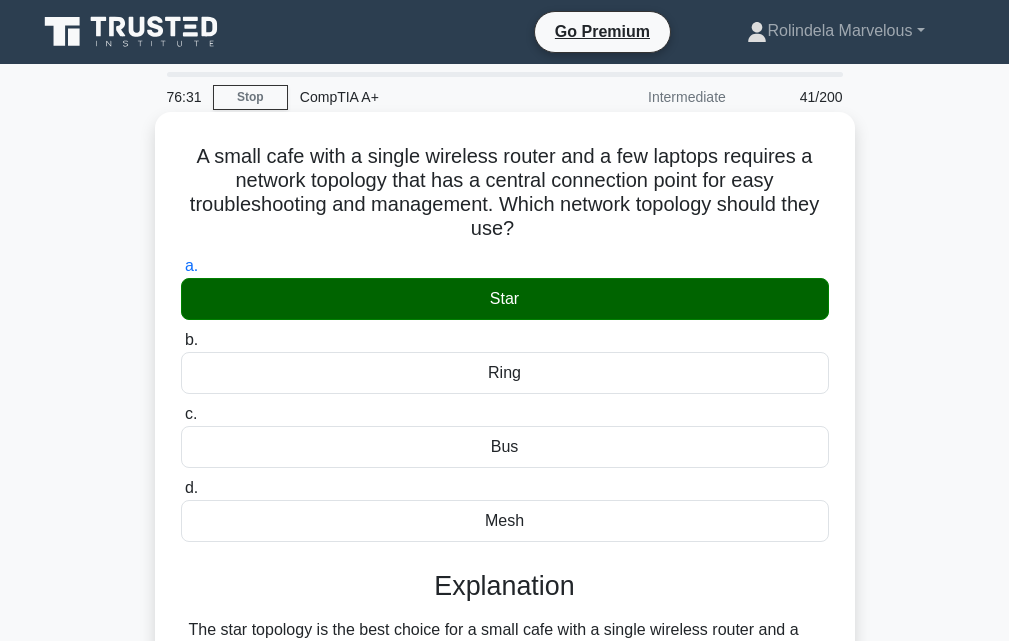 scroll, scrollTop: 439, scrollLeft: 0, axis: vertical 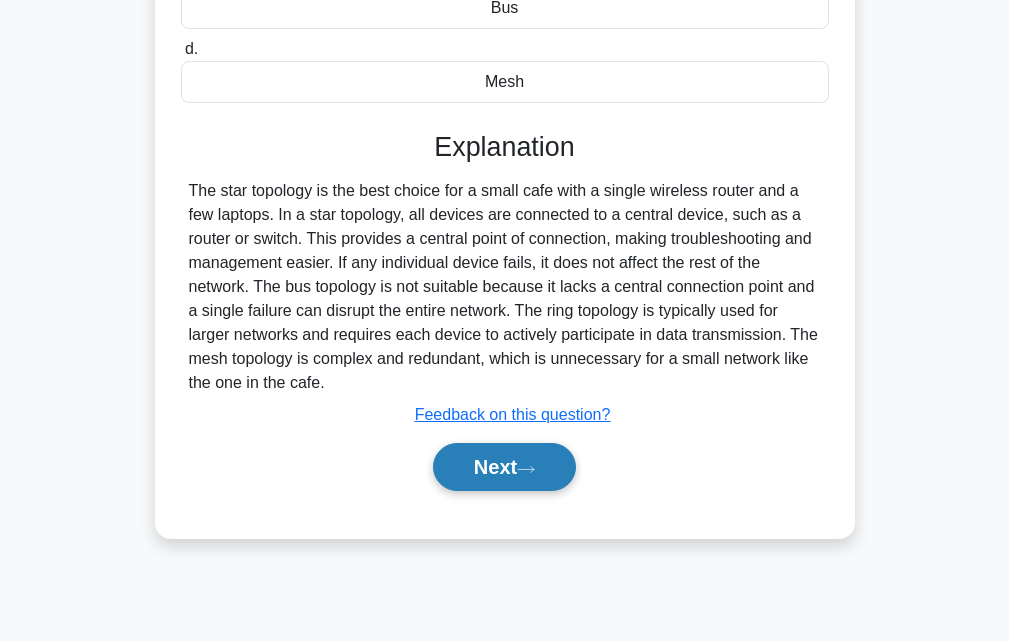 click on "Next" at bounding box center (504, 467) 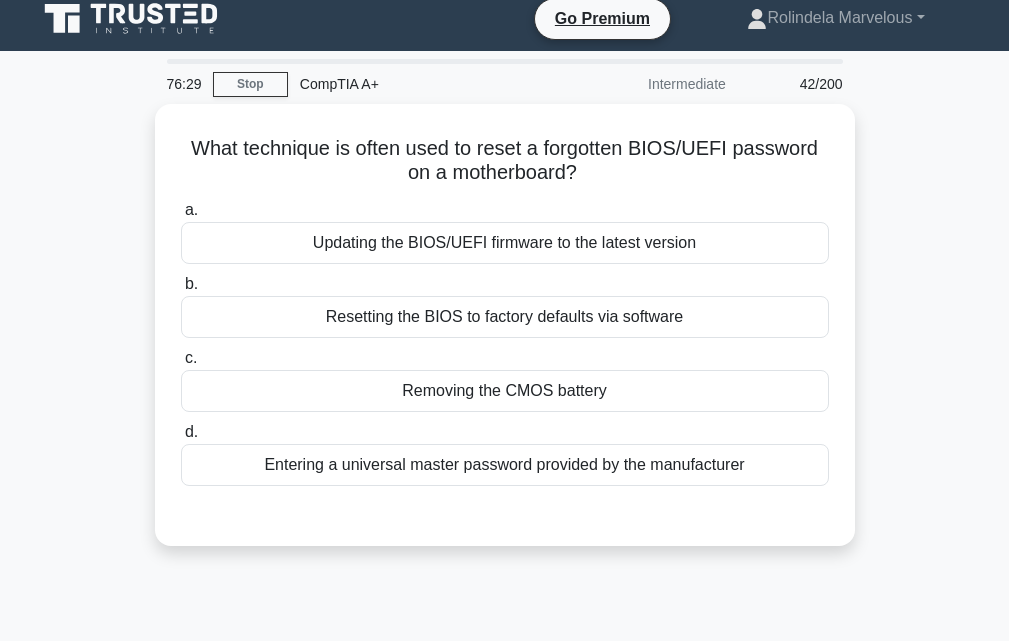 scroll, scrollTop: 0, scrollLeft: 0, axis: both 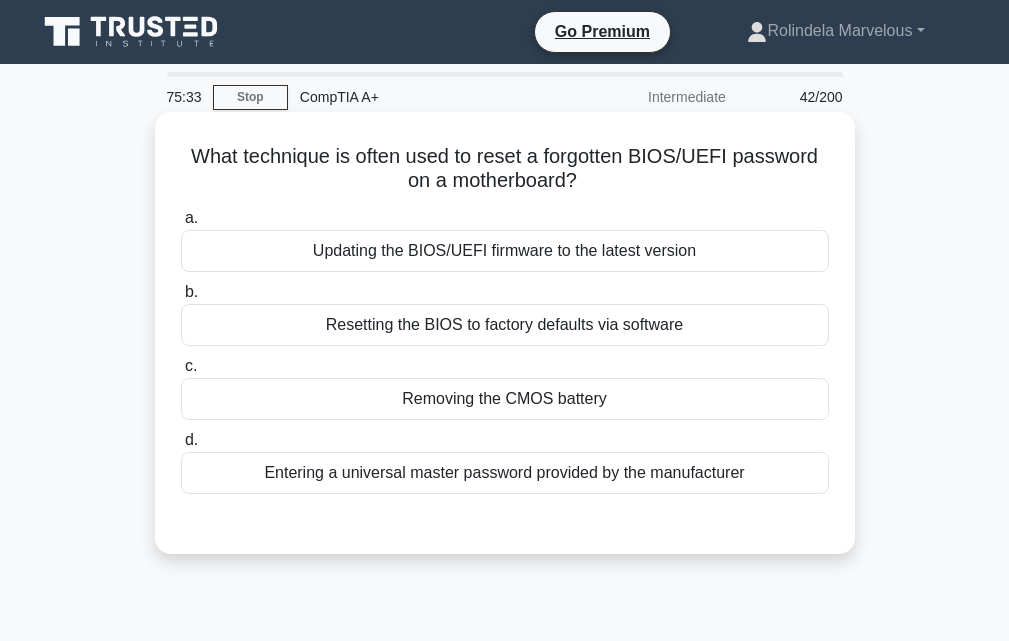 click on "Removing the CMOS battery" at bounding box center (505, 399) 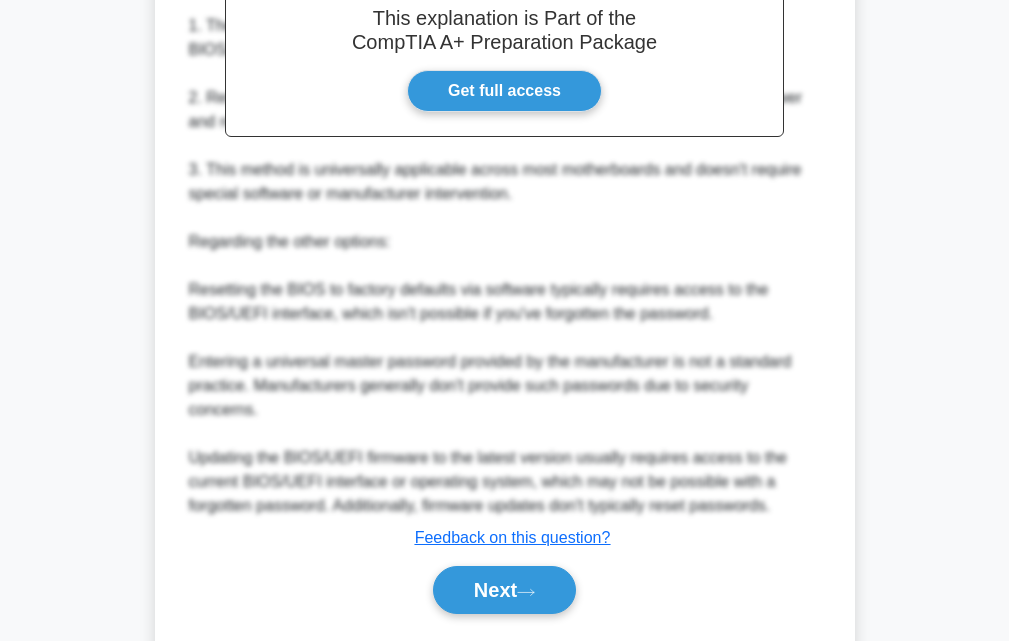 scroll, scrollTop: 664, scrollLeft: 0, axis: vertical 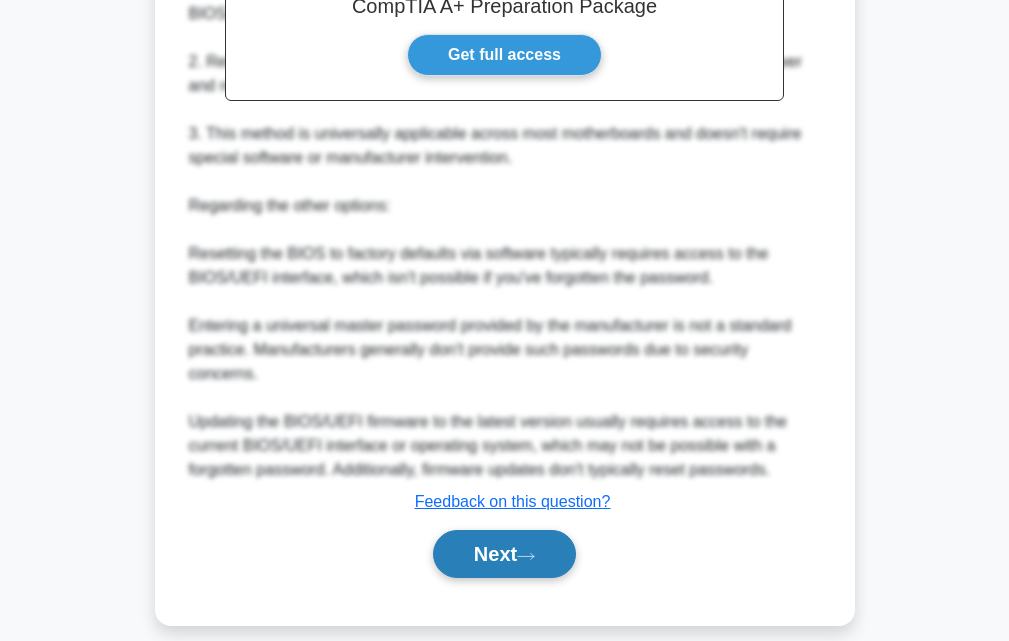 click on "Next" at bounding box center (504, 554) 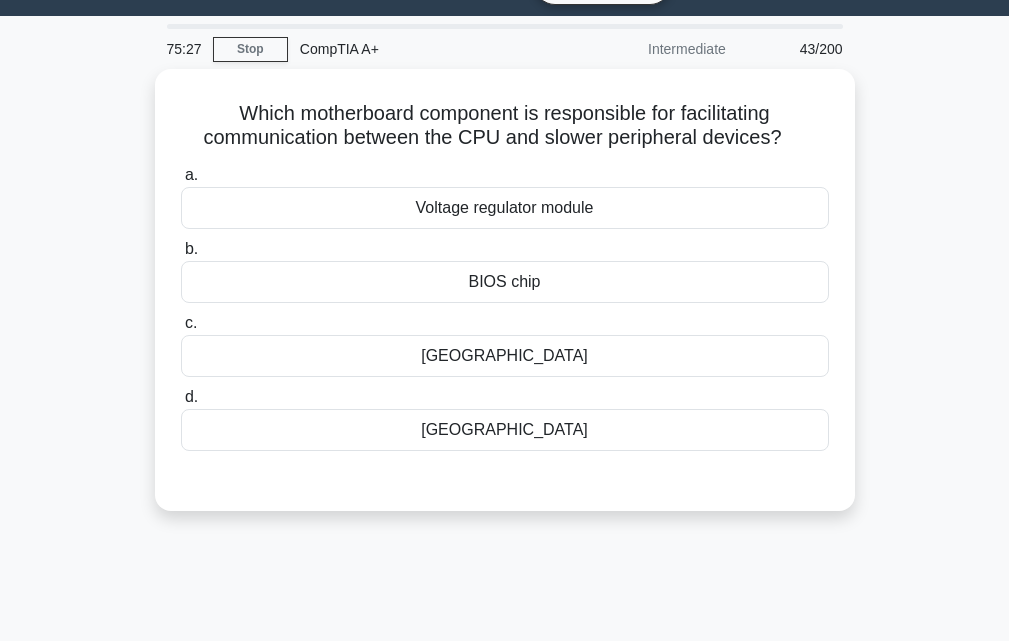 scroll, scrollTop: 0, scrollLeft: 0, axis: both 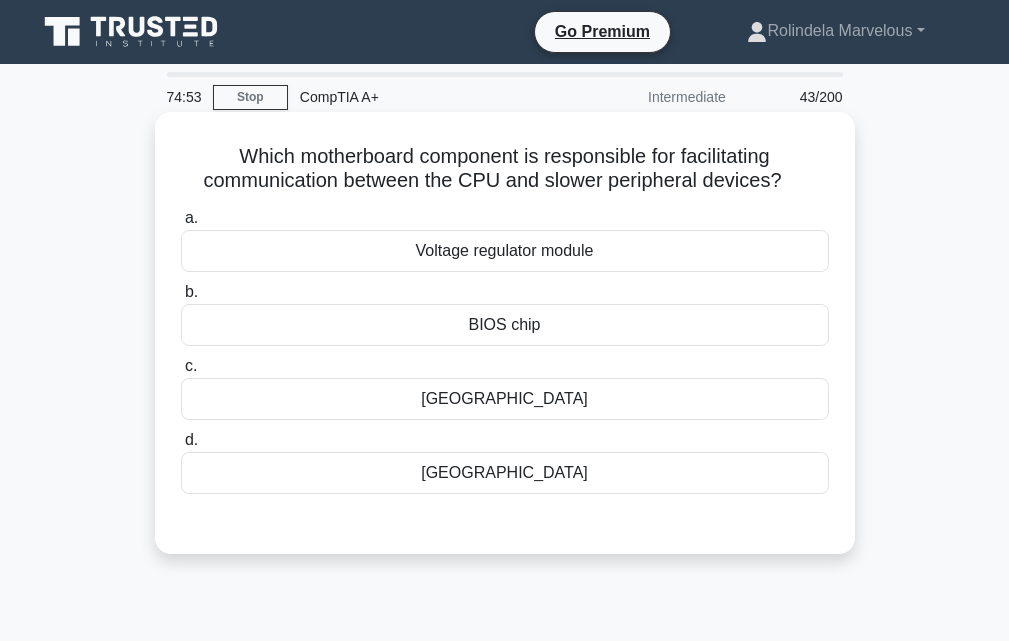 click on "BIOS chip" at bounding box center (505, 325) 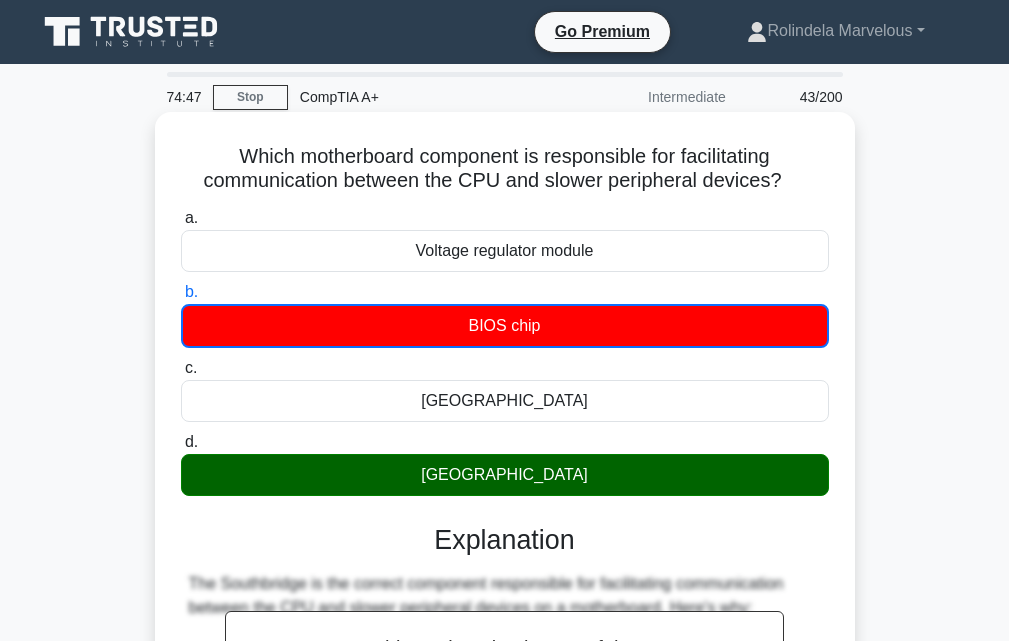 click on "[GEOGRAPHIC_DATA]" at bounding box center [505, 401] 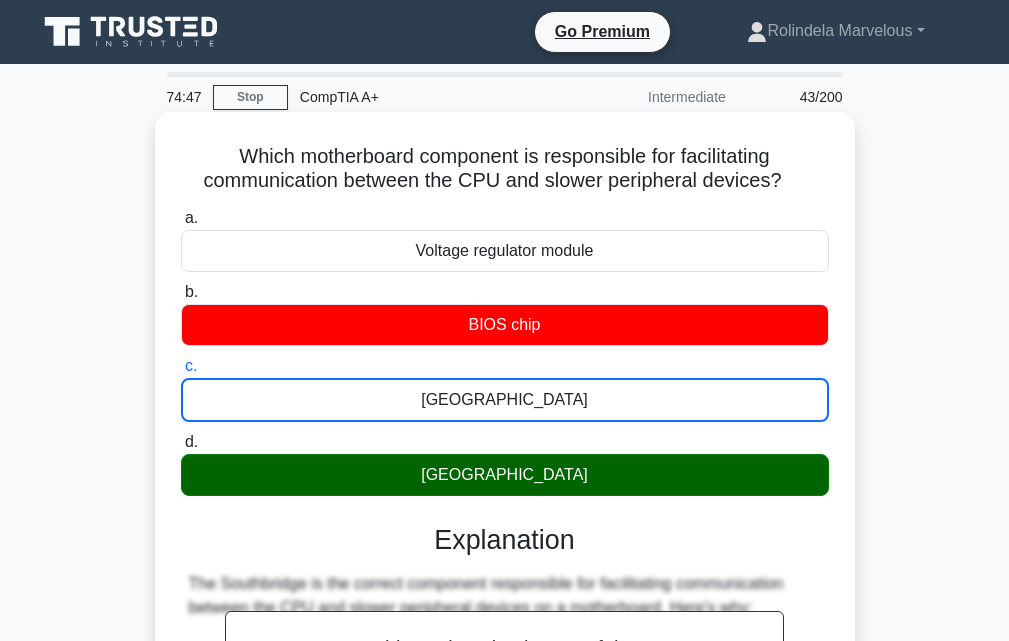 click on "[GEOGRAPHIC_DATA]" at bounding box center [505, 400] 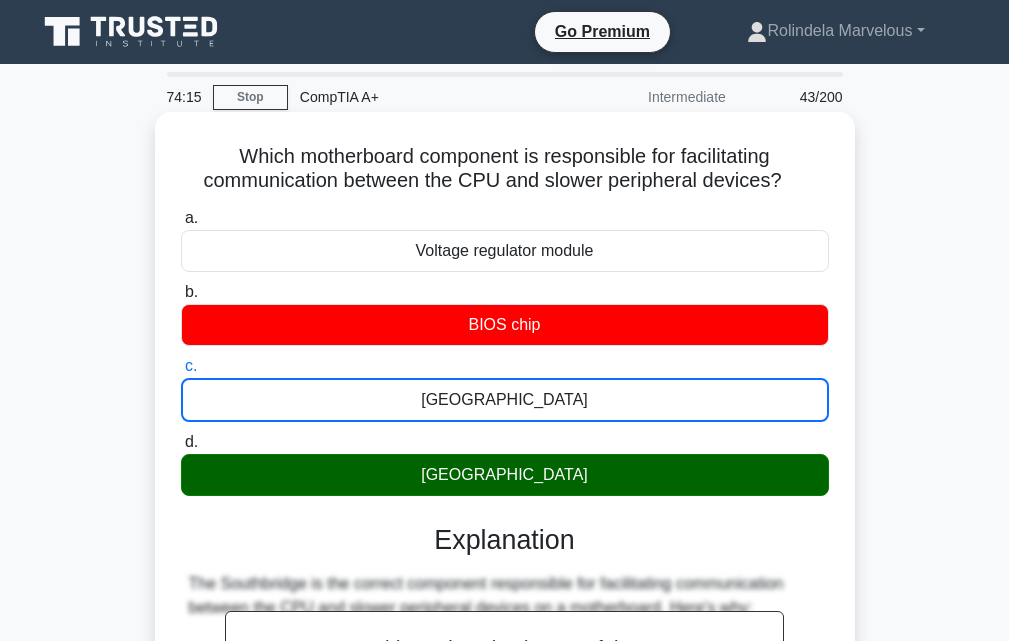 click on "[GEOGRAPHIC_DATA]" at bounding box center [505, 475] 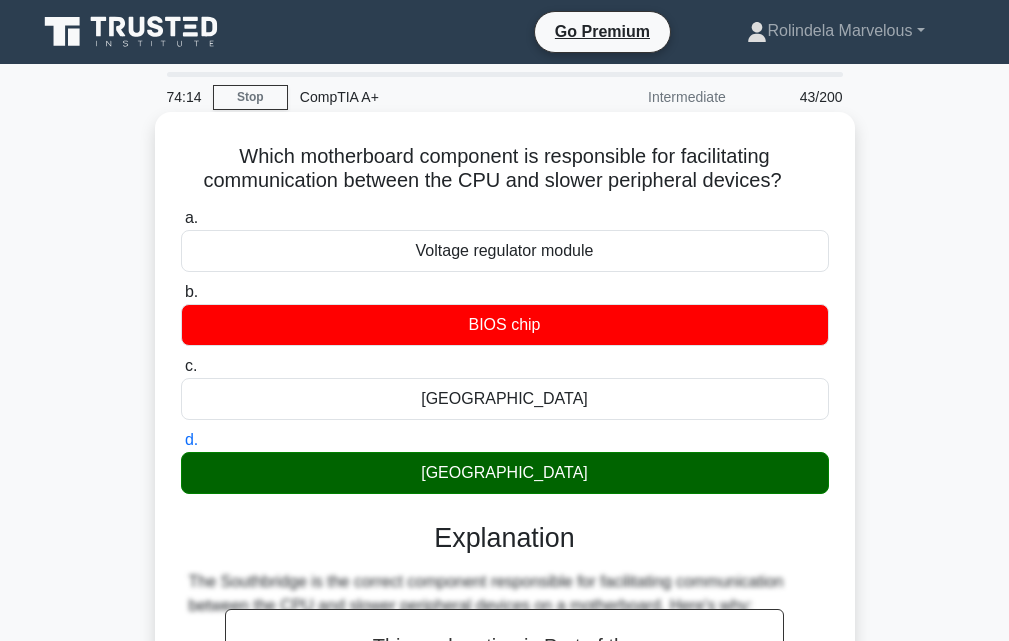 click on "[GEOGRAPHIC_DATA]" at bounding box center [505, 473] 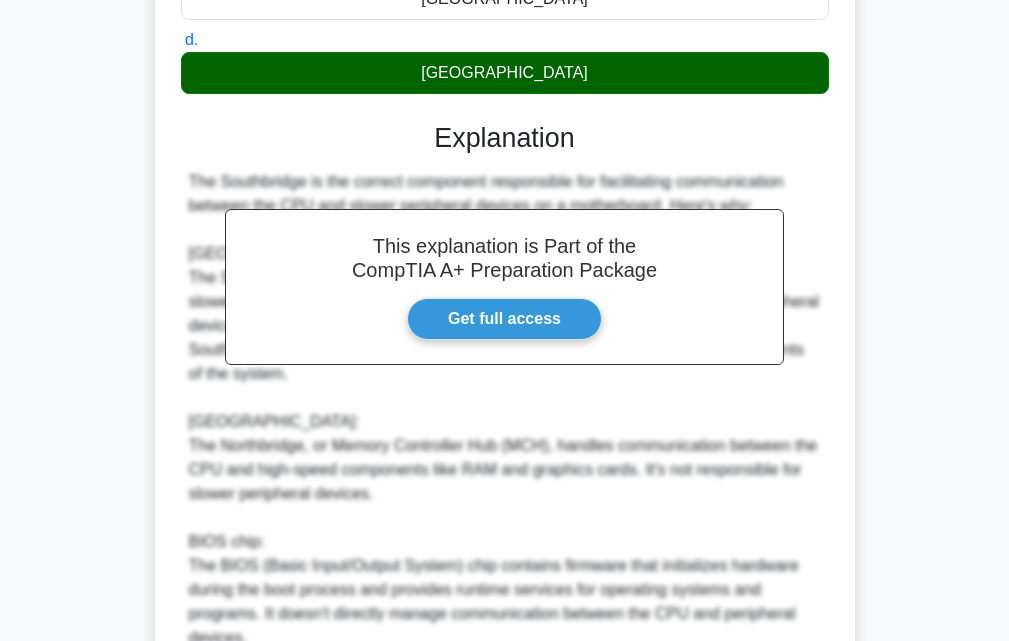 scroll, scrollTop: 808, scrollLeft: 0, axis: vertical 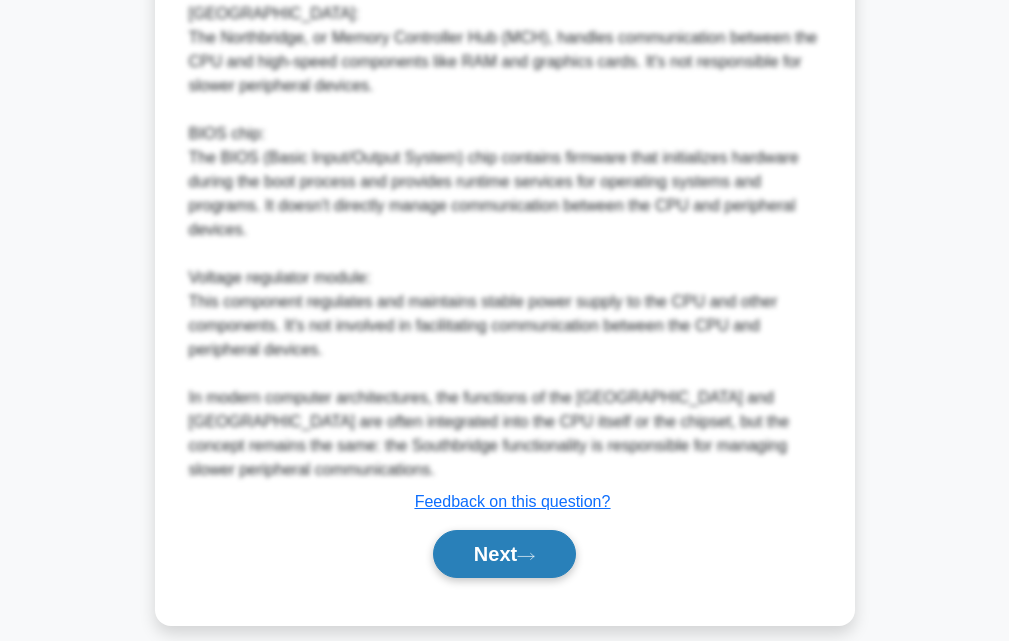 click on "Next" at bounding box center [504, 554] 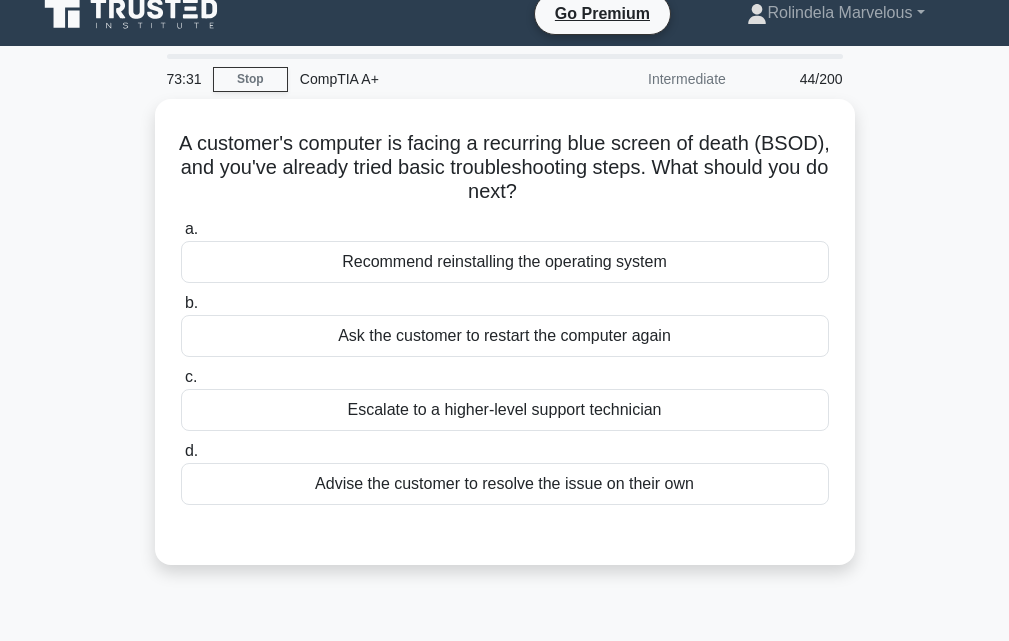 scroll, scrollTop: 0, scrollLeft: 0, axis: both 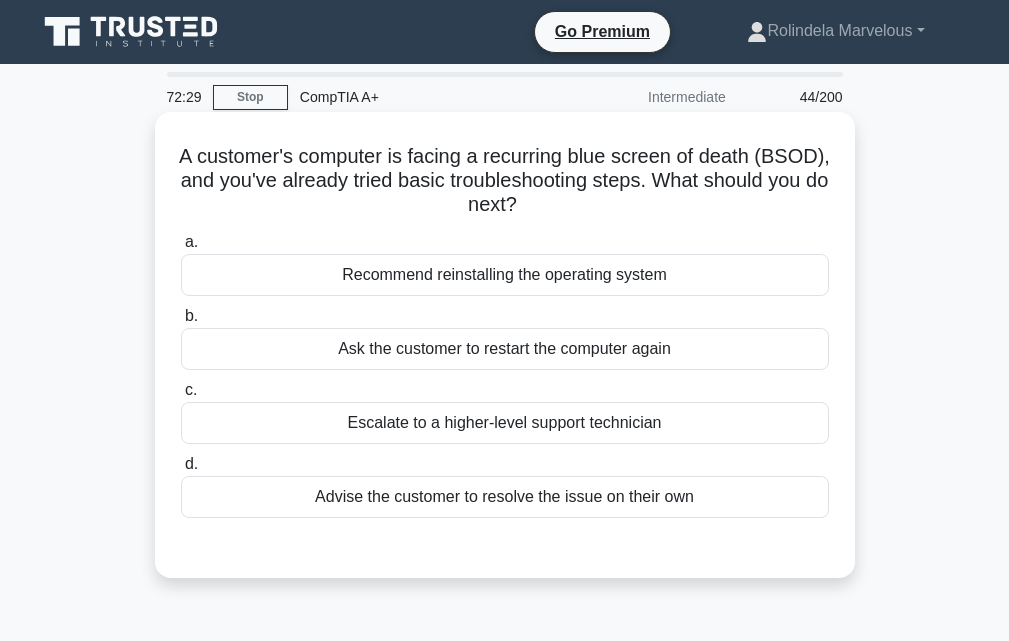 click on "Escalate to a higher-level support technician" at bounding box center (505, 423) 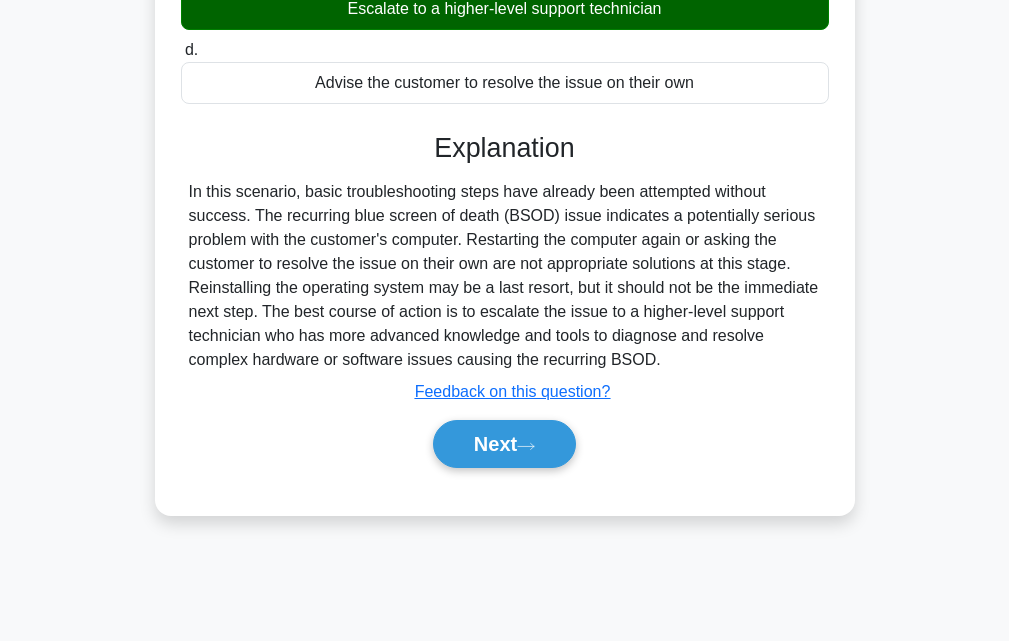 scroll, scrollTop: 439, scrollLeft: 0, axis: vertical 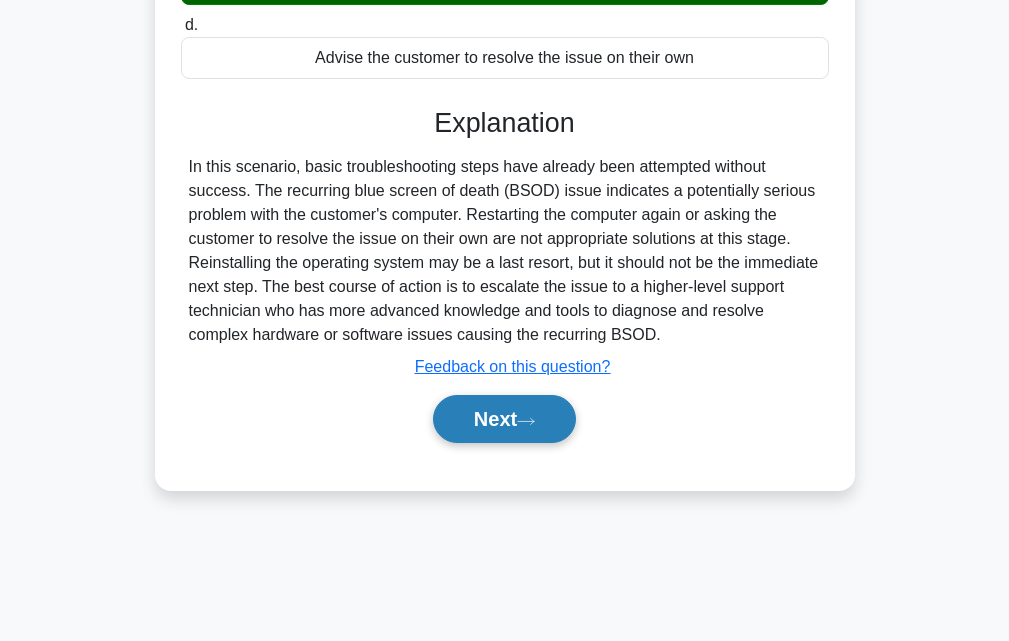 click on "Next" at bounding box center [504, 419] 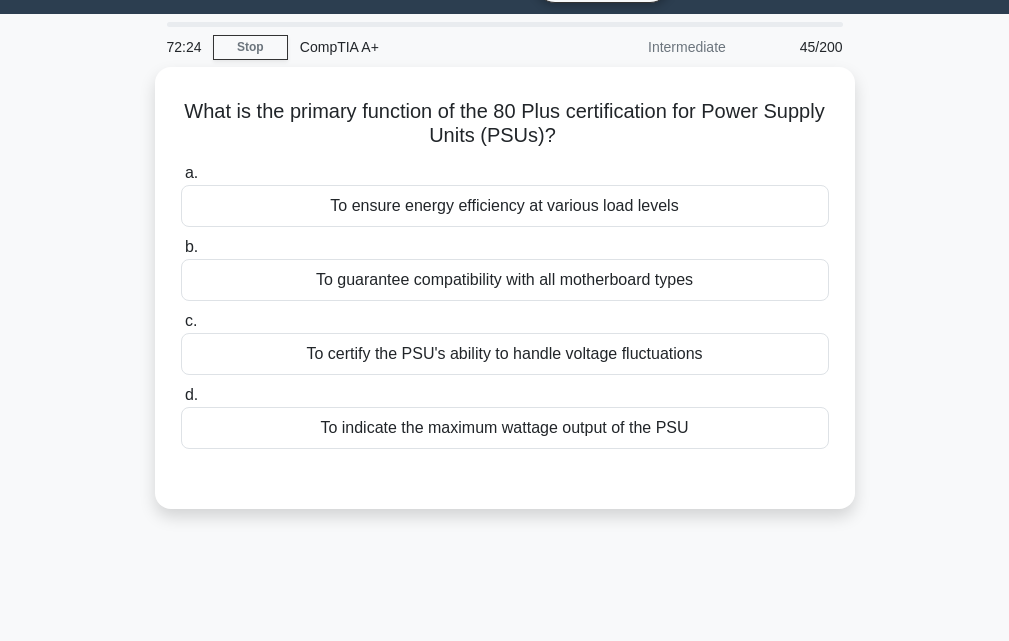 scroll, scrollTop: 0, scrollLeft: 0, axis: both 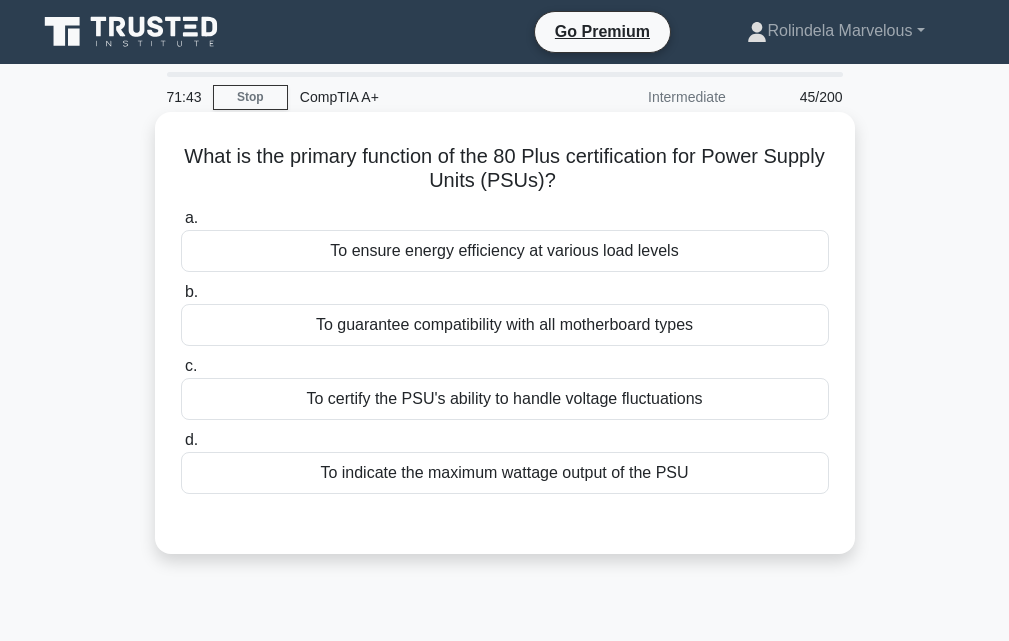 click on "To indicate the maximum wattage output of the PSU" at bounding box center [505, 473] 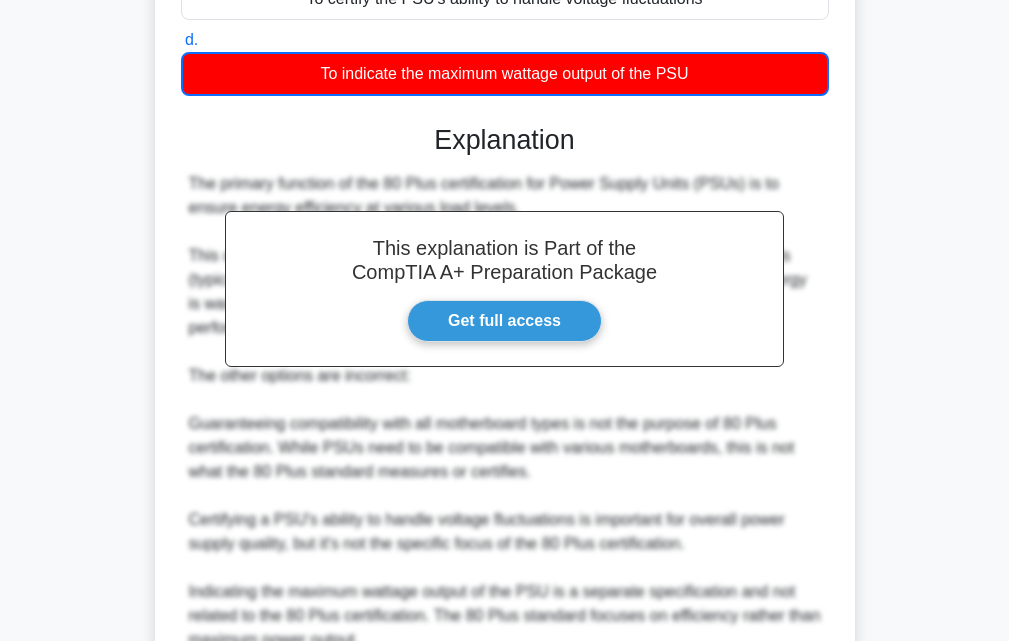 scroll, scrollTop: 594, scrollLeft: 0, axis: vertical 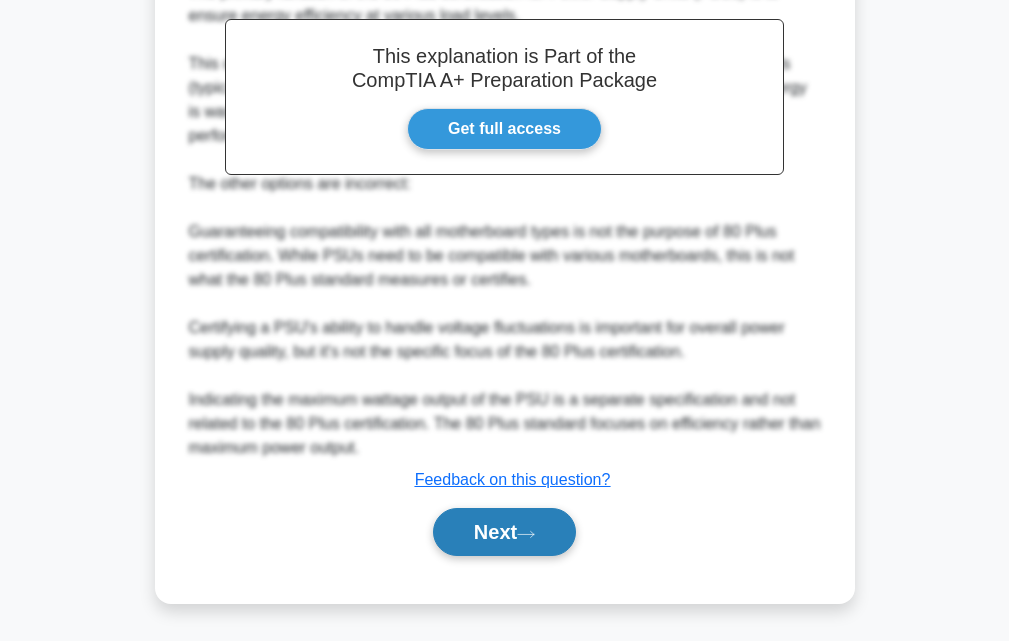 click on "Next" at bounding box center [504, 532] 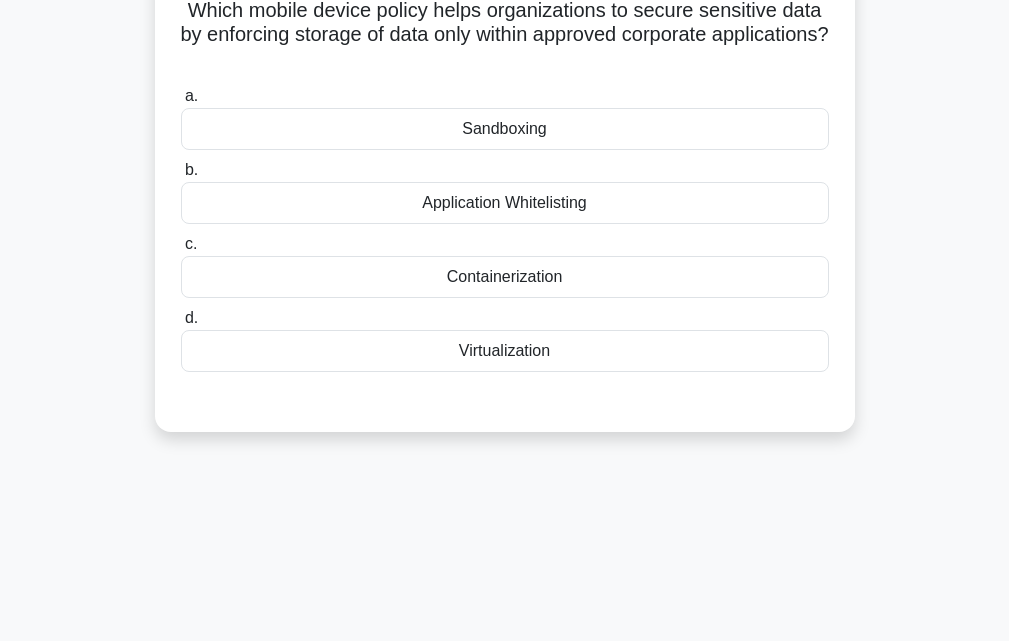 scroll, scrollTop: 0, scrollLeft: 0, axis: both 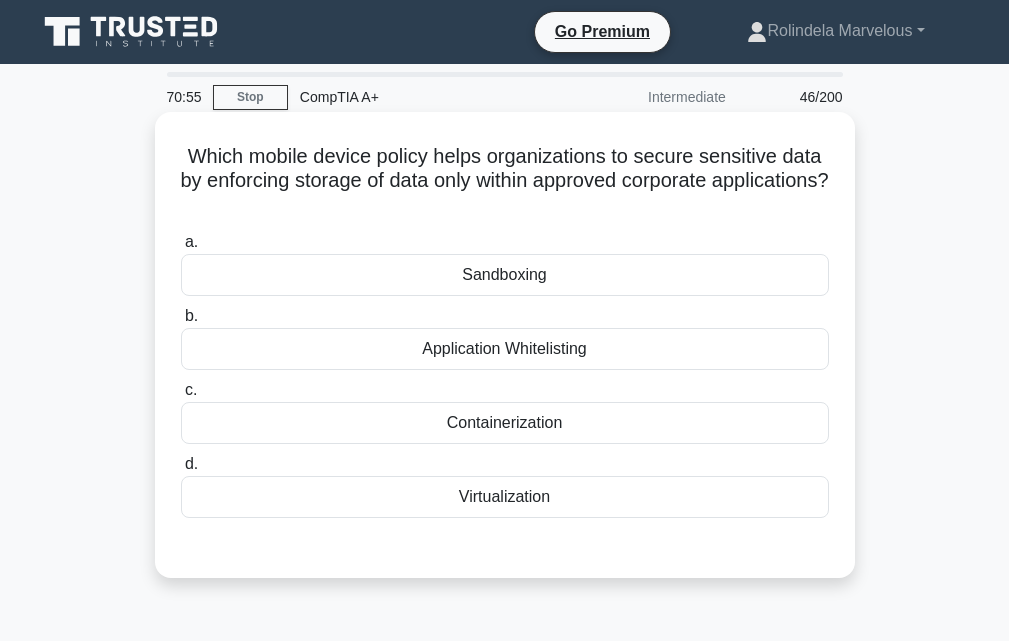click on "Sandboxing" at bounding box center (505, 275) 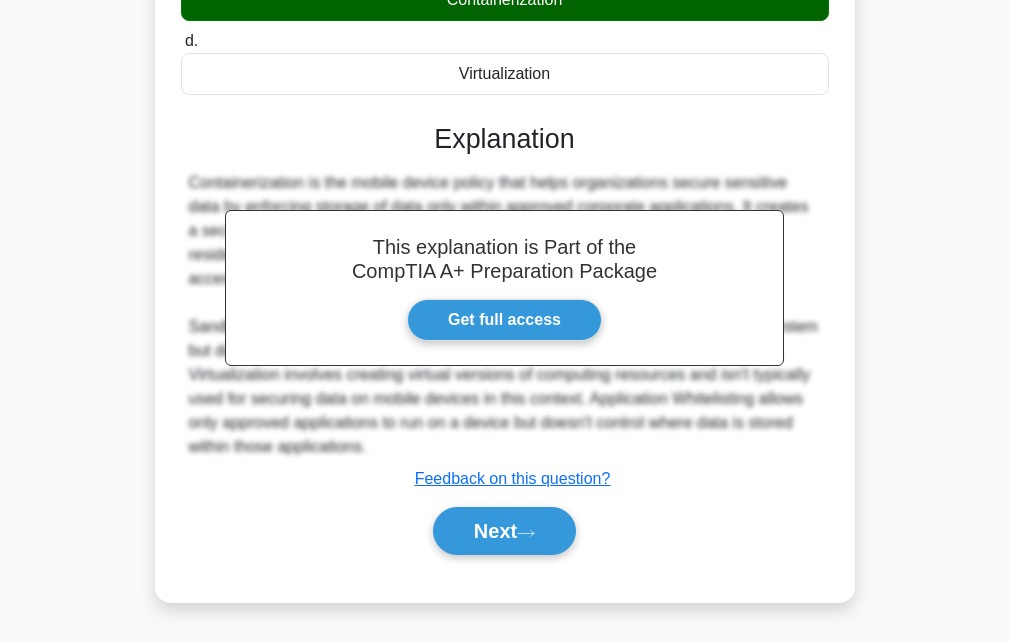 scroll, scrollTop: 439, scrollLeft: 0, axis: vertical 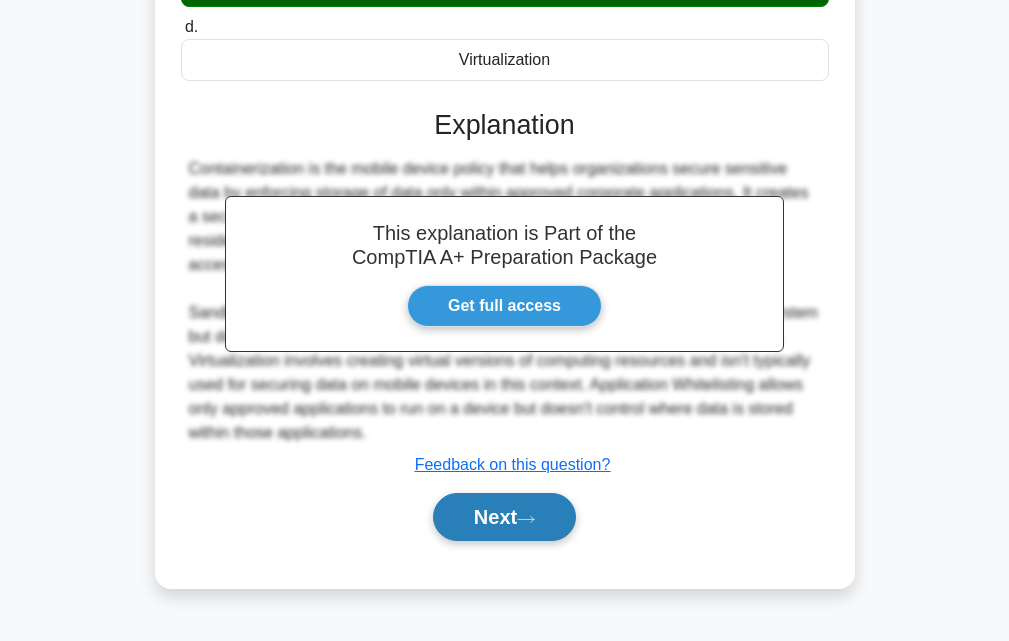 click on "Next" at bounding box center (504, 517) 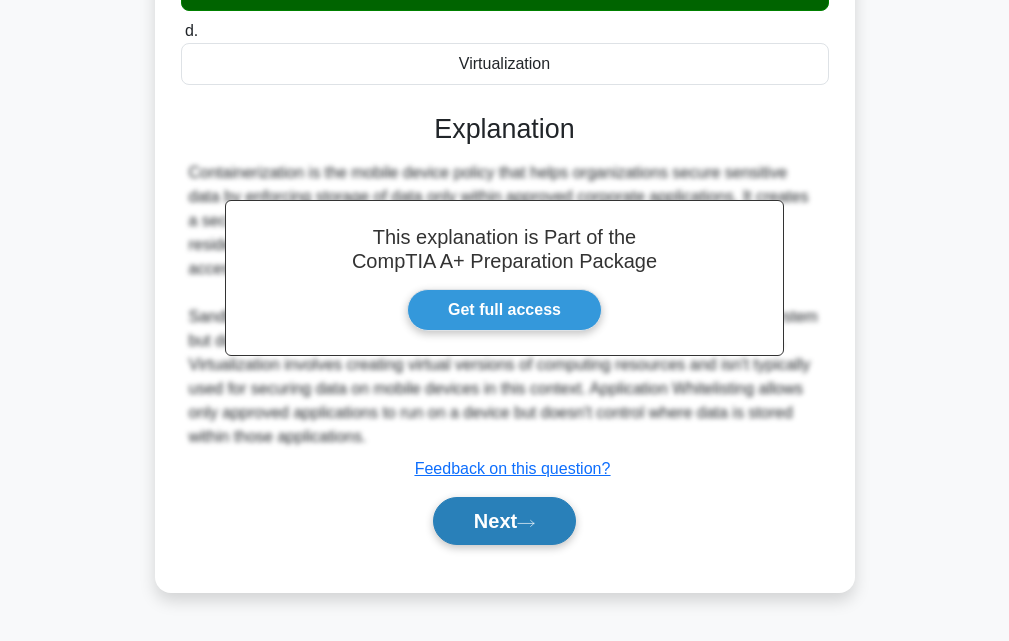 scroll, scrollTop: 439, scrollLeft: 0, axis: vertical 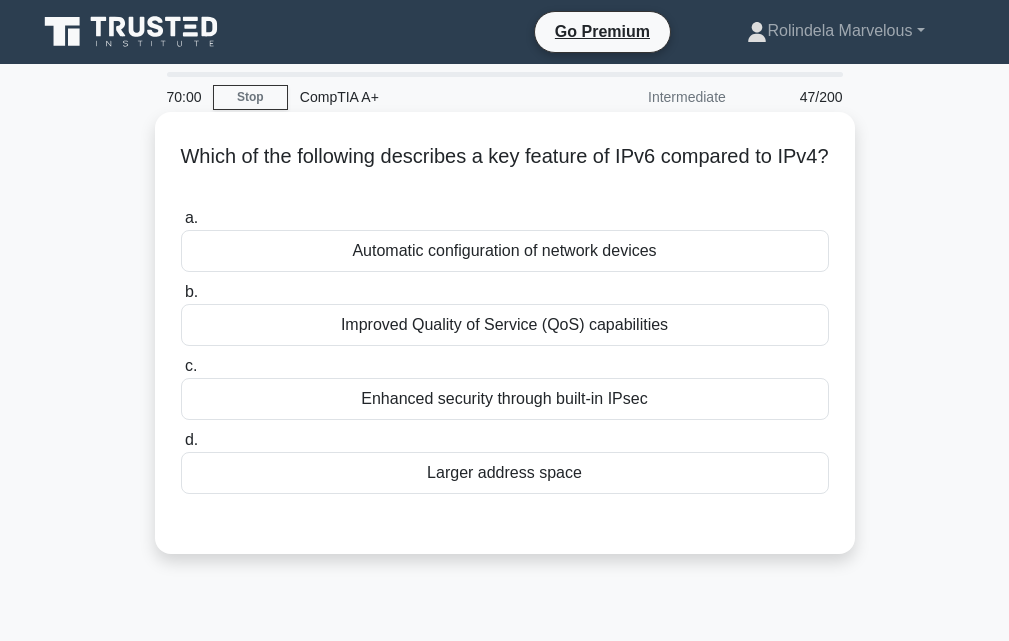 click on "Improved Quality of Service (QoS) capabilities" at bounding box center (505, 325) 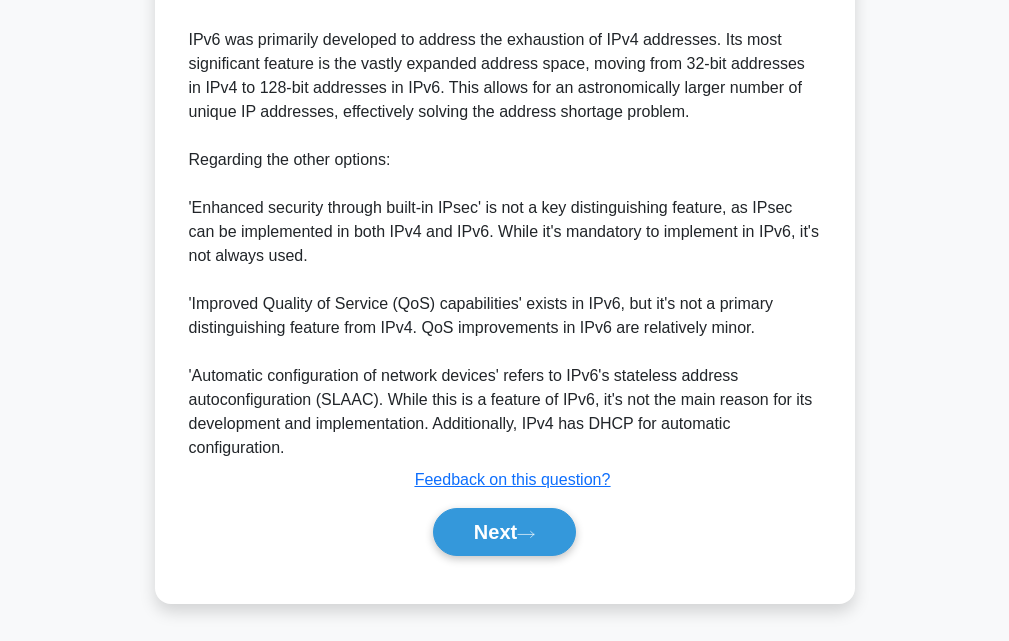 scroll, scrollTop: 594, scrollLeft: 0, axis: vertical 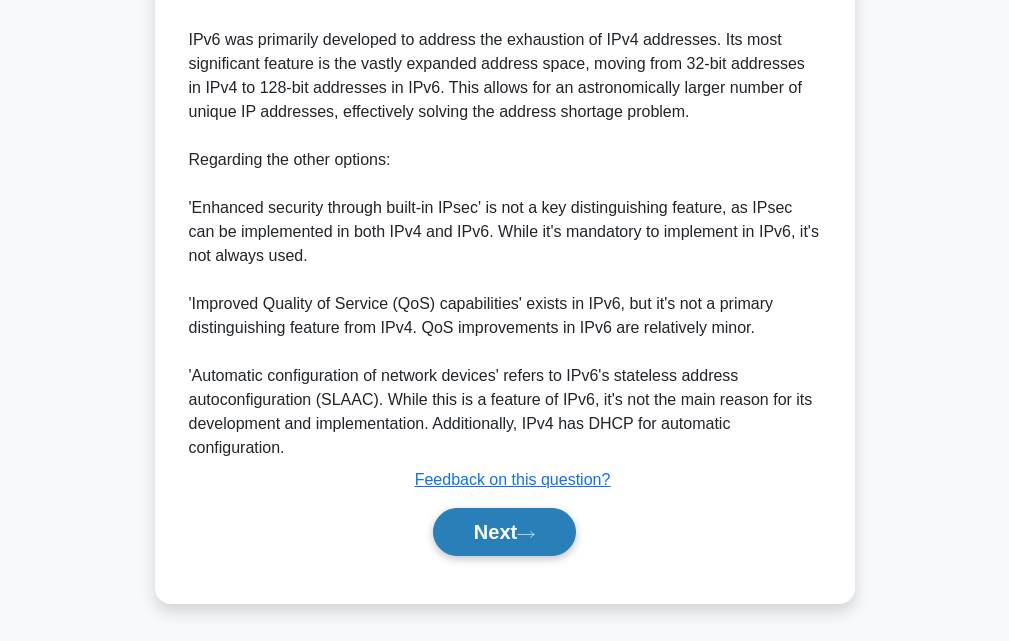 click on "Next" at bounding box center (504, 532) 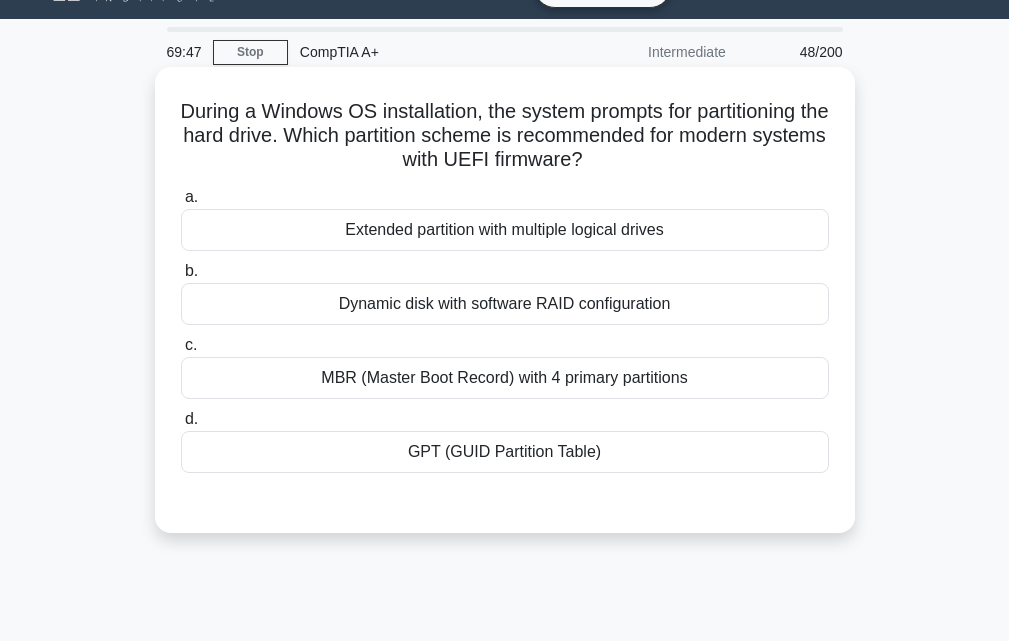 scroll, scrollTop: 0, scrollLeft: 0, axis: both 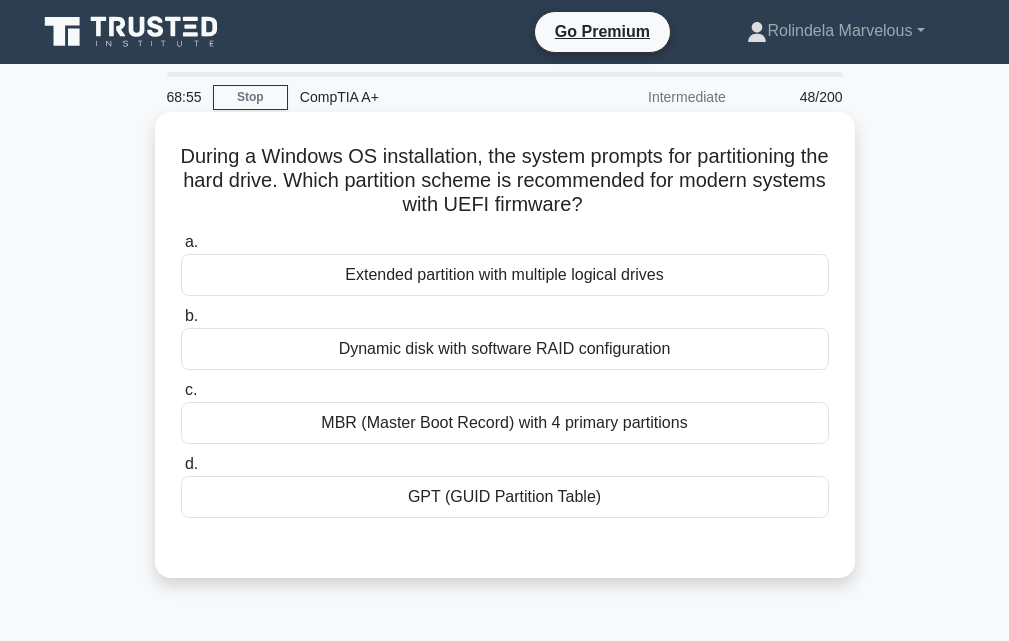 click on "Extended partition with multiple logical drives" at bounding box center (505, 275) 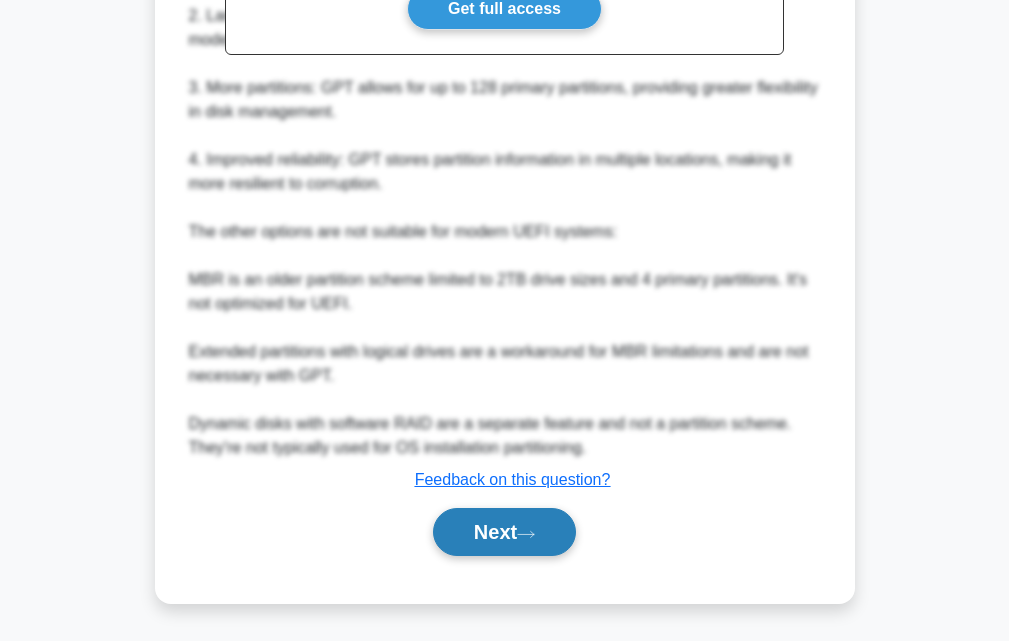 scroll, scrollTop: 738, scrollLeft: 0, axis: vertical 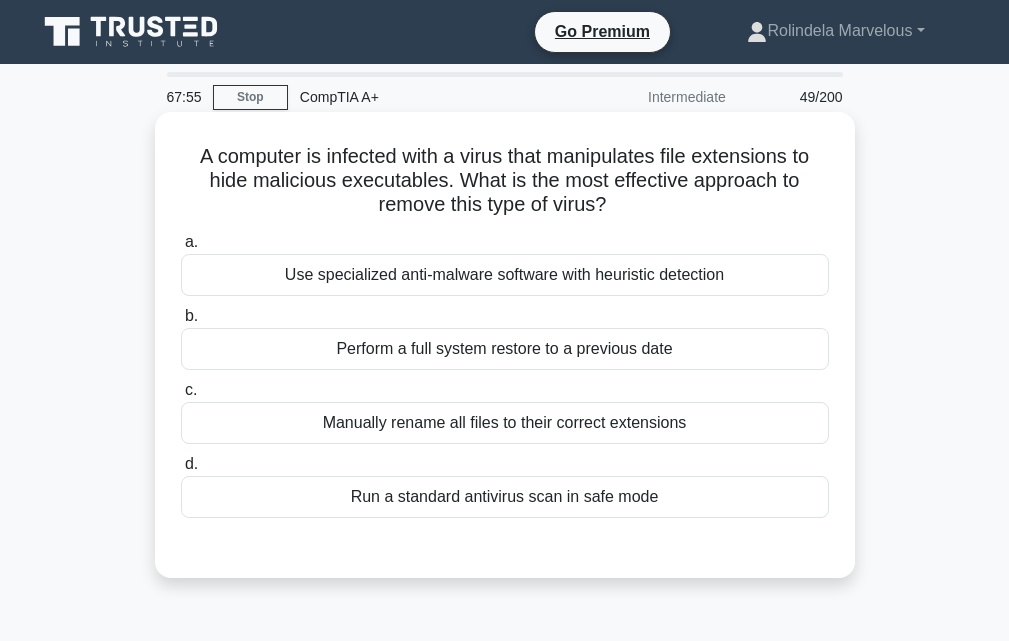 click on "Run a standard antivirus scan in safe mode" at bounding box center (505, 497) 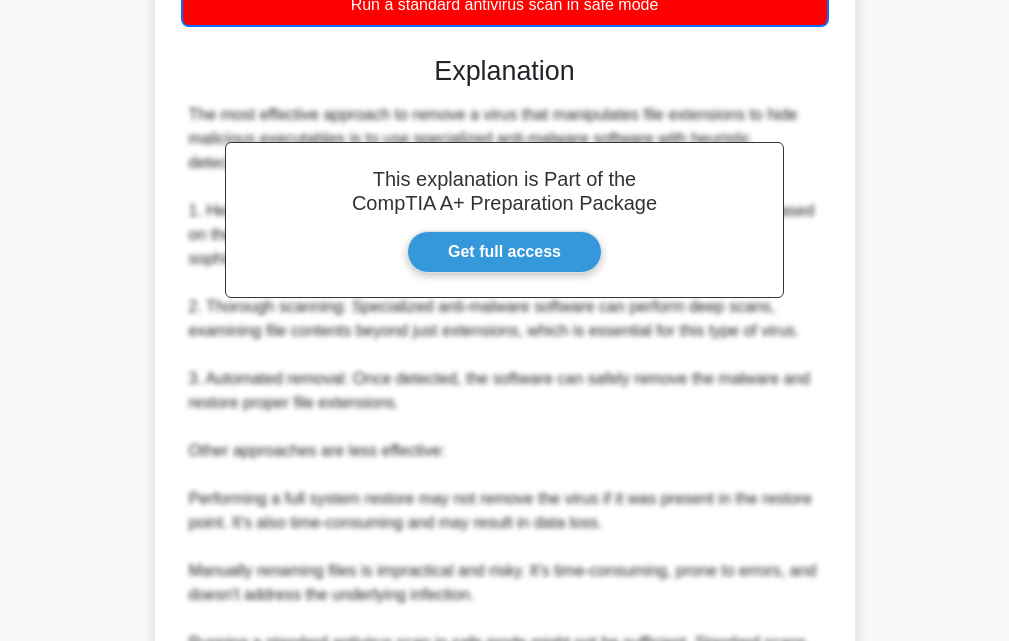 scroll, scrollTop: 738, scrollLeft: 0, axis: vertical 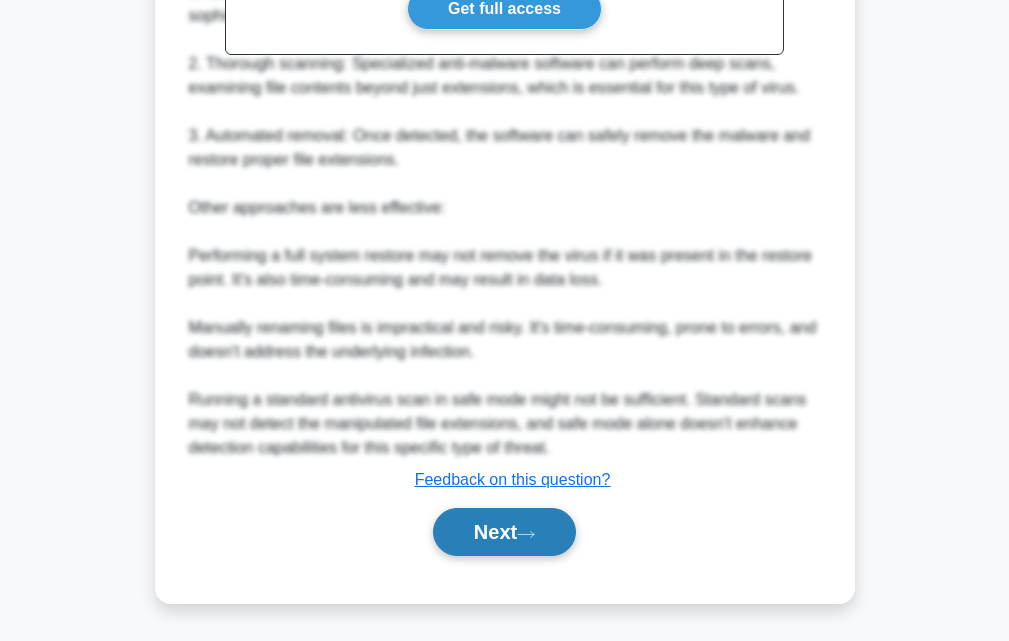 click on "Next" at bounding box center (504, 532) 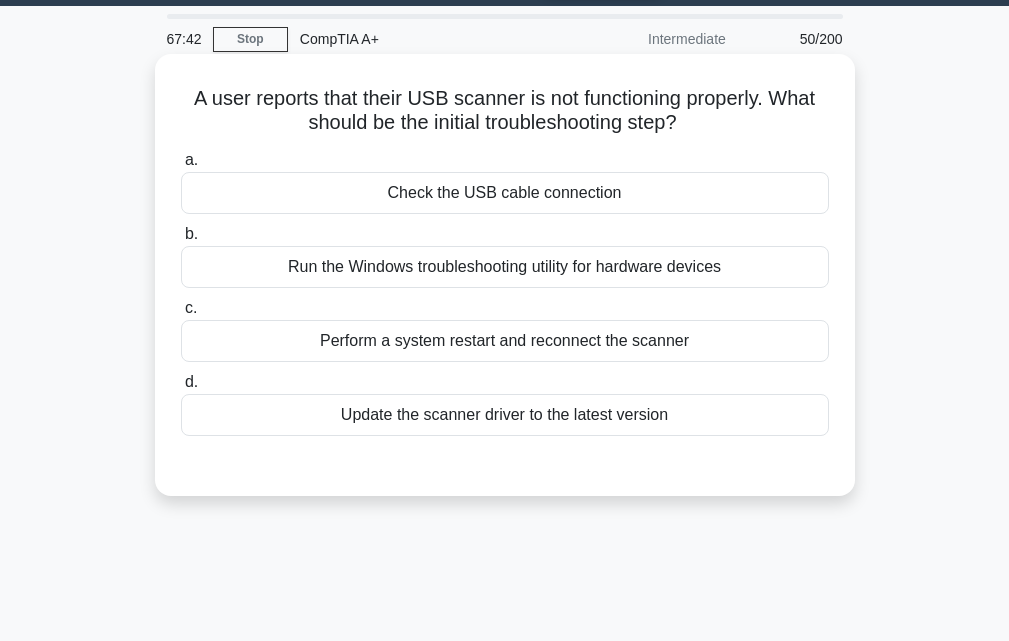 scroll, scrollTop: 0, scrollLeft: 0, axis: both 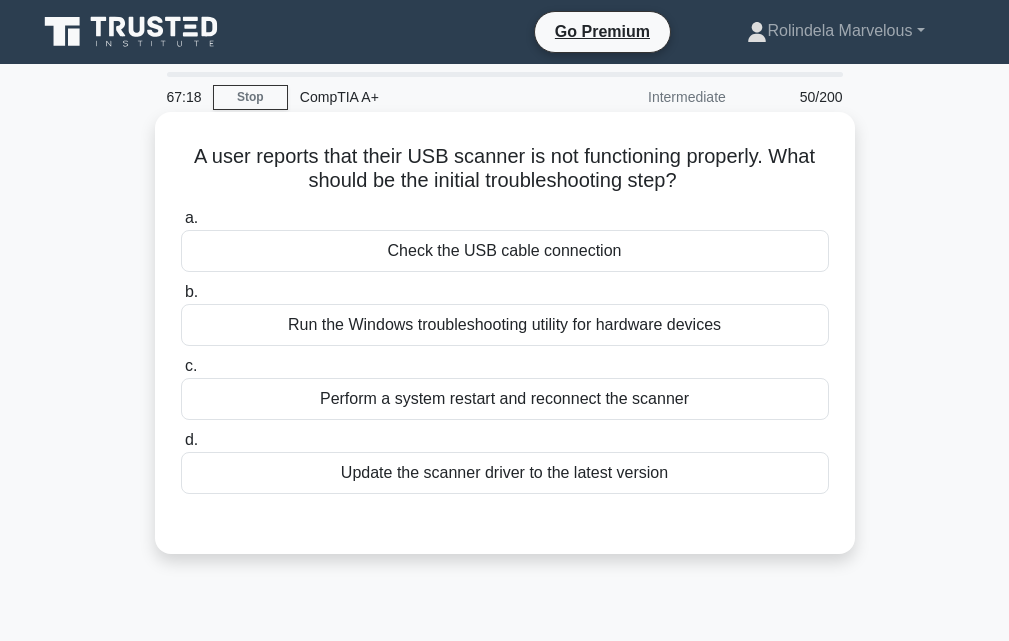 click on "Check the USB cable connection" at bounding box center (505, 251) 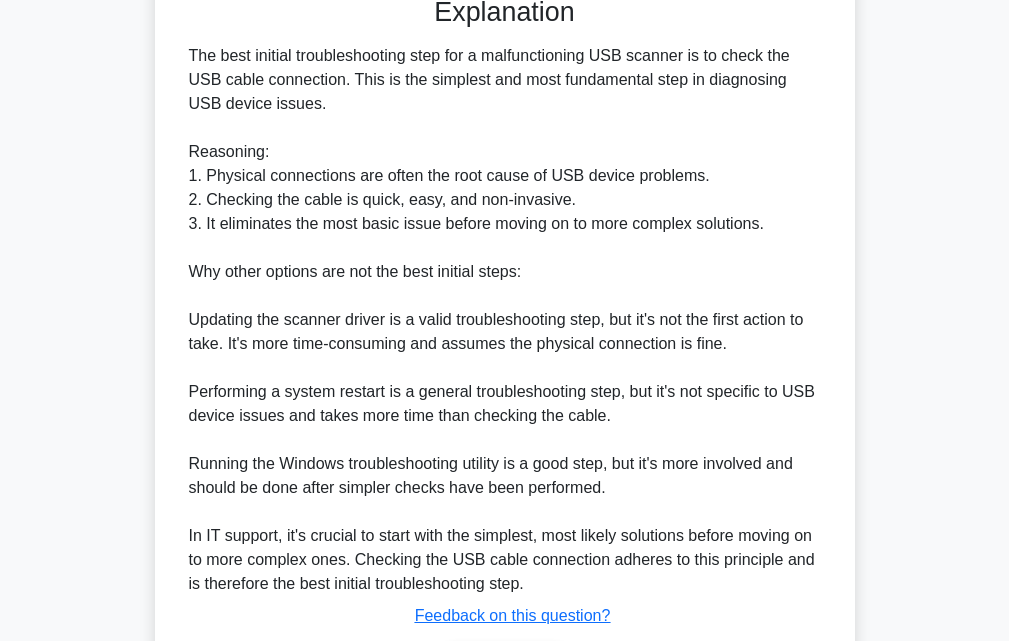 scroll, scrollTop: 664, scrollLeft: 0, axis: vertical 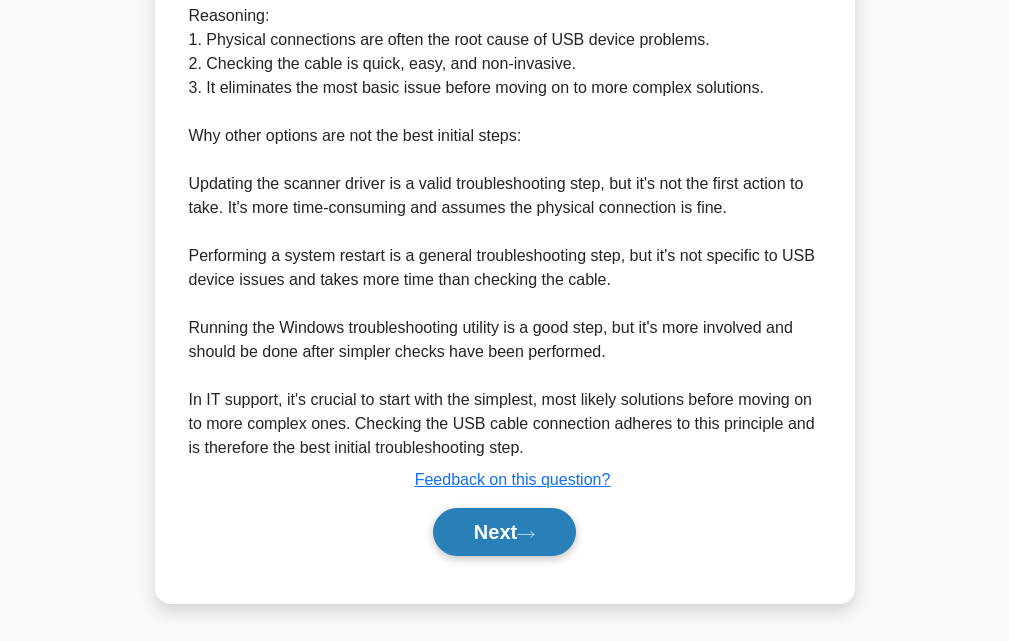 click on "Next" at bounding box center [504, 532] 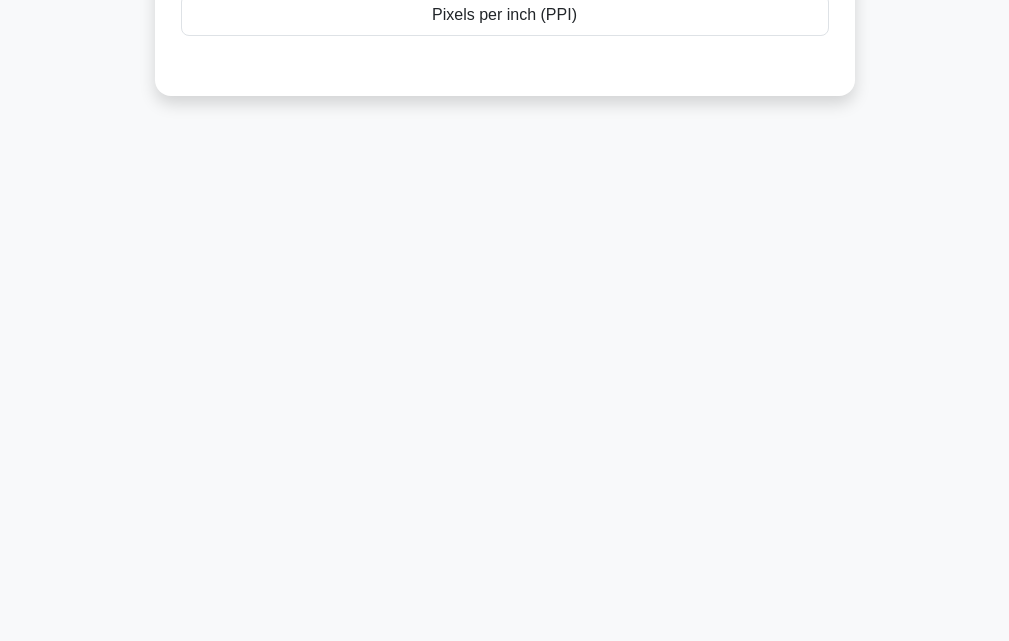 scroll, scrollTop: 0, scrollLeft: 0, axis: both 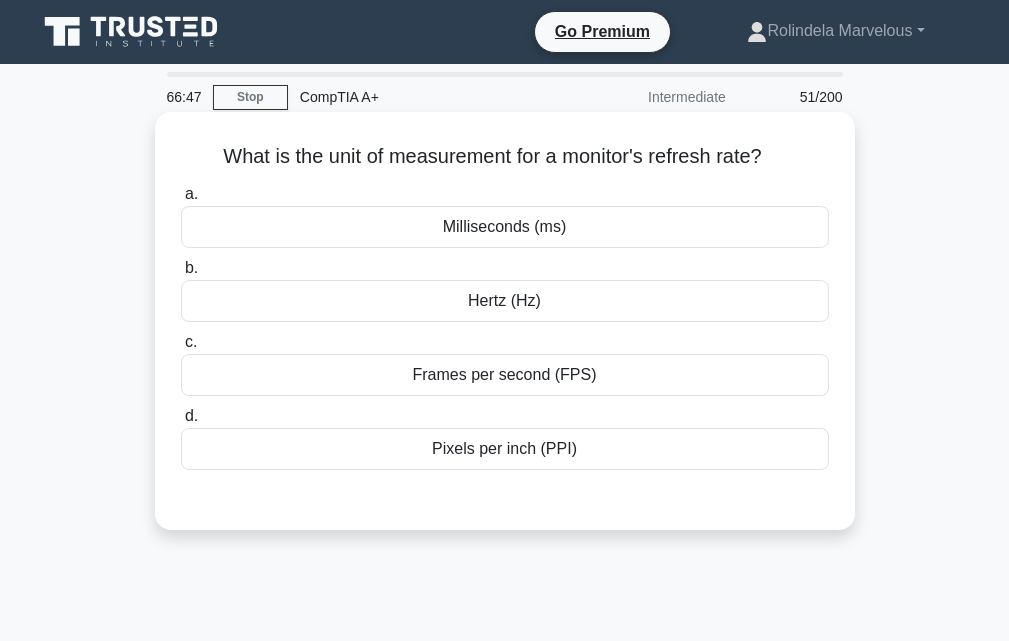 click on "Milliseconds (ms)" at bounding box center (505, 227) 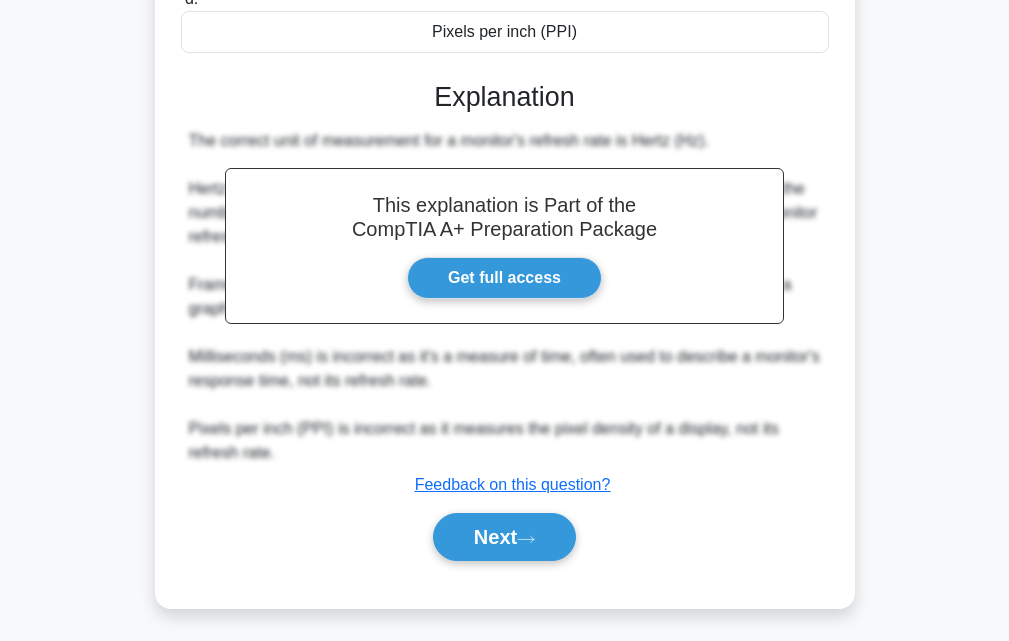 scroll, scrollTop: 439, scrollLeft: 0, axis: vertical 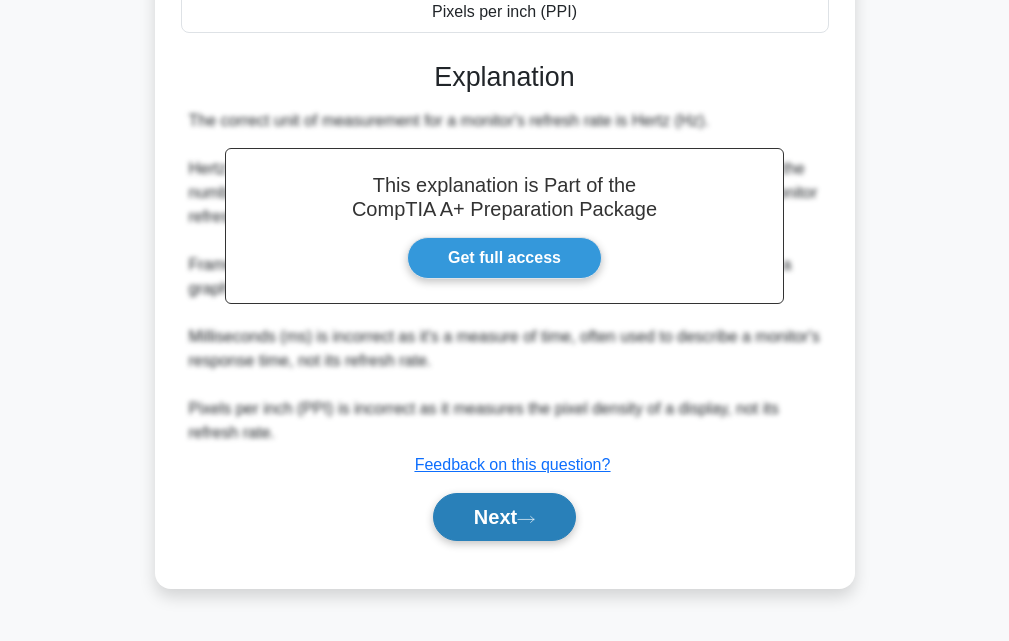 click on "Next" at bounding box center [504, 517] 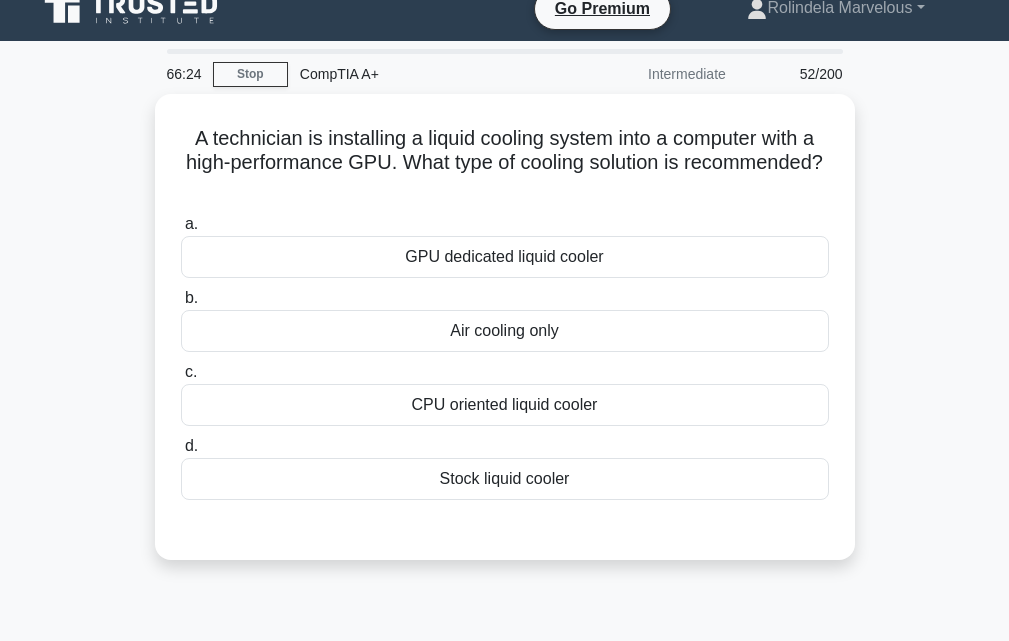 scroll, scrollTop: 0, scrollLeft: 0, axis: both 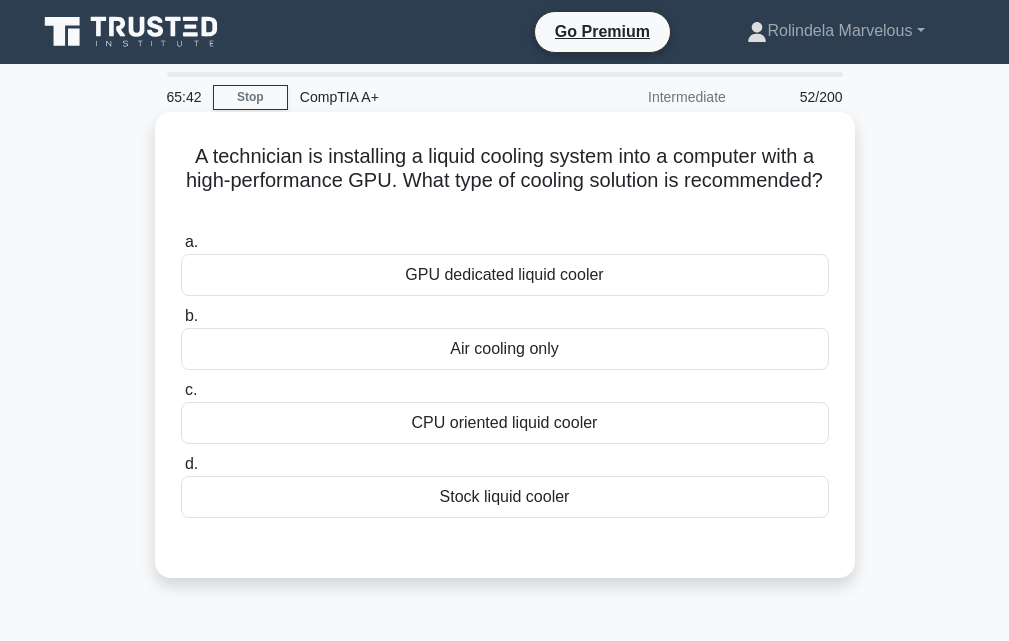 click on "GPU dedicated liquid cooler" at bounding box center (505, 275) 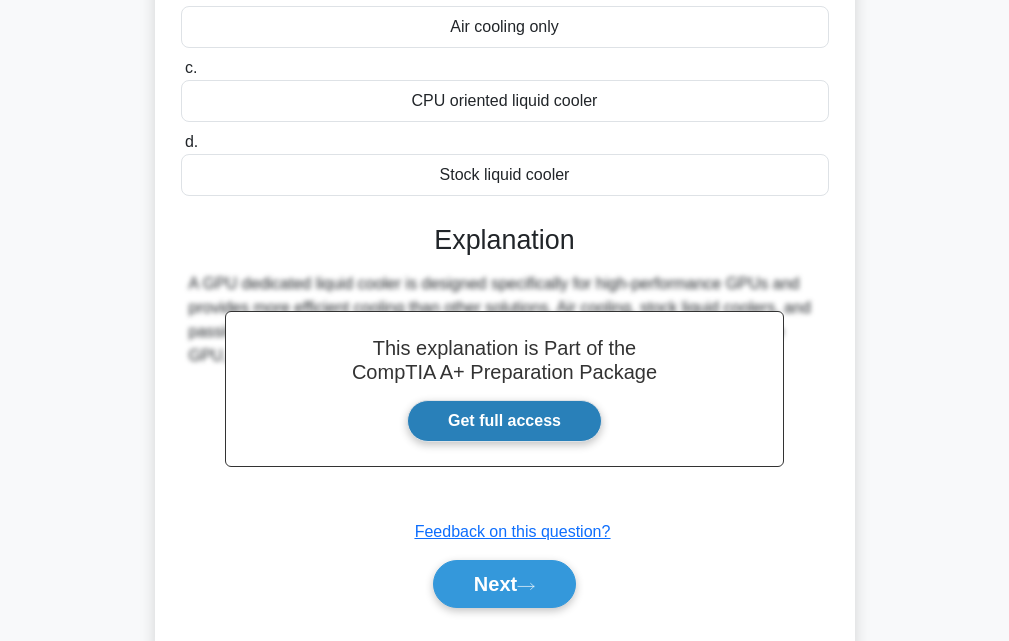 scroll, scrollTop: 439, scrollLeft: 0, axis: vertical 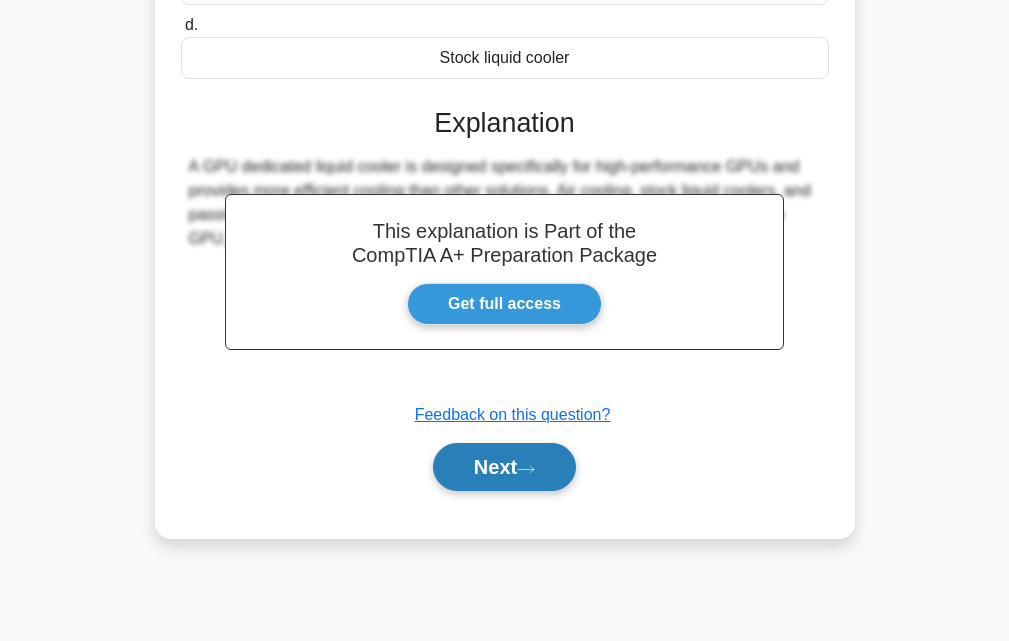 click on "Next" at bounding box center [504, 467] 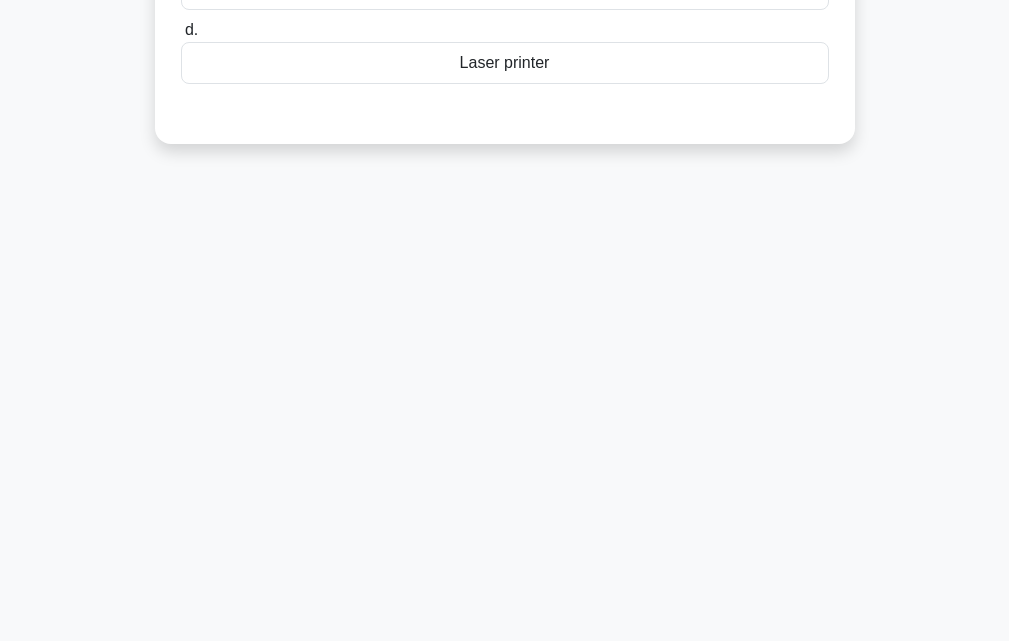 scroll, scrollTop: 0, scrollLeft: 0, axis: both 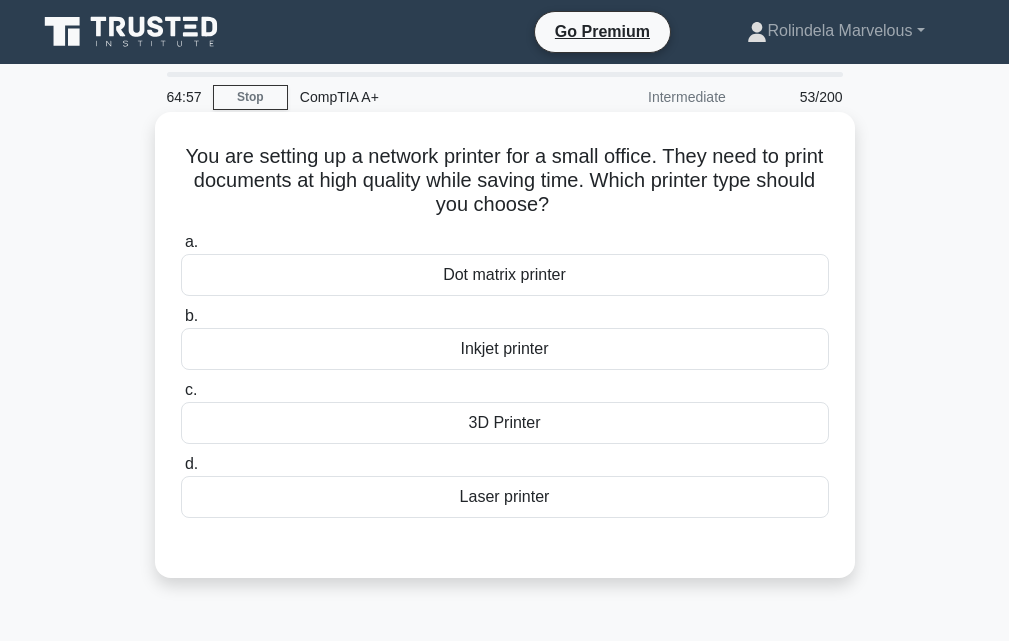click on "Inkjet printer" at bounding box center (505, 349) 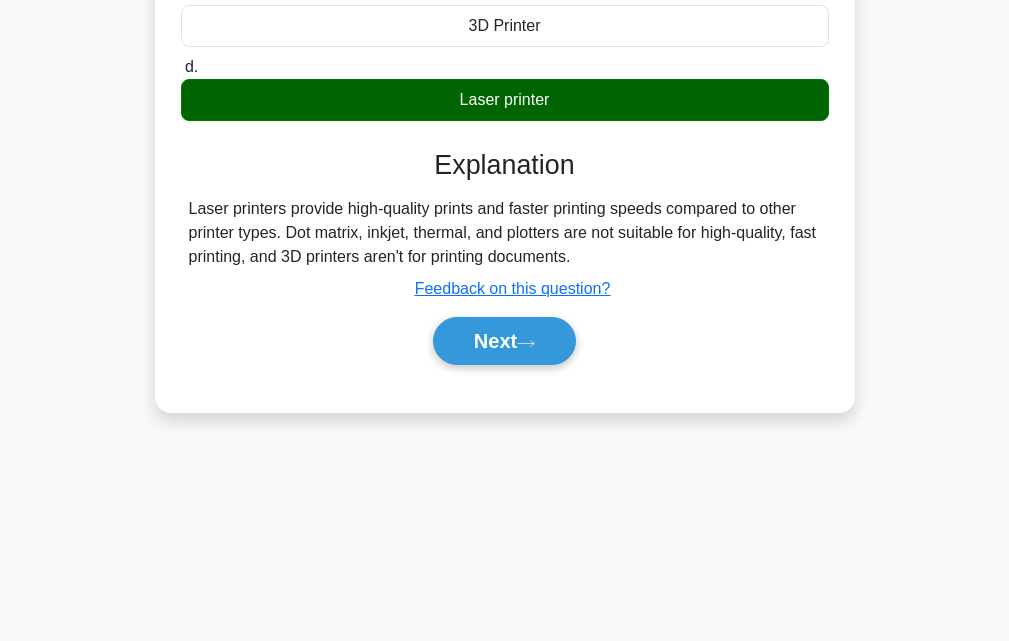 scroll, scrollTop: 400, scrollLeft: 0, axis: vertical 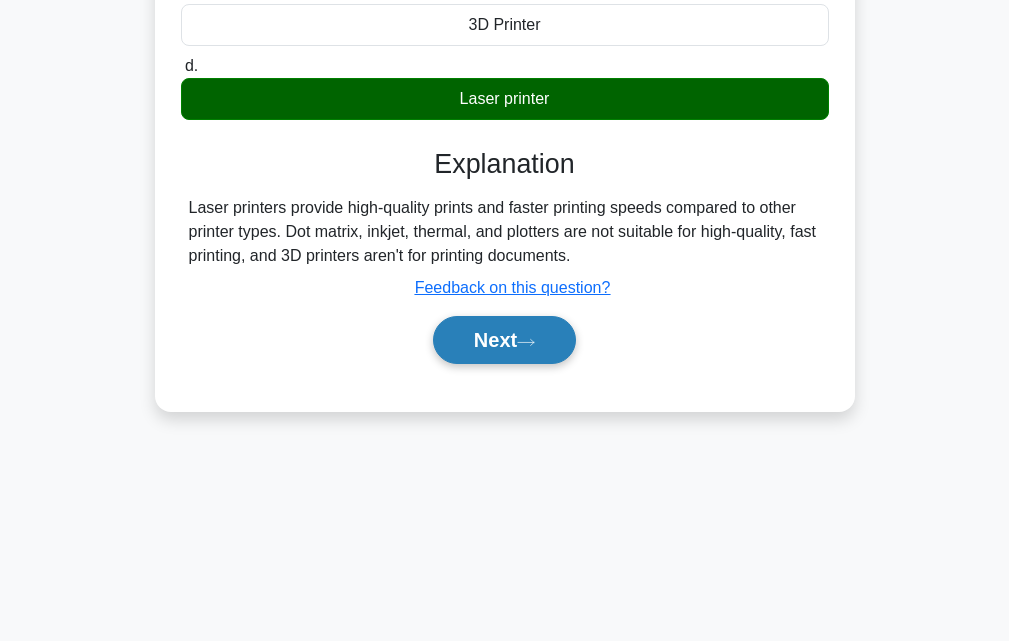 click on "Next" at bounding box center [504, 340] 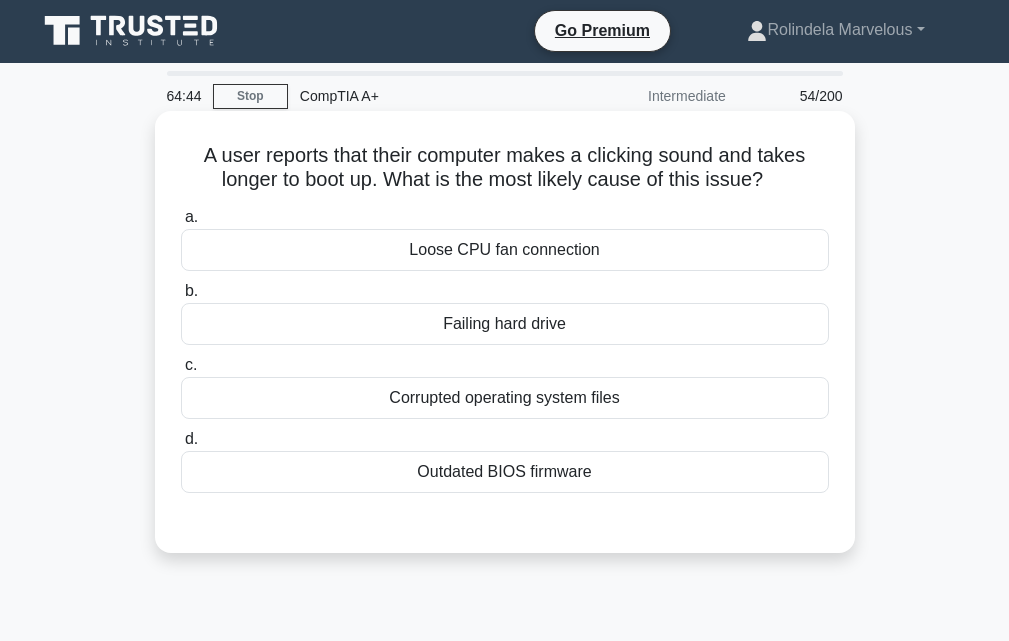 scroll, scrollTop: 0, scrollLeft: 0, axis: both 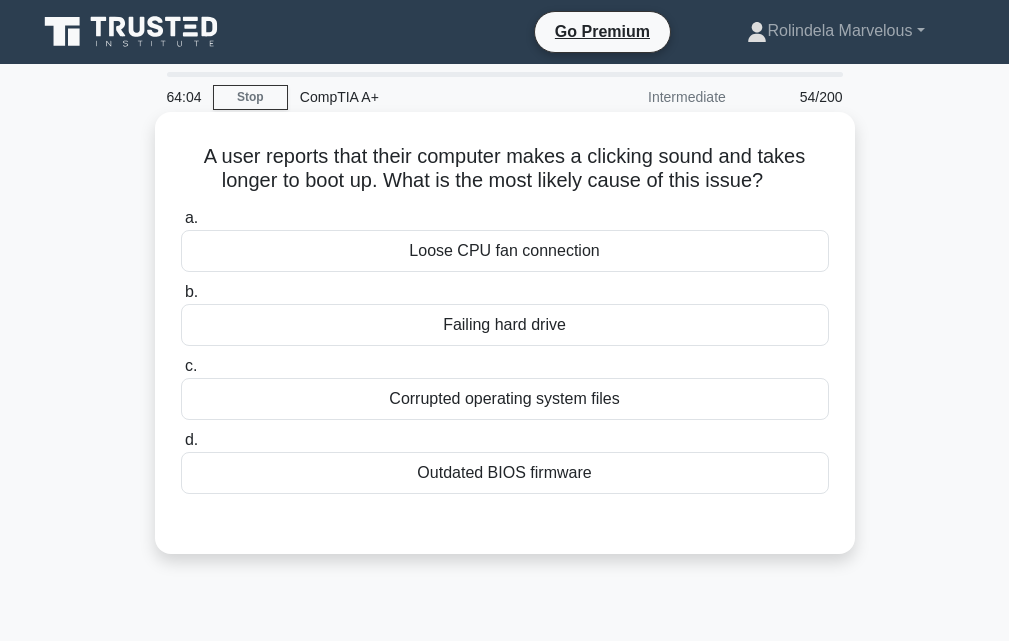 click on "Corrupted operating system files" at bounding box center [505, 399] 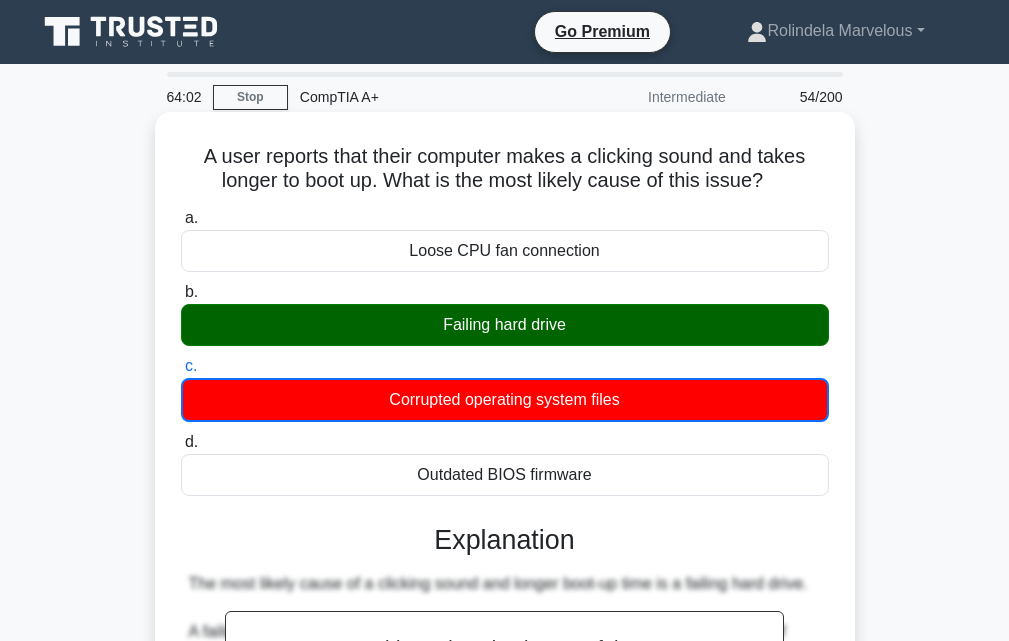 click on "Failing hard drive" at bounding box center [505, 325] 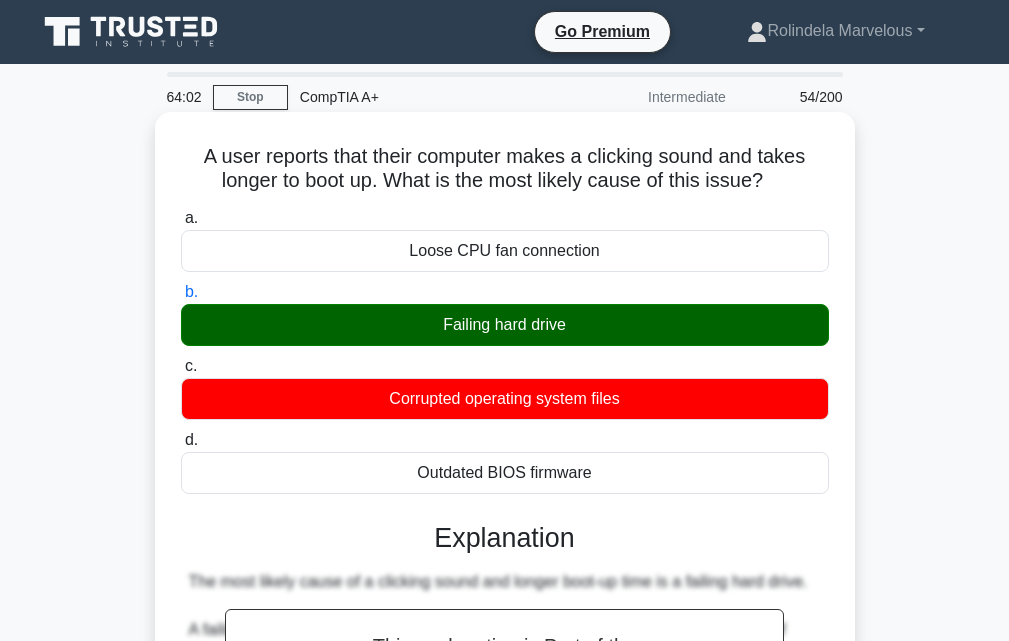 click on "Failing hard drive" at bounding box center [505, 325] 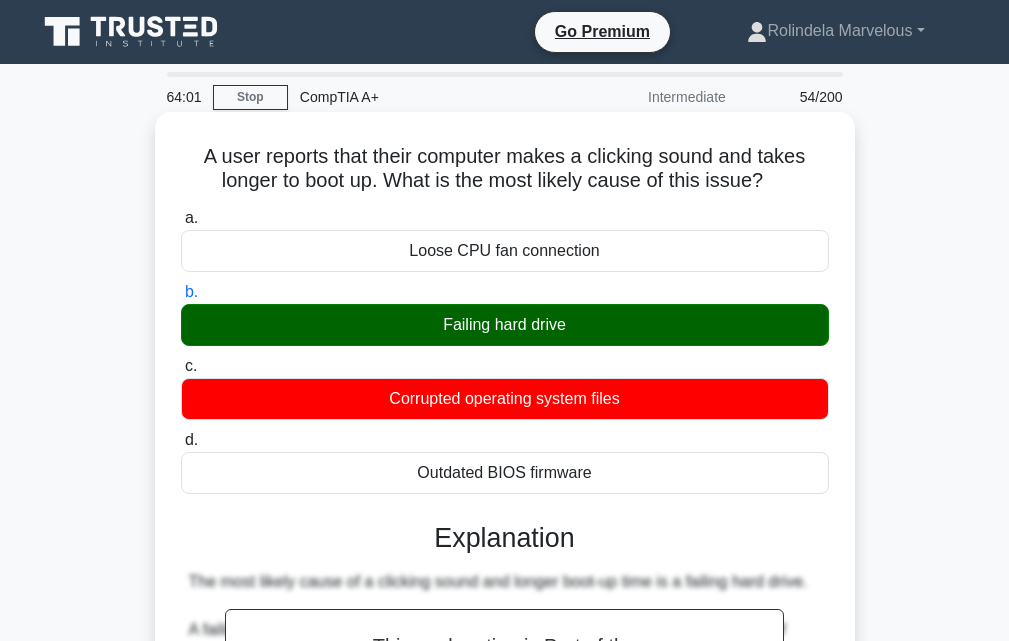 click on "Failing hard drive" at bounding box center (505, 325) 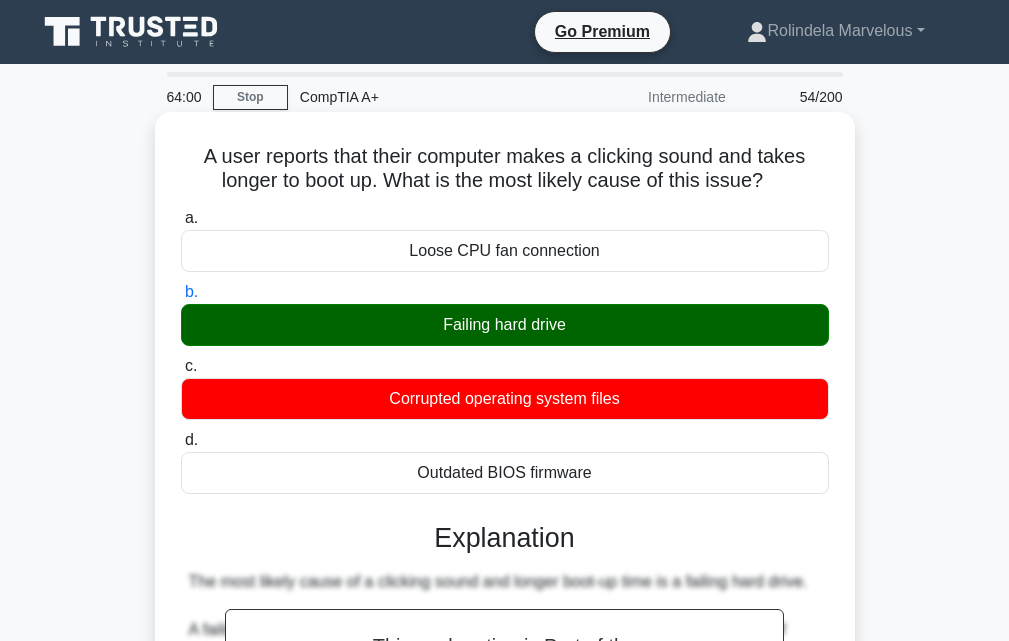click on "Failing hard drive" at bounding box center (505, 325) 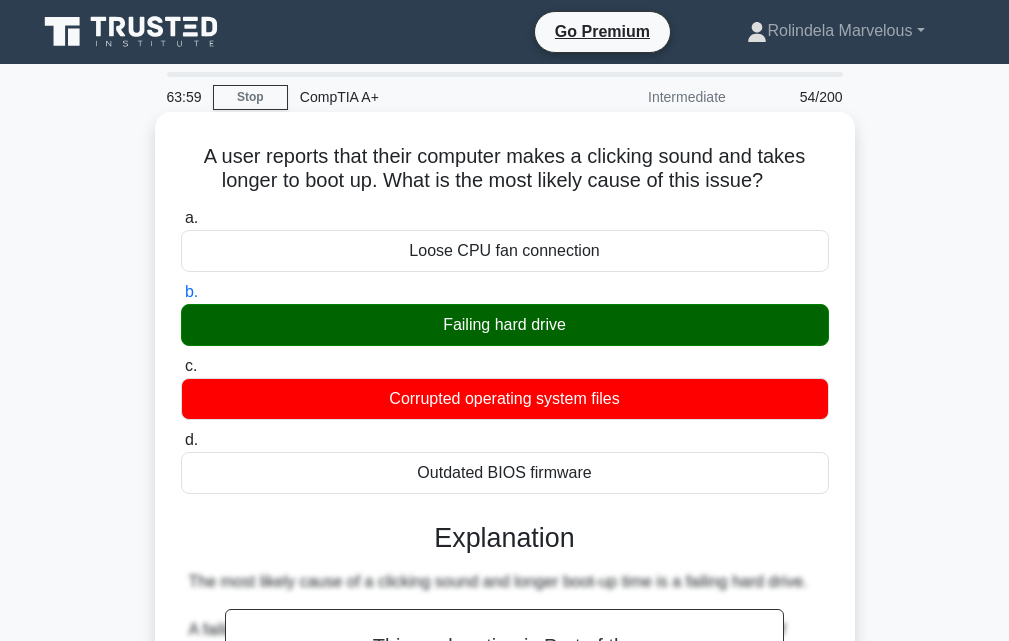 click on "Failing hard drive" at bounding box center (505, 325) 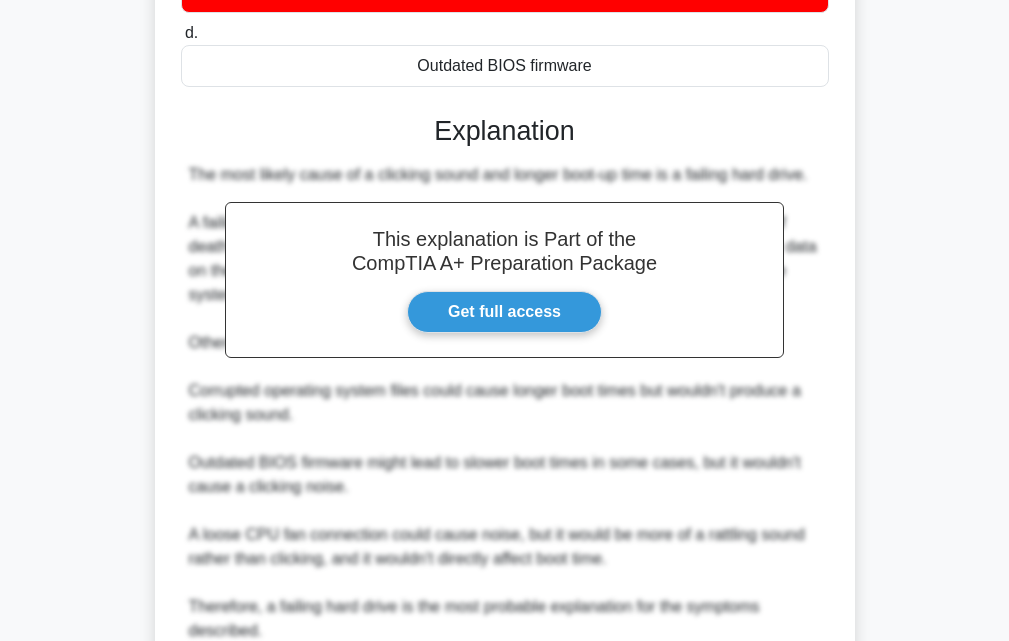 scroll, scrollTop: 592, scrollLeft: 0, axis: vertical 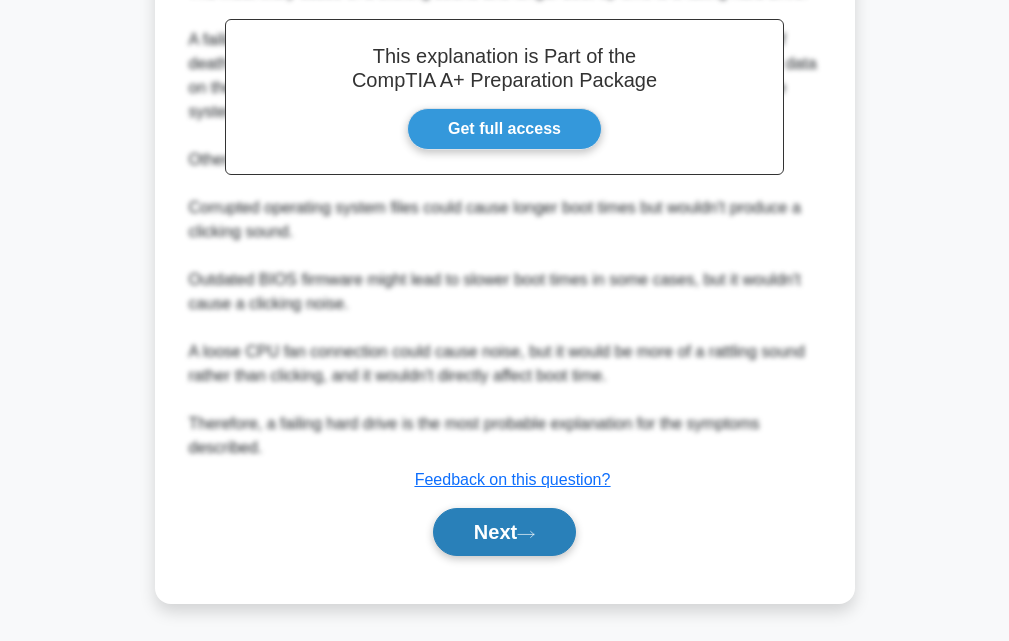 click on "Next" at bounding box center [504, 532] 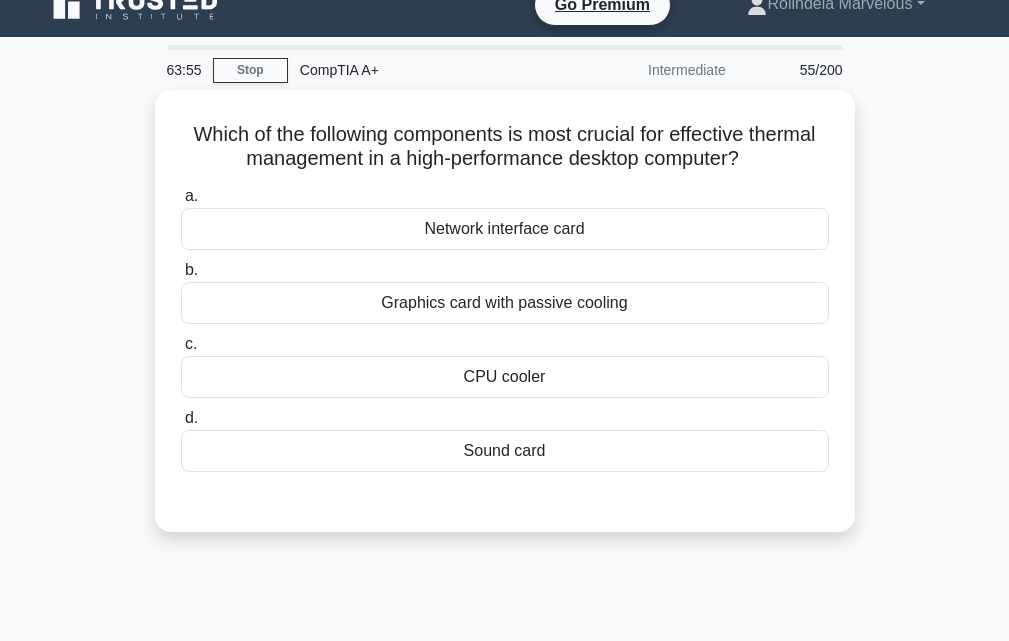 scroll, scrollTop: 0, scrollLeft: 0, axis: both 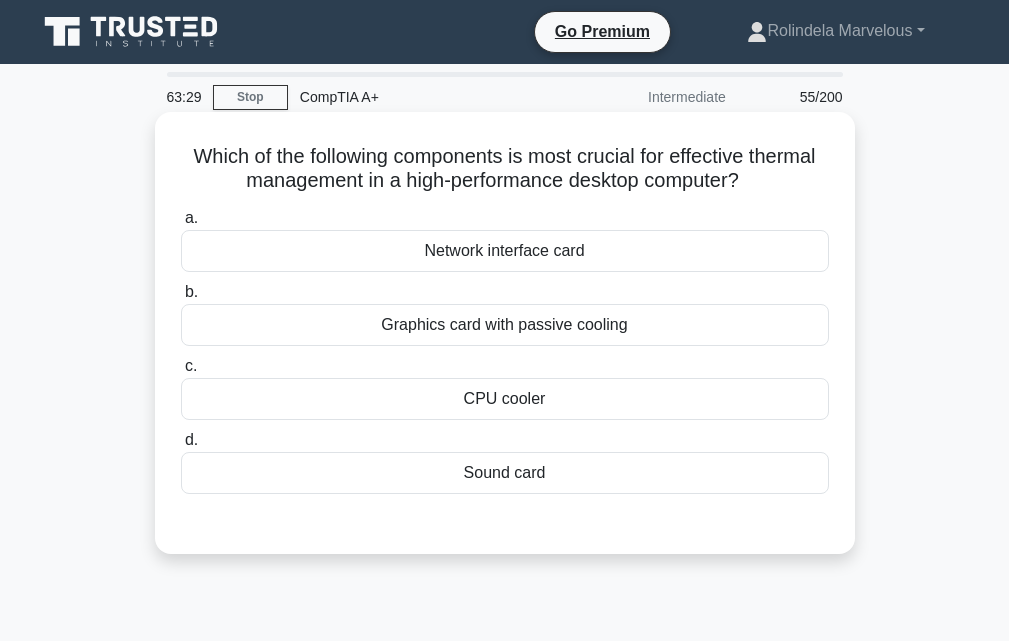click on "CPU cooler" at bounding box center (505, 399) 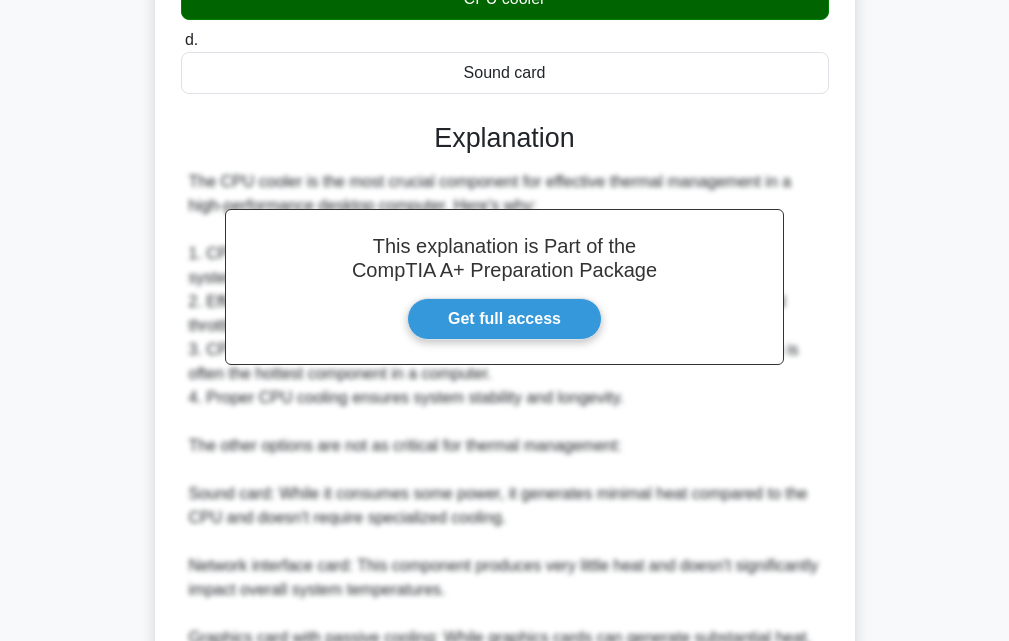 scroll, scrollTop: 640, scrollLeft: 0, axis: vertical 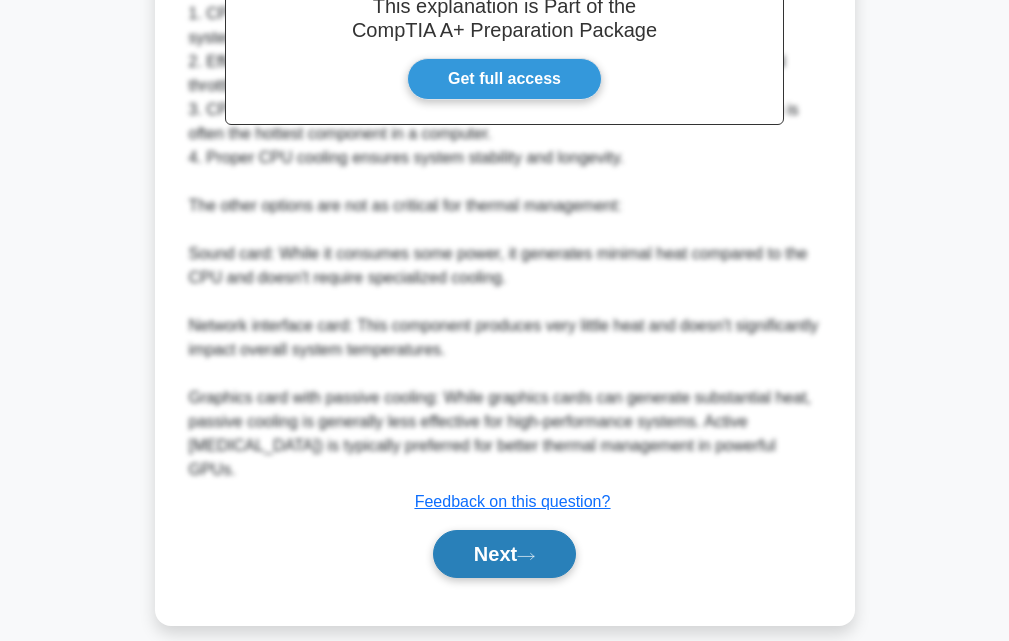 click on "Next" at bounding box center (504, 554) 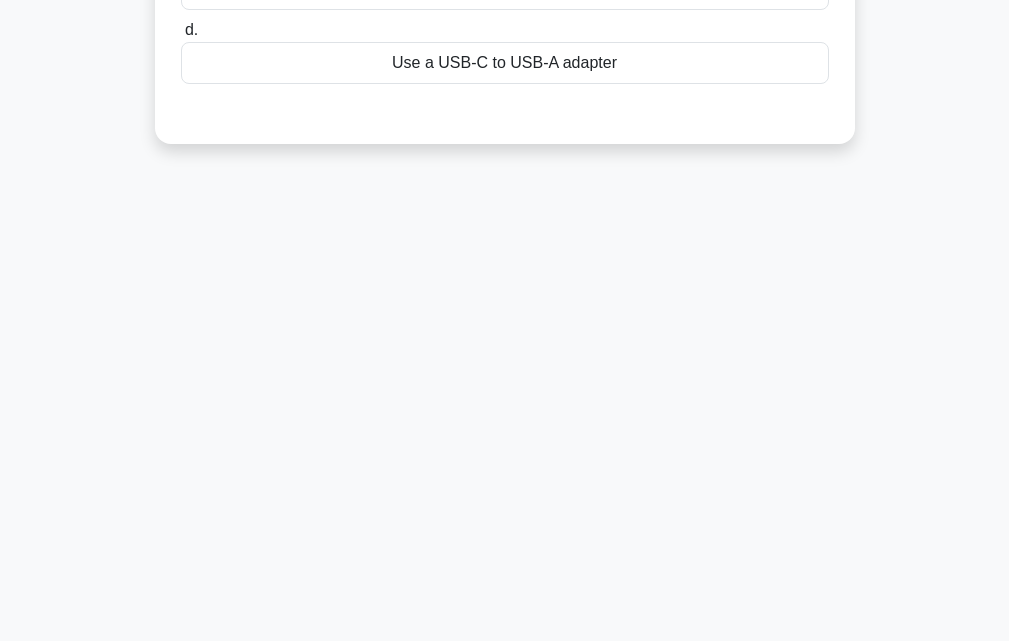 scroll, scrollTop: 0, scrollLeft: 0, axis: both 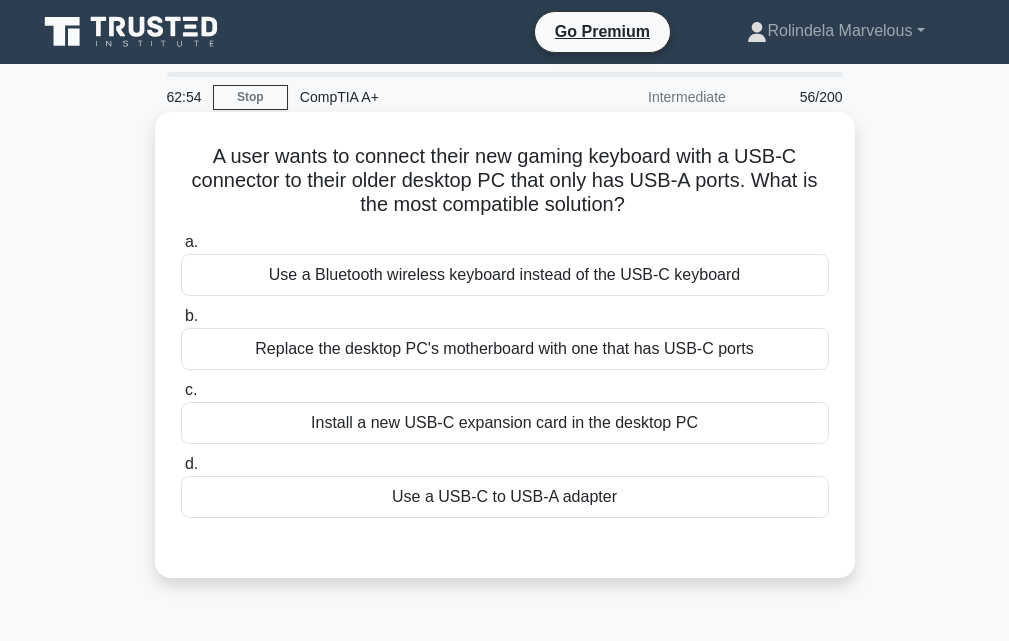 click on "Use a USB-C to USB-A adapter" at bounding box center [505, 497] 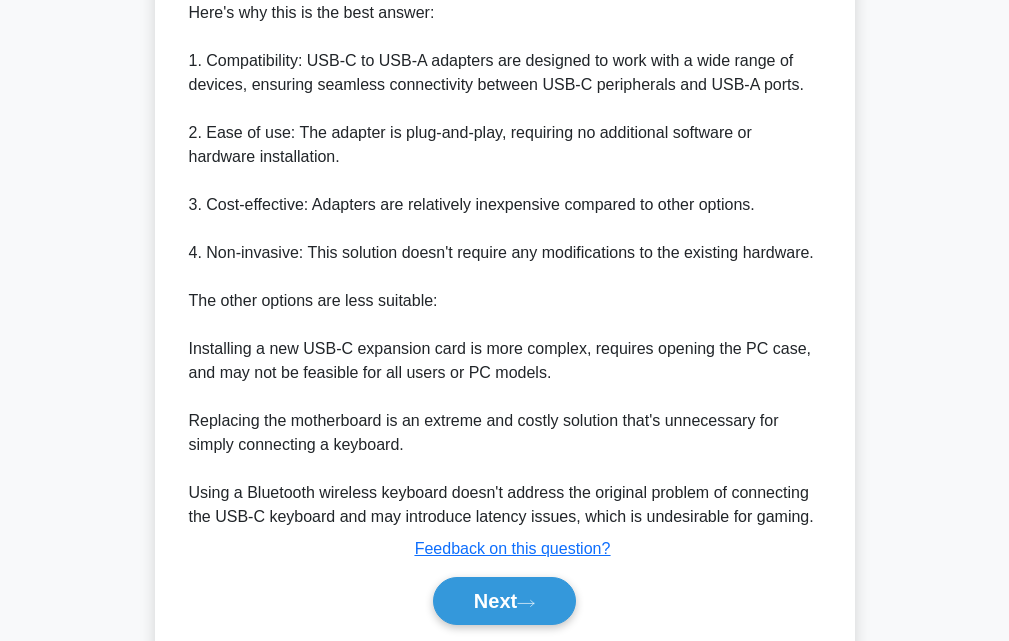 scroll, scrollTop: 760, scrollLeft: 0, axis: vertical 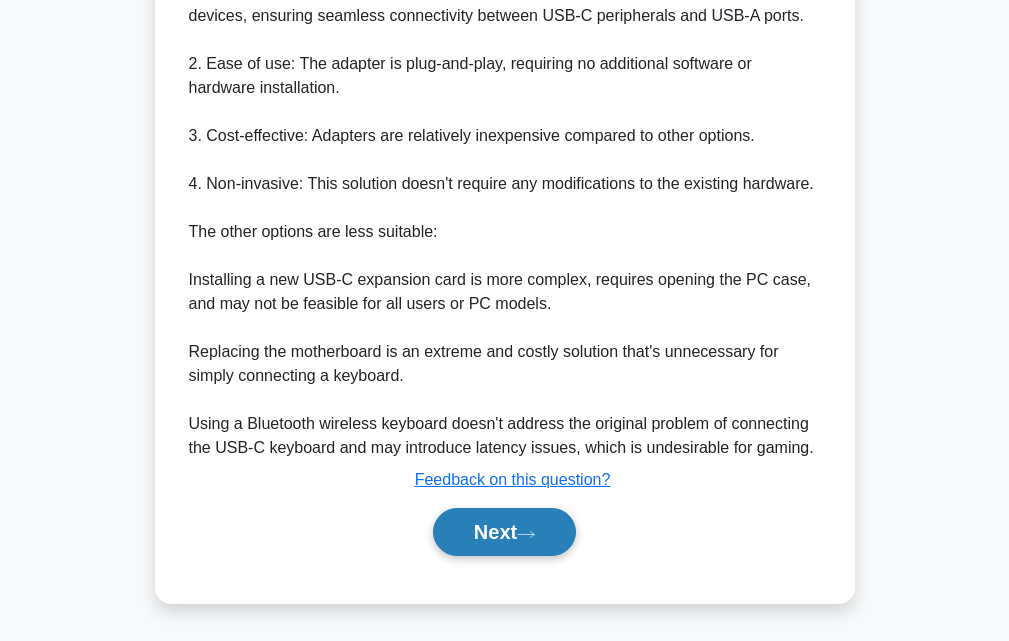 drag, startPoint x: 503, startPoint y: 547, endPoint x: 500, endPoint y: 530, distance: 17.262676 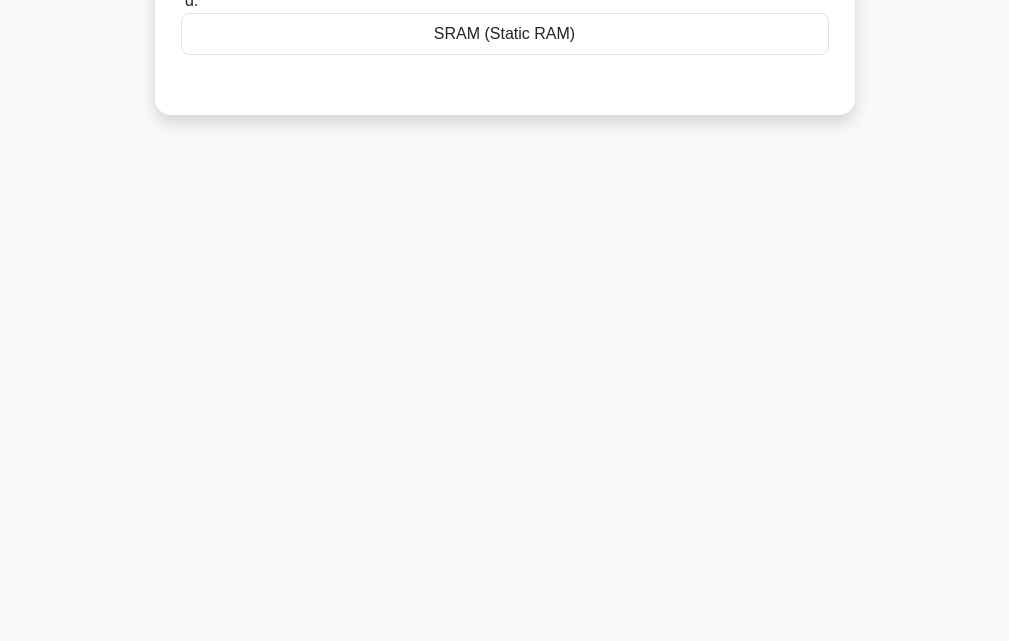 scroll, scrollTop: 0, scrollLeft: 0, axis: both 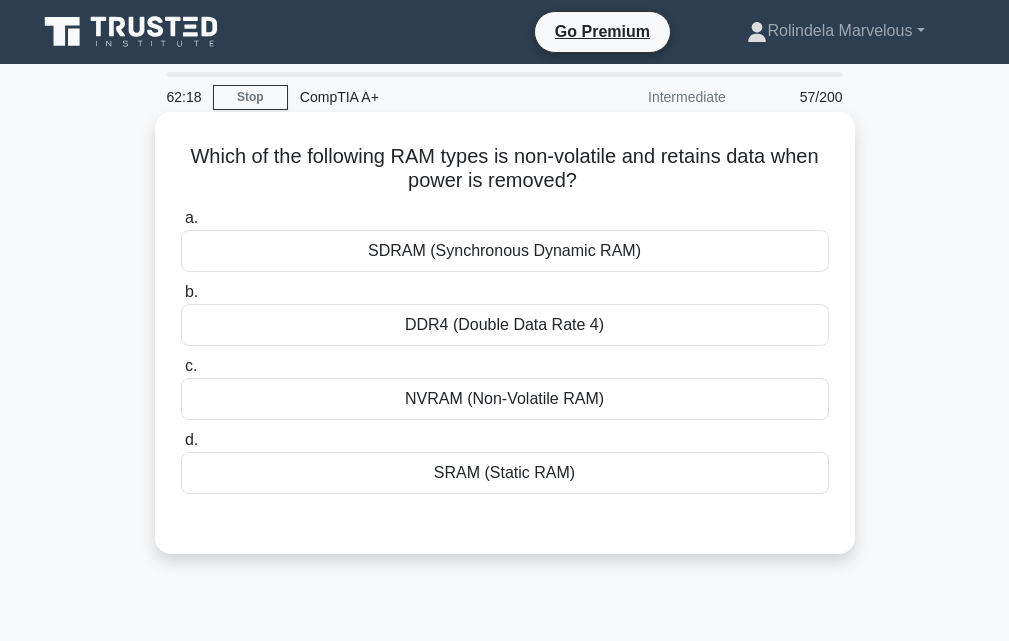 click on "NVRAM (Non-Volatile RAM)" at bounding box center [505, 399] 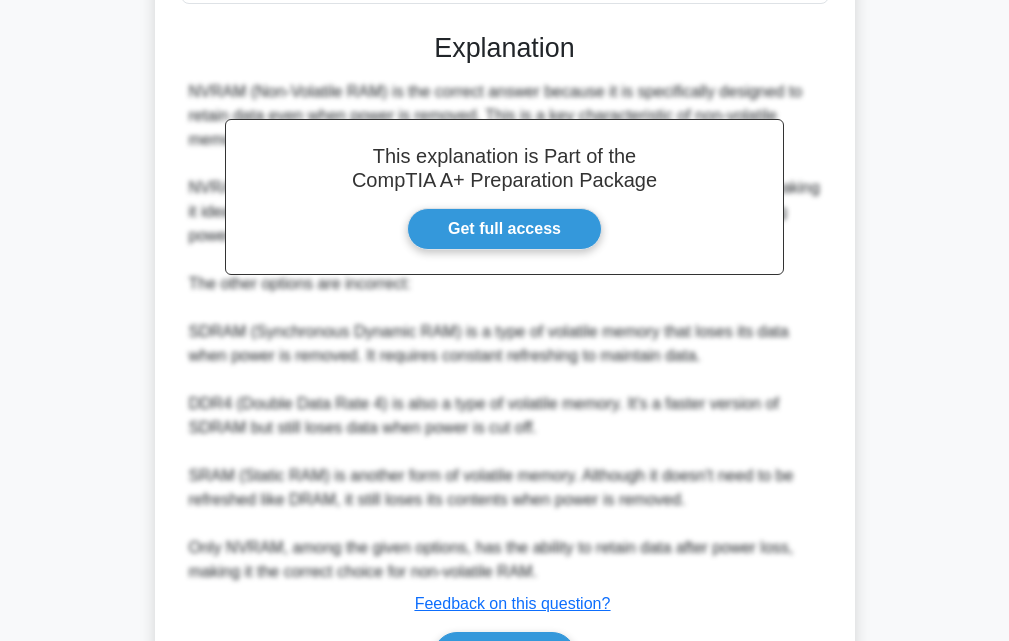 scroll, scrollTop: 616, scrollLeft: 0, axis: vertical 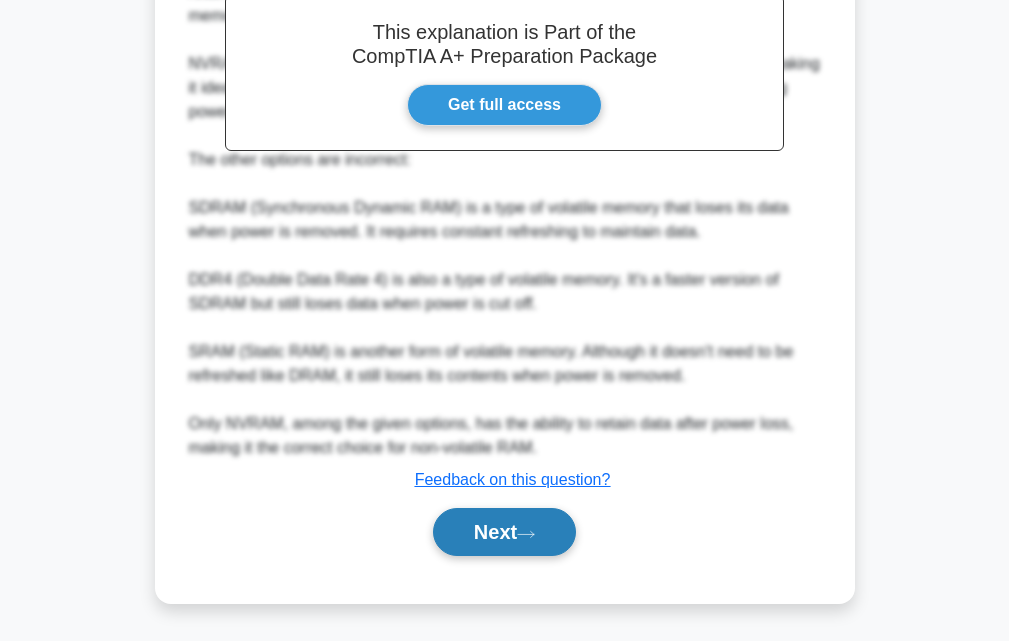 click on "Next" at bounding box center (504, 532) 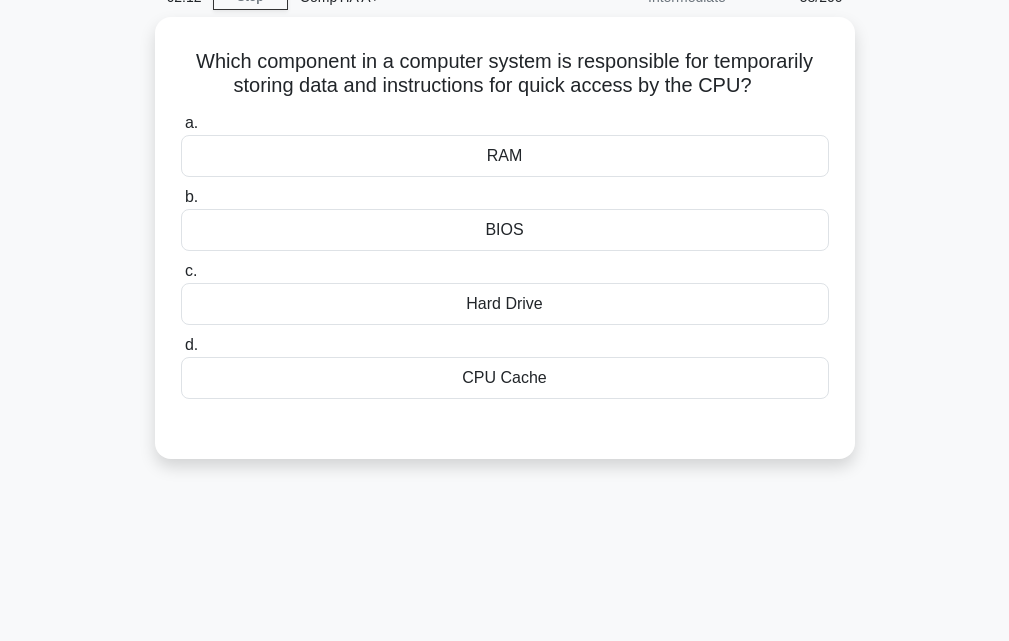 scroll, scrollTop: 0, scrollLeft: 0, axis: both 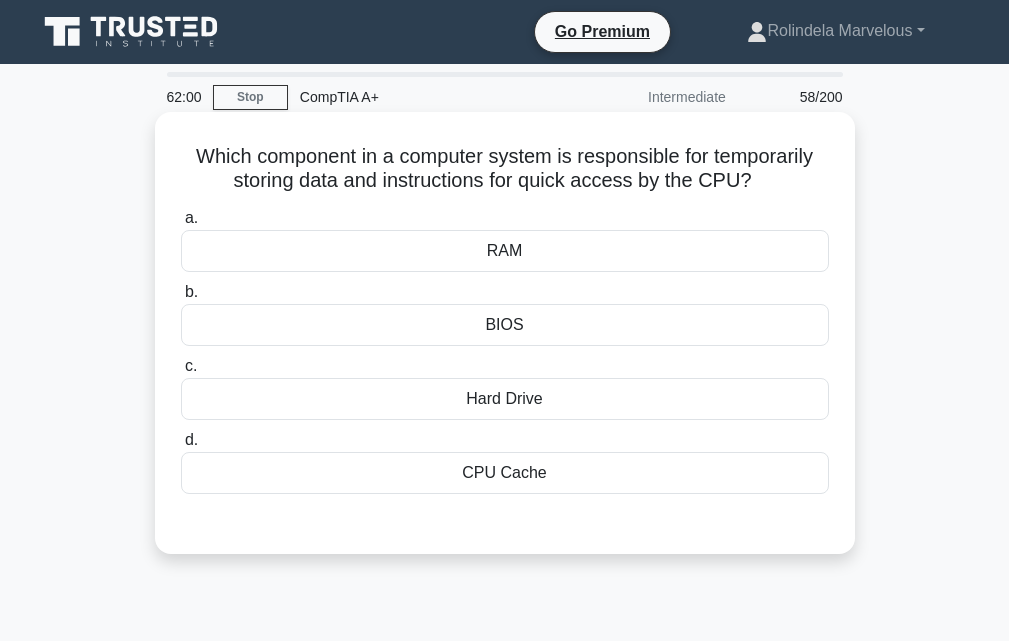 click on "RAM" at bounding box center (505, 251) 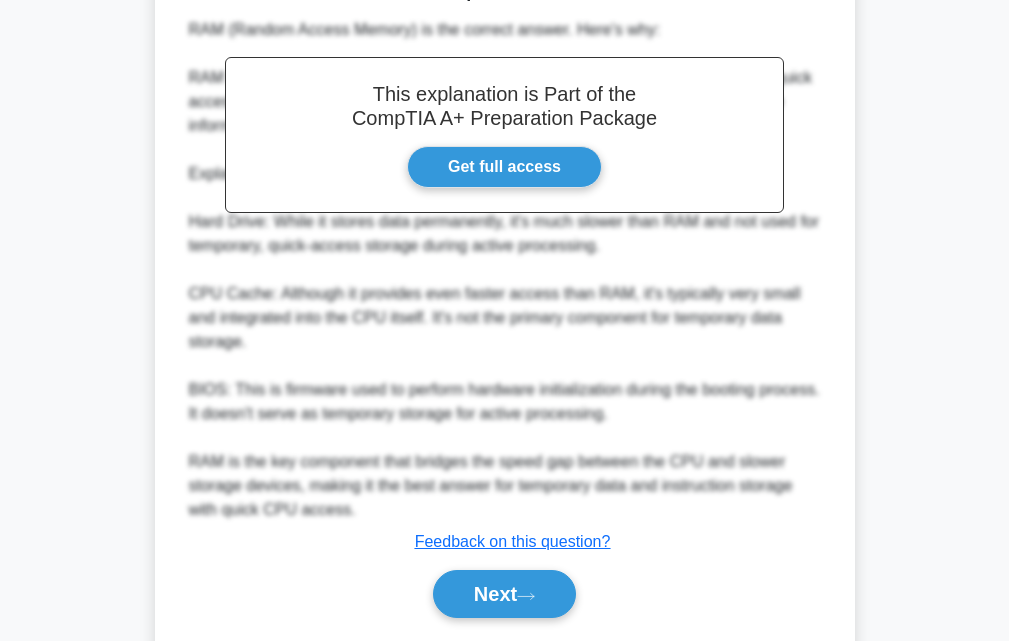 scroll, scrollTop: 592, scrollLeft: 0, axis: vertical 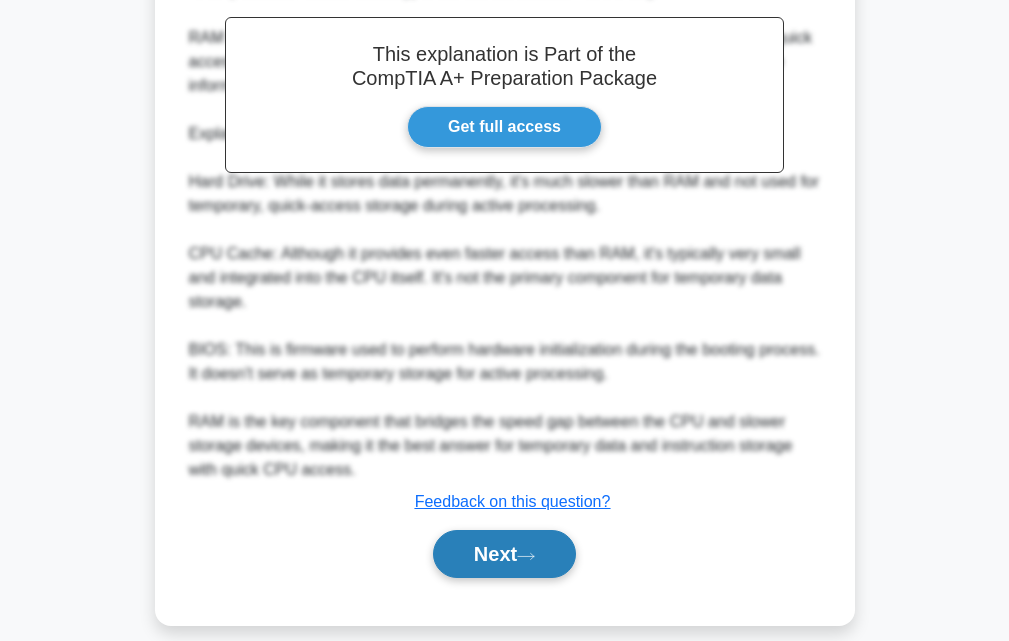 drag, startPoint x: 511, startPoint y: 541, endPoint x: 511, endPoint y: 528, distance: 13 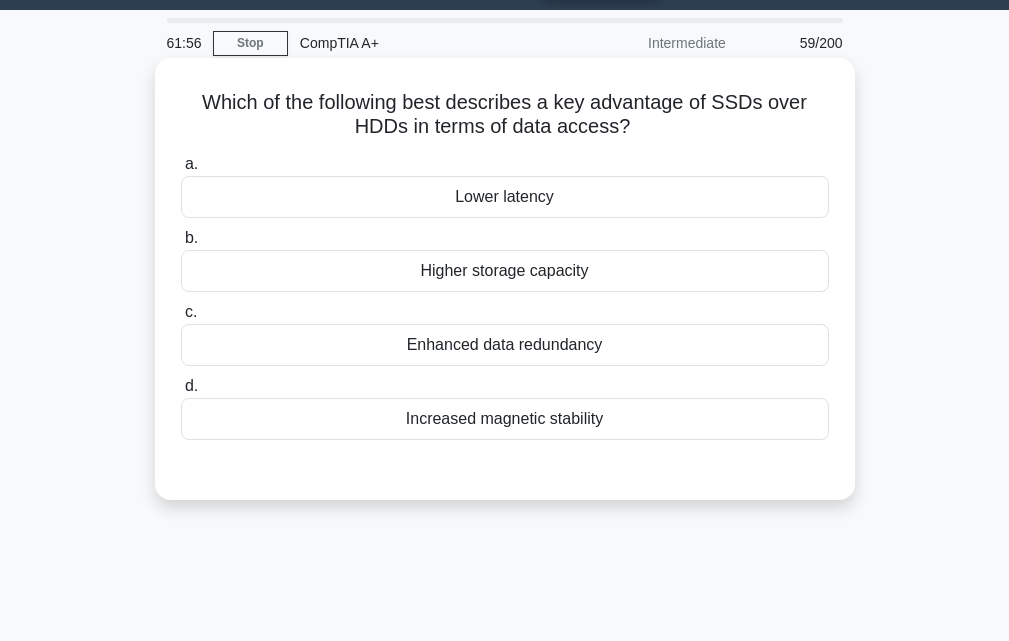 scroll, scrollTop: 0, scrollLeft: 0, axis: both 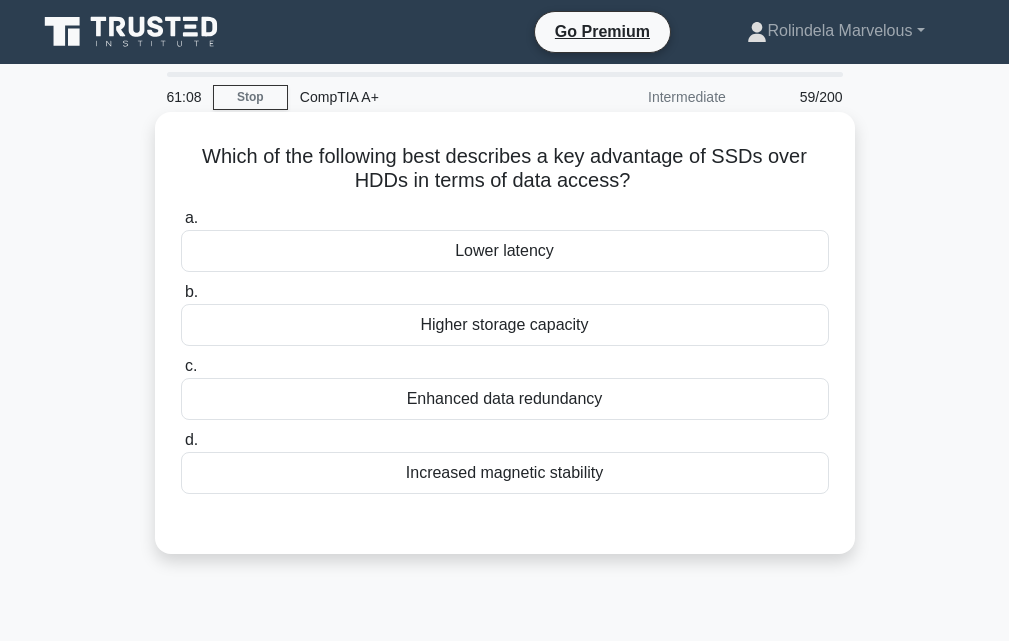 click on "Which of the following best describes a key advantage of SSDs over HDDs in terms of data access?
.spinner_0XTQ{transform-origin:center;animation:spinner_y6GP .75s linear infinite}@keyframes spinner_y6GP{100%{transform:rotate(360deg)}}" at bounding box center (505, 169) 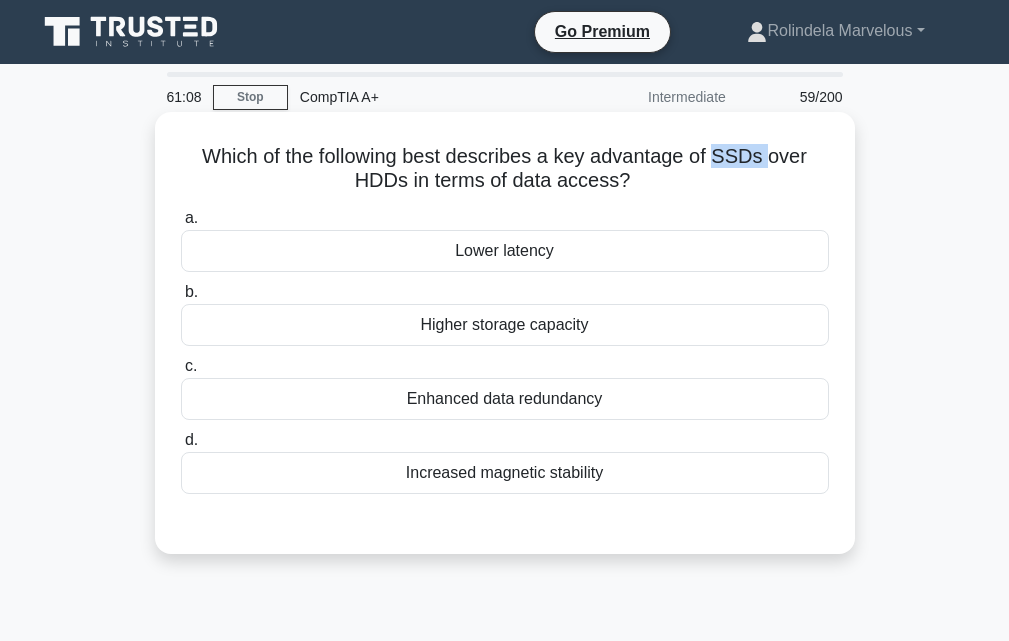 click on "Which of the following best describes a key advantage of SSDs over HDDs in terms of data access?
.spinner_0XTQ{transform-origin:center;animation:spinner_y6GP .75s linear infinite}@keyframes spinner_y6GP{100%{transform:rotate(360deg)}}" at bounding box center (505, 169) 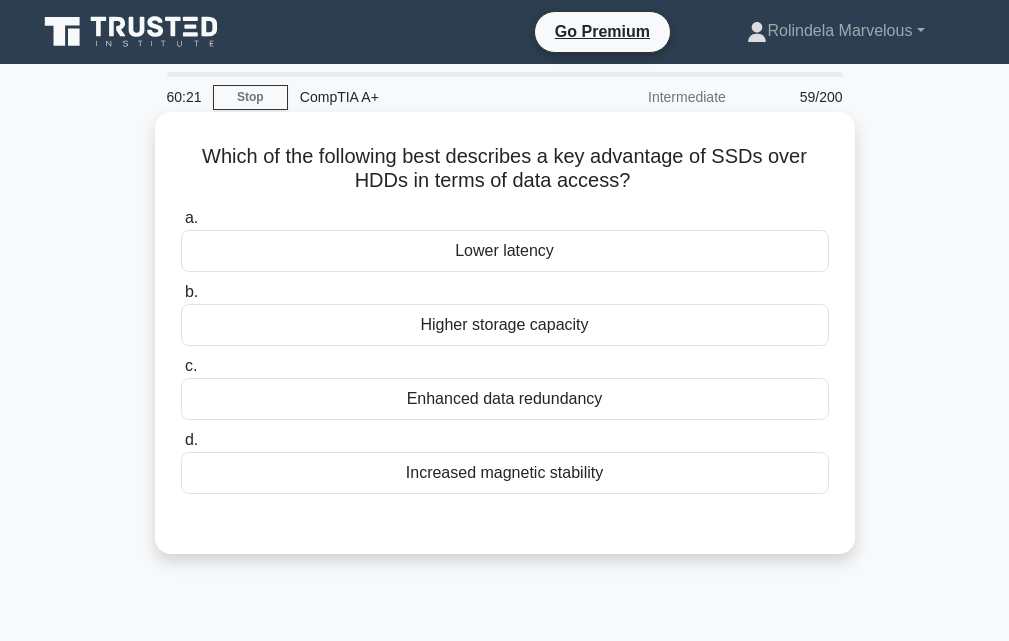 click on "Lower latency" at bounding box center (505, 251) 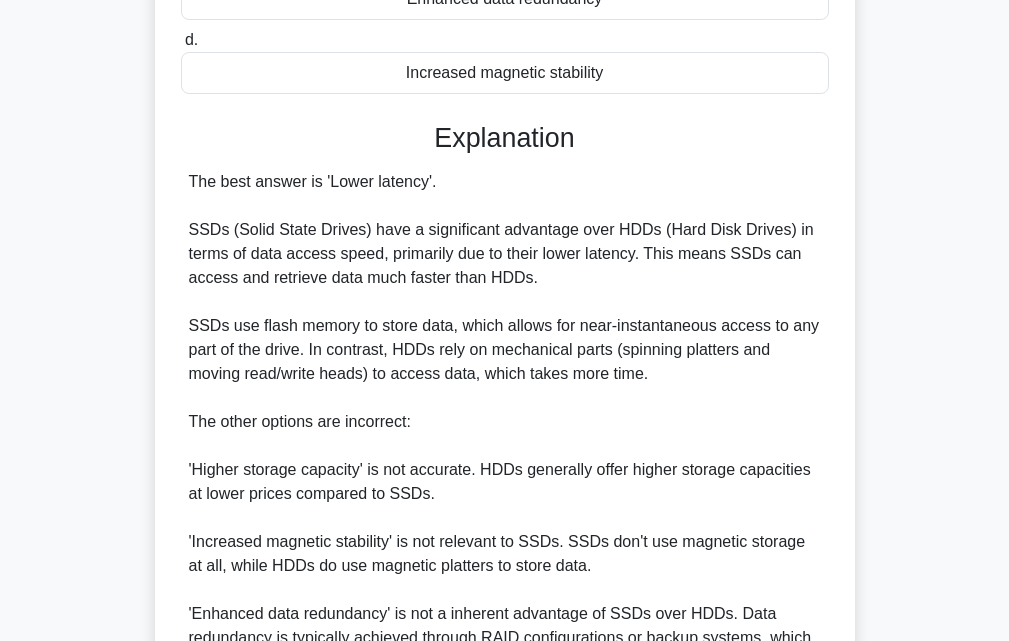 scroll, scrollTop: 616, scrollLeft: 0, axis: vertical 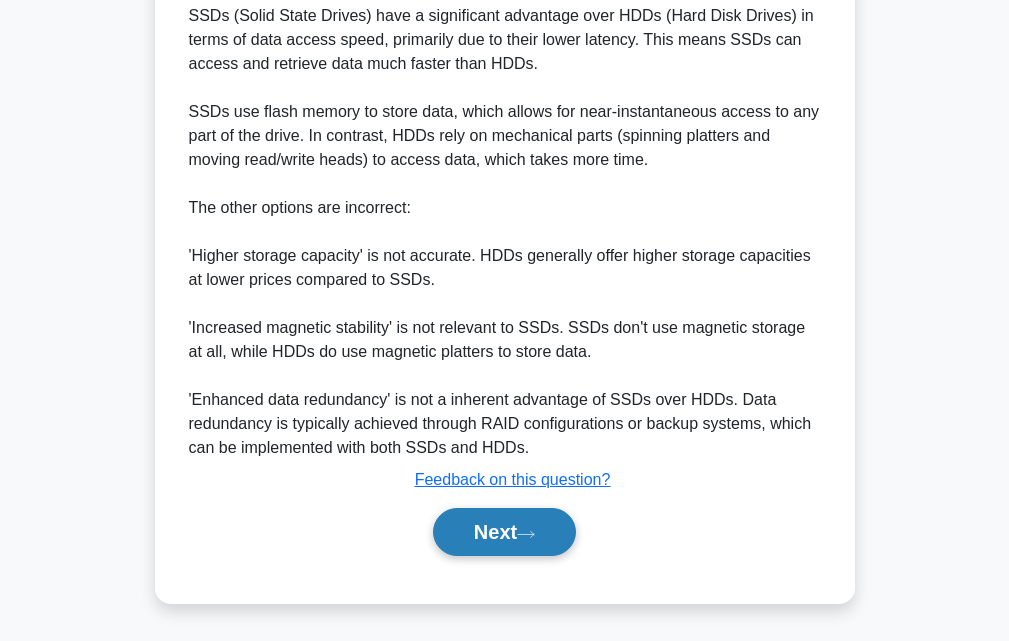 click on "Next" at bounding box center (504, 532) 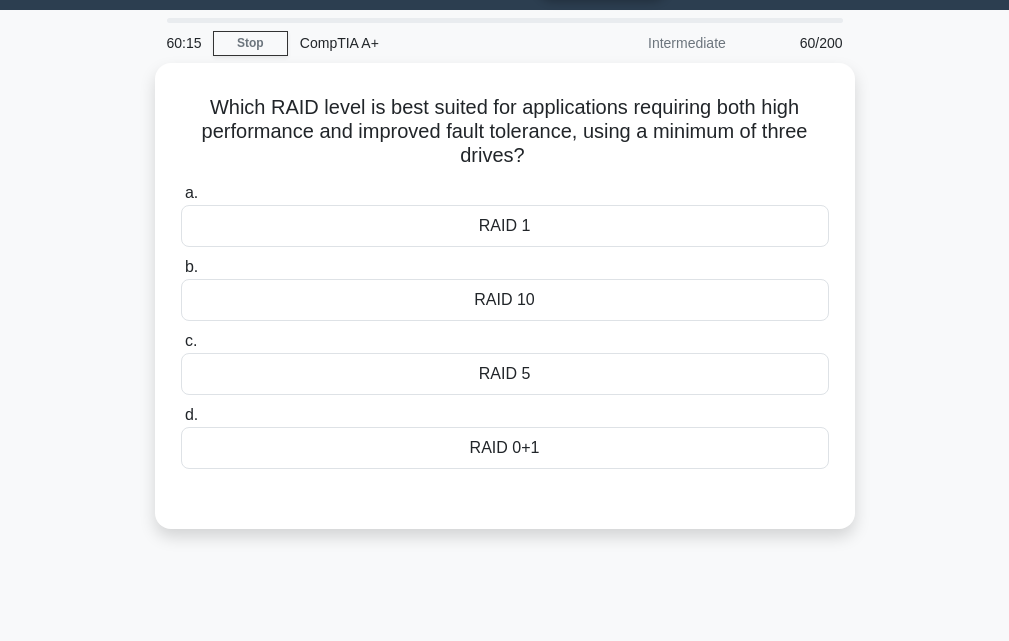 scroll, scrollTop: 0, scrollLeft: 0, axis: both 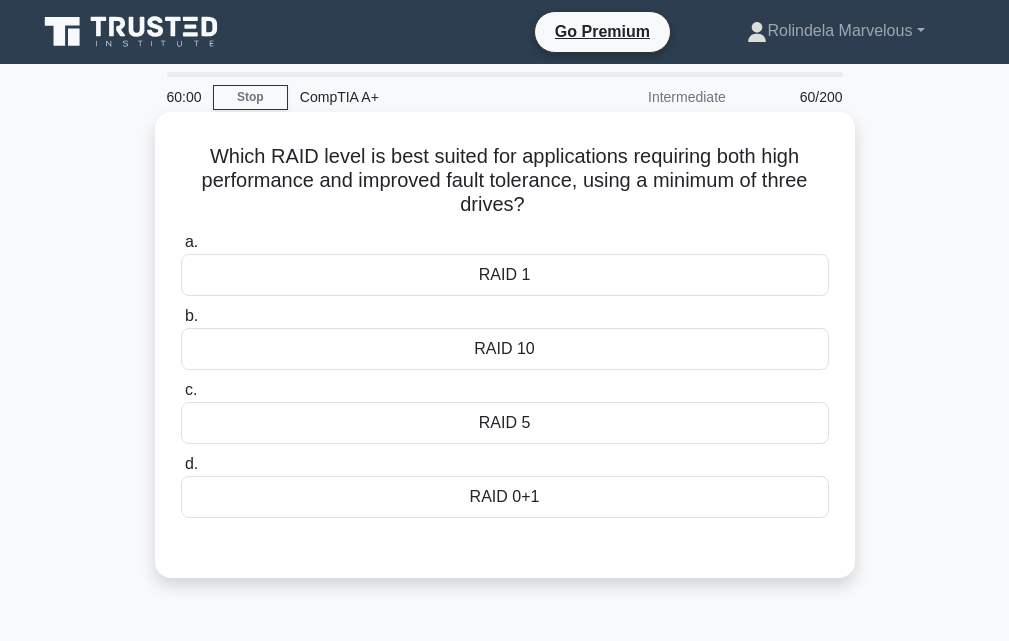 click on "RAID 5" at bounding box center (505, 423) 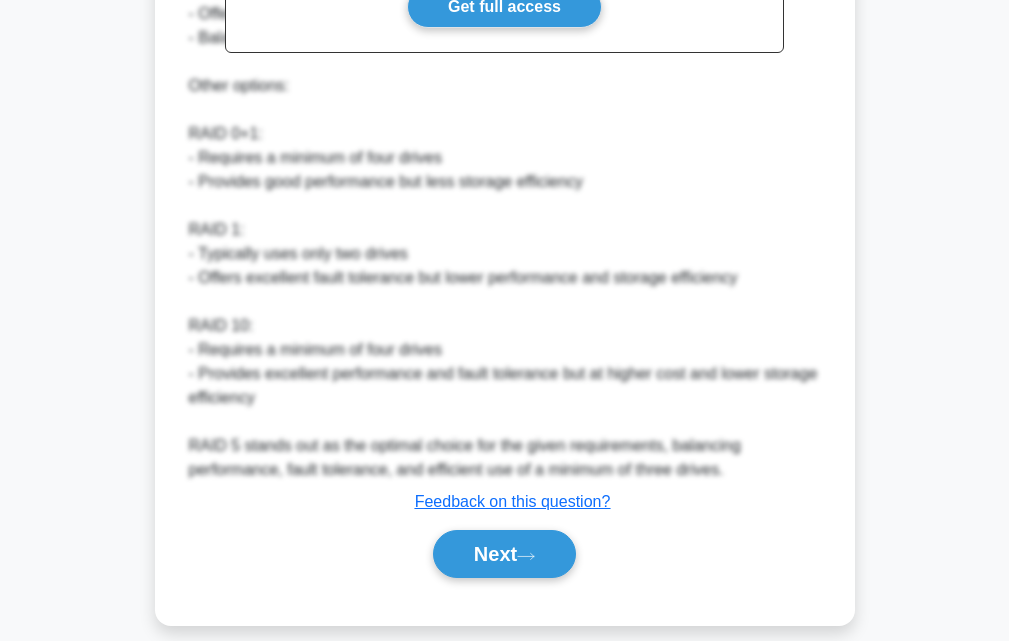 scroll, scrollTop: 760, scrollLeft: 0, axis: vertical 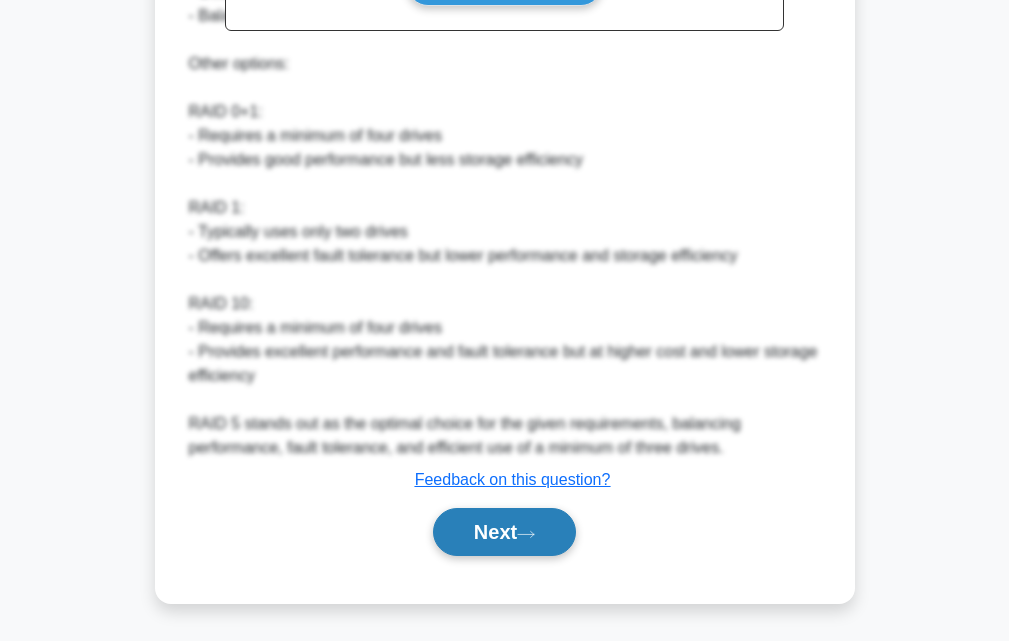 click on "Next" at bounding box center [504, 532] 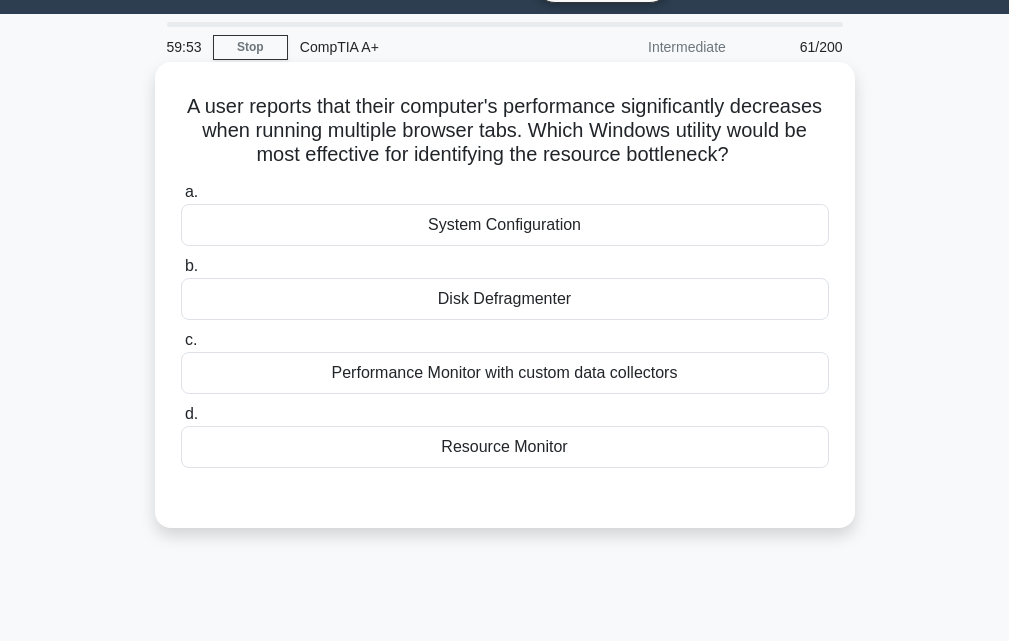 scroll, scrollTop: 0, scrollLeft: 0, axis: both 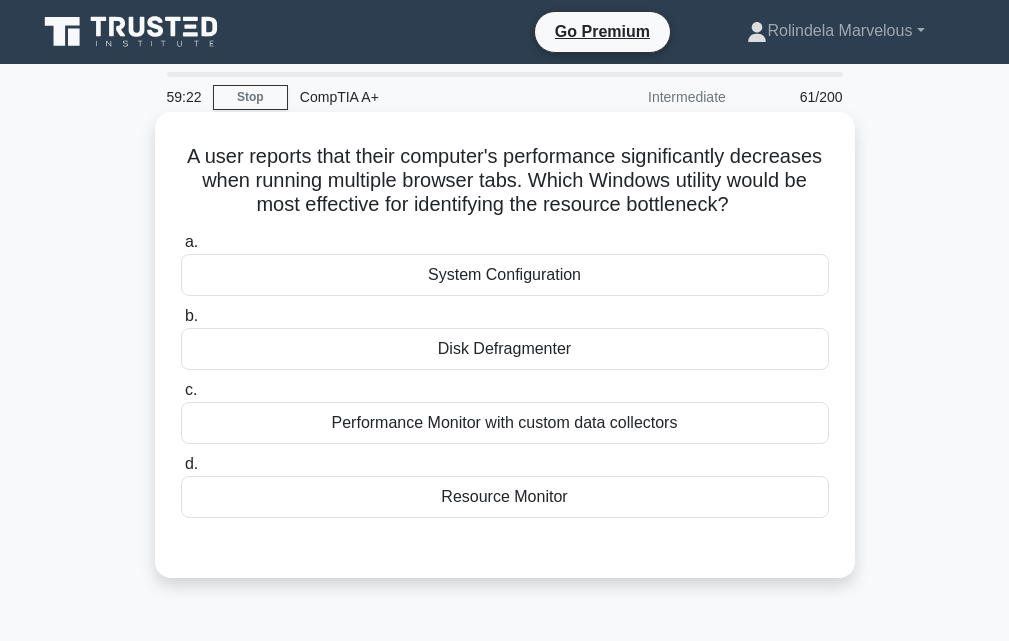 click on "Performance Monitor with custom data collectors" at bounding box center [505, 423] 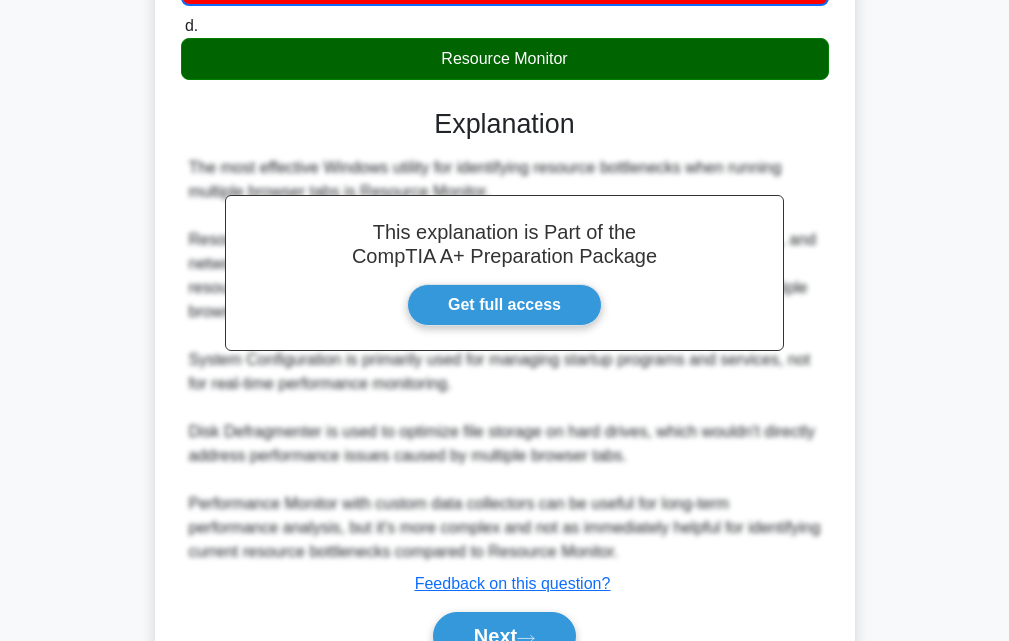 scroll, scrollTop: 546, scrollLeft: 0, axis: vertical 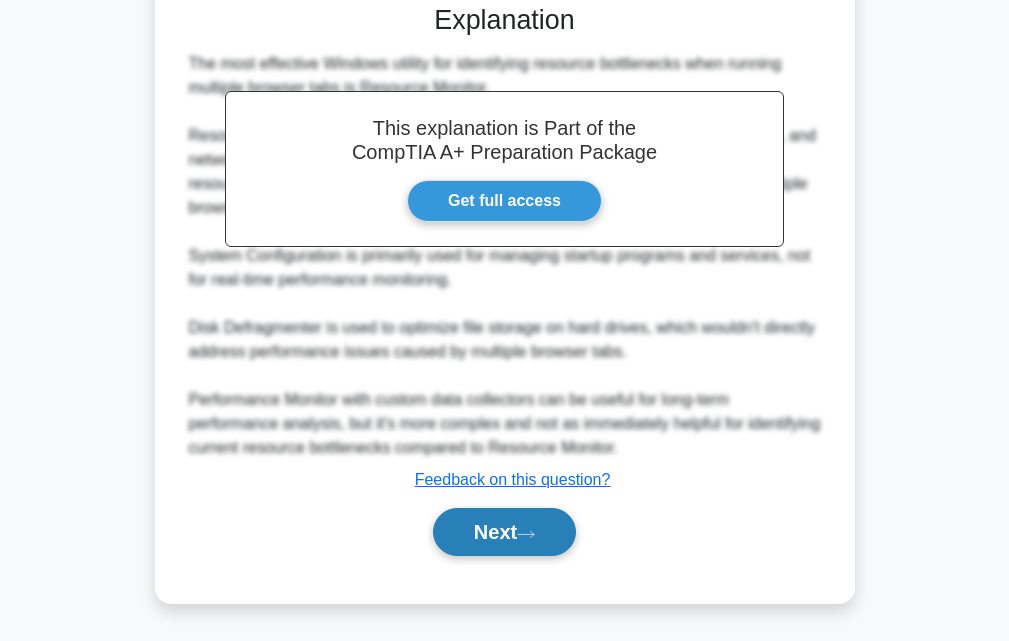 click on "Next" at bounding box center (504, 532) 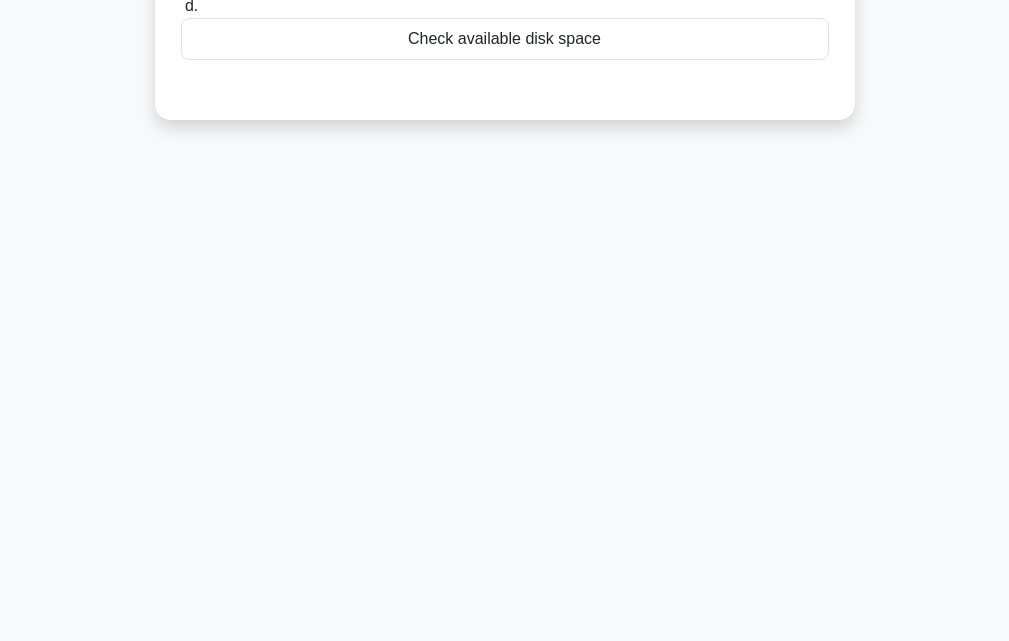 scroll, scrollTop: 0, scrollLeft: 0, axis: both 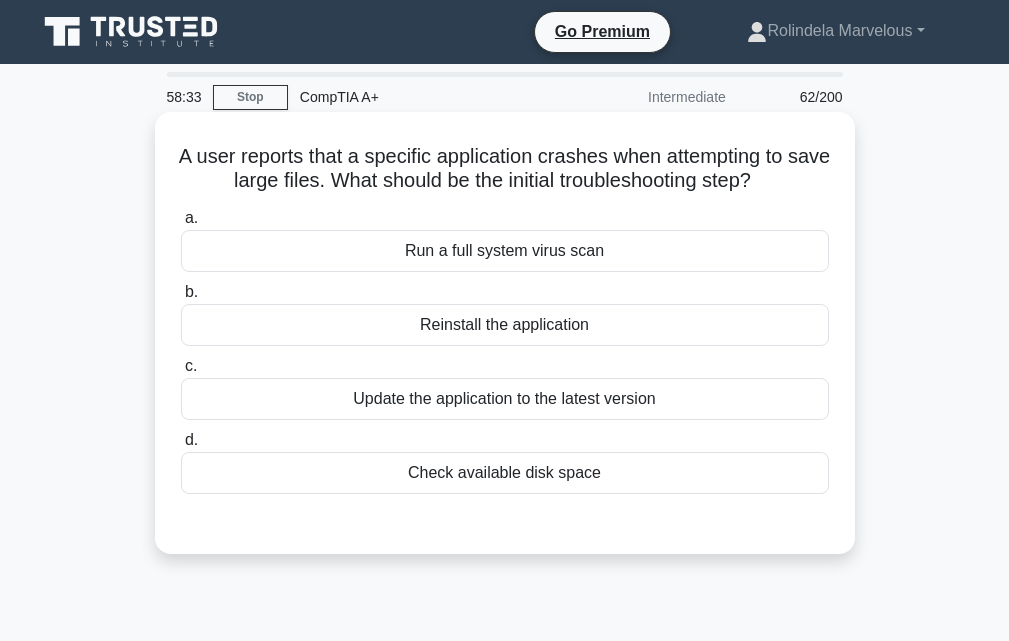 click on "Update the application to the latest version" at bounding box center (505, 399) 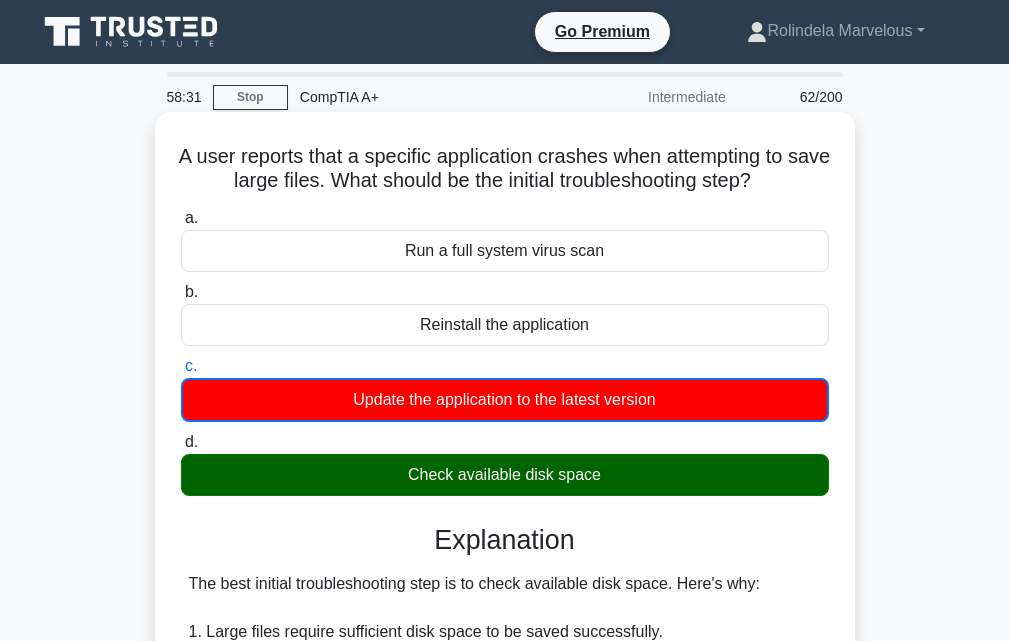 click on "Check available disk space" at bounding box center [505, 475] 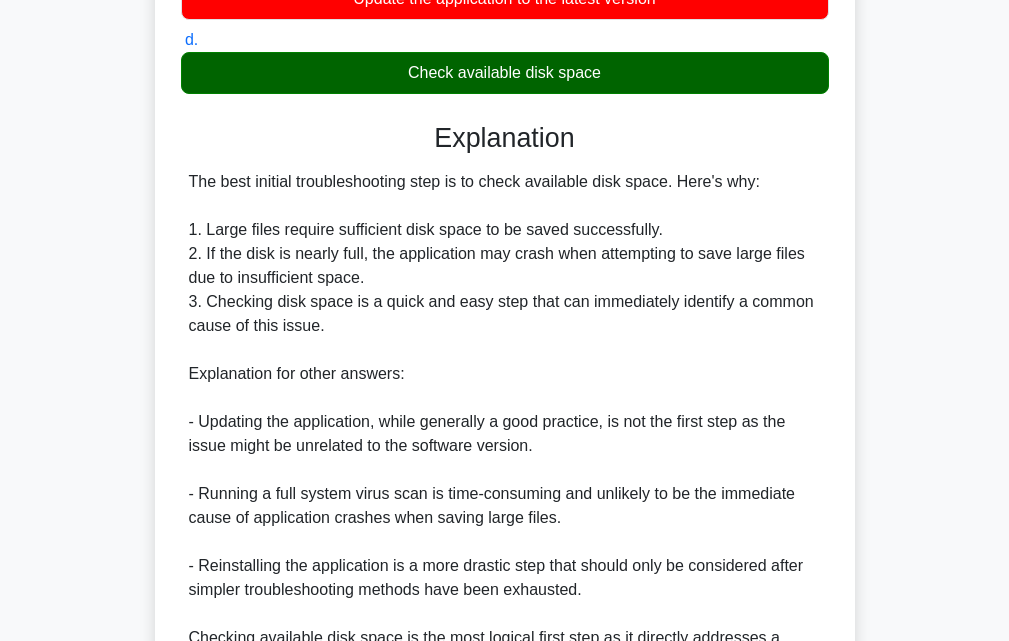scroll, scrollTop: 616, scrollLeft: 0, axis: vertical 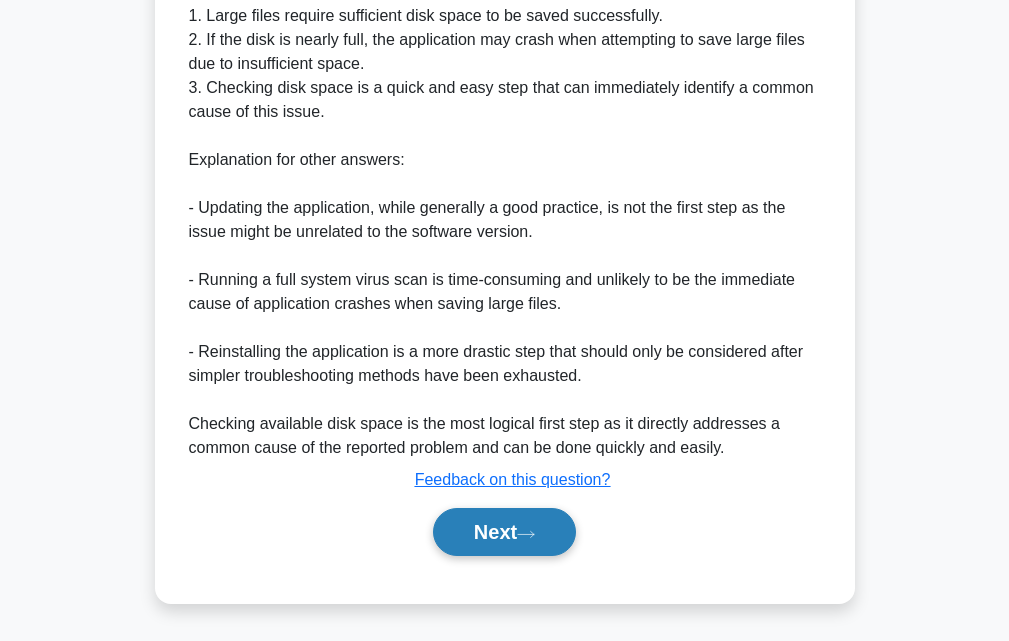 click on "Next" at bounding box center (504, 532) 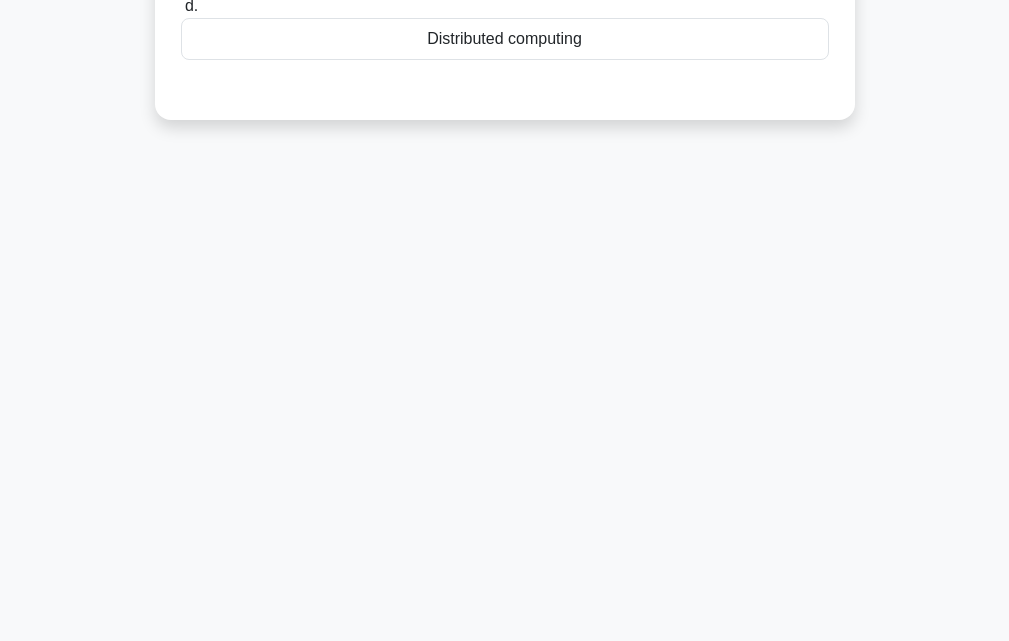 scroll, scrollTop: 0, scrollLeft: 0, axis: both 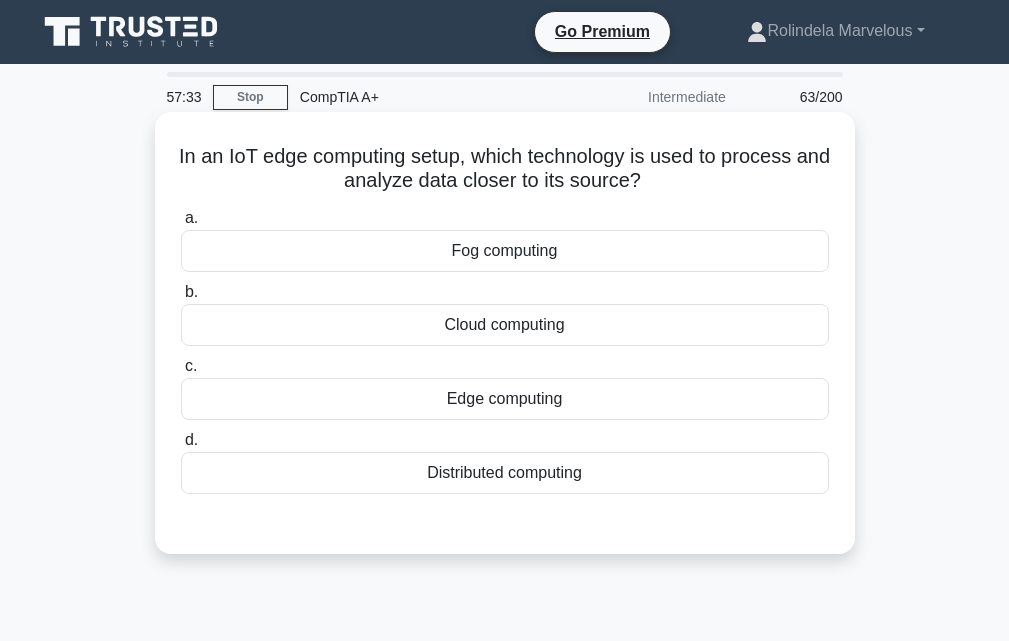 click on "Edge computing" at bounding box center [505, 399] 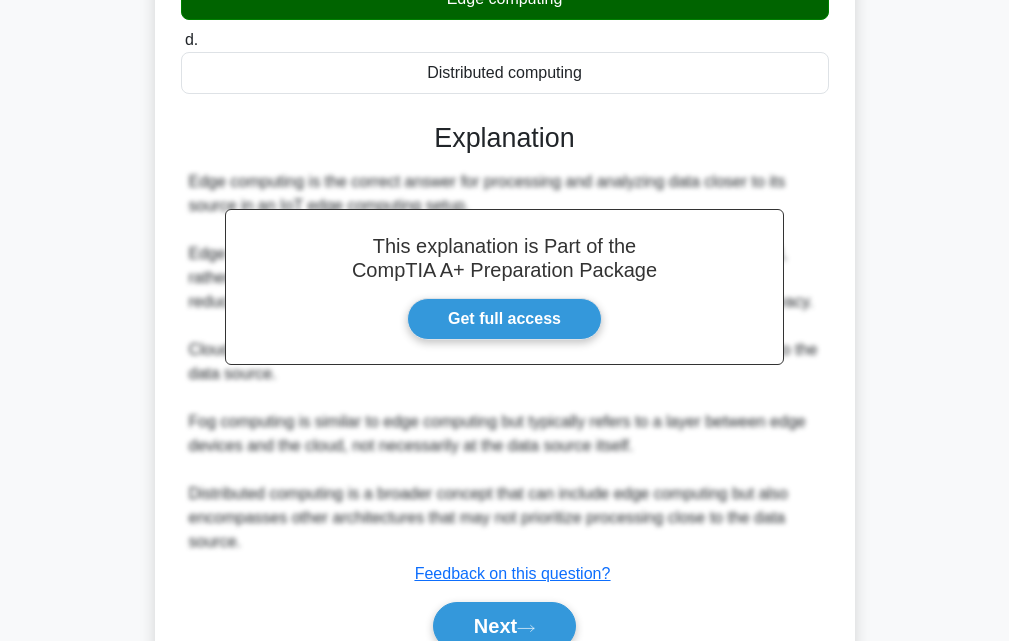 scroll, scrollTop: 496, scrollLeft: 0, axis: vertical 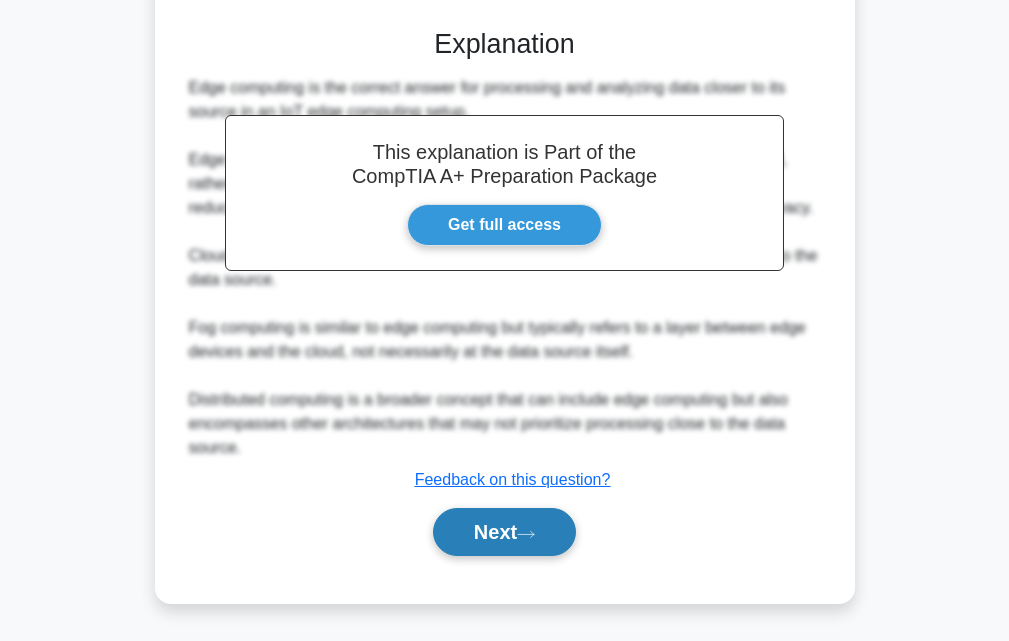 click on "Next" at bounding box center [504, 532] 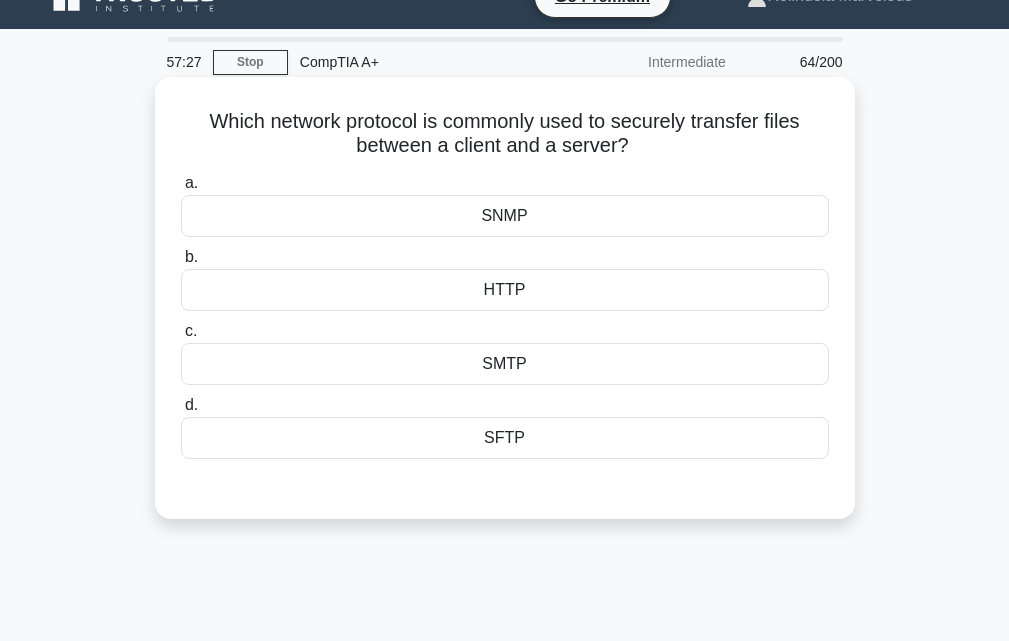 scroll, scrollTop: 0, scrollLeft: 0, axis: both 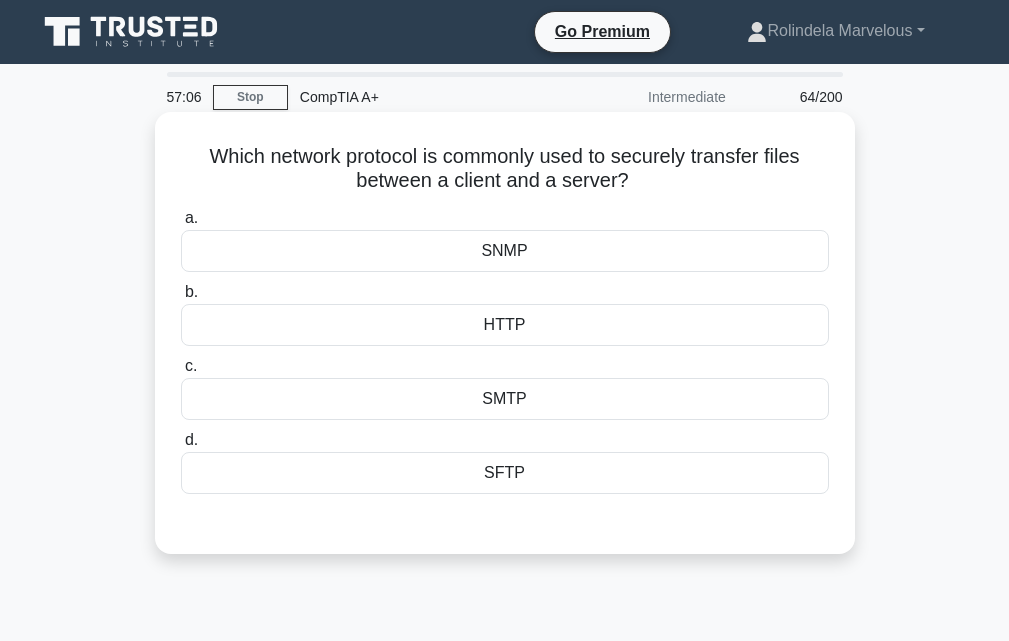 click on "SMTP" at bounding box center [505, 399] 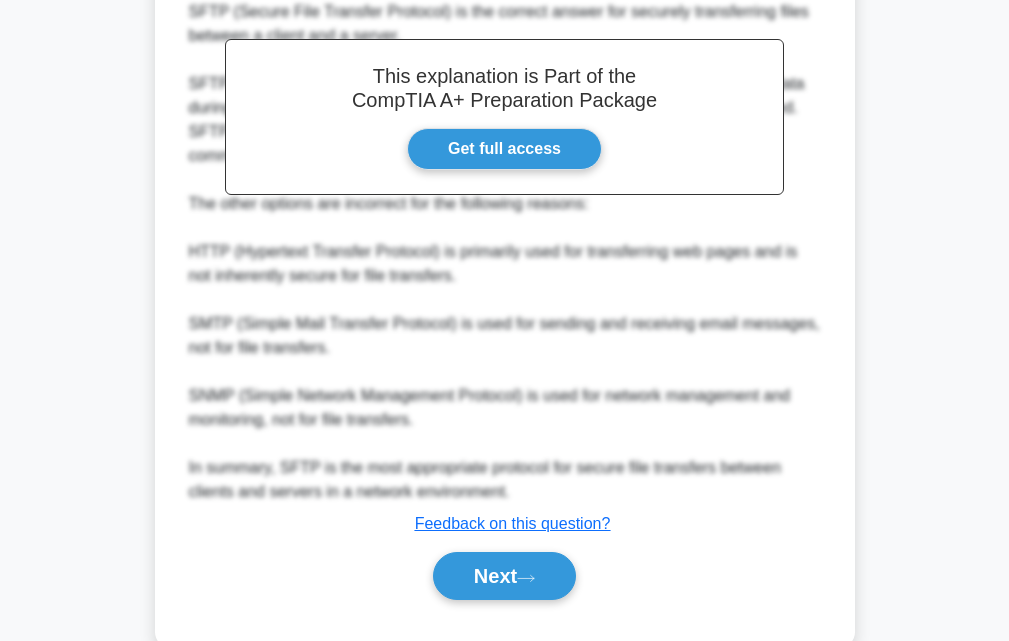 scroll, scrollTop: 618, scrollLeft: 0, axis: vertical 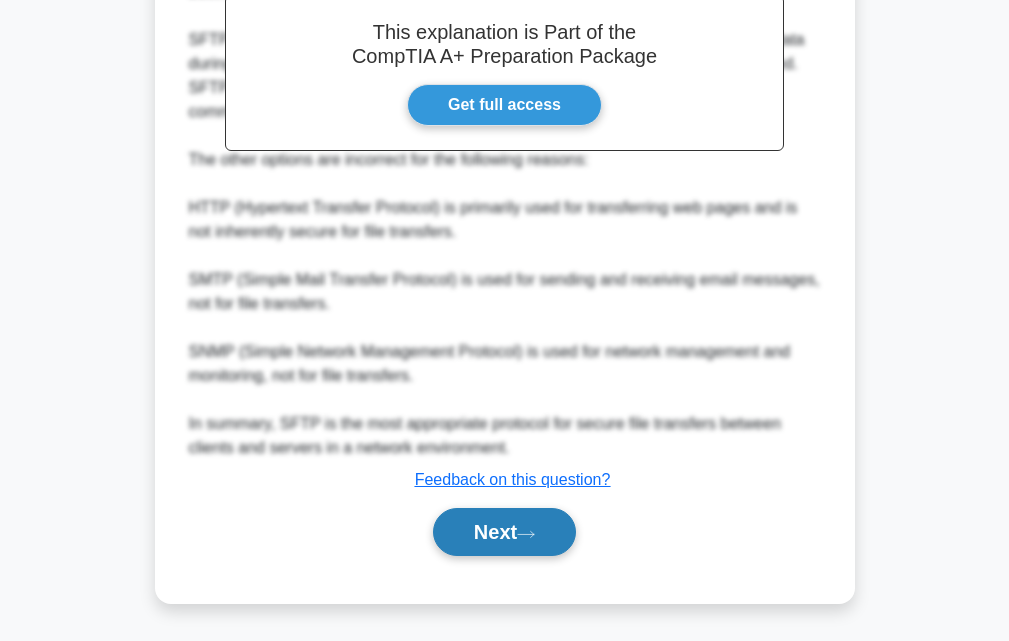 click 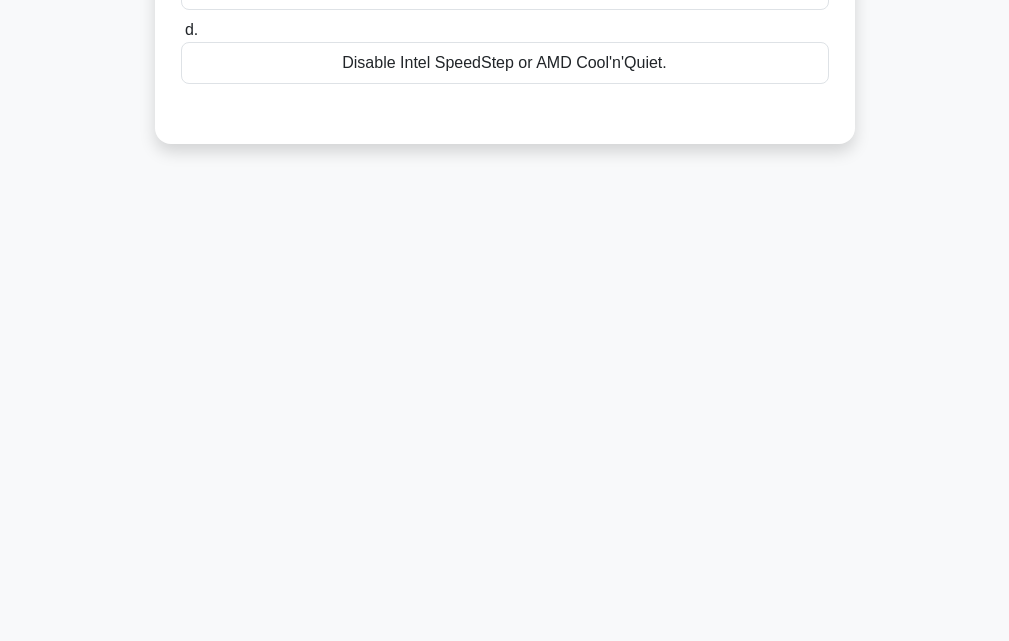 scroll, scrollTop: 0, scrollLeft: 0, axis: both 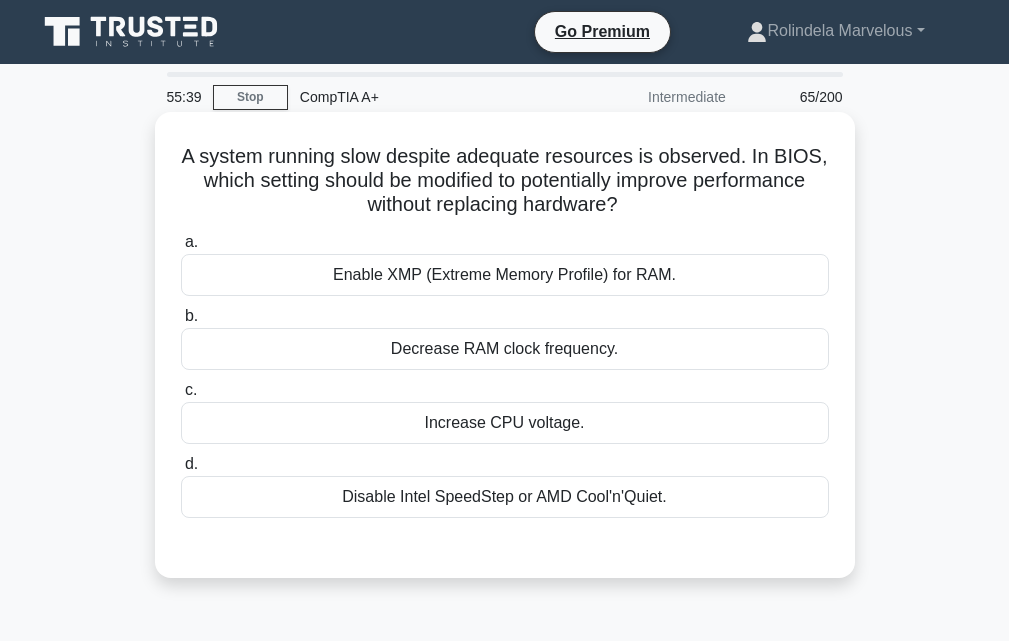 click on "Enable XMP (Extreme Memory Profile) for RAM." at bounding box center (505, 275) 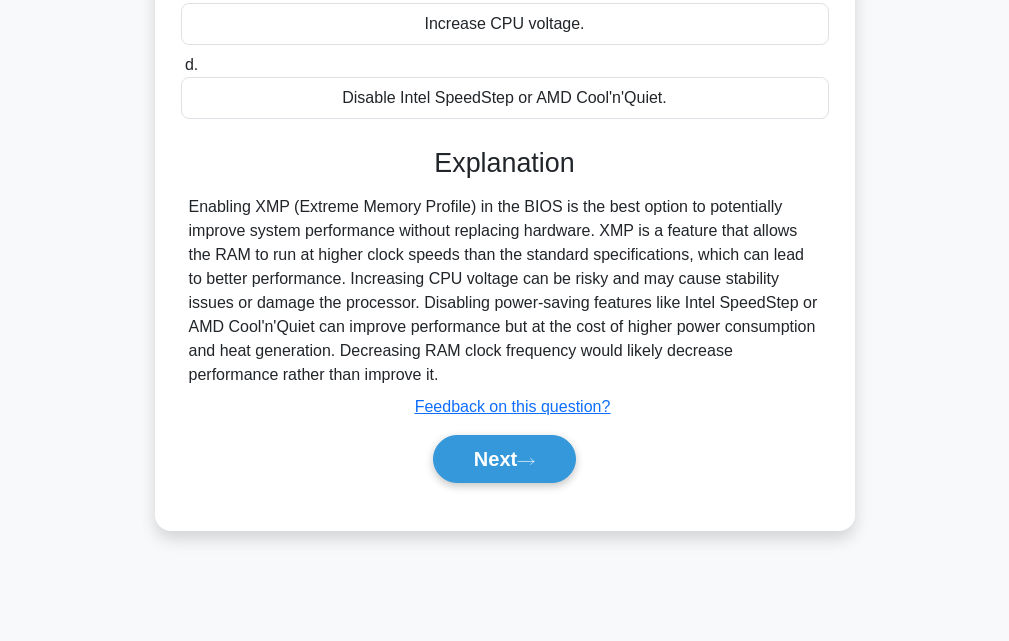 scroll, scrollTop: 400, scrollLeft: 0, axis: vertical 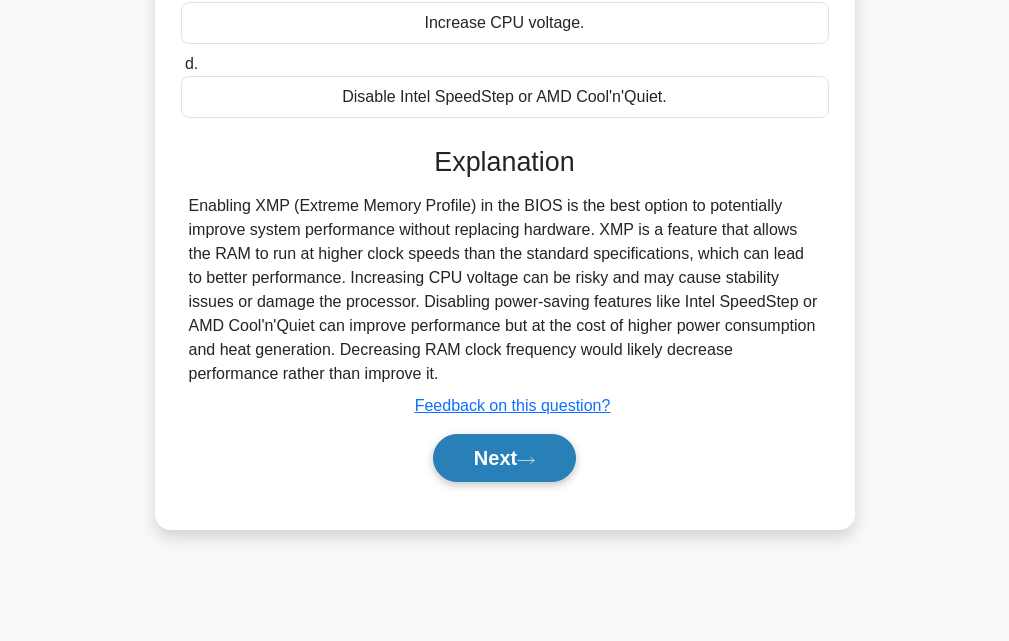 click 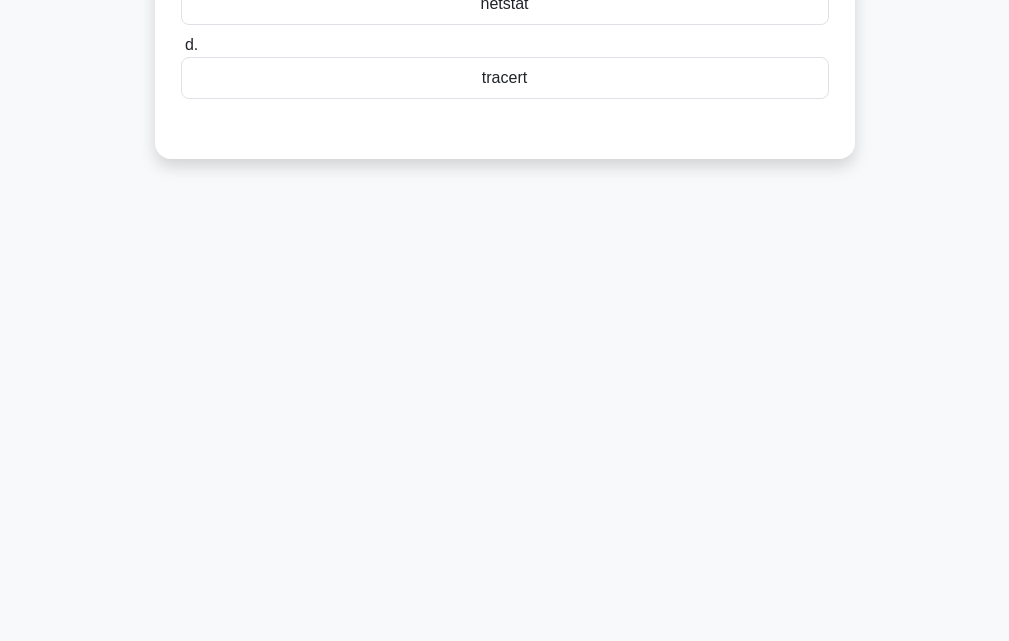 scroll, scrollTop: 0, scrollLeft: 0, axis: both 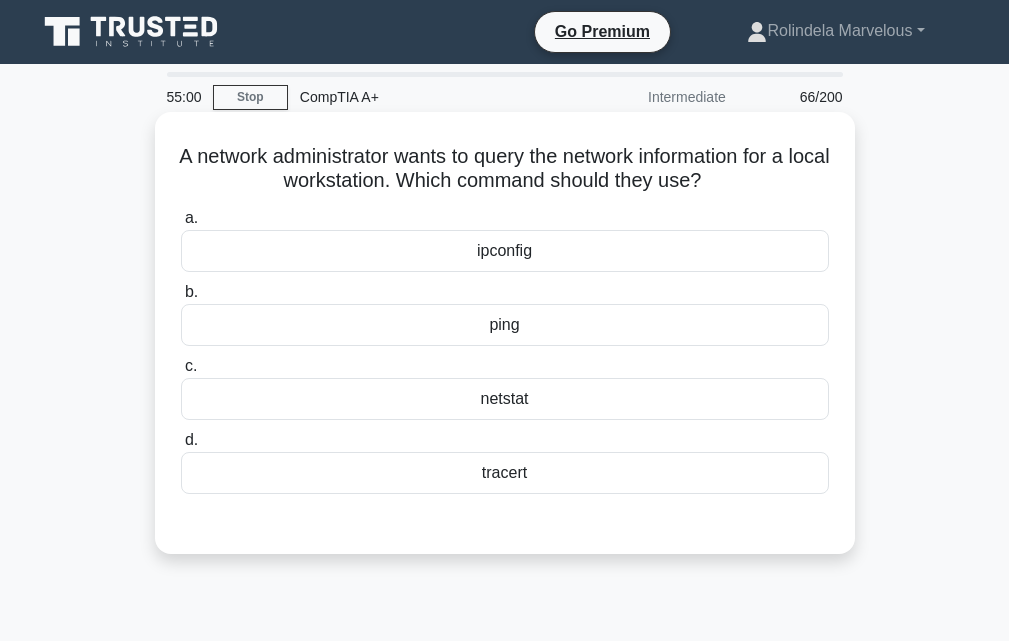 click on "ipconfig" at bounding box center (505, 251) 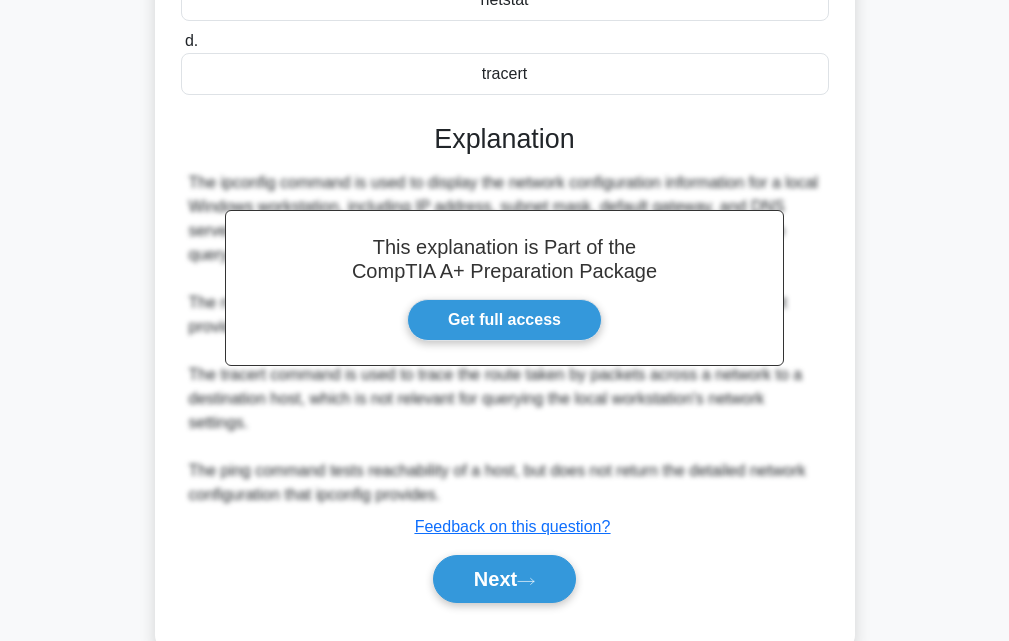 scroll, scrollTop: 400, scrollLeft: 0, axis: vertical 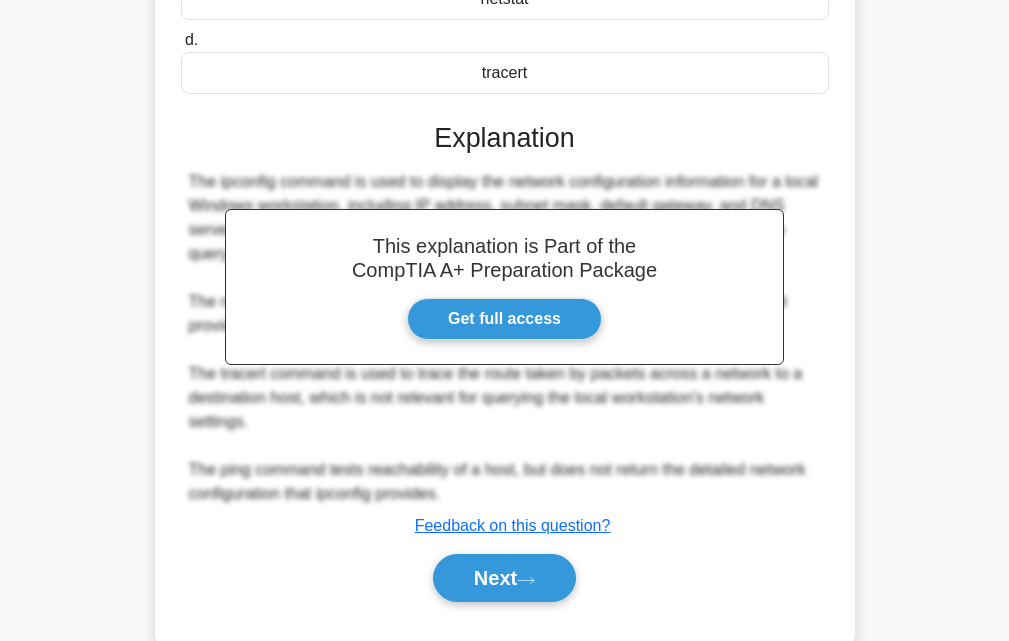 click on "Next" at bounding box center (505, 578) 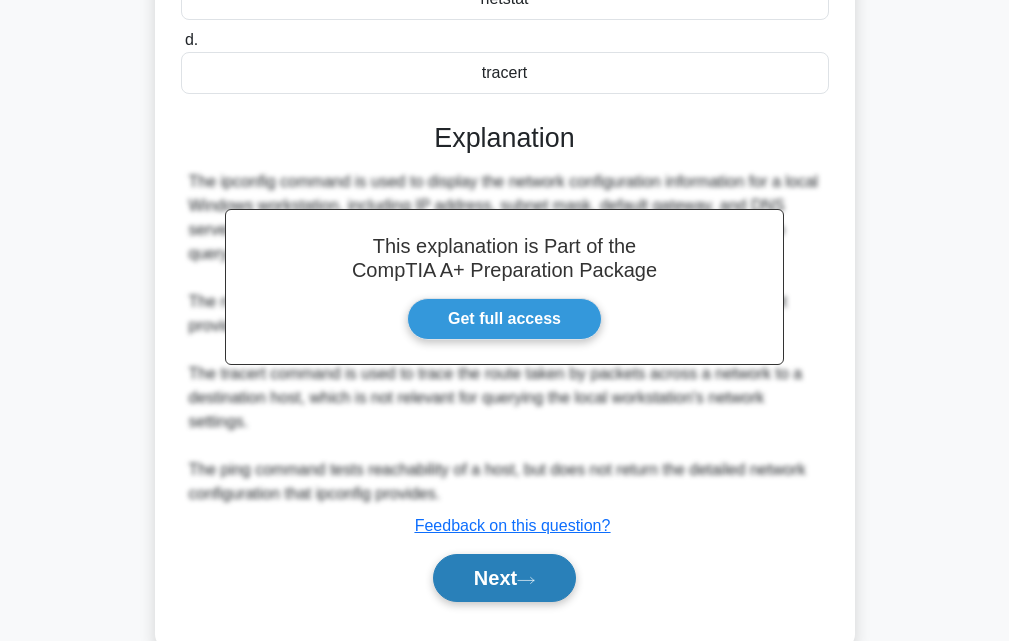 click on "Next" at bounding box center (504, 578) 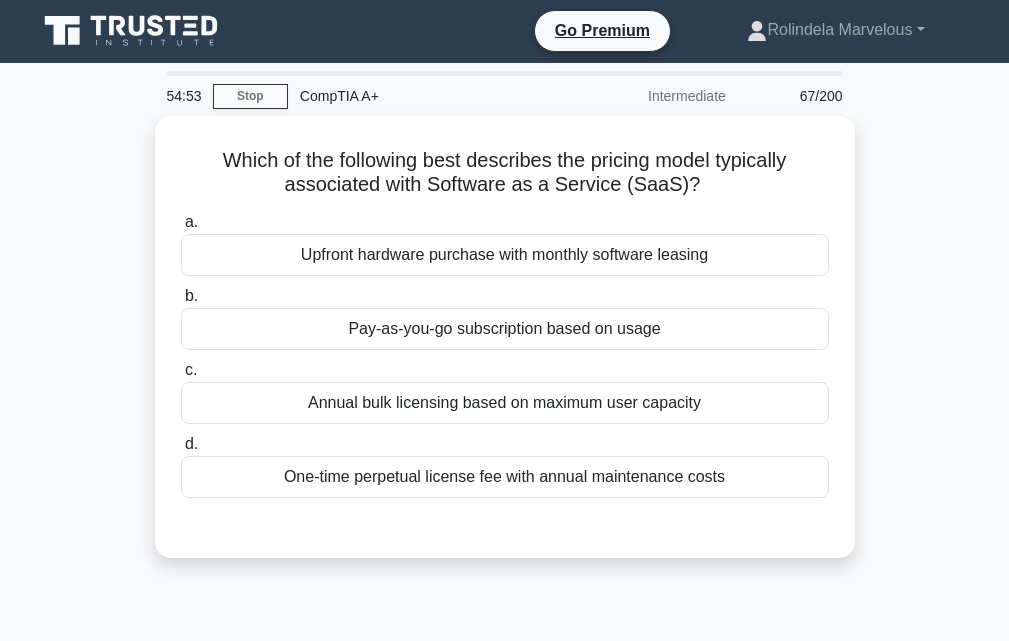scroll, scrollTop: 0, scrollLeft: 0, axis: both 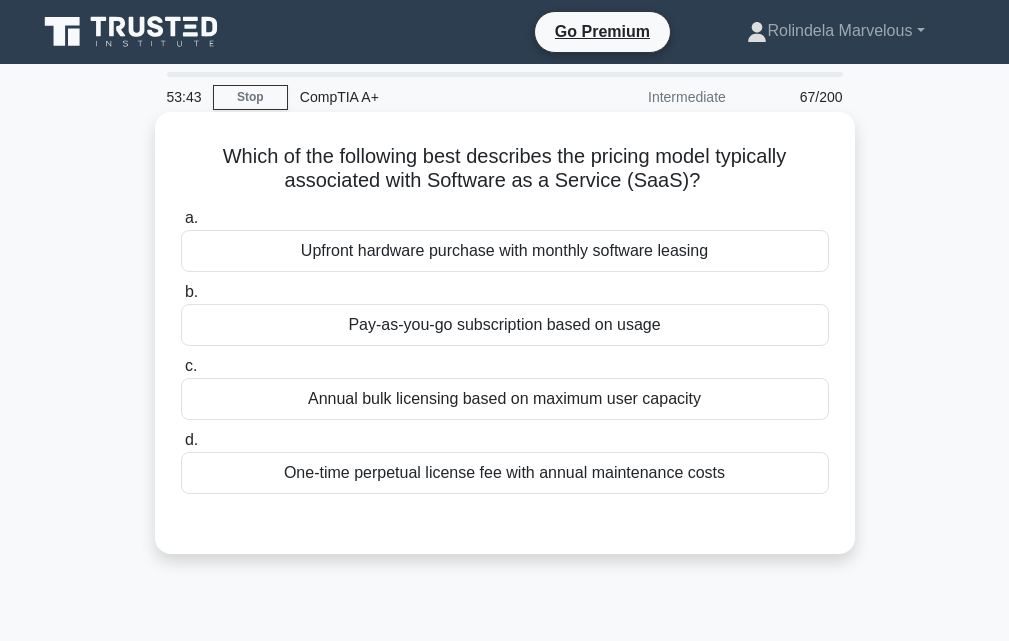 click on "Pay-as-you-go subscription based on usage" at bounding box center (505, 325) 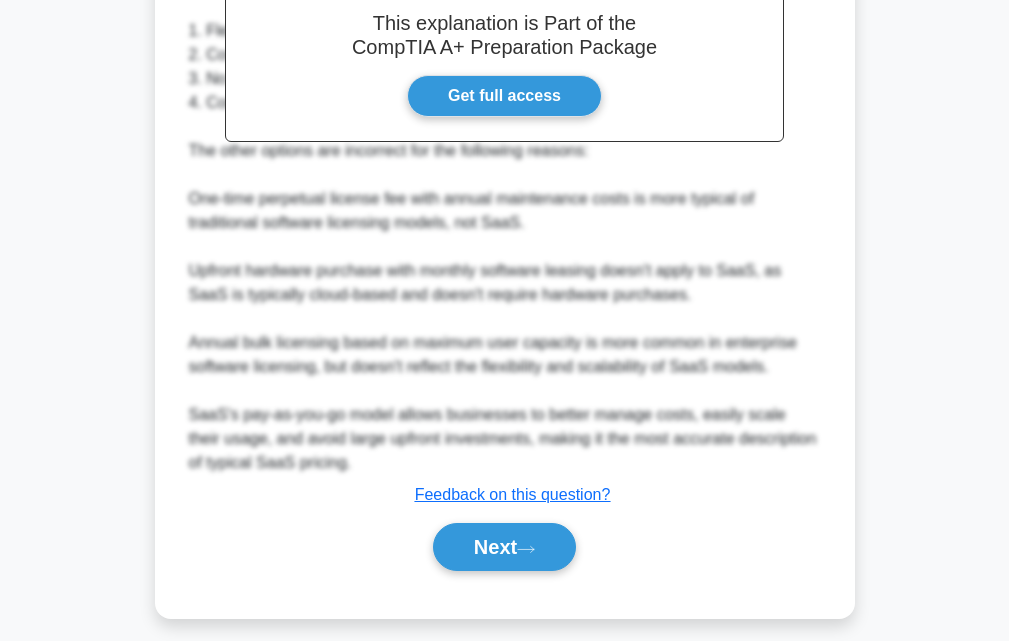 scroll, scrollTop: 640, scrollLeft: 0, axis: vertical 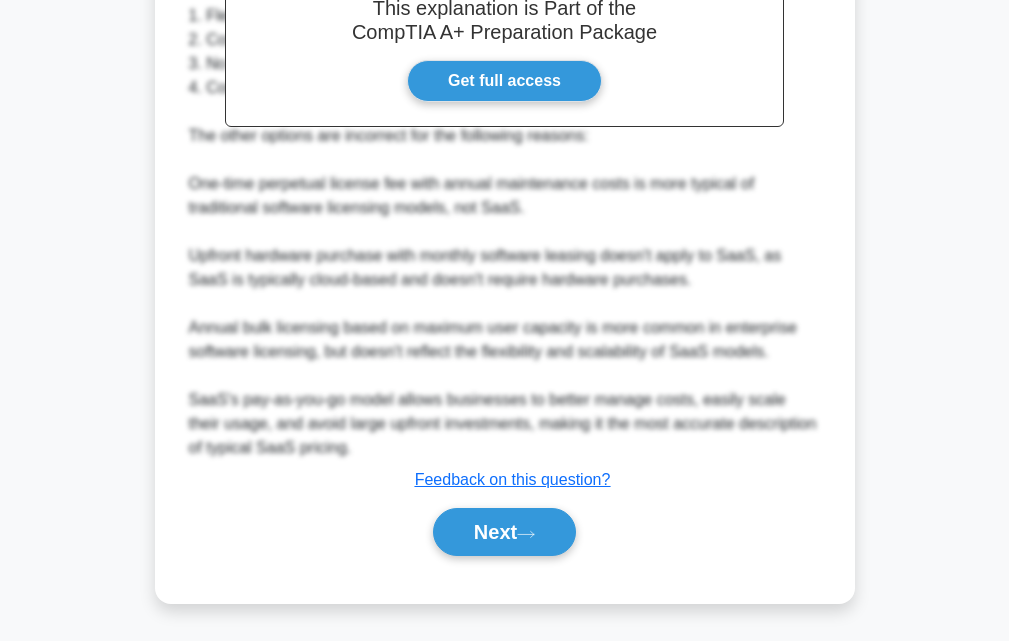 click on "Next" at bounding box center [504, 532] 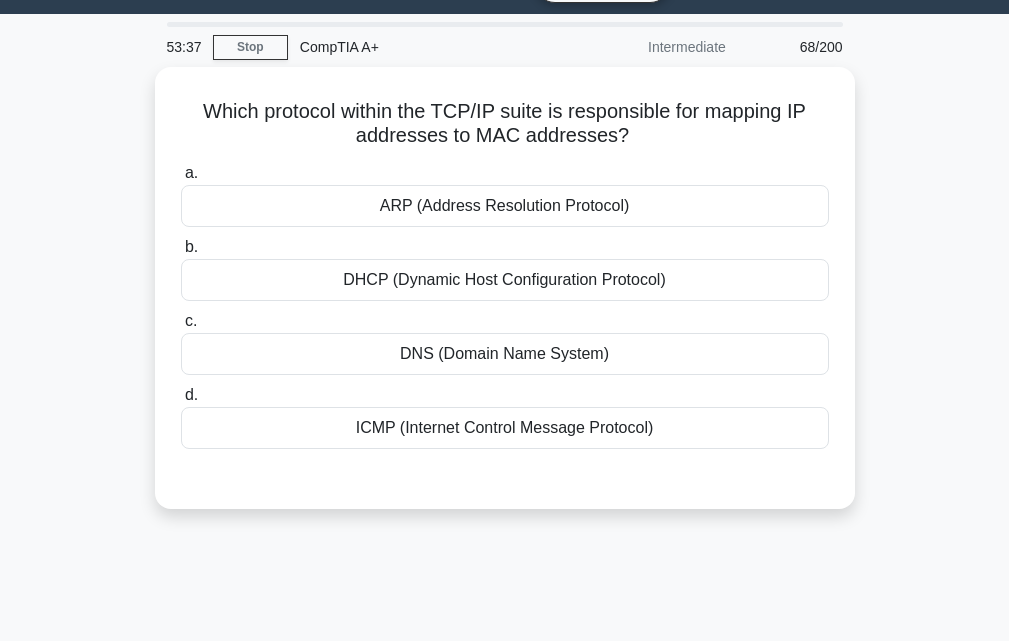 scroll, scrollTop: 0, scrollLeft: 0, axis: both 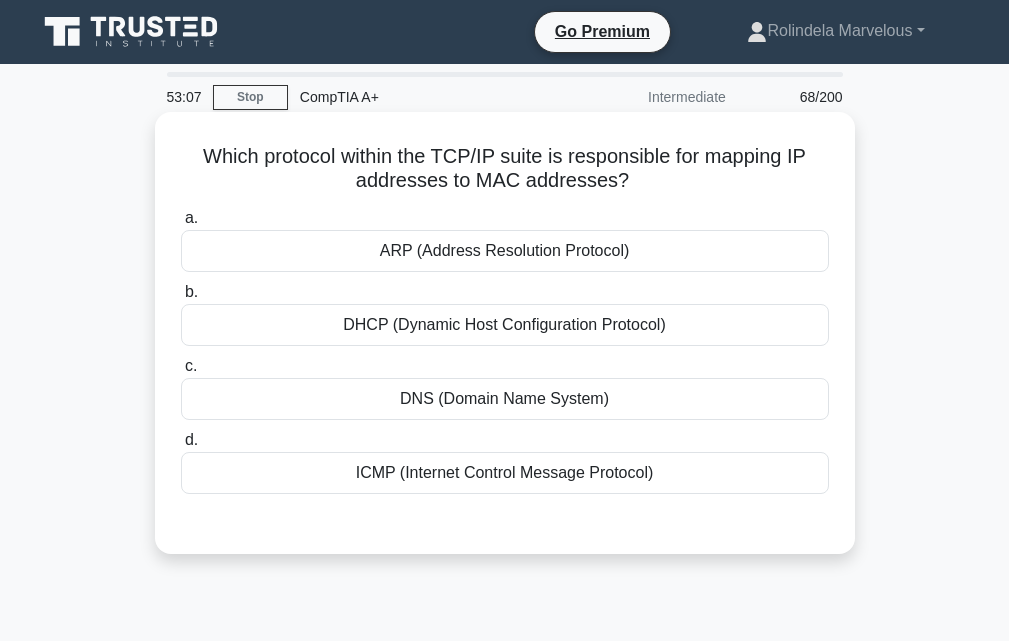 click on "[PERSON_NAME] (Address Resolution Protocol)" at bounding box center [505, 239] 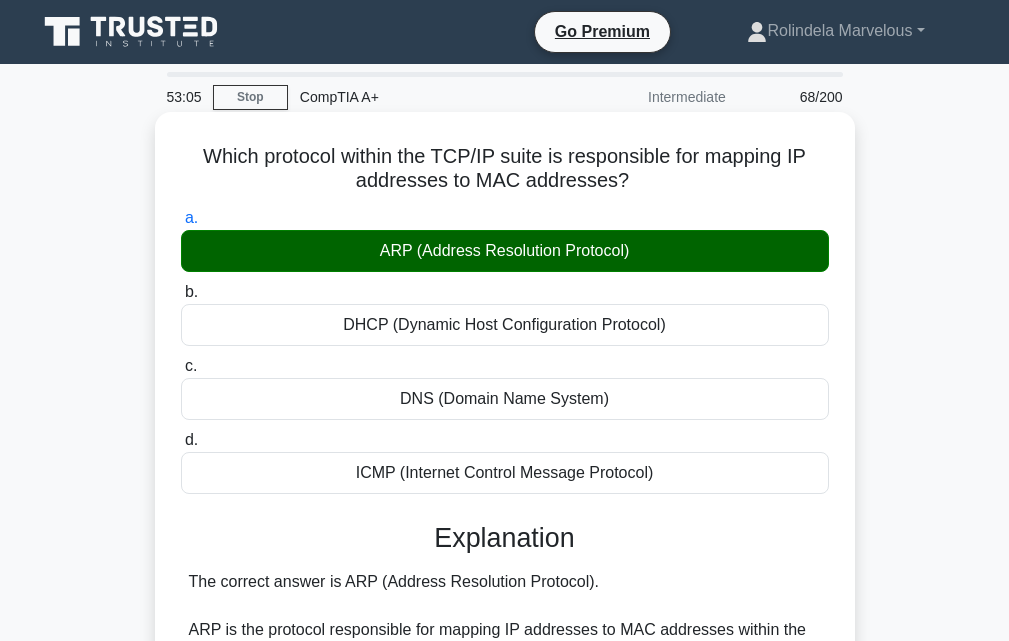 scroll, scrollTop: 592, scrollLeft: 0, axis: vertical 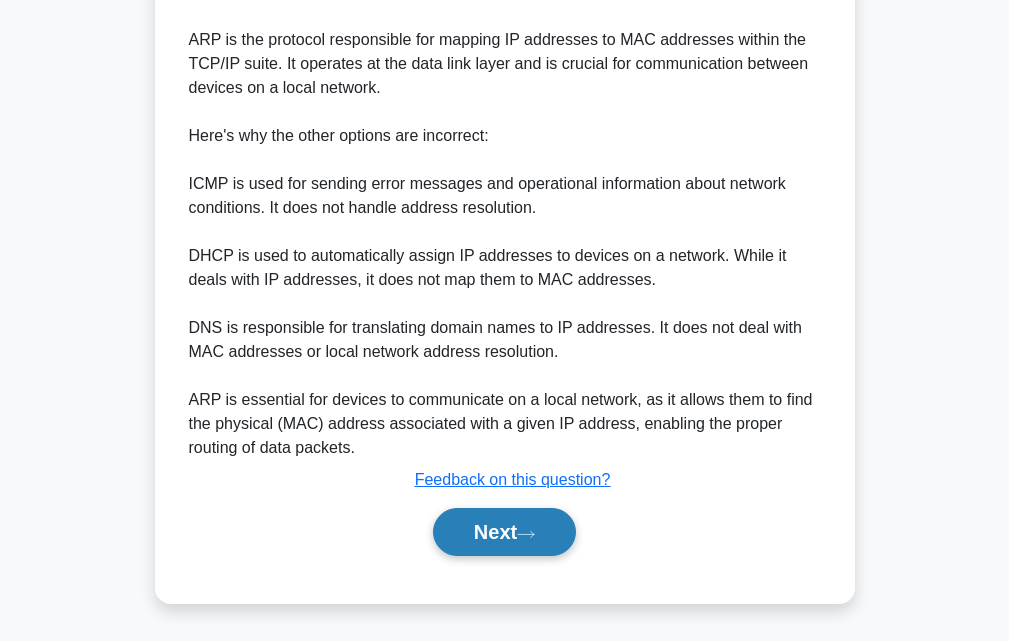 click on "Next" at bounding box center (504, 532) 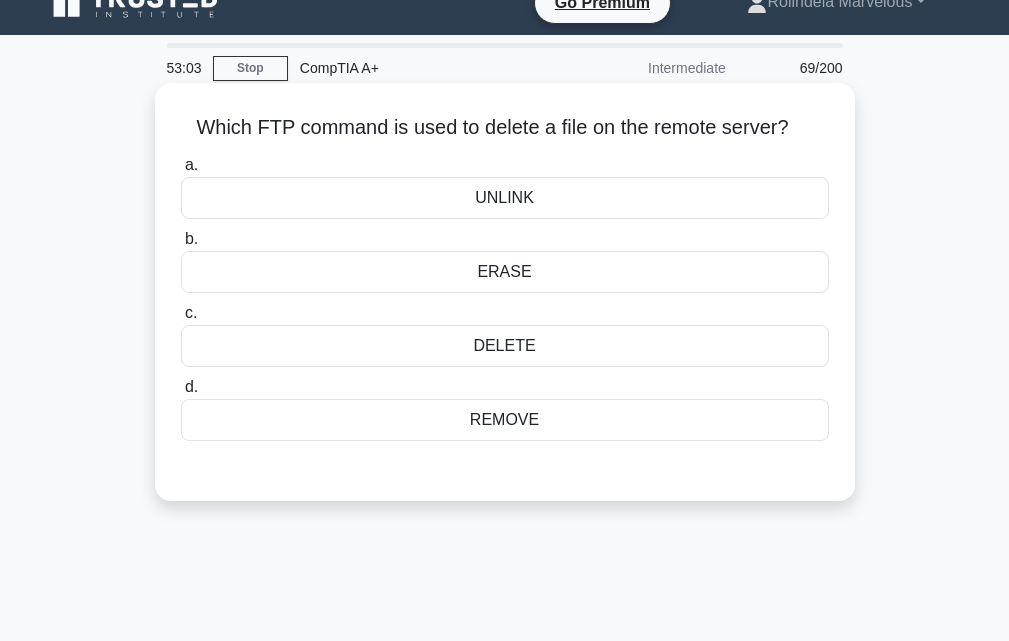 scroll, scrollTop: 0, scrollLeft: 0, axis: both 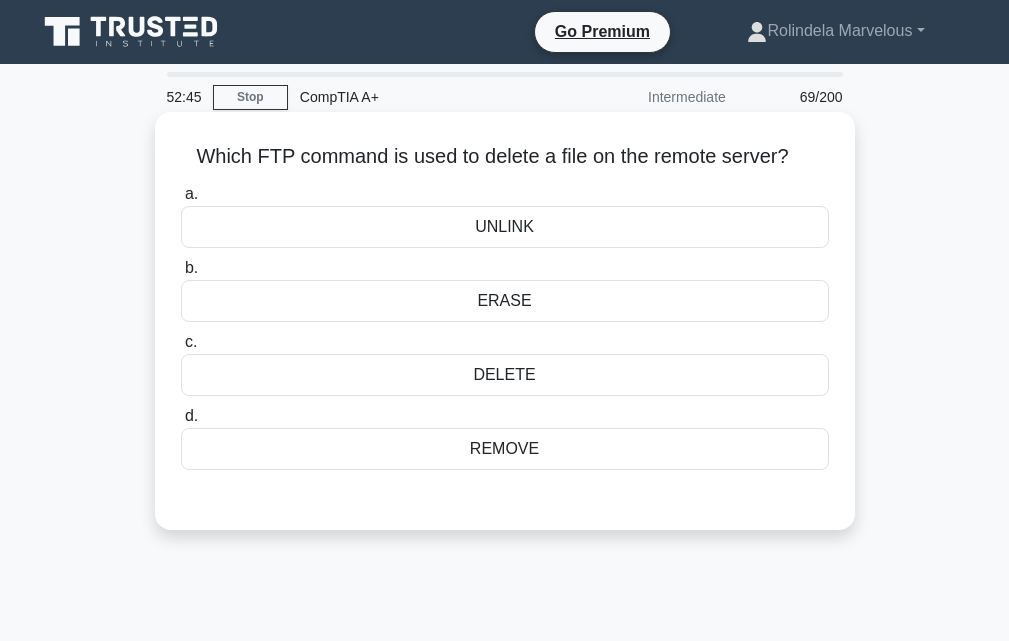 click on "DELETE" at bounding box center (505, 375) 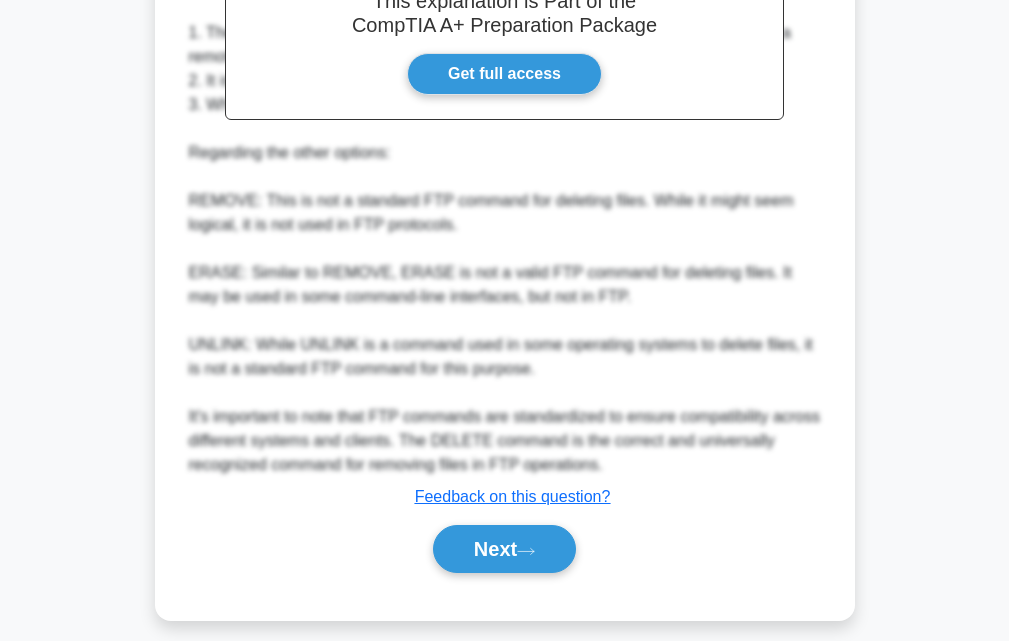 scroll, scrollTop: 640, scrollLeft: 0, axis: vertical 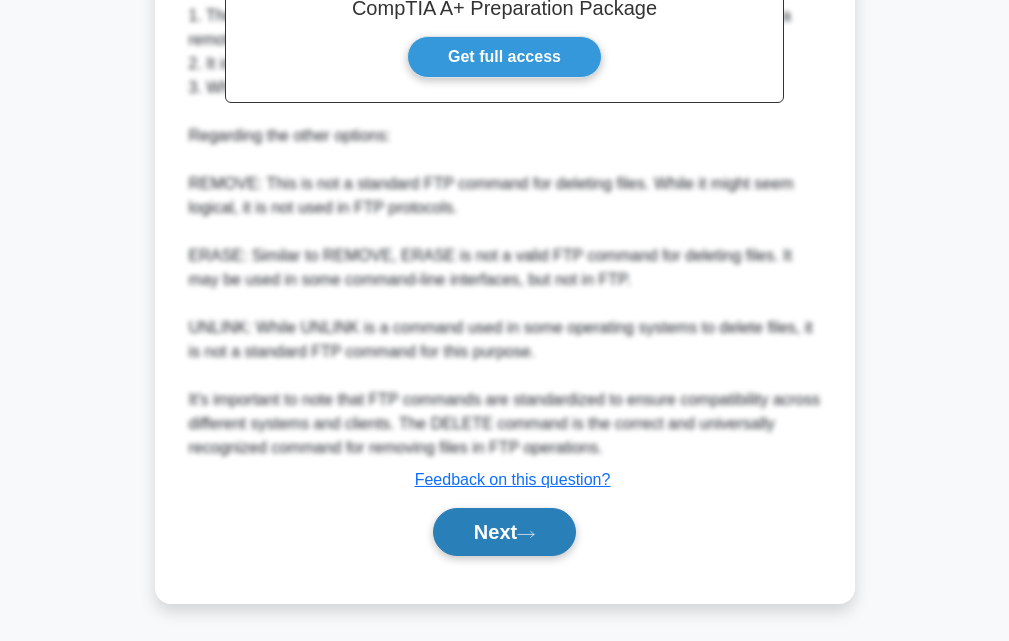 click on "Next" at bounding box center [504, 532] 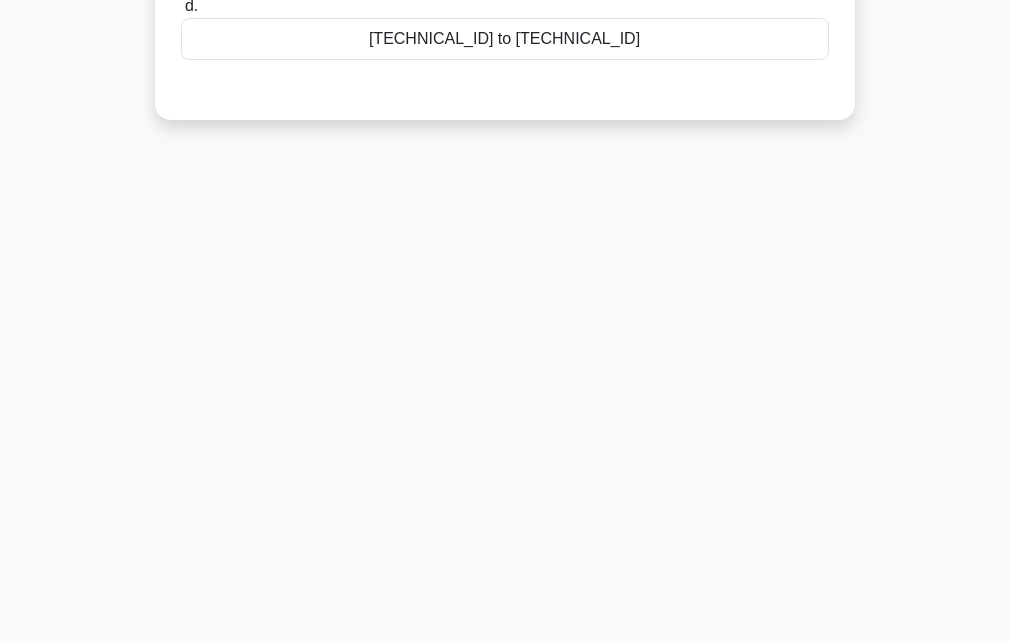 scroll, scrollTop: 0, scrollLeft: 0, axis: both 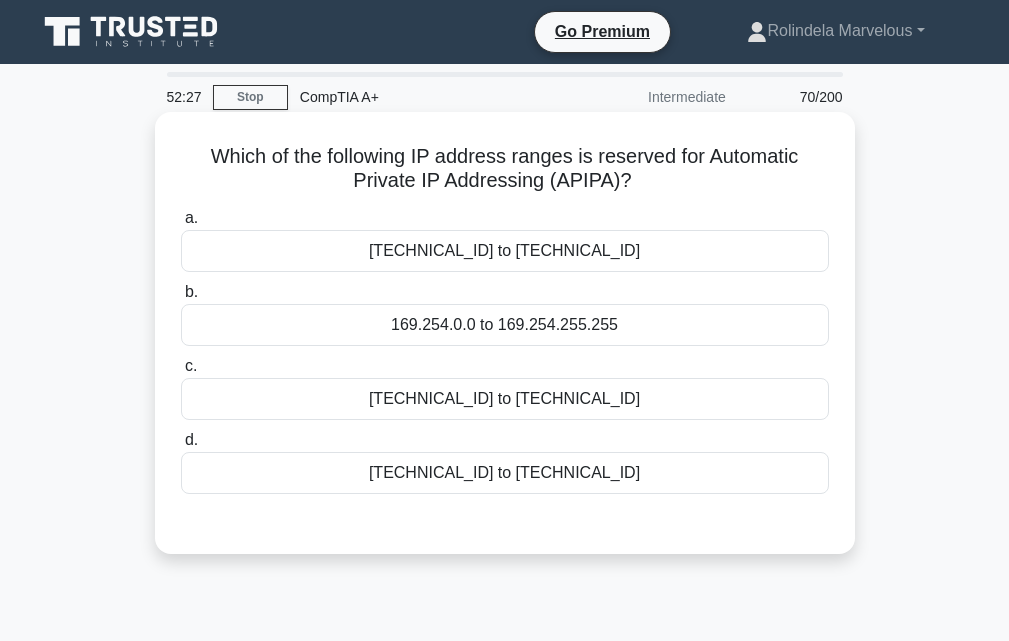 click on "[TECHNICAL_ID] to [TECHNICAL_ID]" at bounding box center (505, 251) 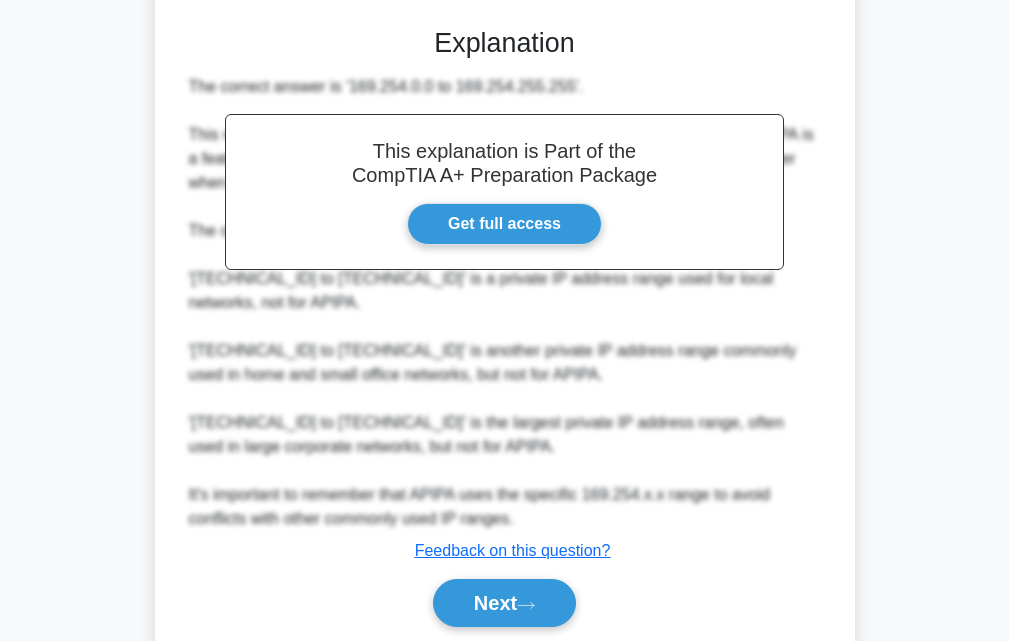 scroll, scrollTop: 570, scrollLeft: 0, axis: vertical 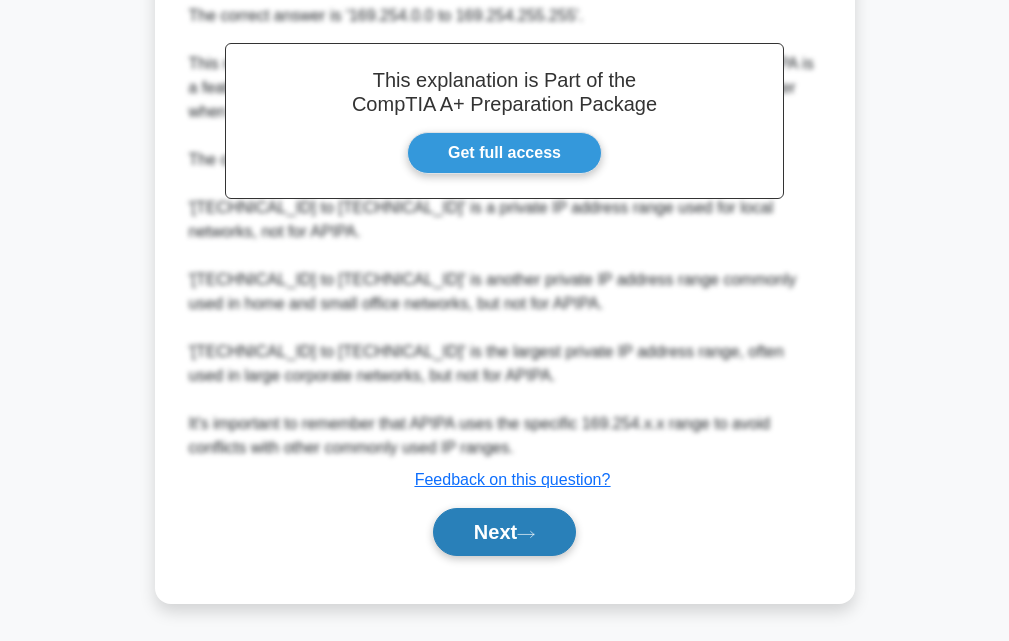 click on "Next" at bounding box center [504, 532] 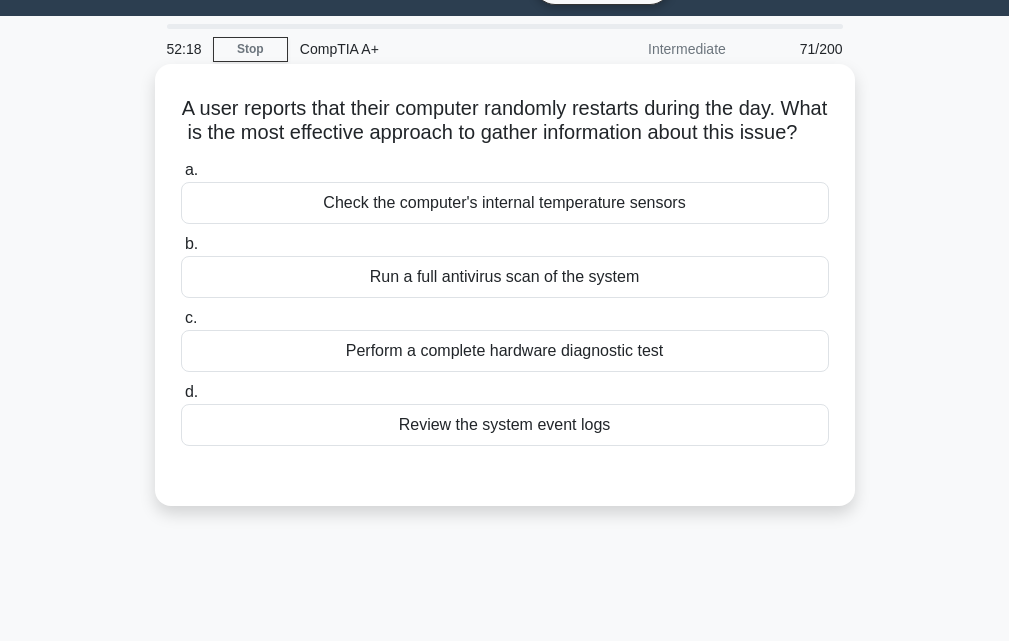 scroll, scrollTop: 0, scrollLeft: 0, axis: both 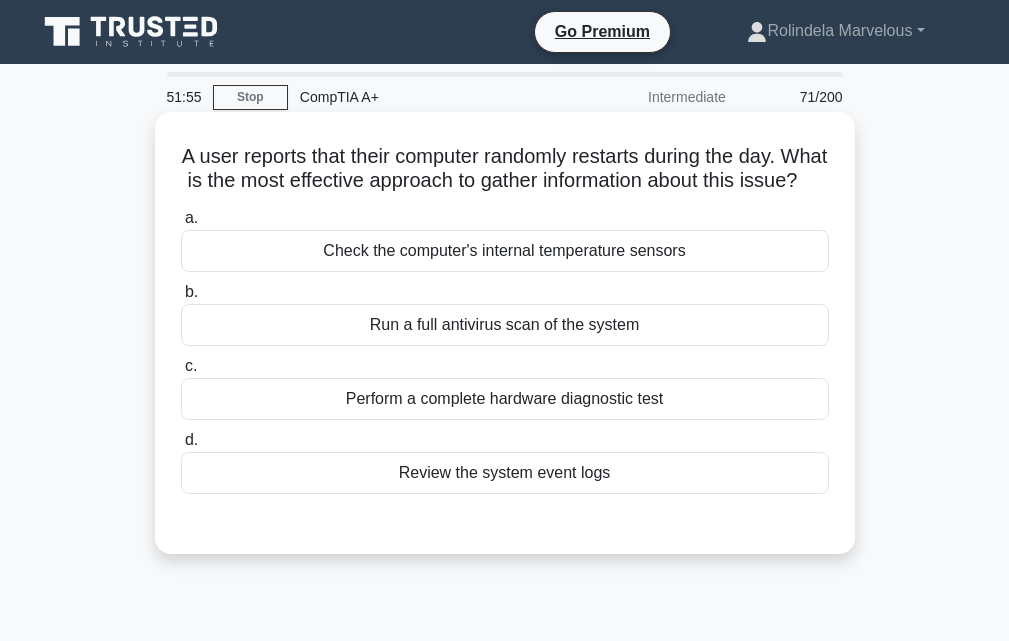 click on "Review the system event logs" at bounding box center (505, 473) 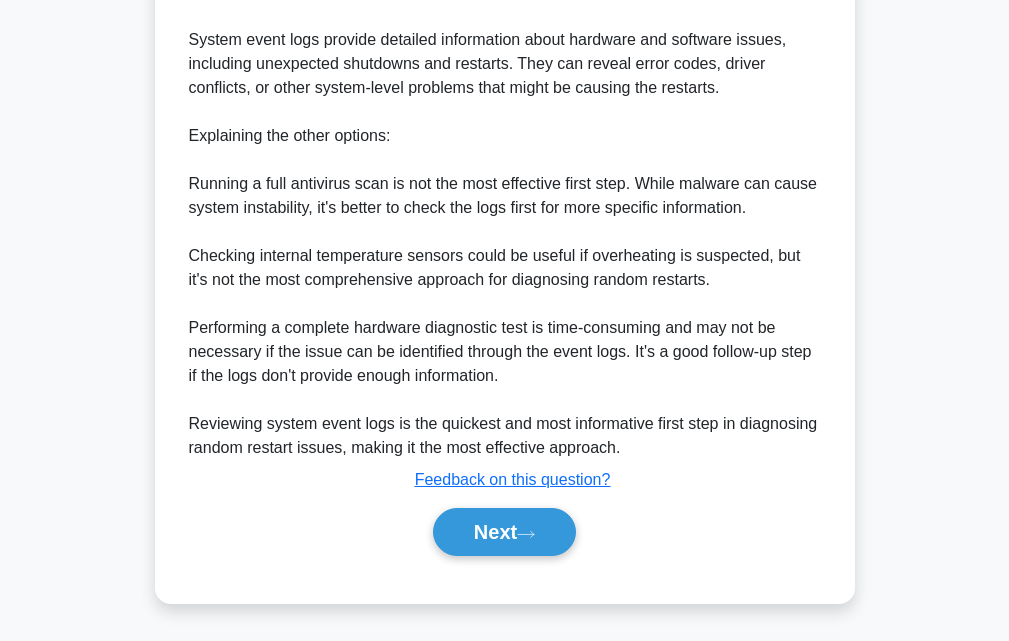 scroll, scrollTop: 640, scrollLeft: 0, axis: vertical 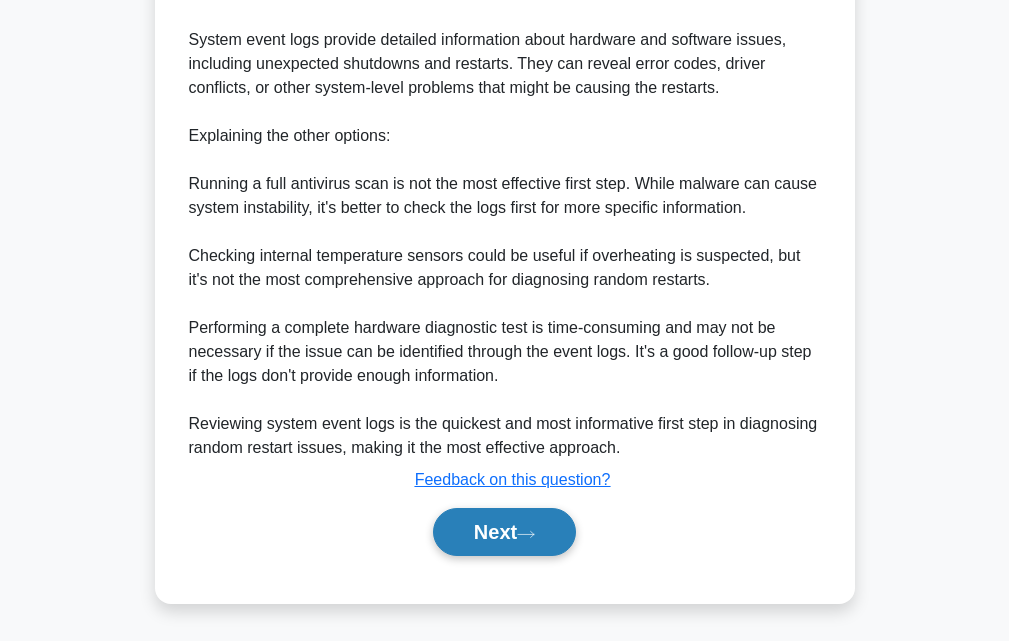 click on "Next" at bounding box center (504, 532) 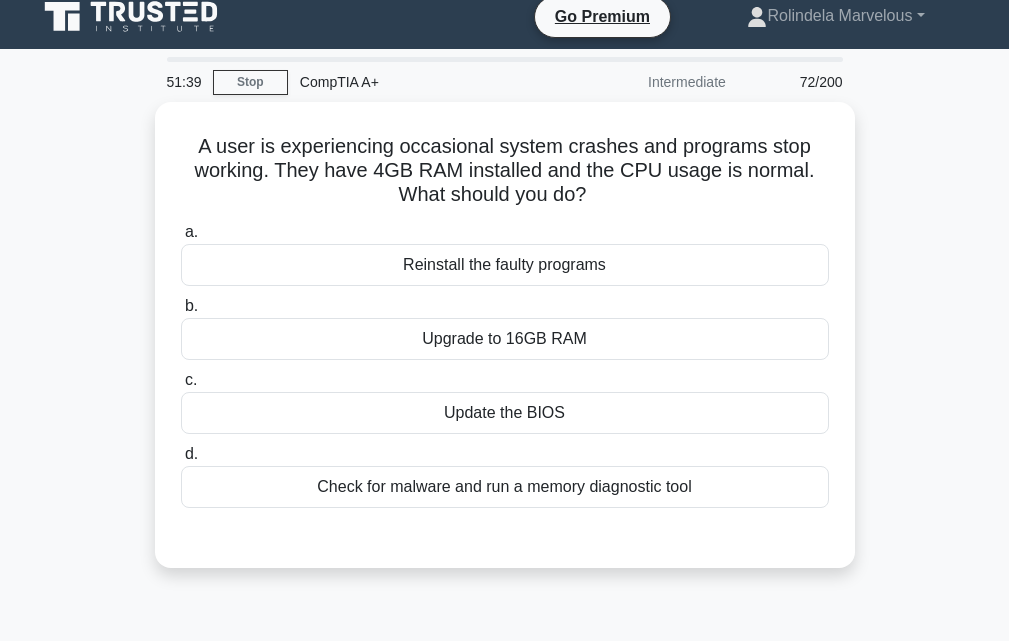 scroll, scrollTop: 0, scrollLeft: 0, axis: both 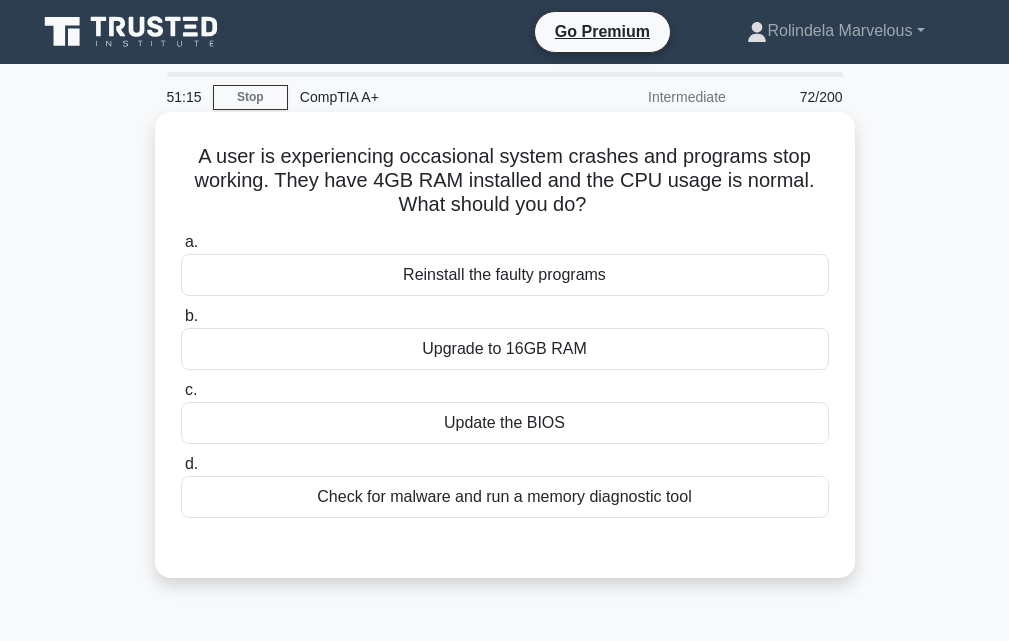 click on "Upgrade to 16GB RAM" at bounding box center (505, 349) 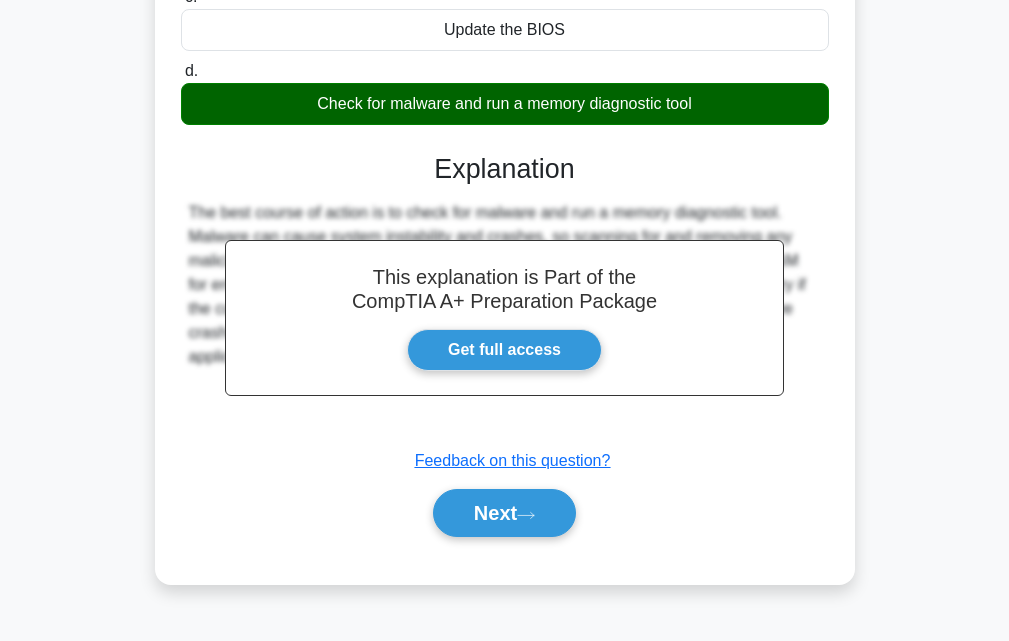 scroll, scrollTop: 439, scrollLeft: 0, axis: vertical 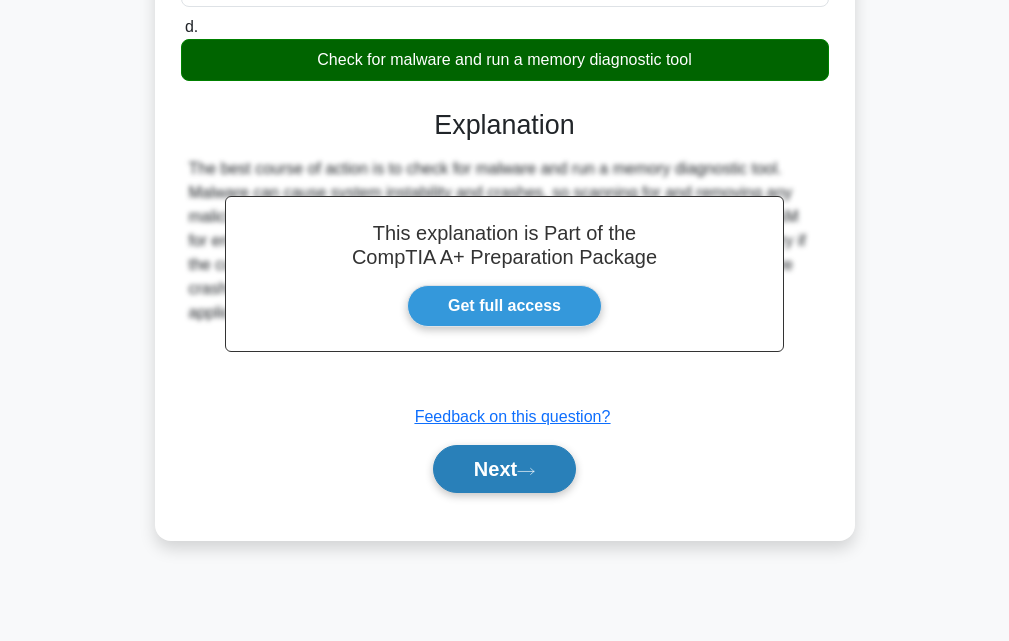 click on "Next" at bounding box center (504, 469) 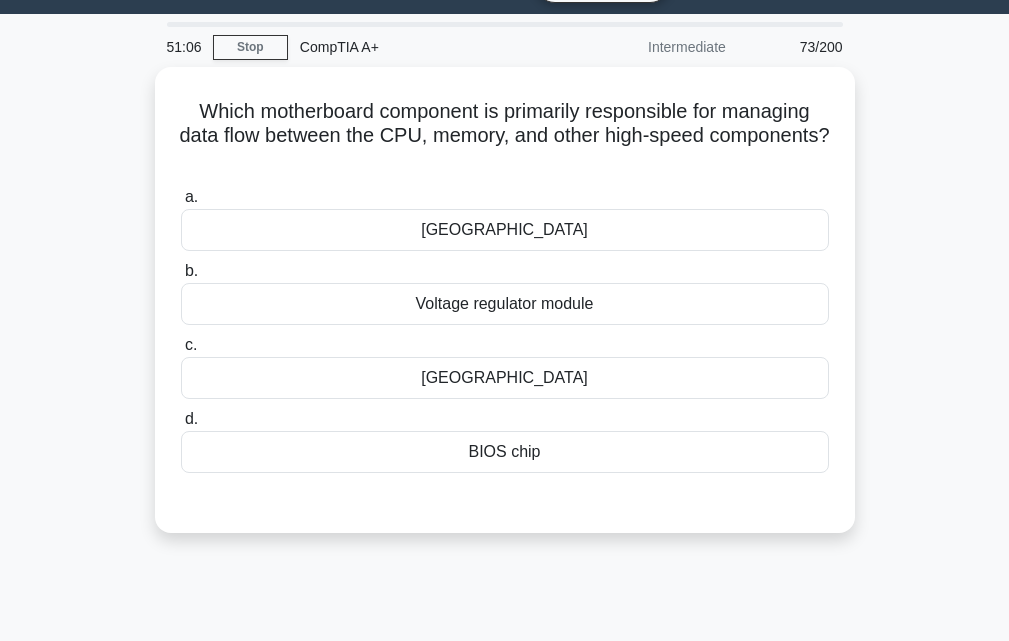 scroll, scrollTop: 0, scrollLeft: 0, axis: both 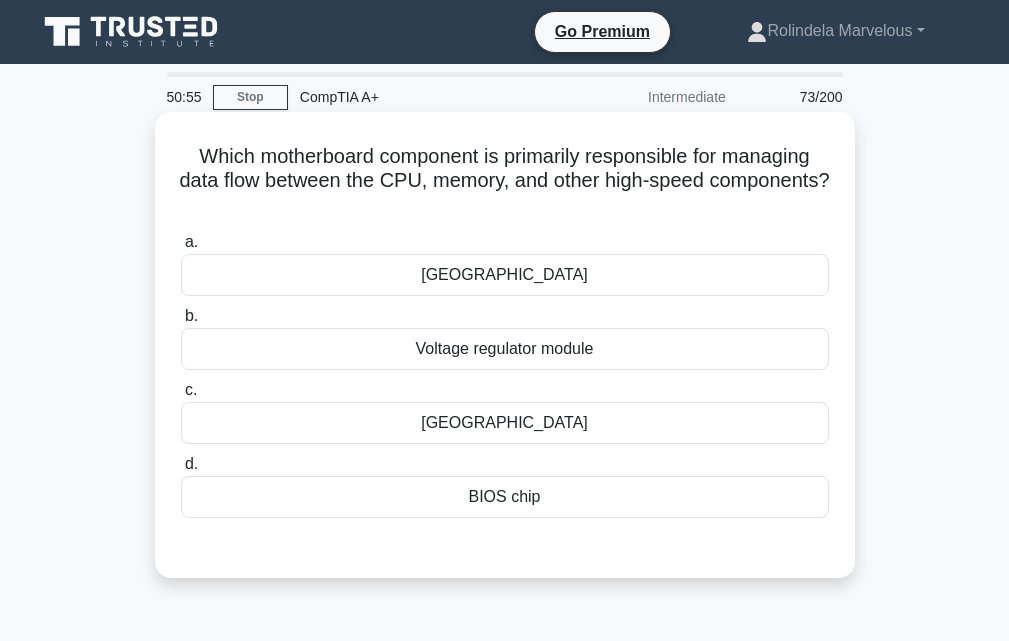 click on "[GEOGRAPHIC_DATA]" at bounding box center (505, 423) 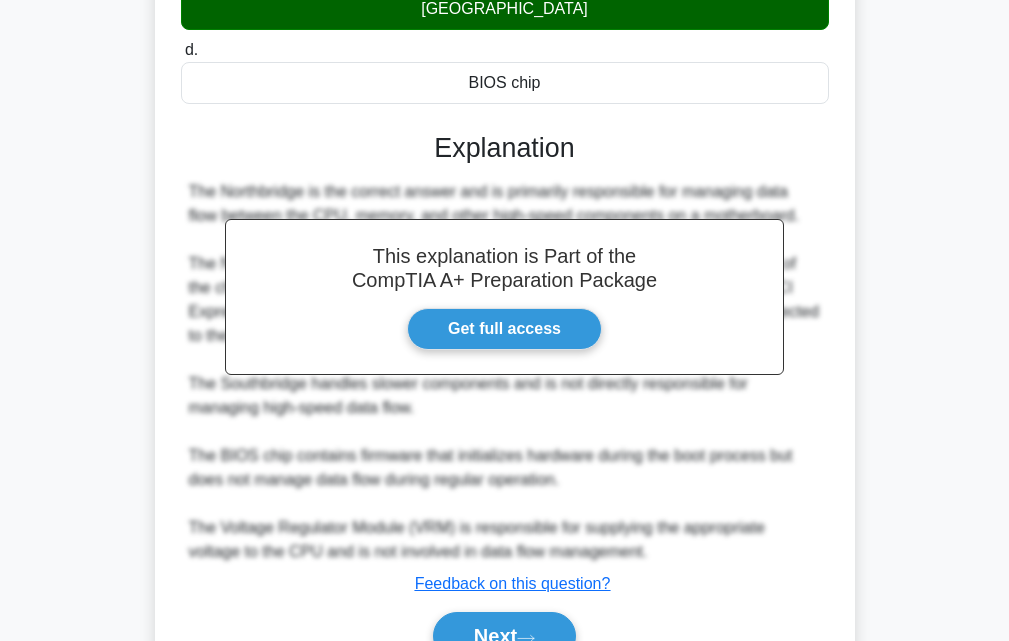 scroll, scrollTop: 520, scrollLeft: 0, axis: vertical 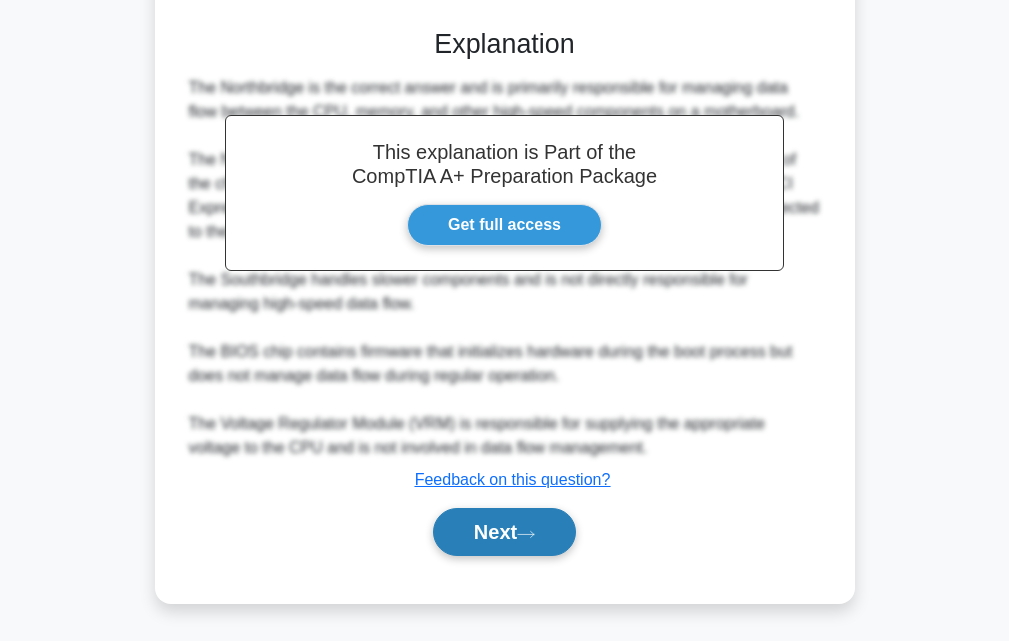 click 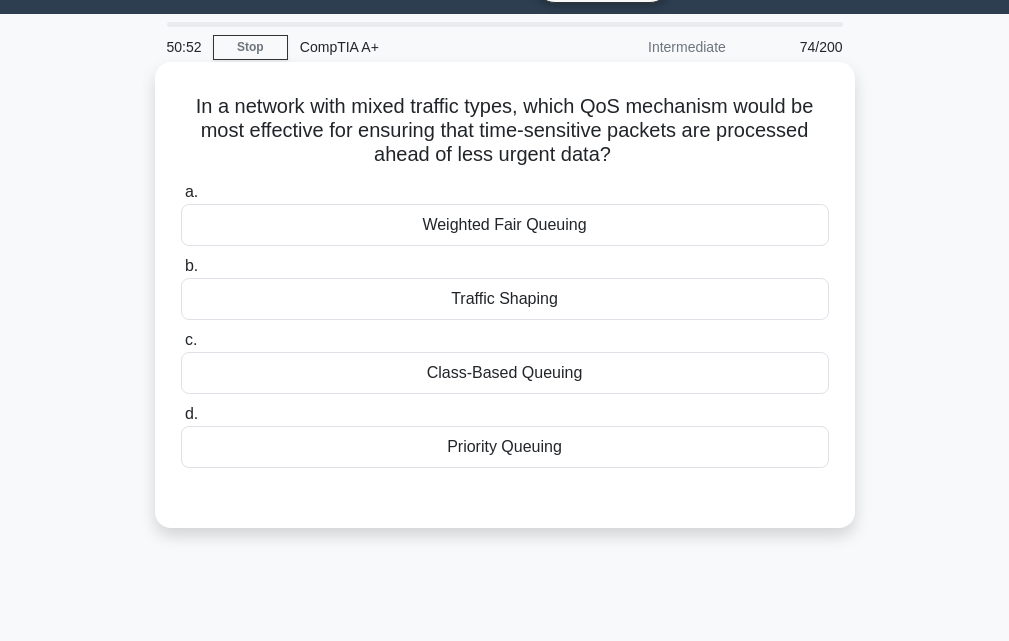 scroll, scrollTop: 0, scrollLeft: 0, axis: both 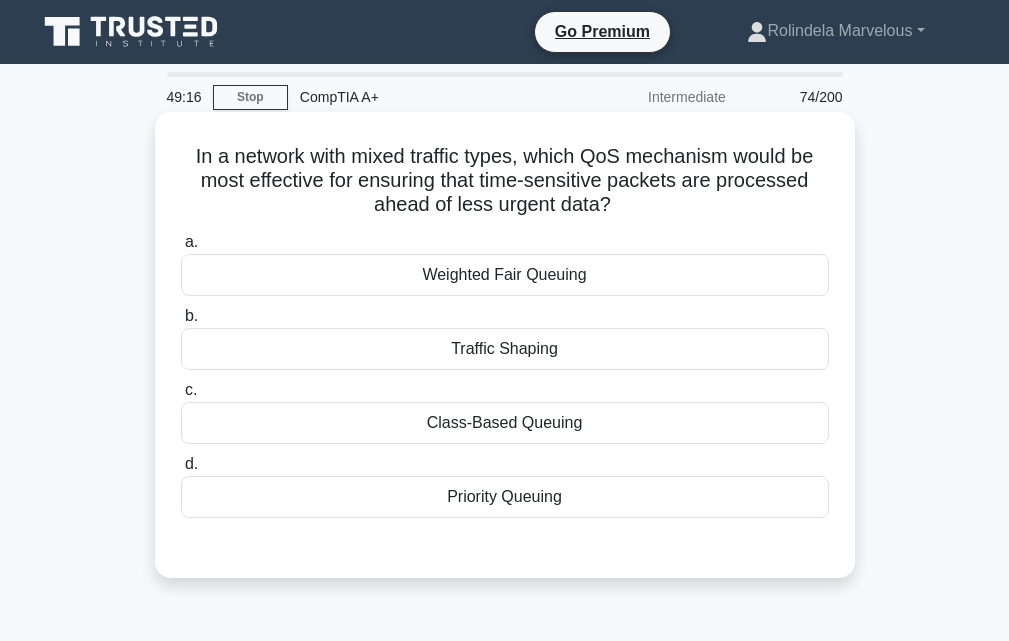 click on "Traffic Shaping" at bounding box center [505, 349] 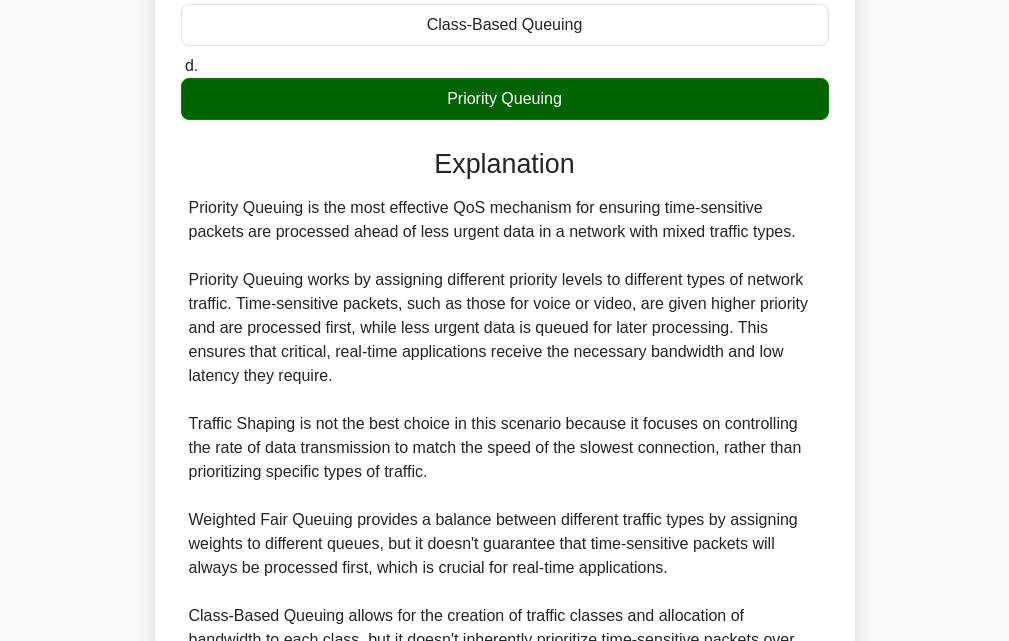 scroll, scrollTop: 690, scrollLeft: 0, axis: vertical 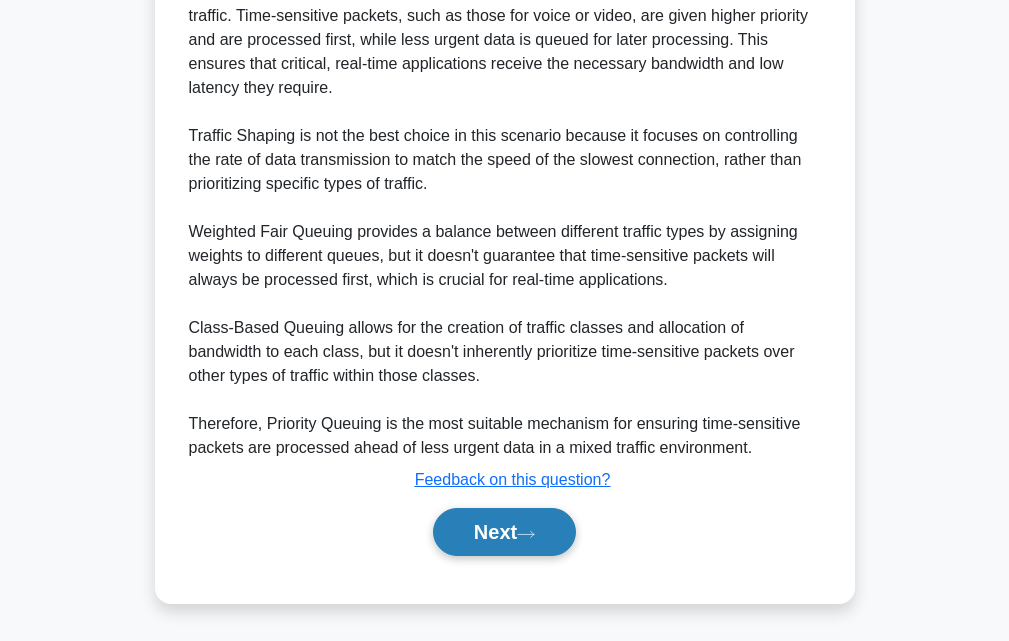 click on "Next" at bounding box center (504, 532) 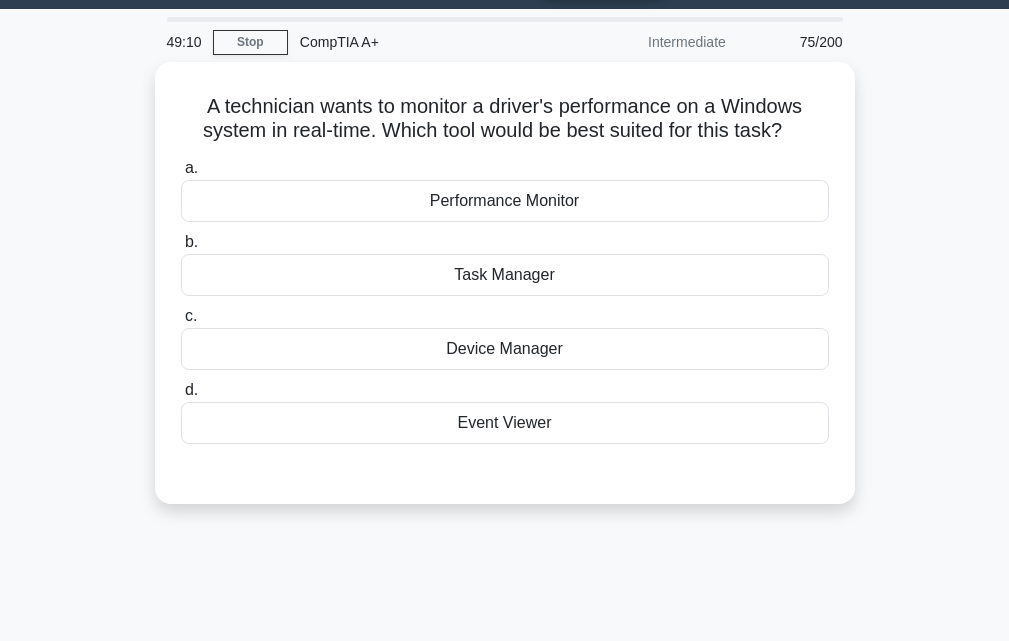 scroll, scrollTop: 0, scrollLeft: 0, axis: both 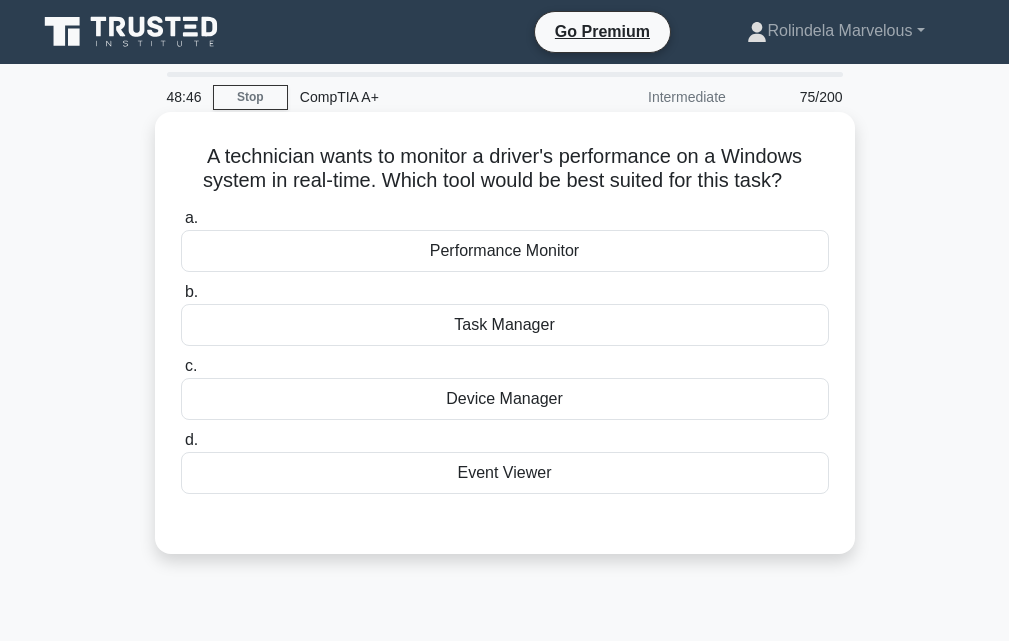 click on "Performance Monitor" at bounding box center (505, 251) 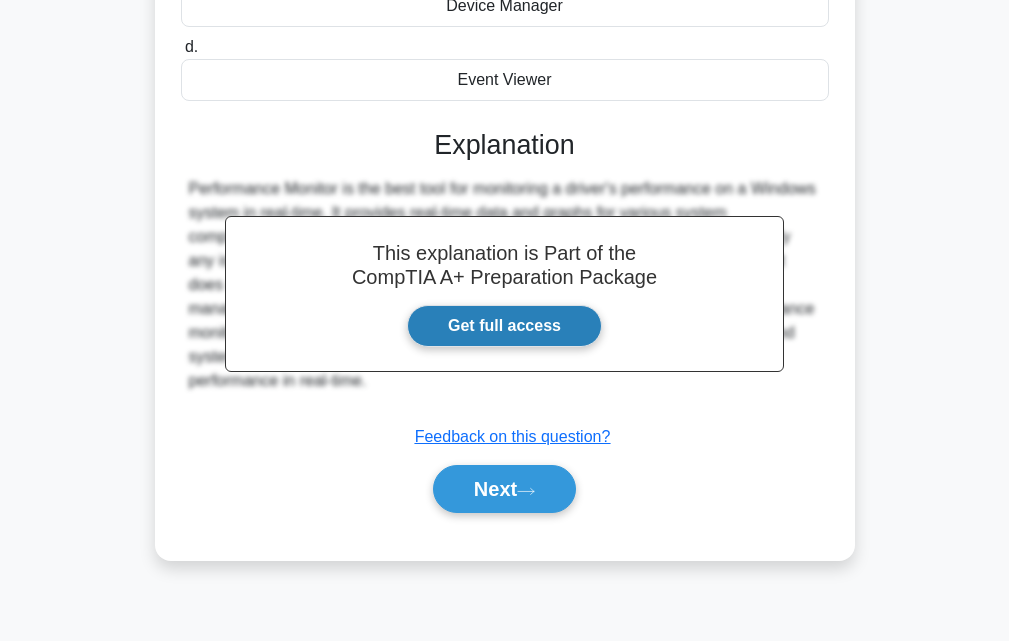 scroll, scrollTop: 439, scrollLeft: 0, axis: vertical 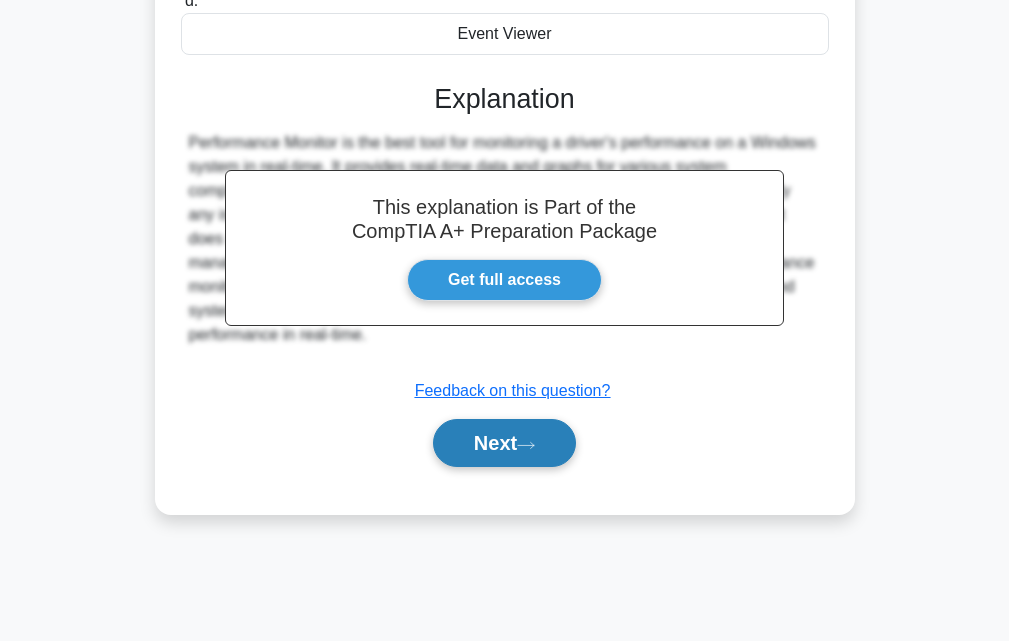 drag, startPoint x: 467, startPoint y: 448, endPoint x: 463, endPoint y: 433, distance: 15.524175 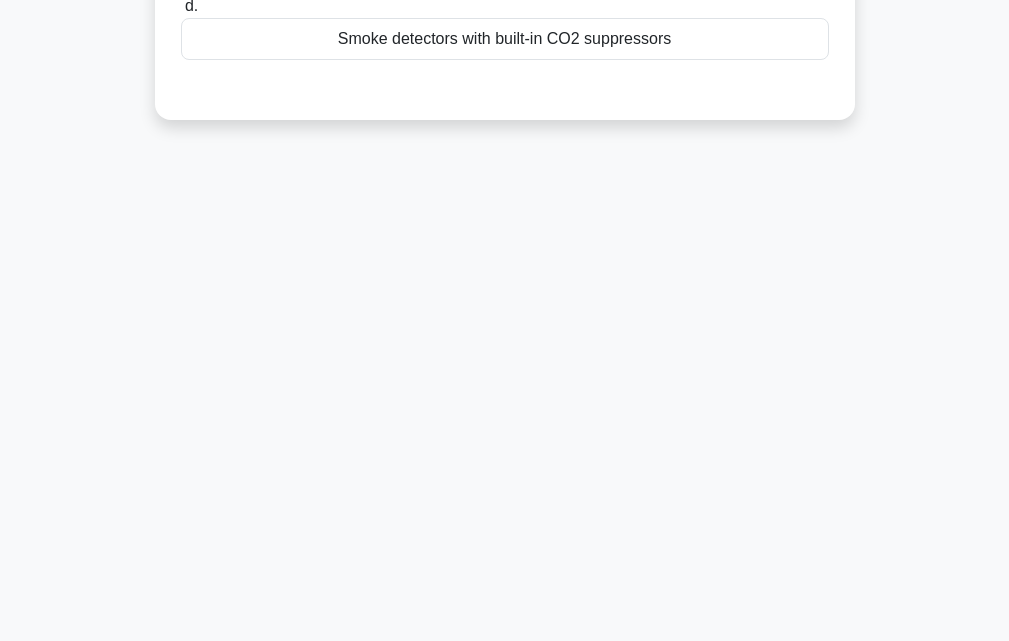 scroll, scrollTop: 0, scrollLeft: 0, axis: both 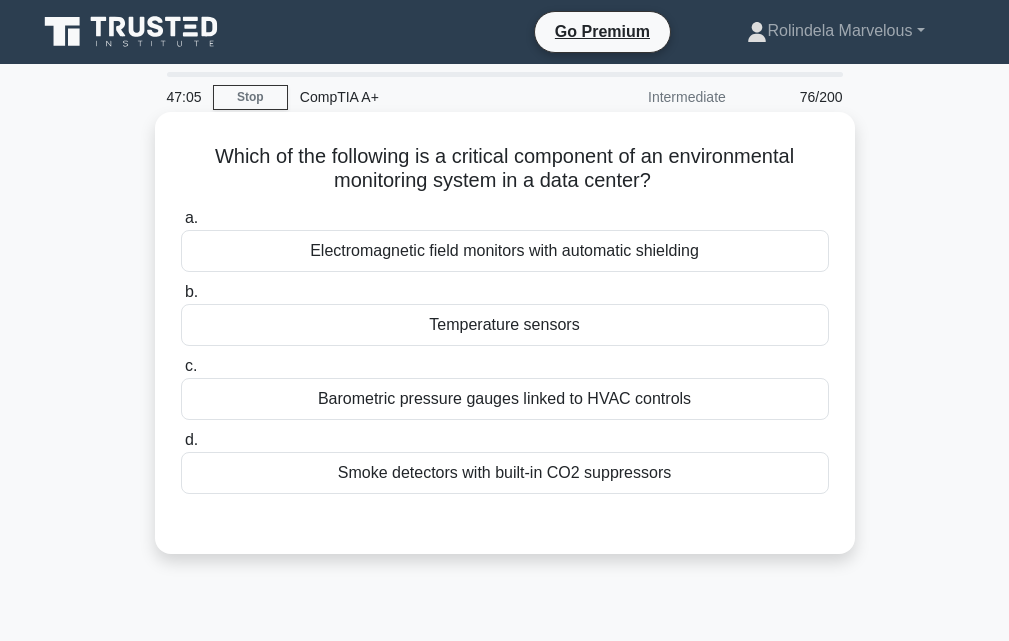 click on "Electromagnetic field monitors with automatic shielding" at bounding box center (505, 251) 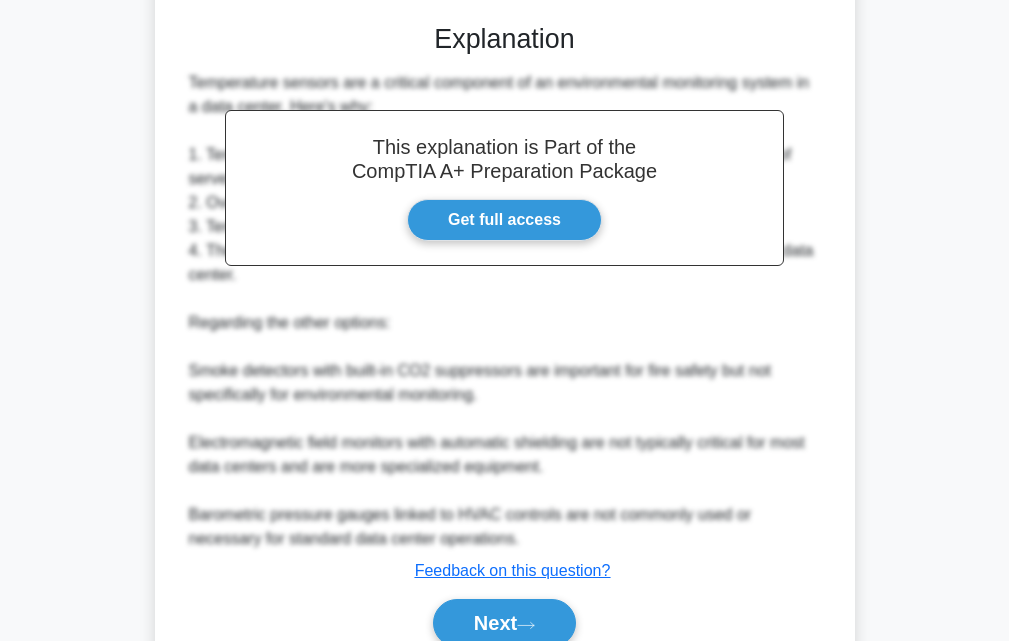 scroll, scrollTop: 594, scrollLeft: 0, axis: vertical 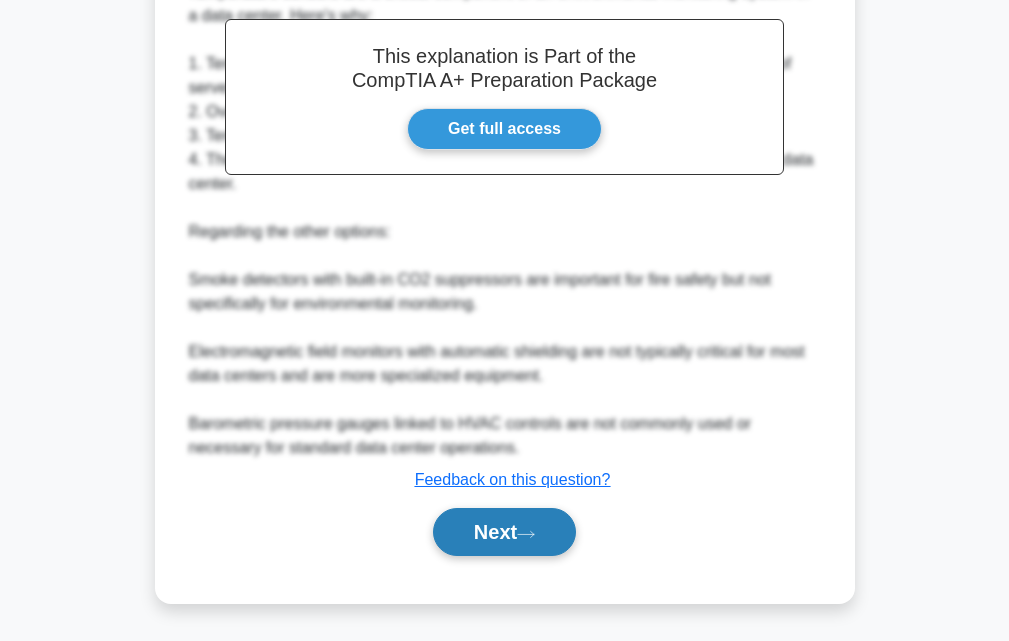 click on "Next" at bounding box center [504, 532] 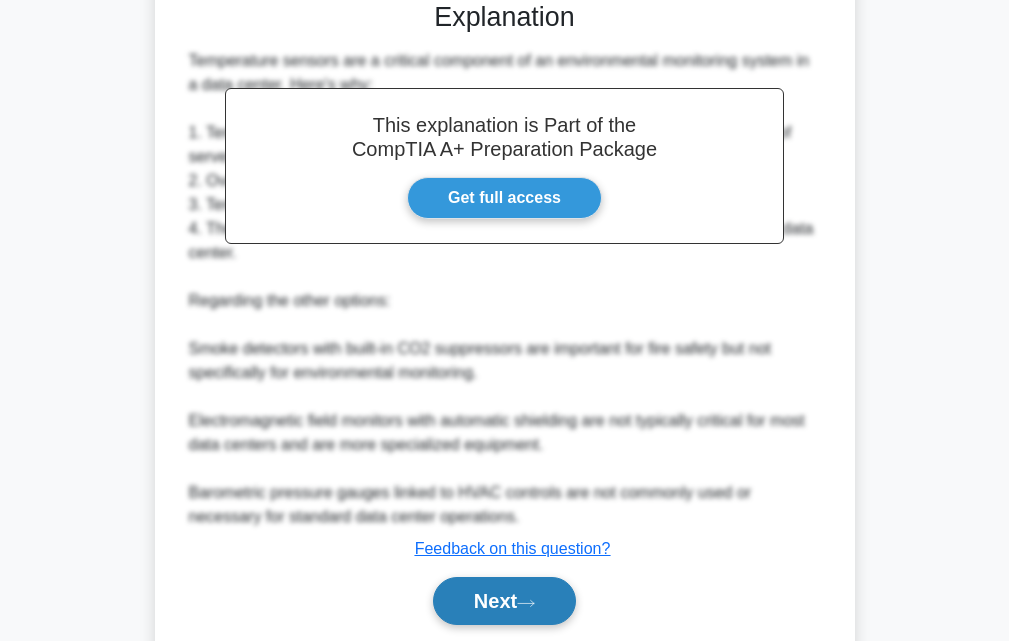 scroll, scrollTop: 594, scrollLeft: 0, axis: vertical 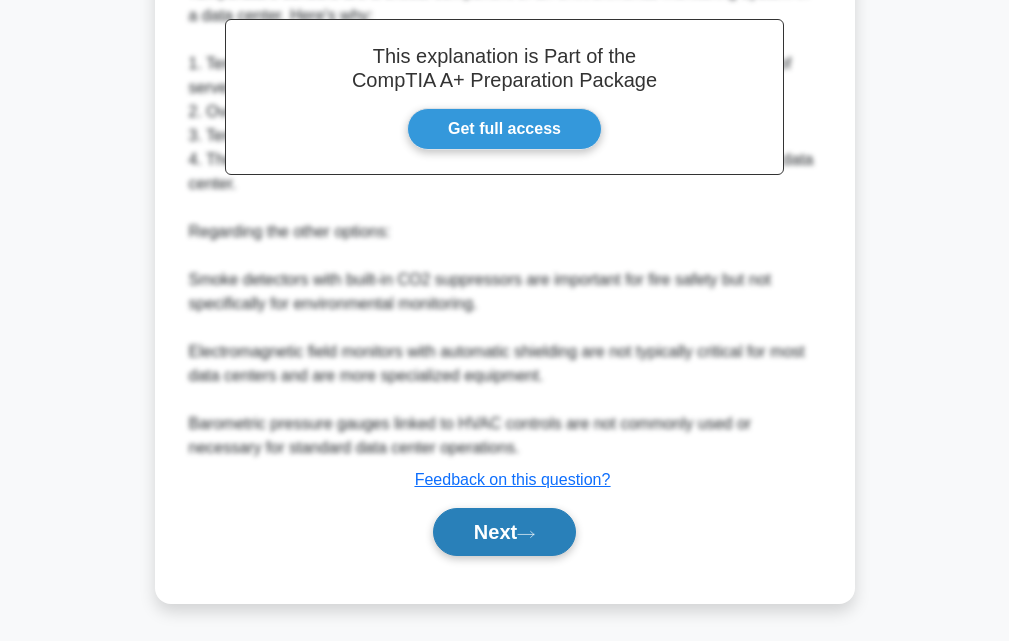 click on "Next" at bounding box center [504, 532] 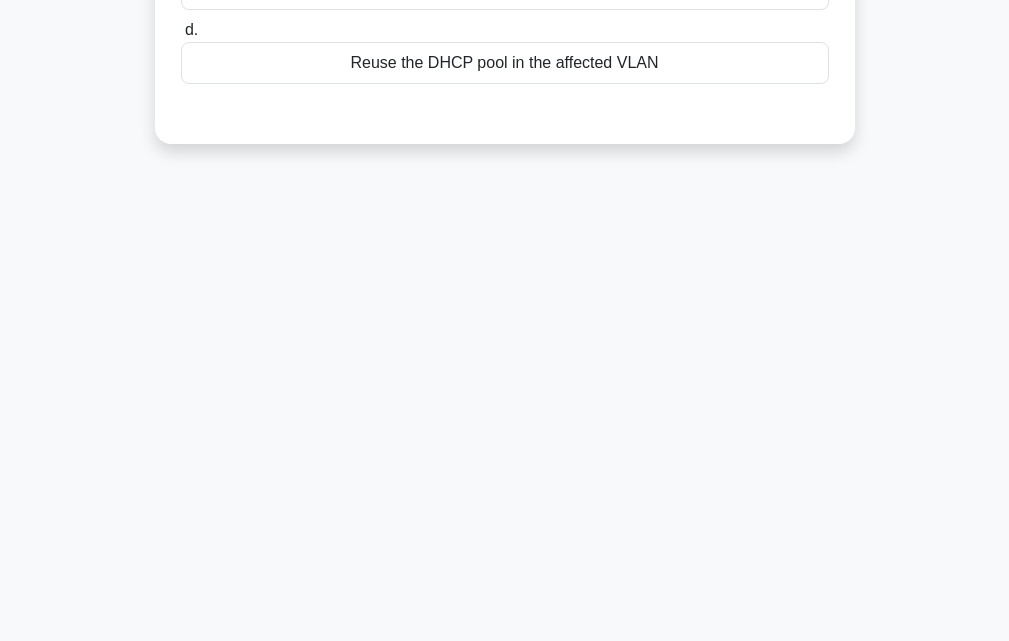 scroll, scrollTop: 0, scrollLeft: 0, axis: both 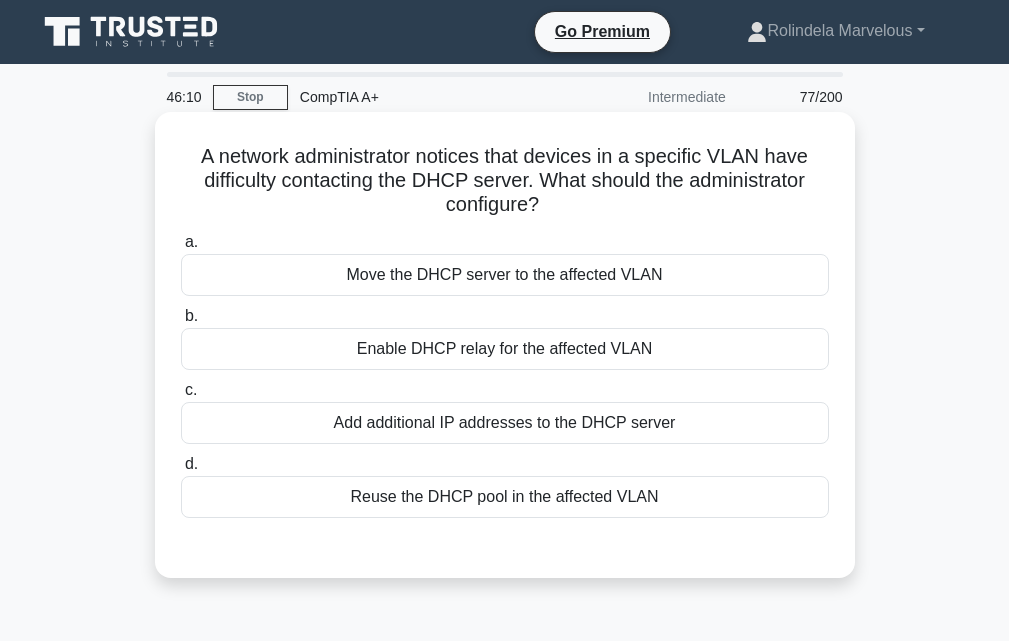 click on "Enable DHCP relay for the affected VLAN" at bounding box center (505, 349) 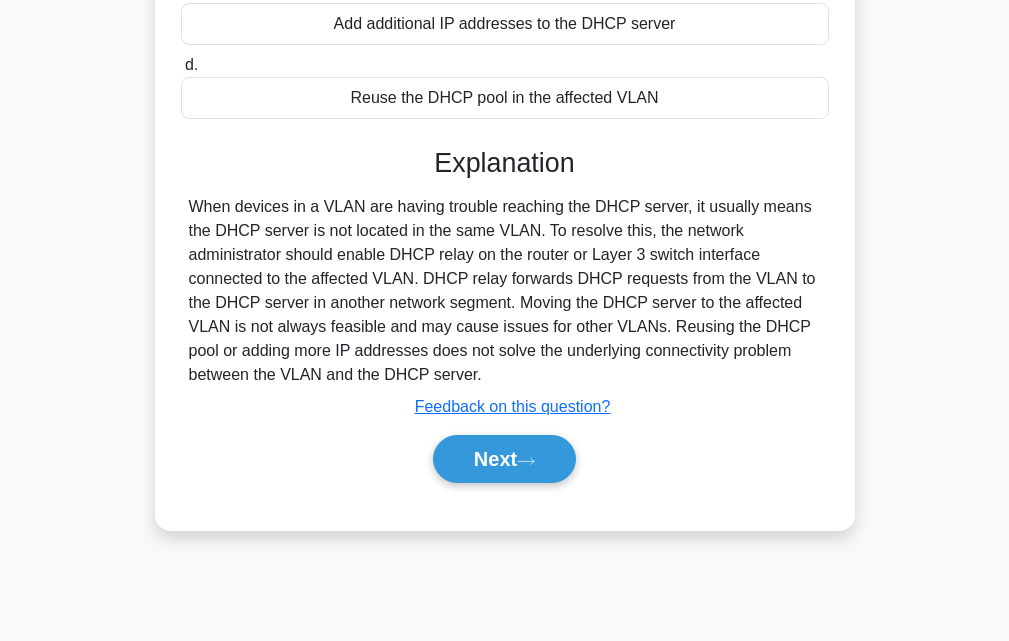 scroll, scrollTop: 400, scrollLeft: 0, axis: vertical 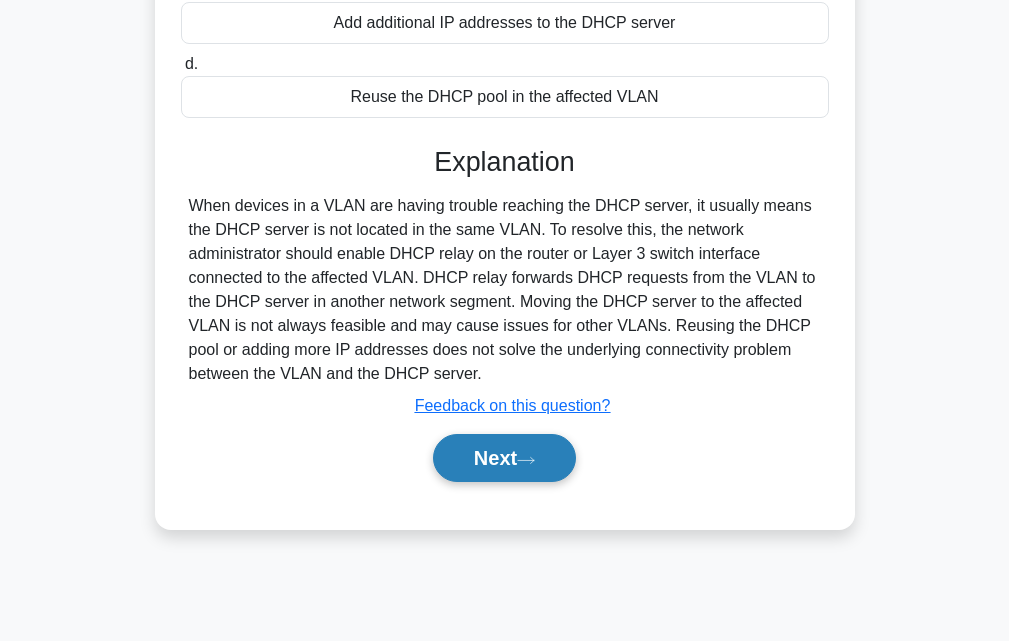 click on "Next" at bounding box center [504, 458] 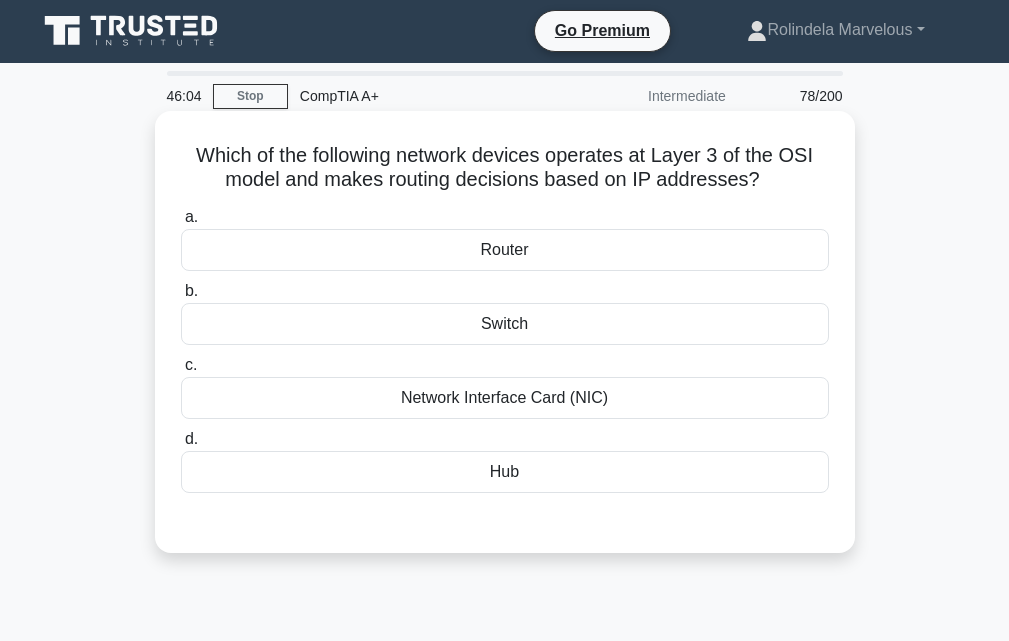 scroll, scrollTop: 0, scrollLeft: 0, axis: both 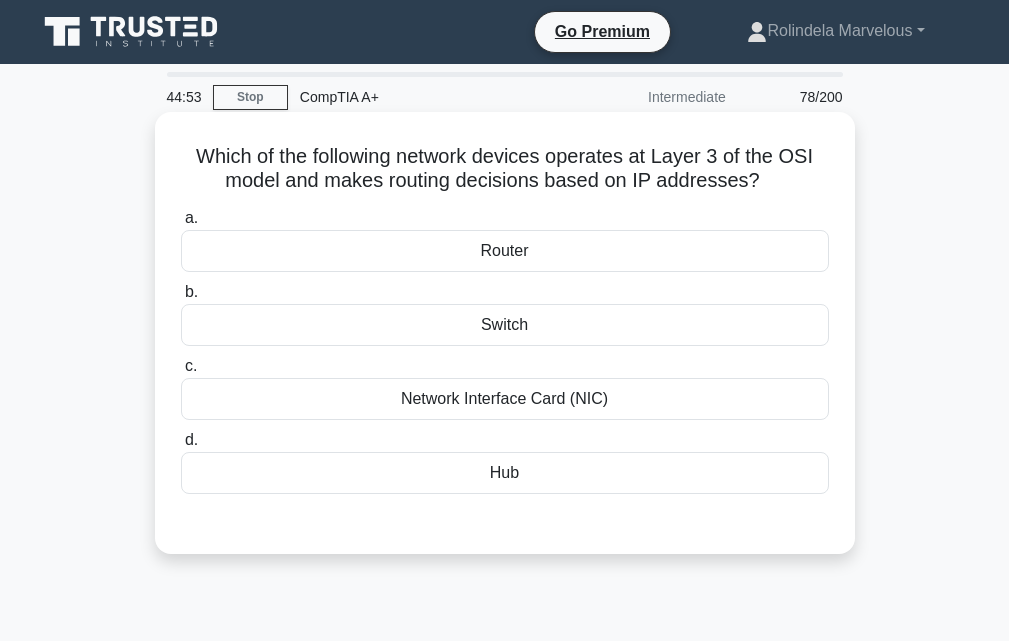 click on "Router" at bounding box center [505, 251] 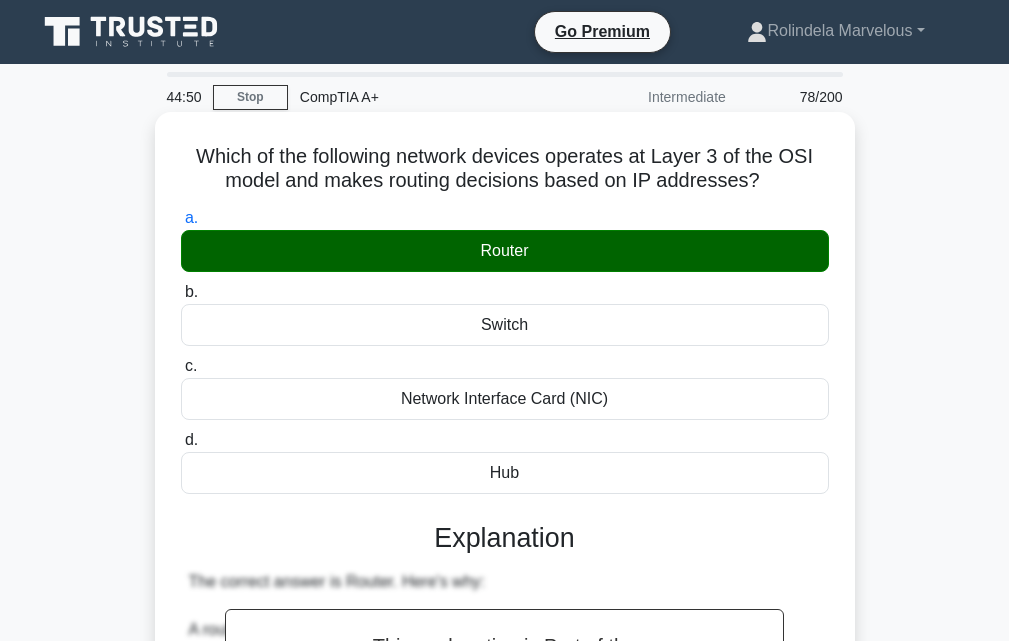 scroll, scrollTop: 688, scrollLeft: 0, axis: vertical 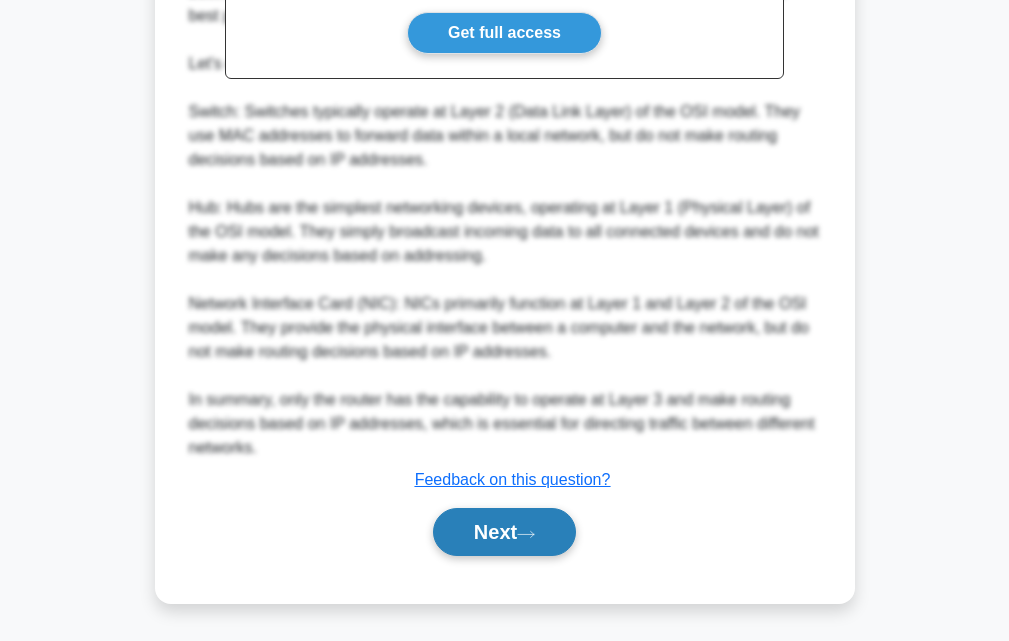 click on "Next" at bounding box center [504, 532] 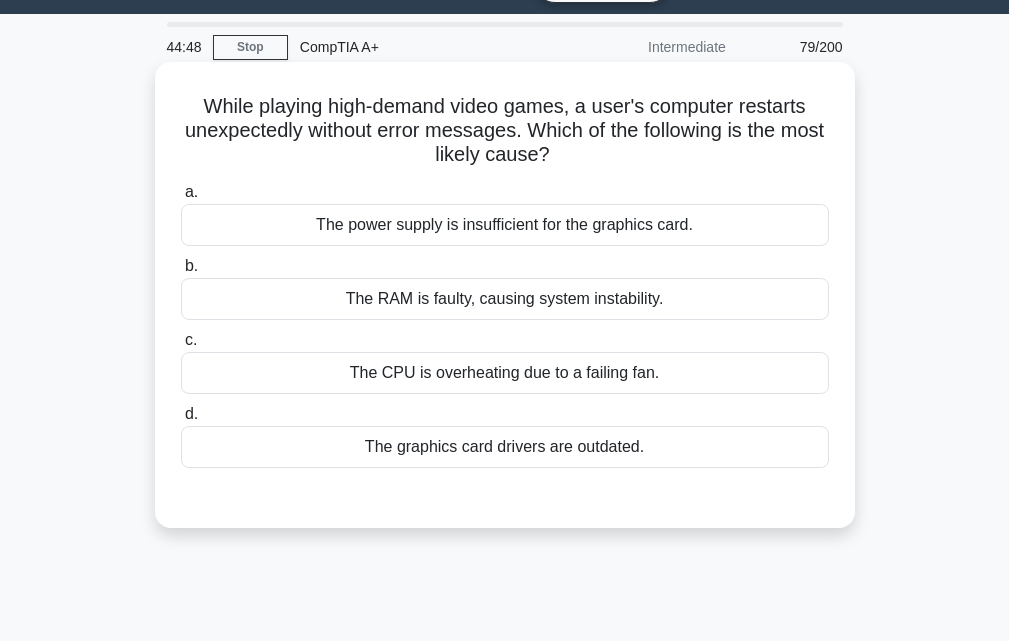 scroll, scrollTop: 0, scrollLeft: 0, axis: both 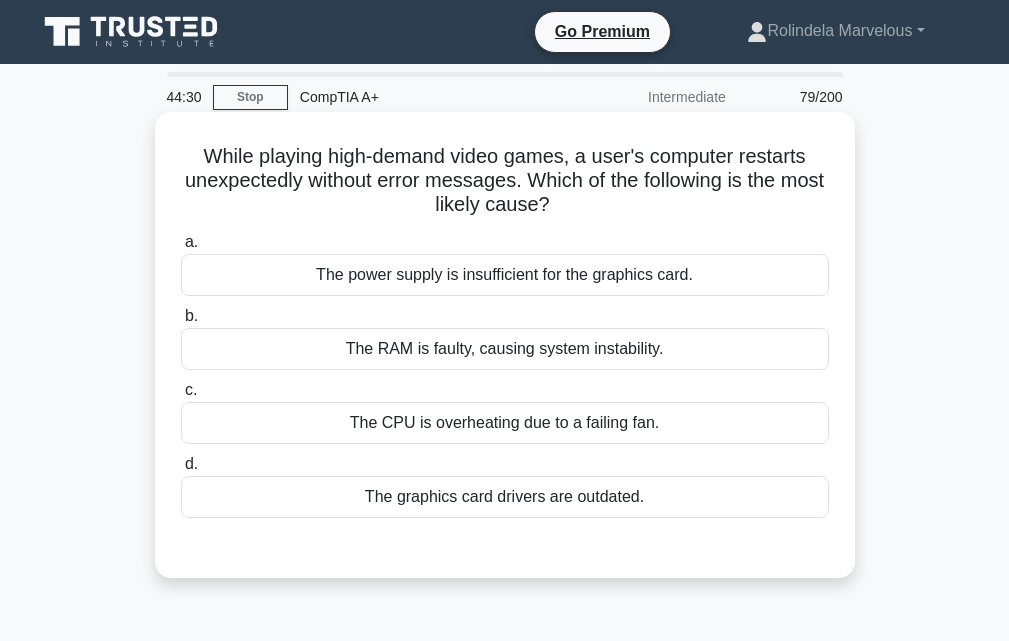 click on "The power supply is insufficient for the graphics card." at bounding box center [505, 275] 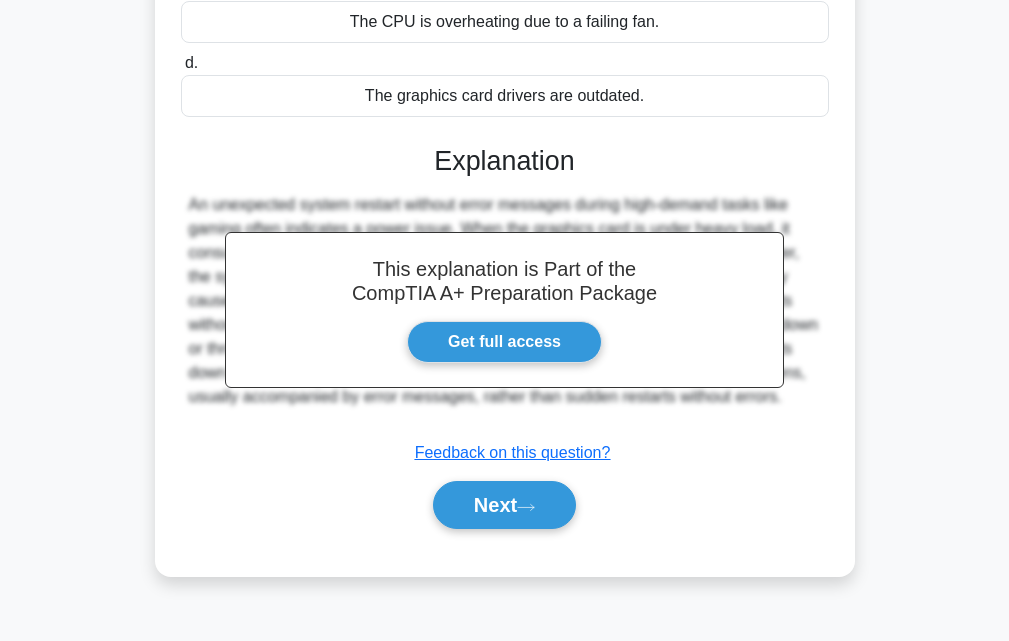 scroll, scrollTop: 439, scrollLeft: 0, axis: vertical 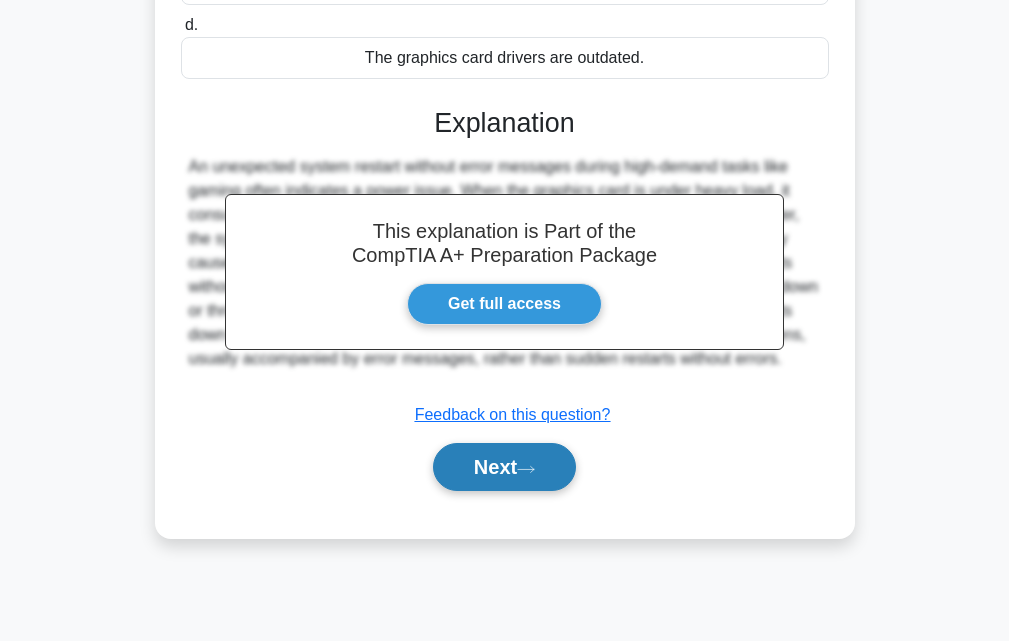 click on "Next" at bounding box center [504, 467] 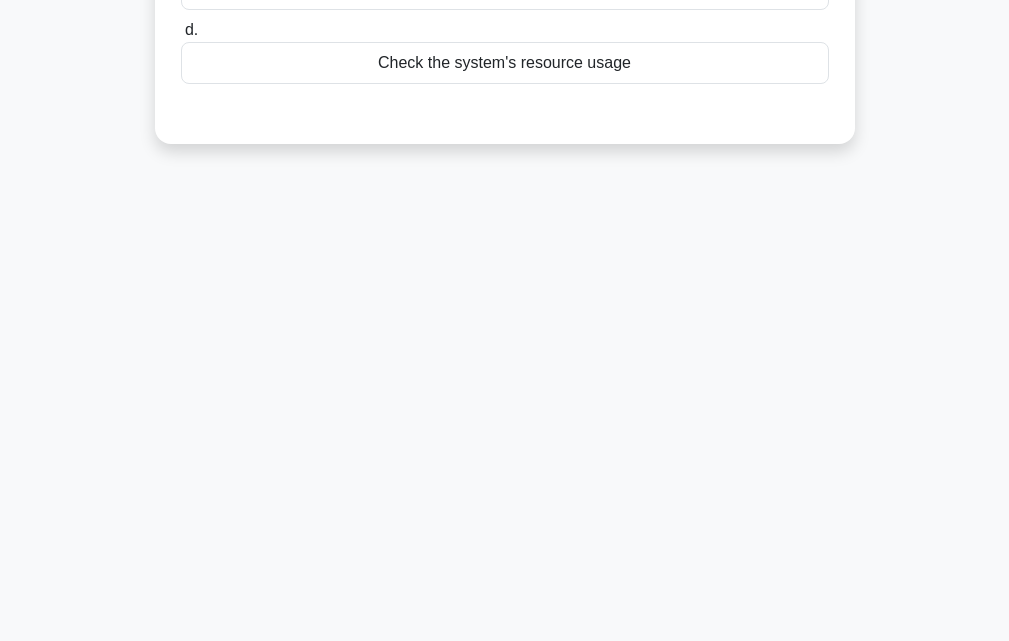 scroll, scrollTop: 0, scrollLeft: 0, axis: both 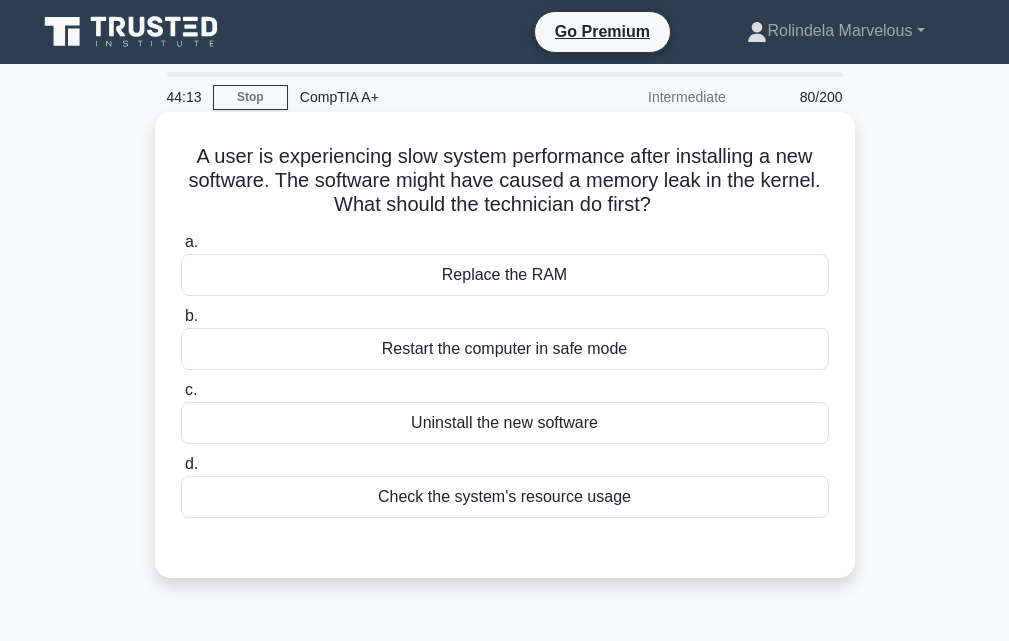 click on "A user is experiencing slow system performance after installing a new software. The software might have caused a memory leak in the kernel. What should the technician do first?
.spinner_0XTQ{transform-origin:center;animation:spinner_y6GP .75s linear infinite}@keyframes spinner_y6GP{100%{transform:rotate(360deg)}}" at bounding box center (505, 181) 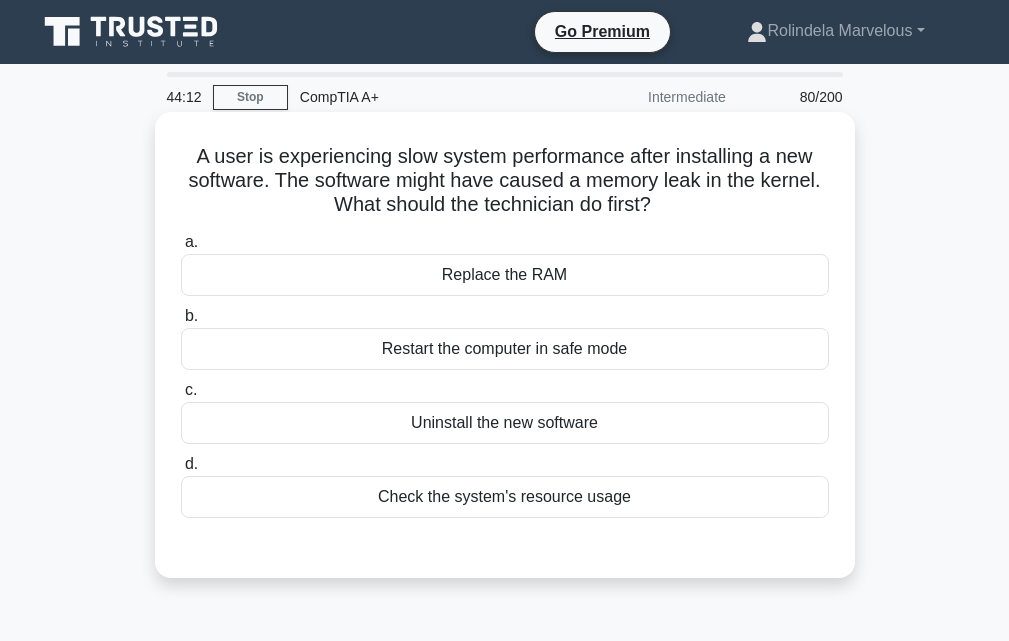 click on "A user is experiencing slow system performance after installing a new software. The software might have caused a memory leak in the kernel. What should the technician do first?
.spinner_0XTQ{transform-origin:center;animation:spinner_y6GP .75s linear infinite}@keyframes spinner_y6GP{100%{transform:rotate(360deg)}}" at bounding box center (505, 181) 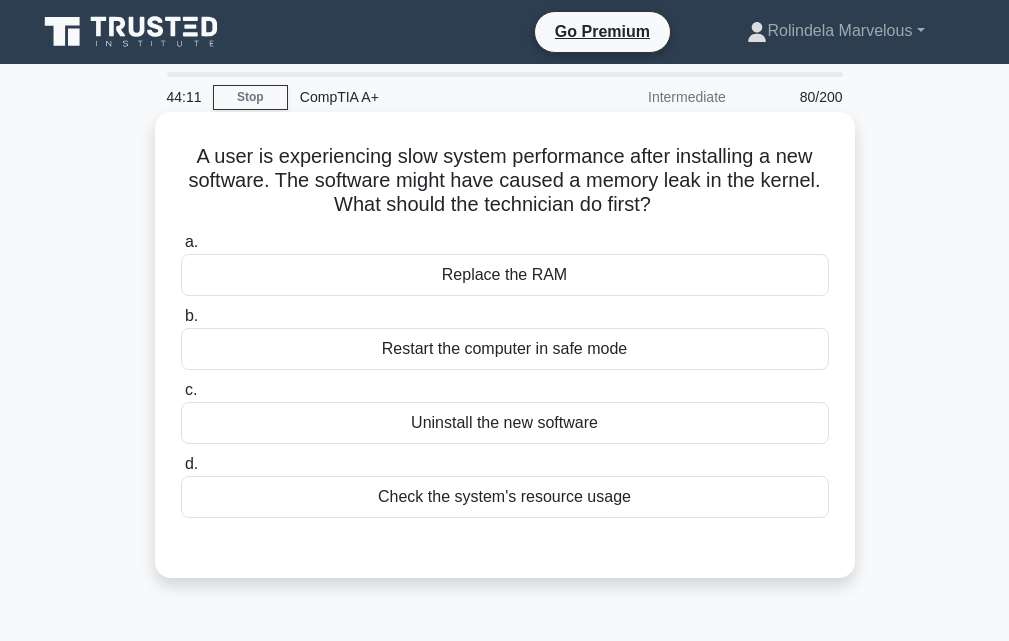 click on "A user is experiencing slow system performance after installing a new software. The software might have caused a memory leak in the kernel. What should the technician do first?
.spinner_0XTQ{transform-origin:center;animation:spinner_y6GP .75s linear infinite}@keyframes spinner_y6GP{100%{transform:rotate(360deg)}}" at bounding box center (505, 181) 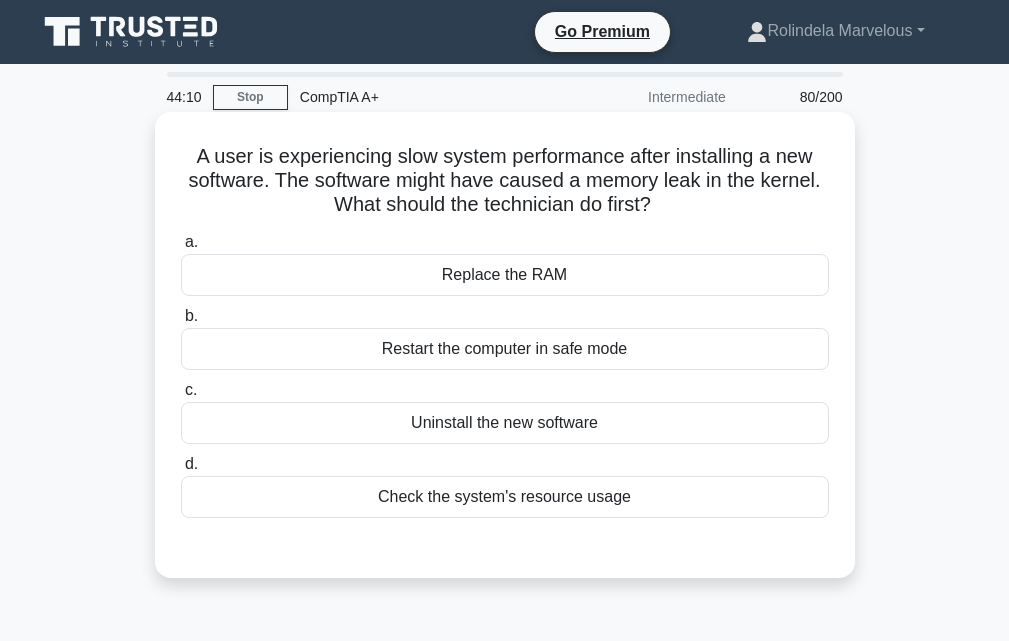 click on "A user is experiencing slow system performance after installing a new software. The software might have caused a memory leak in the kernel. What should the technician do first?
.spinner_0XTQ{transform-origin:center;animation:spinner_y6GP .75s linear infinite}@keyframes spinner_y6GP{100%{transform:rotate(360deg)}}" at bounding box center [505, 181] 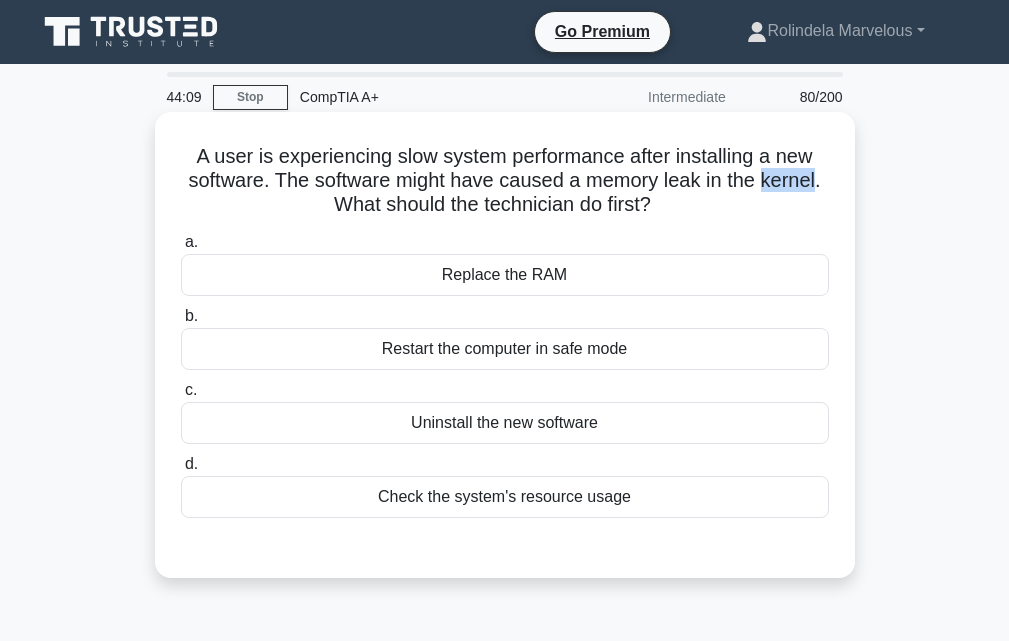 click on "A user is experiencing slow system performance after installing a new software. The software might have caused a memory leak in the kernel. What should the technician do first?
.spinner_0XTQ{transform-origin:center;animation:spinner_y6GP .75s linear infinite}@keyframes spinner_y6GP{100%{transform:rotate(360deg)}}" at bounding box center (505, 181) 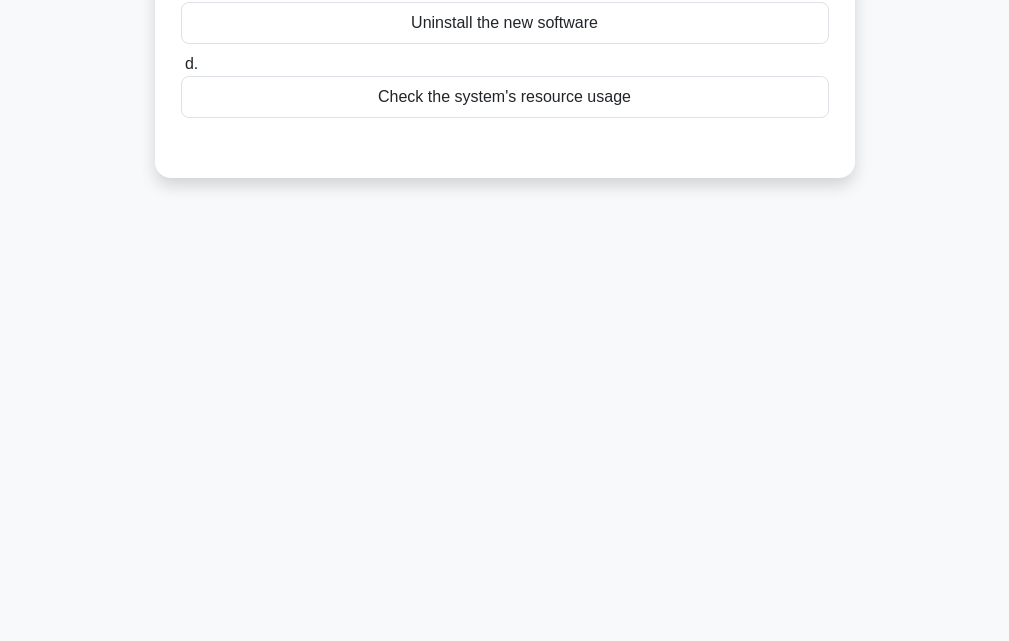 scroll, scrollTop: 0, scrollLeft: 0, axis: both 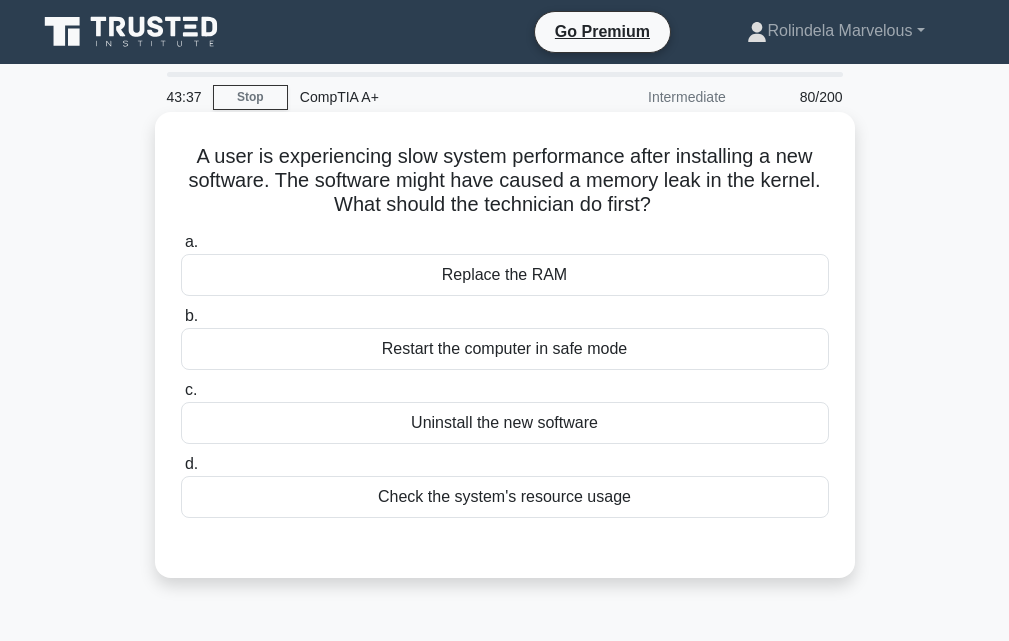 click on "Check the system's resource usage" at bounding box center (505, 497) 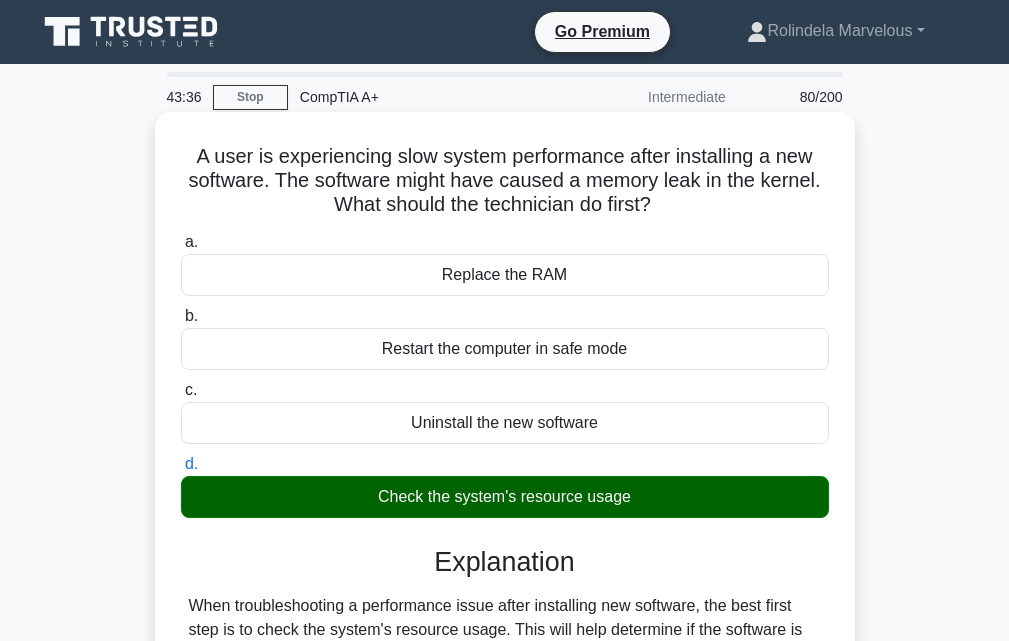 scroll, scrollTop: 439, scrollLeft: 0, axis: vertical 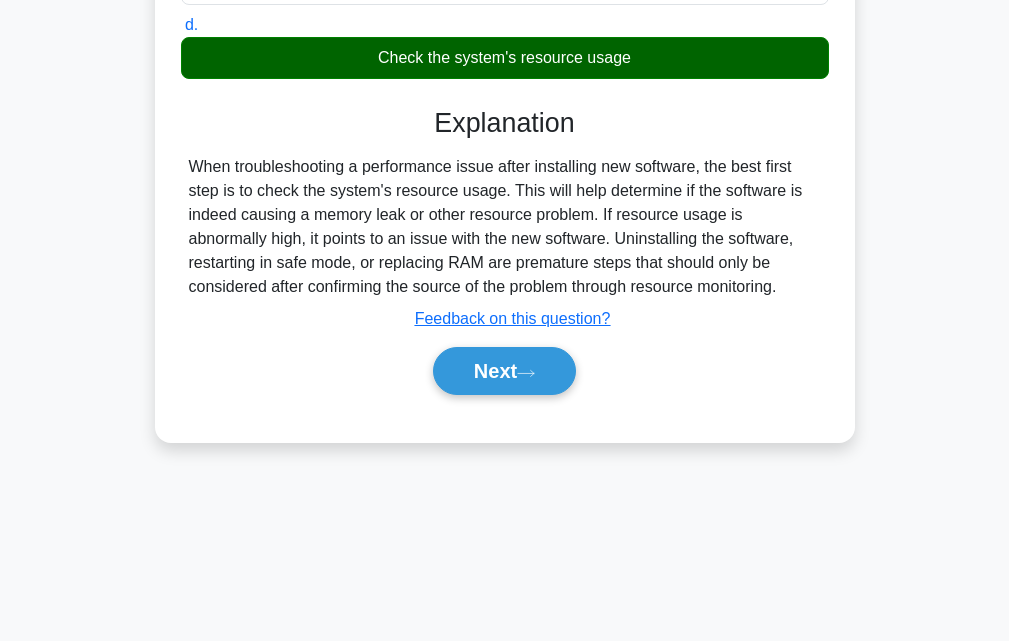 click on "a.
Replace the RAM
b.
Restart the computer in safe mode
c." at bounding box center [505, 103] 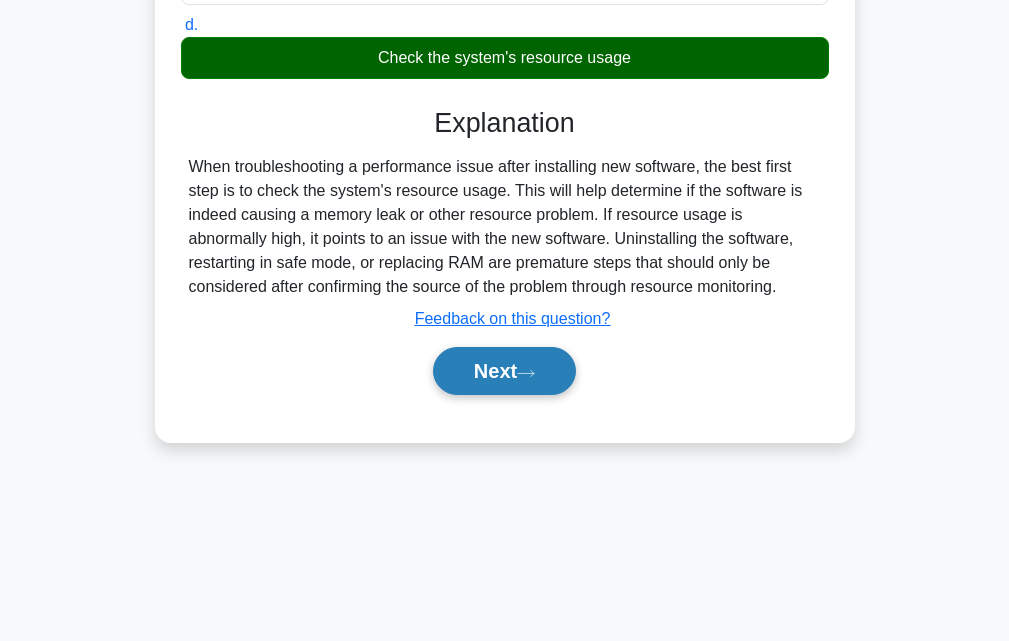 click on "Next" at bounding box center [504, 371] 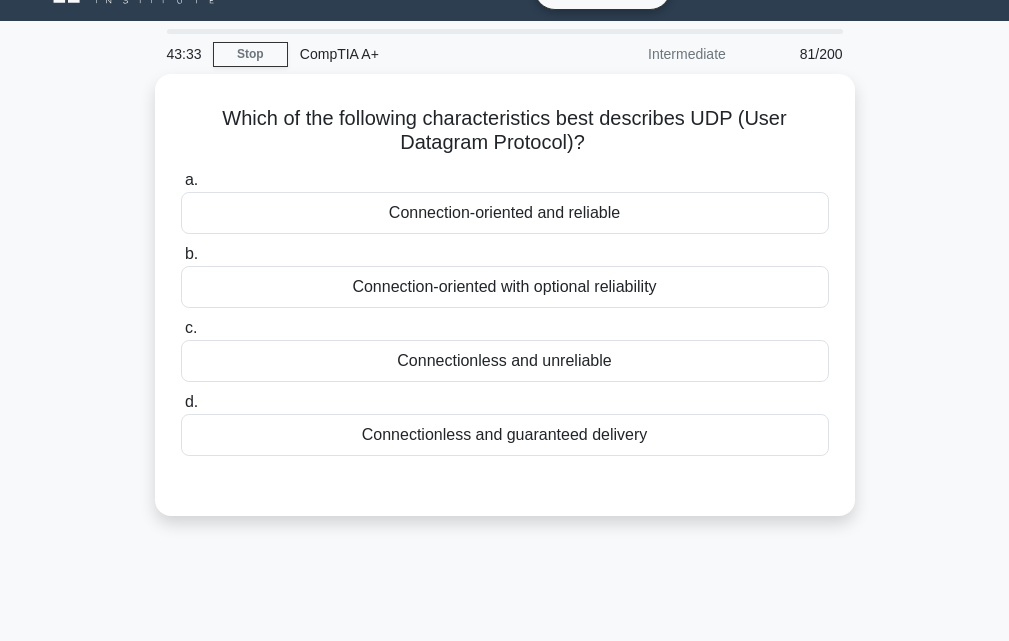 scroll, scrollTop: 0, scrollLeft: 0, axis: both 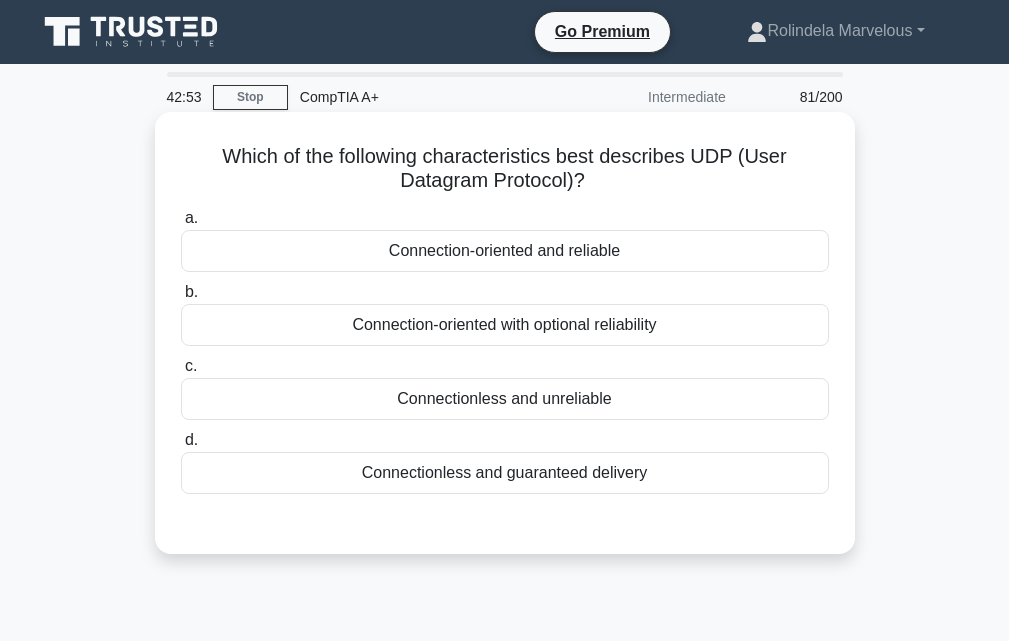 click on "Connection-oriented with optional reliability" at bounding box center (505, 325) 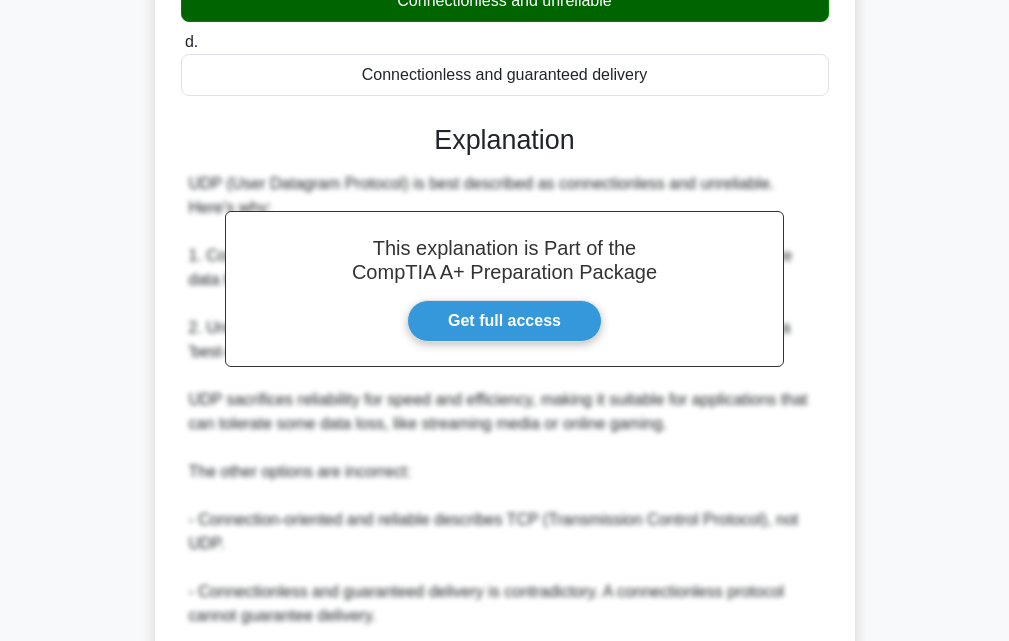 scroll, scrollTop: 642, scrollLeft: 0, axis: vertical 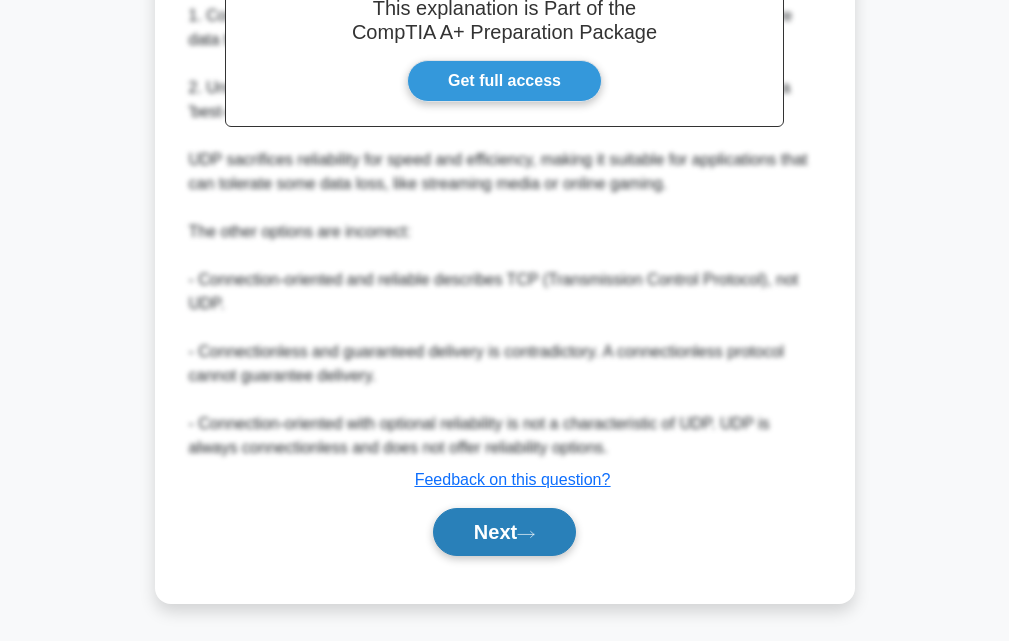 click on "Next" at bounding box center (504, 532) 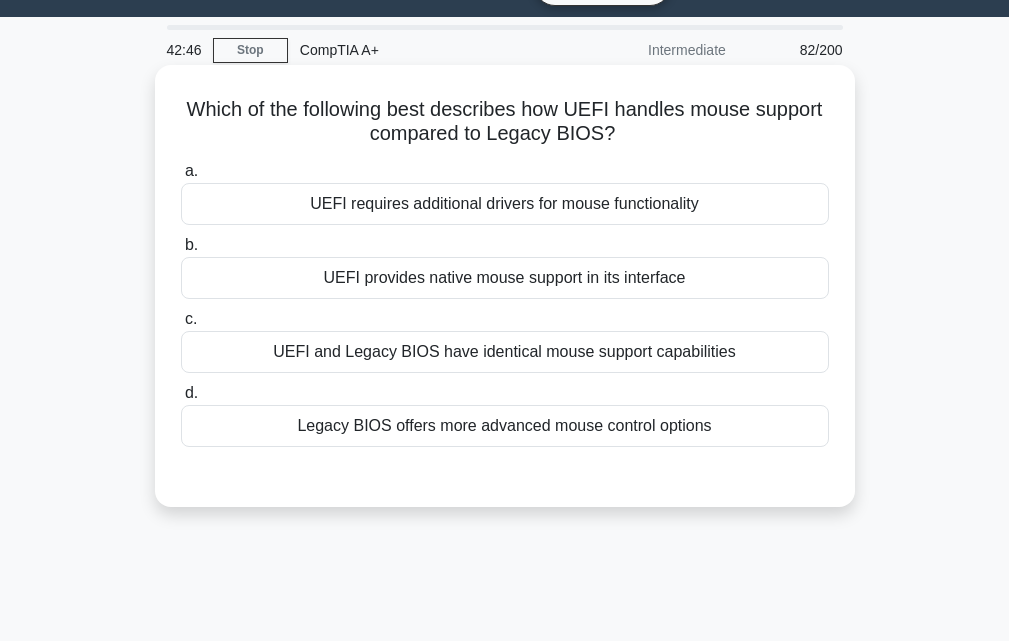 scroll, scrollTop: 0, scrollLeft: 0, axis: both 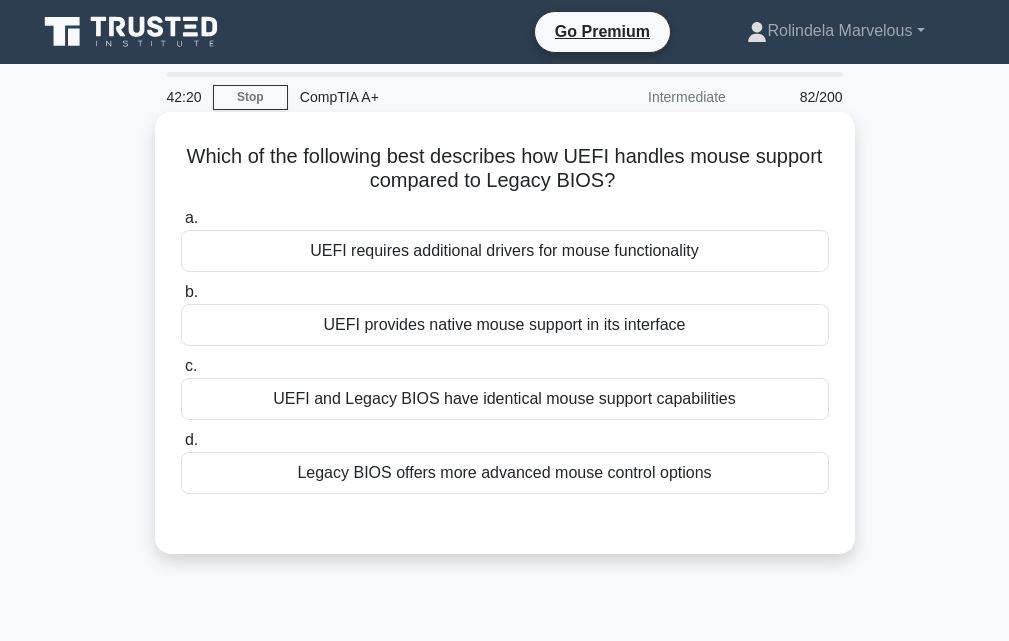 click on "UEFI provides native mouse support in its interface" at bounding box center [505, 325] 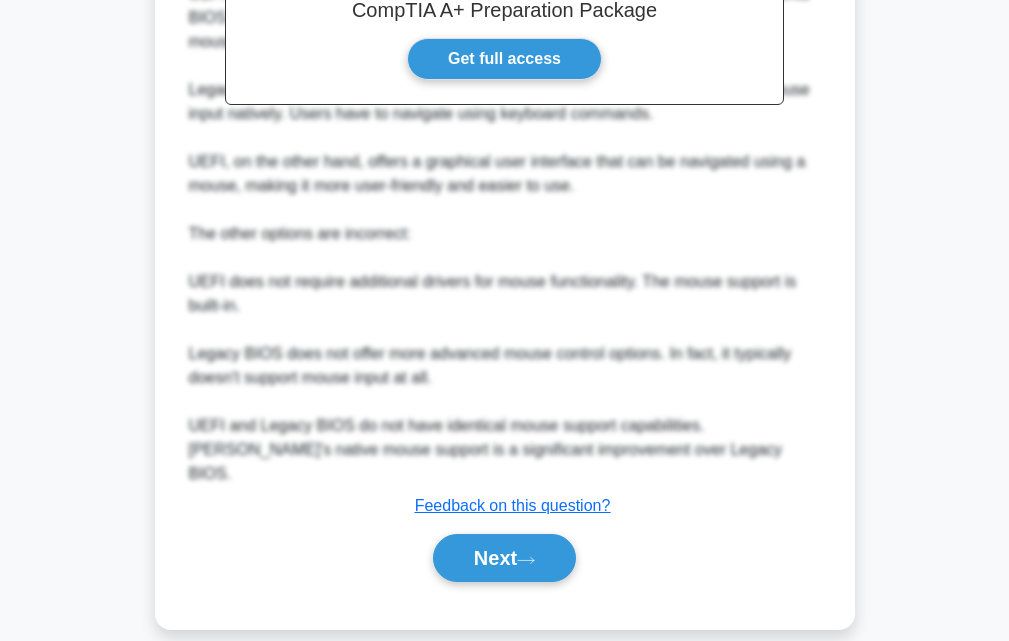 scroll, scrollTop: 664, scrollLeft: 0, axis: vertical 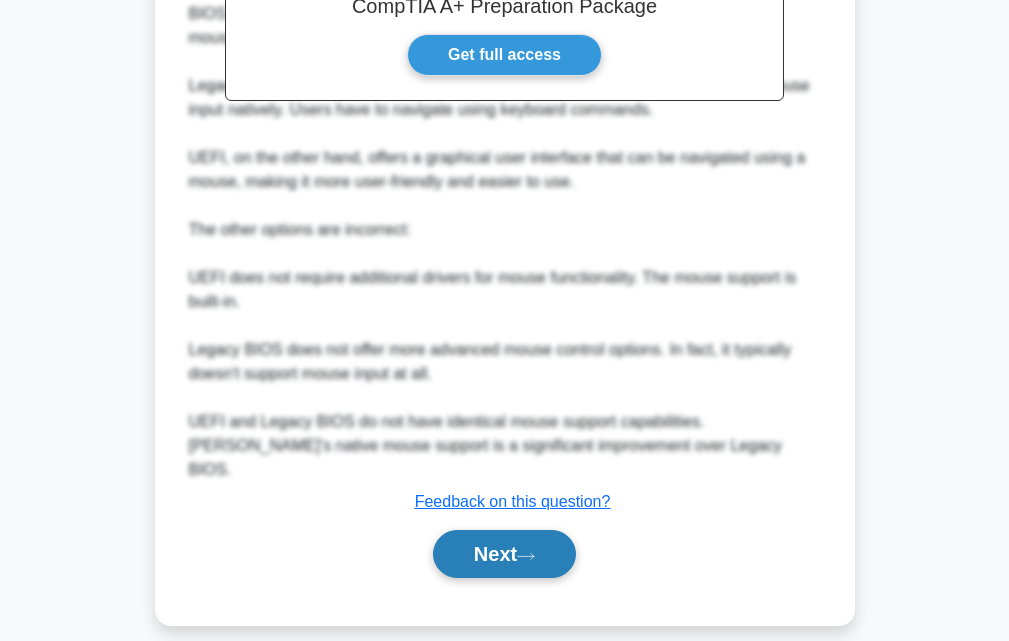drag, startPoint x: 481, startPoint y: 532, endPoint x: 484, endPoint y: 519, distance: 13.341664 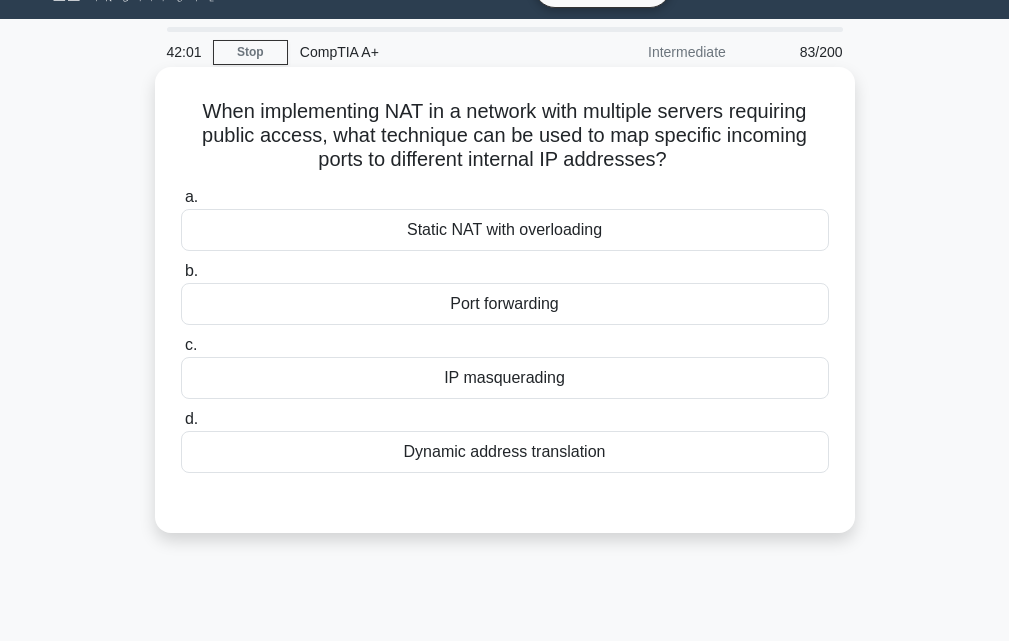 scroll, scrollTop: 0, scrollLeft: 0, axis: both 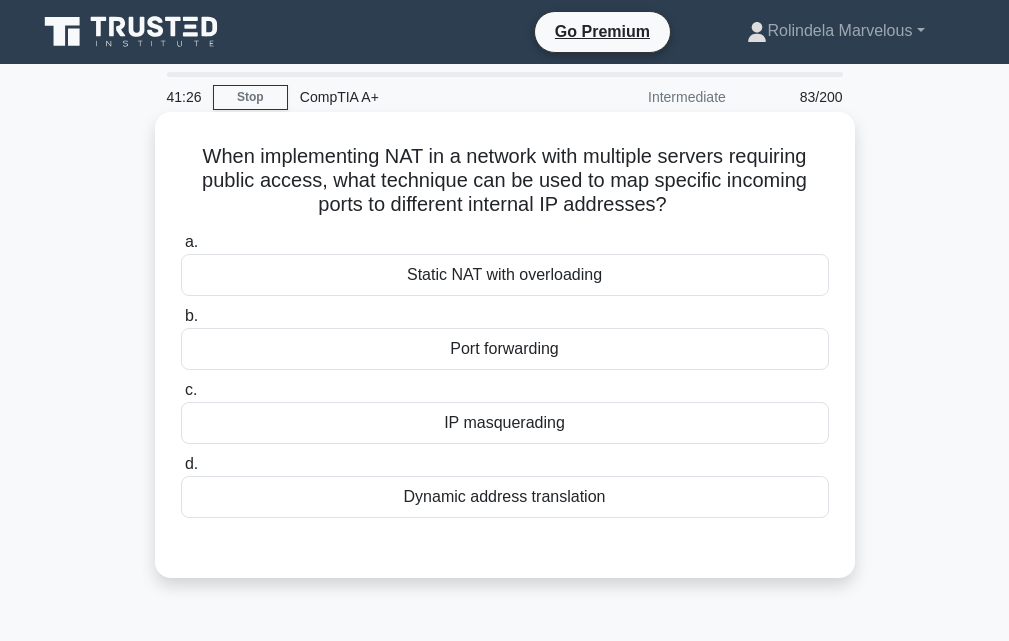 click on "When implementing NAT in a network with multiple servers requiring public access, what technique can be used to map specific incoming ports to different internal IP addresses?
.spinner_0XTQ{transform-origin:center;animation:spinner_y6GP .75s linear infinite}@keyframes spinner_y6GP{100%{transform:rotate(360deg)}}" at bounding box center [505, 181] 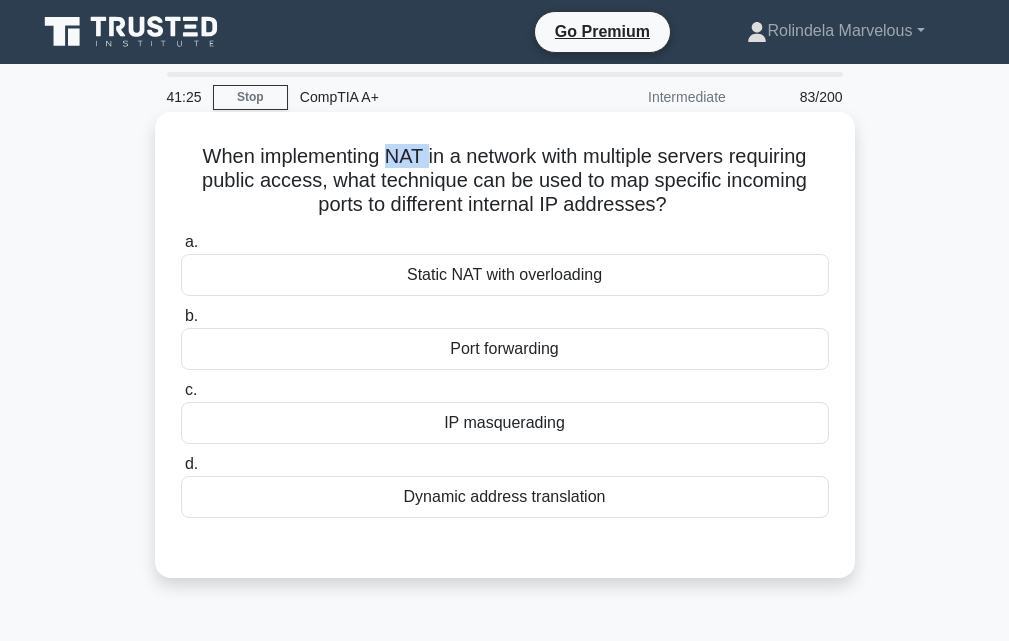 click on "When implementing NAT in a network with multiple servers requiring public access, what technique can be used to map specific incoming ports to different internal IP addresses?
.spinner_0XTQ{transform-origin:center;animation:spinner_y6GP .75s linear infinite}@keyframes spinner_y6GP{100%{transform:rotate(360deg)}}" at bounding box center (505, 181) 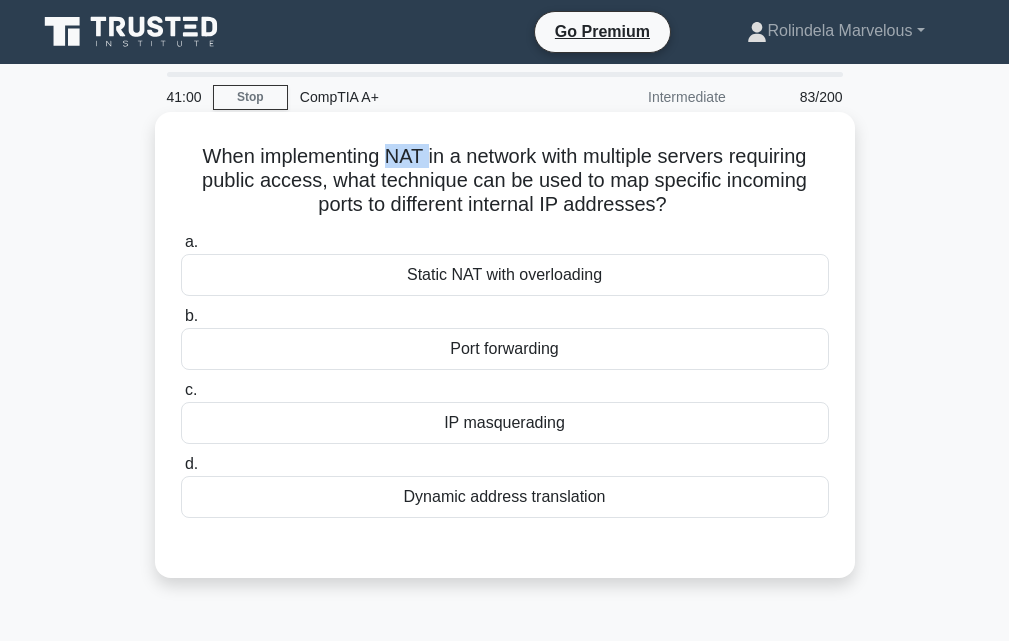 click on "When implementing NAT in a network with multiple servers requiring public access, what technique can be used to map specific incoming ports to different internal IP addresses?
.spinner_0XTQ{transform-origin:center;animation:spinner_y6GP .75s linear infinite}@keyframes spinner_y6GP{100%{transform:rotate(360deg)}}" at bounding box center (505, 181) 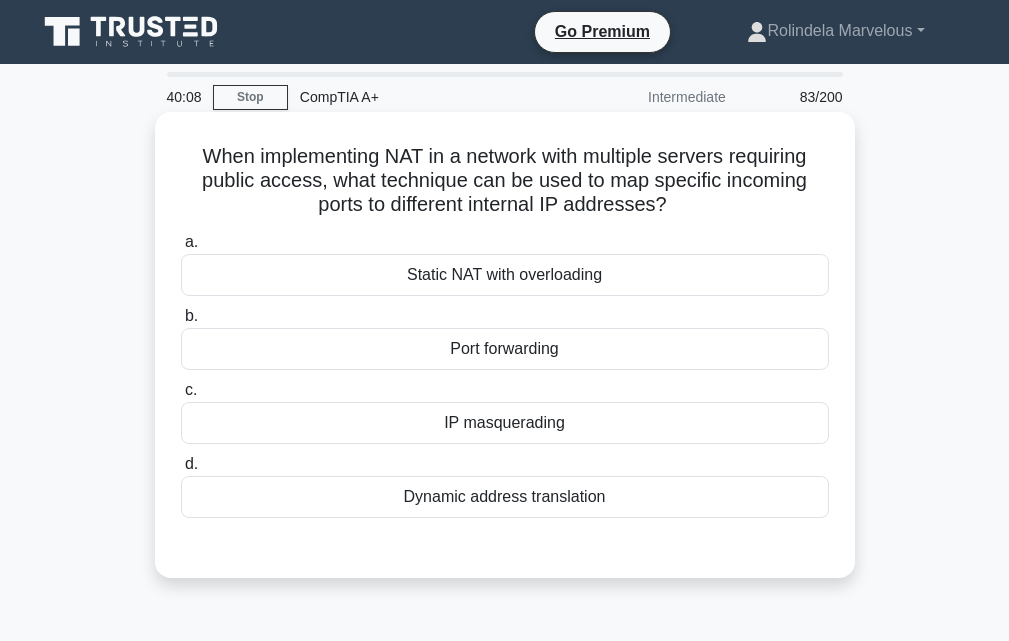 click on "Dynamic address translation" at bounding box center (505, 497) 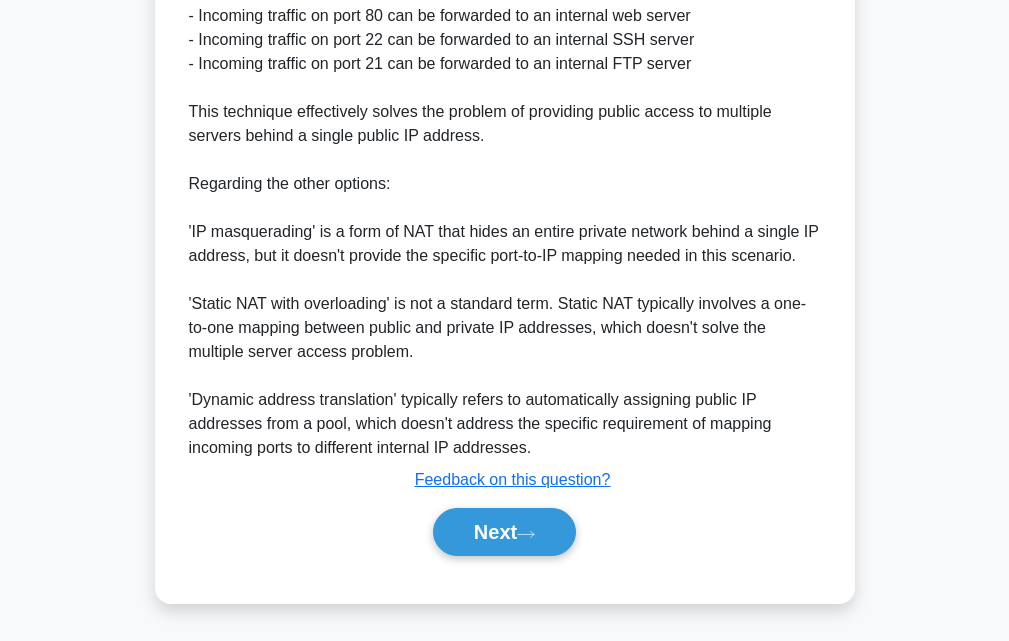 scroll, scrollTop: 834, scrollLeft: 0, axis: vertical 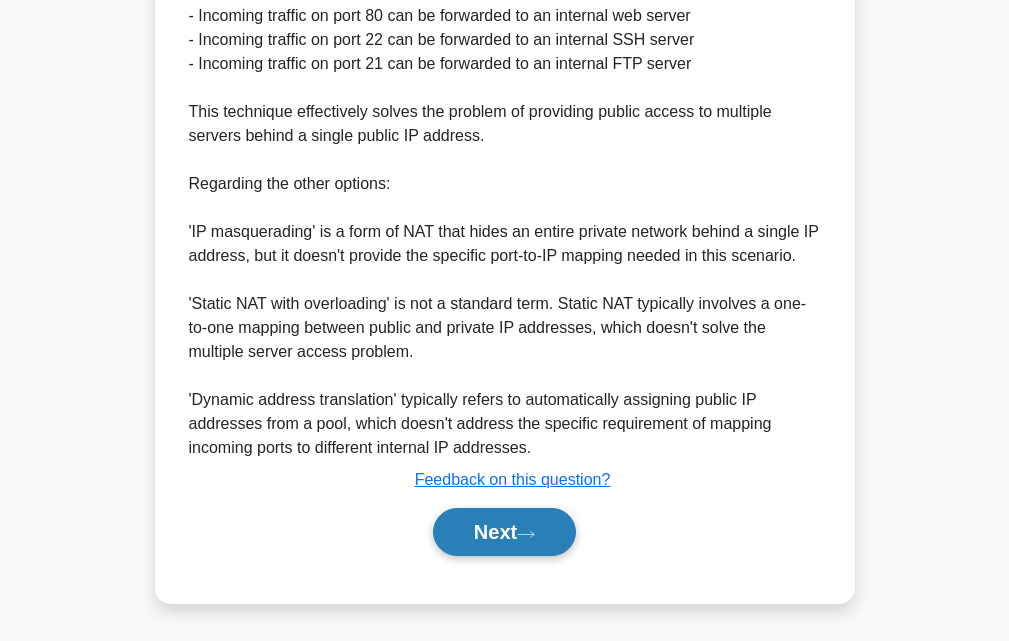 click 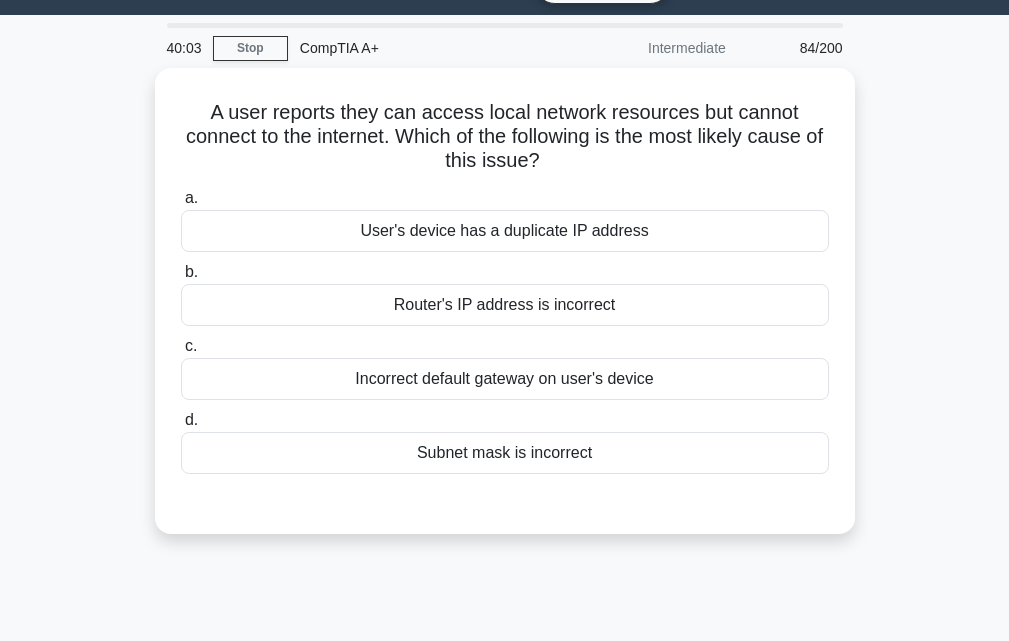 scroll, scrollTop: 0, scrollLeft: 0, axis: both 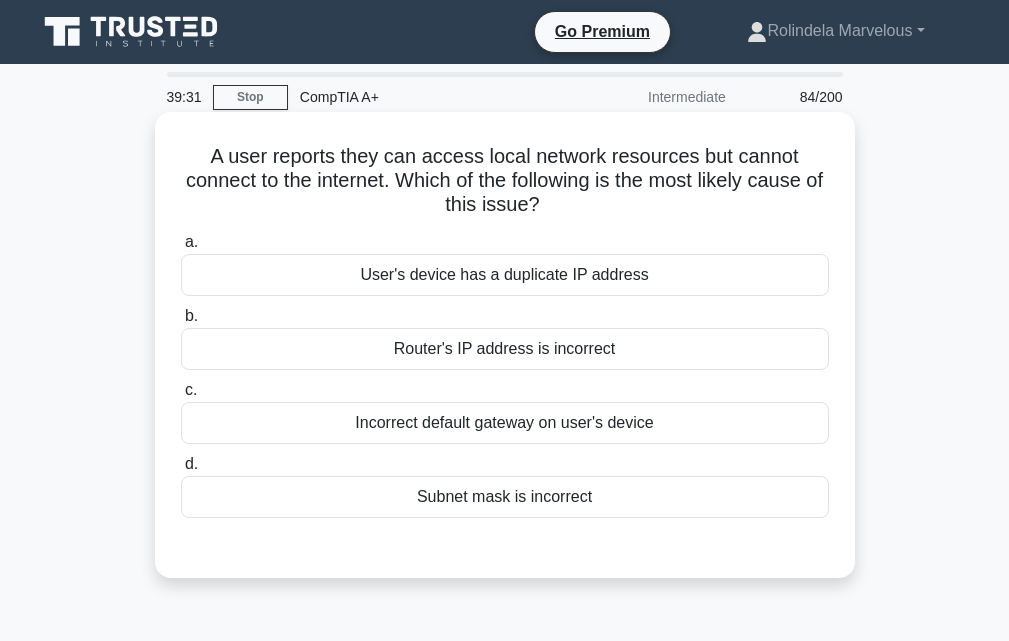 click on "Subnet mask is incorrect" at bounding box center (505, 497) 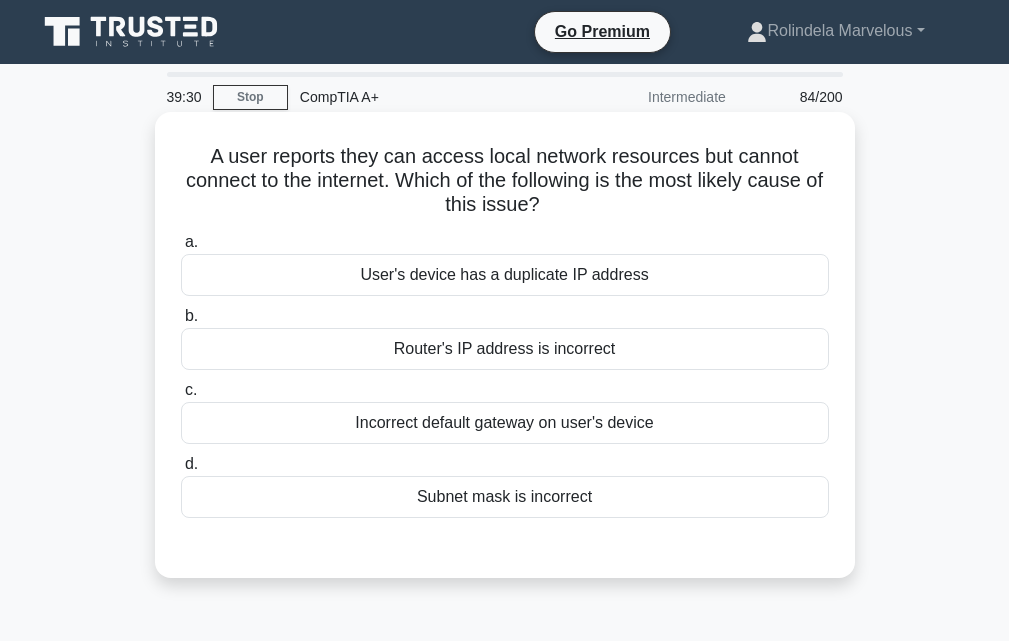 click on "Subnet mask is incorrect" at bounding box center [505, 497] 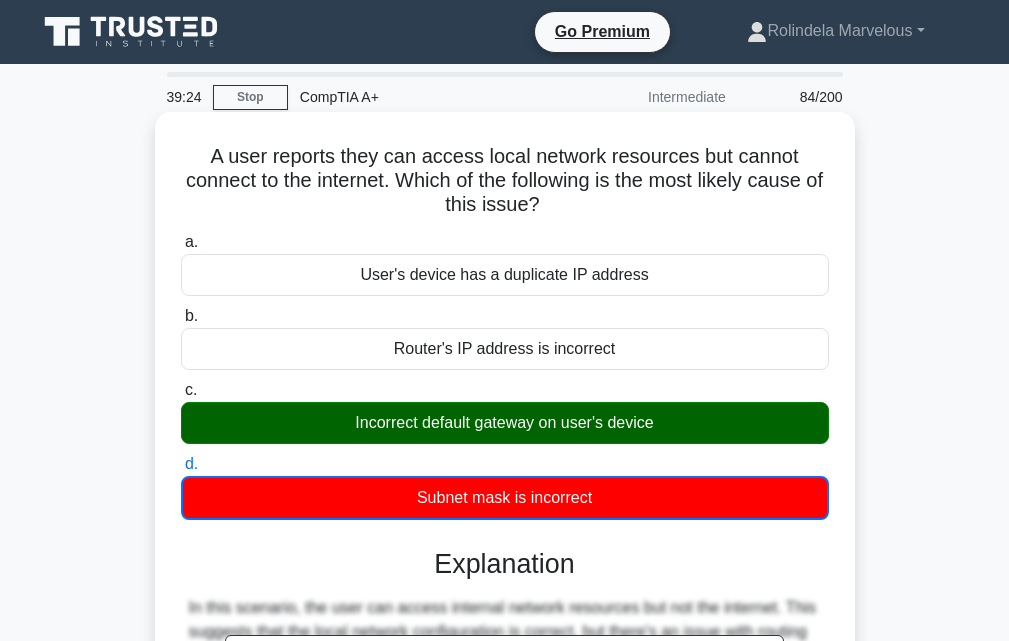 scroll, scrollTop: 400, scrollLeft: 0, axis: vertical 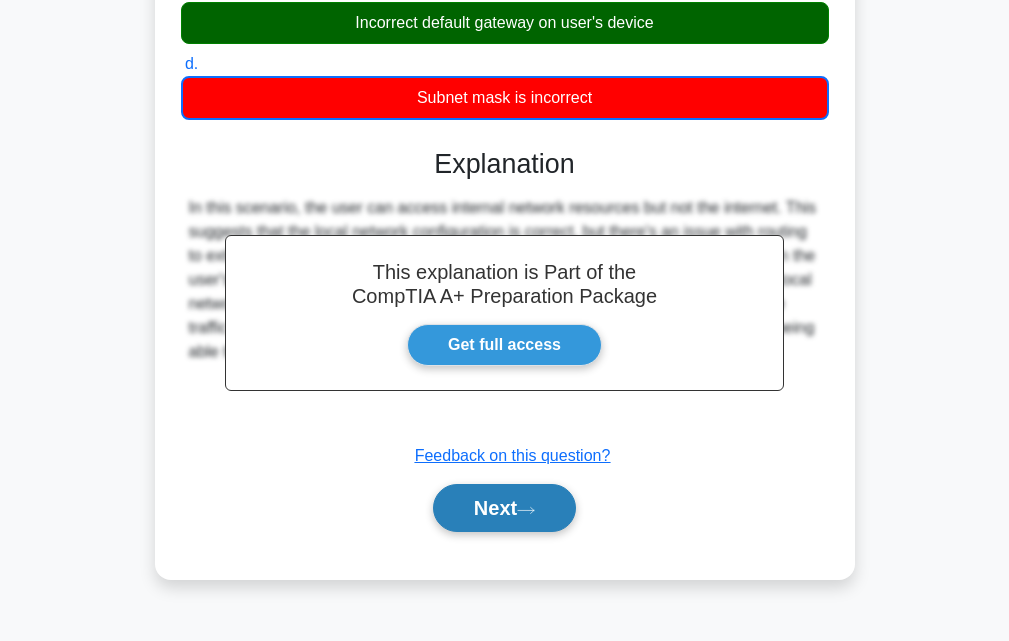 click 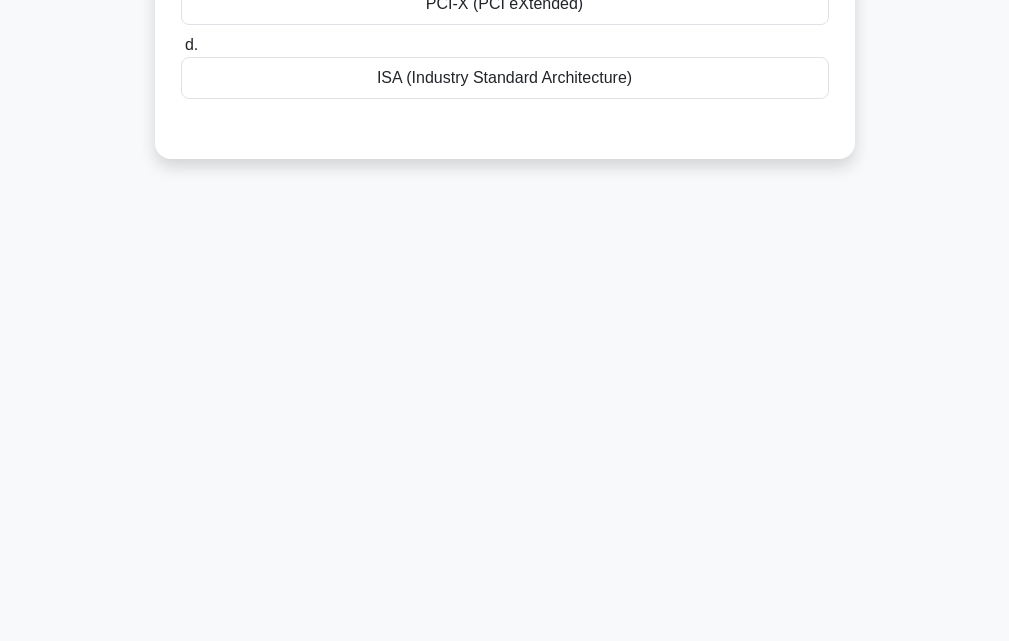 scroll, scrollTop: 0, scrollLeft: 0, axis: both 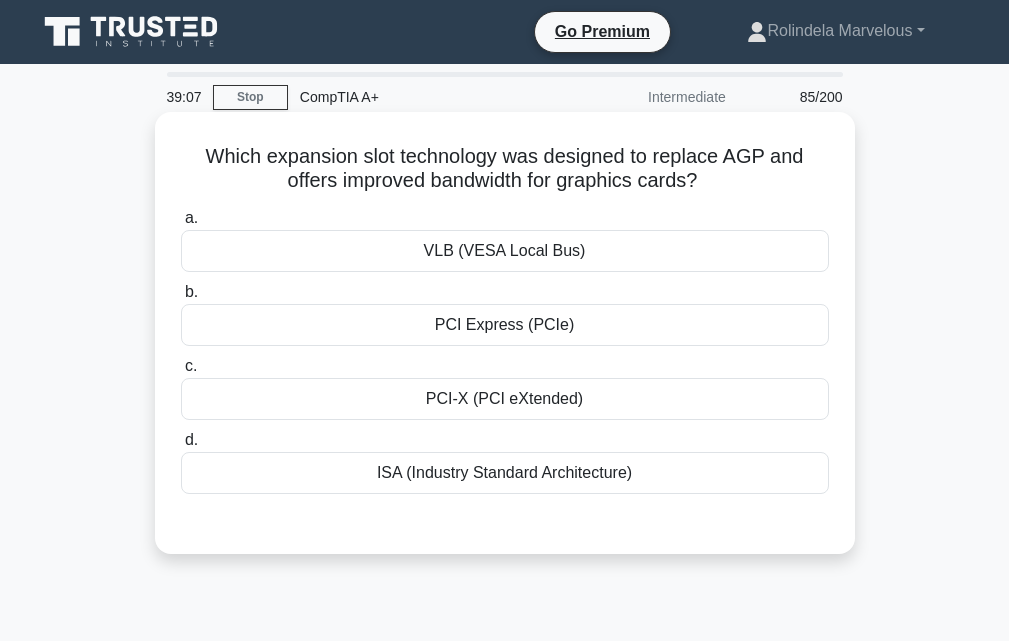 click on "Which expansion slot technology was designed to replace AGP and offers improved bandwidth for graphics cards?
.spinner_0XTQ{transform-origin:center;animation:spinner_y6GP .75s linear infinite}@keyframes spinner_y6GP{100%{transform:rotate(360deg)}}" at bounding box center [505, 169] 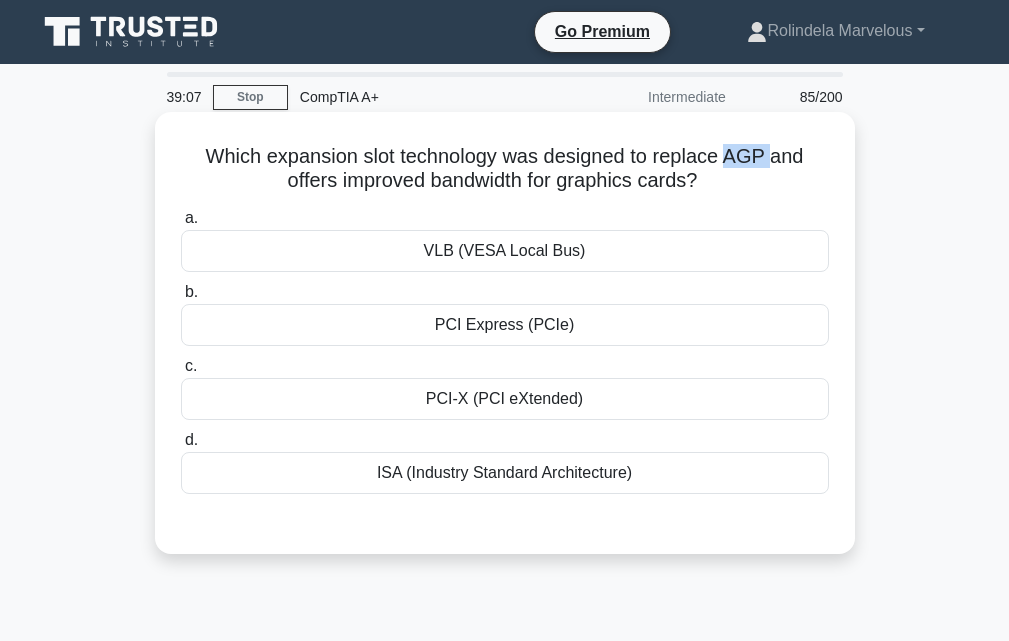 click on "Which expansion slot technology was designed to replace AGP and offers improved bandwidth for graphics cards?
.spinner_0XTQ{transform-origin:center;animation:spinner_y6GP .75s linear infinite}@keyframes spinner_y6GP{100%{transform:rotate(360deg)}}" at bounding box center [505, 169] 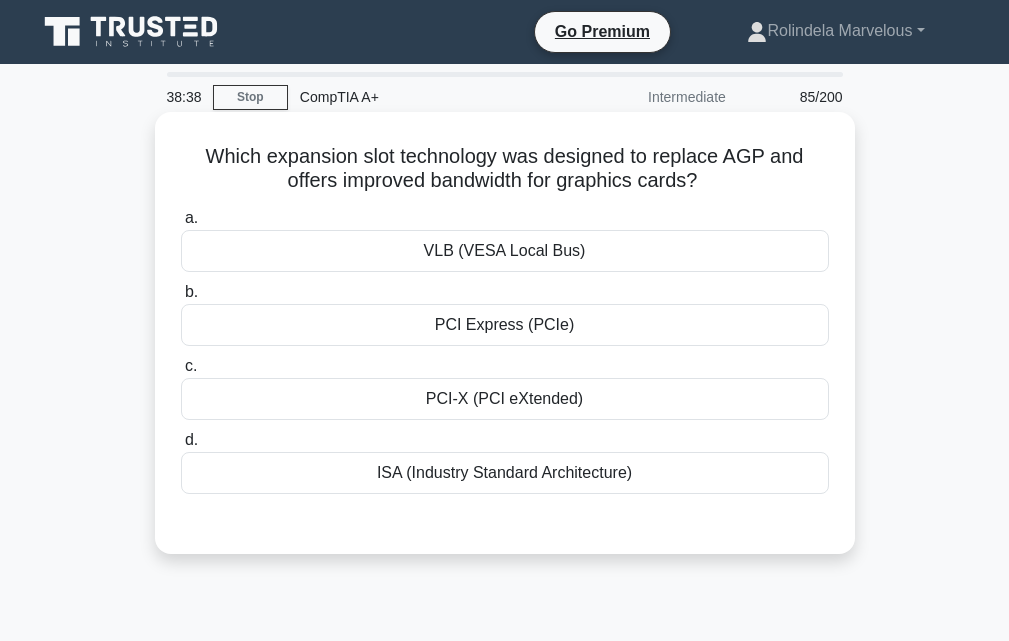 click on "PCI Express (PCIe)" at bounding box center [505, 325] 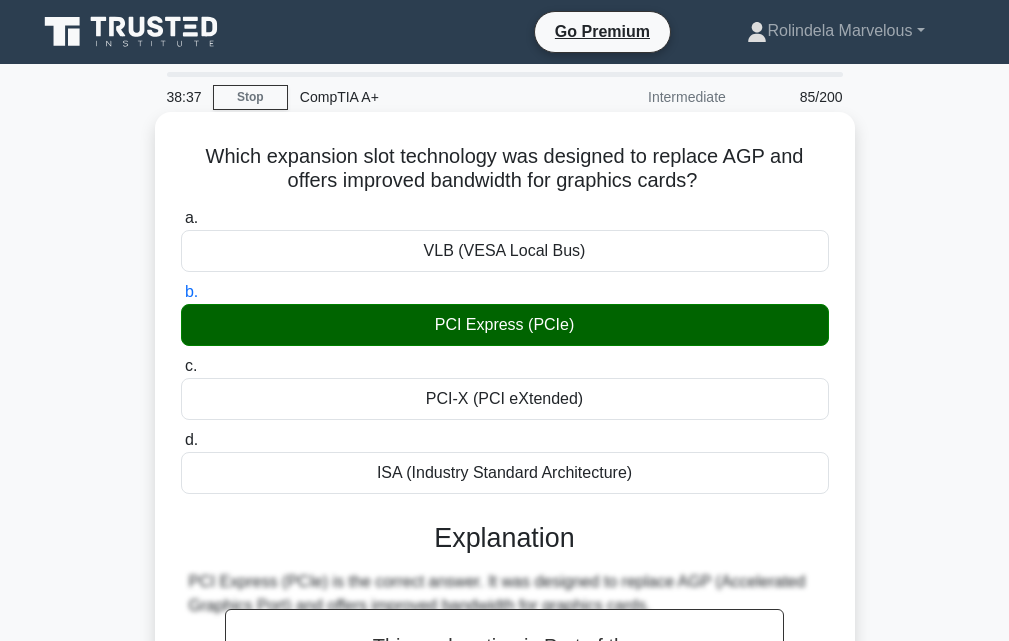 scroll, scrollTop: 664, scrollLeft: 0, axis: vertical 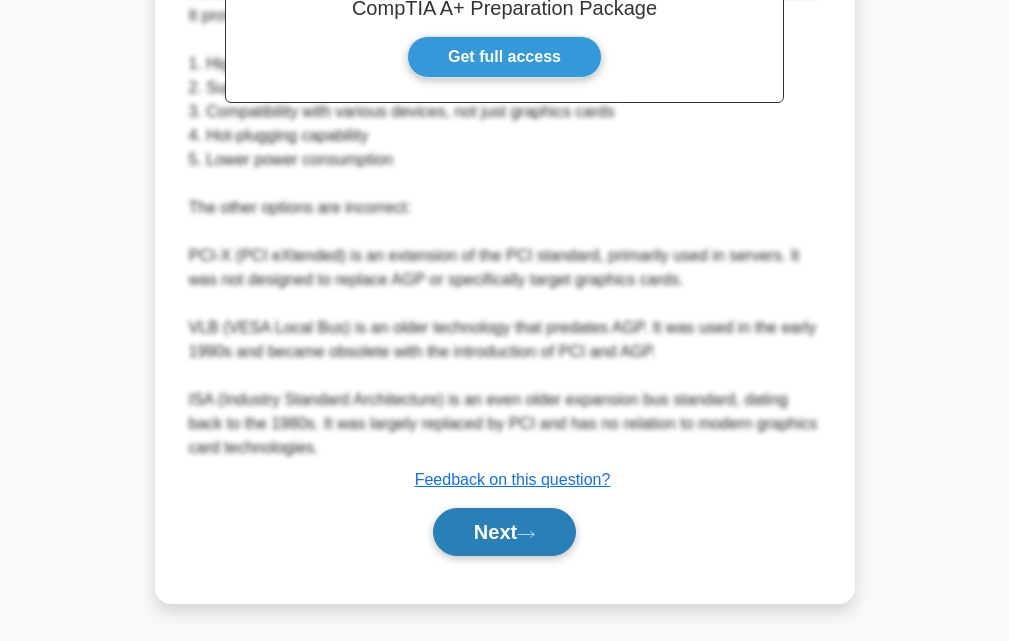click on "Next" at bounding box center [504, 532] 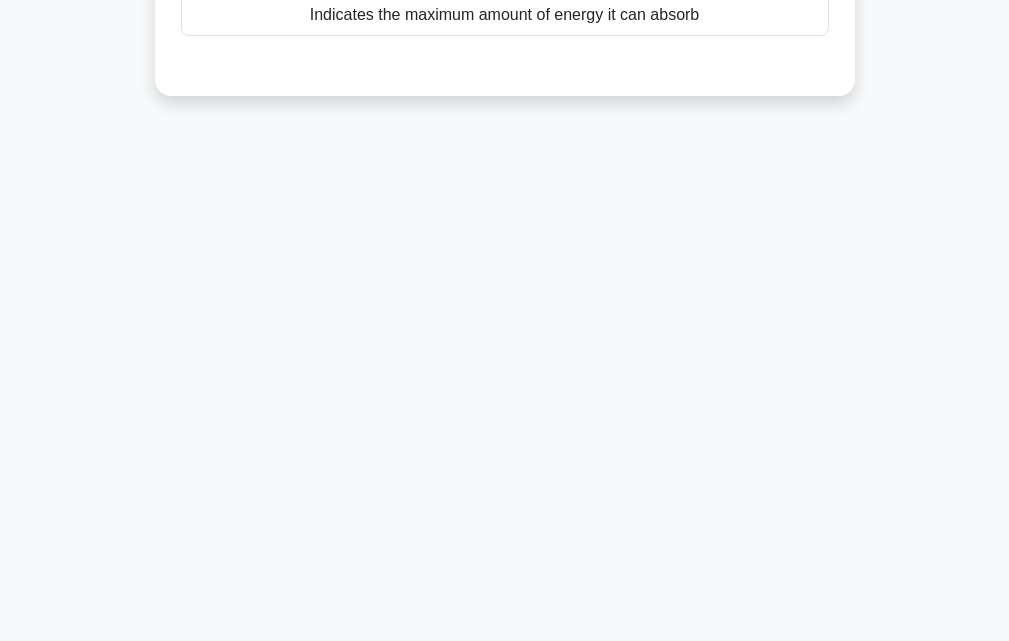 scroll, scrollTop: 0, scrollLeft: 0, axis: both 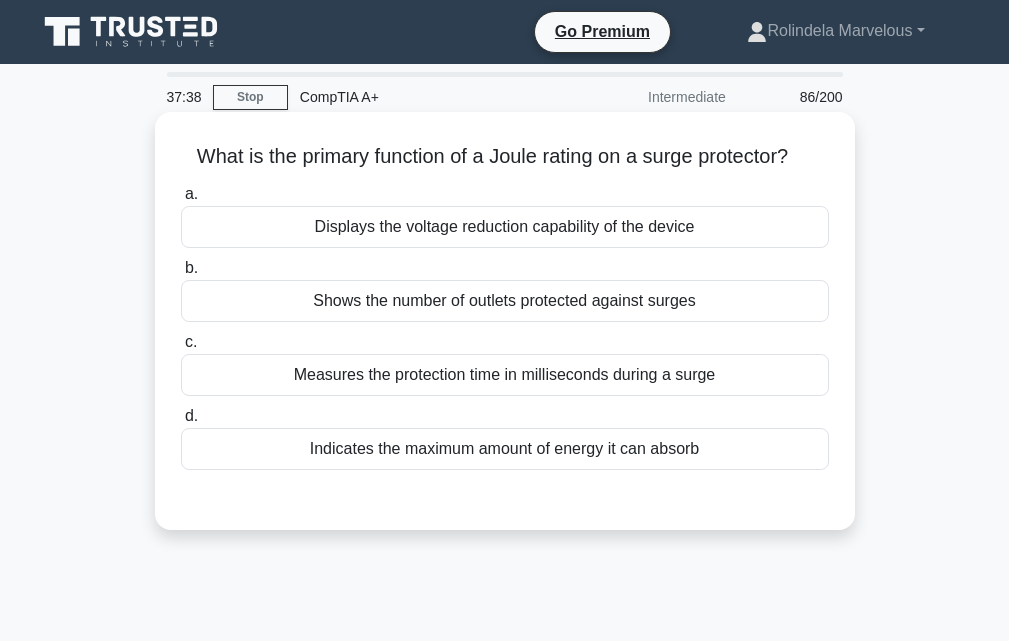 click on "Indicates the maximum amount of energy it can absorb" at bounding box center (505, 449) 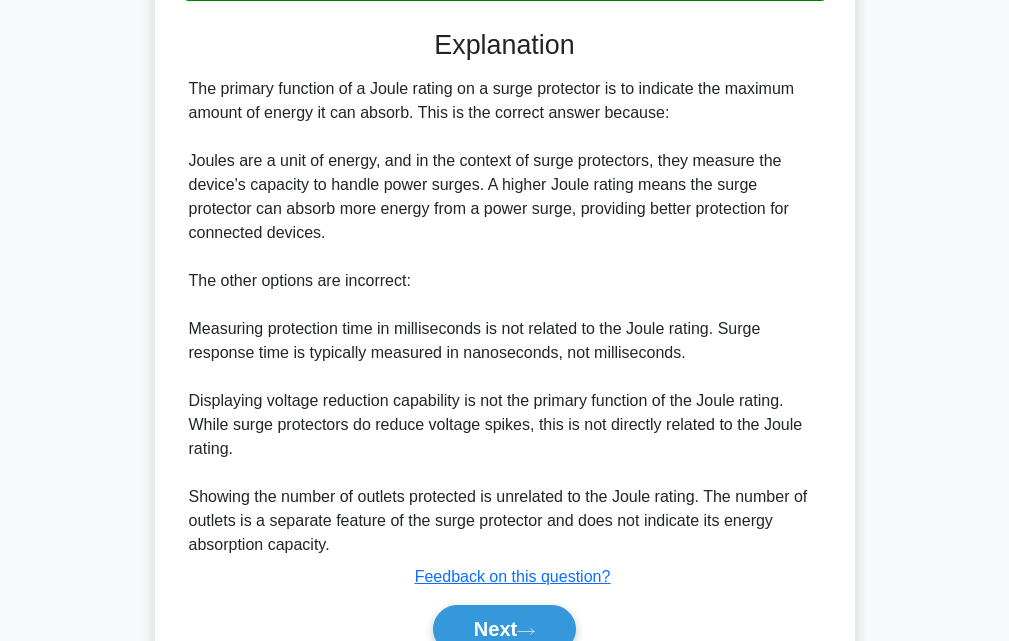 scroll, scrollTop: 568, scrollLeft: 0, axis: vertical 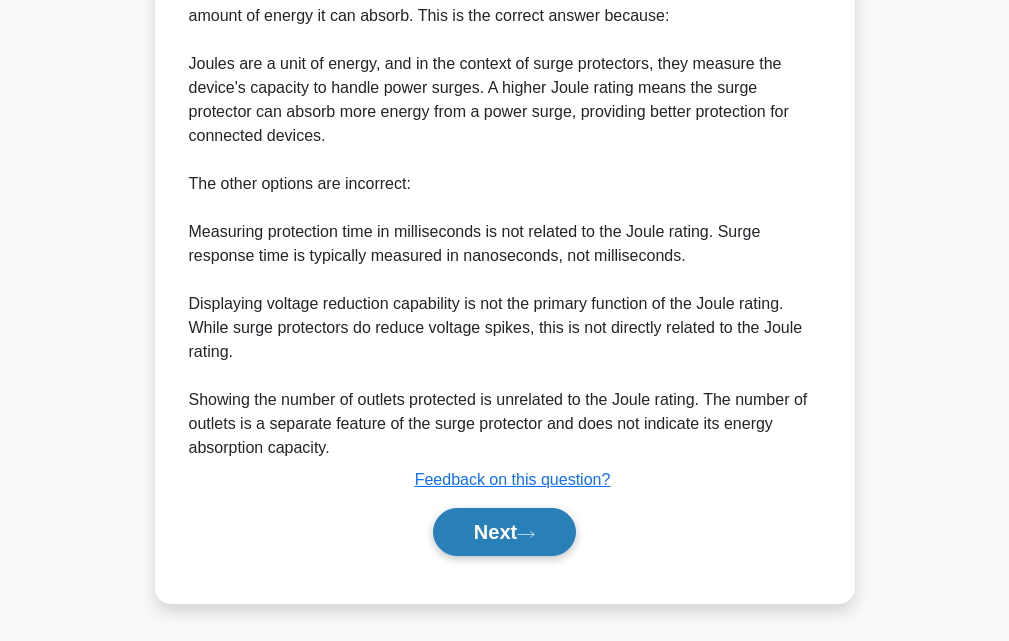 click on "Next" at bounding box center (504, 532) 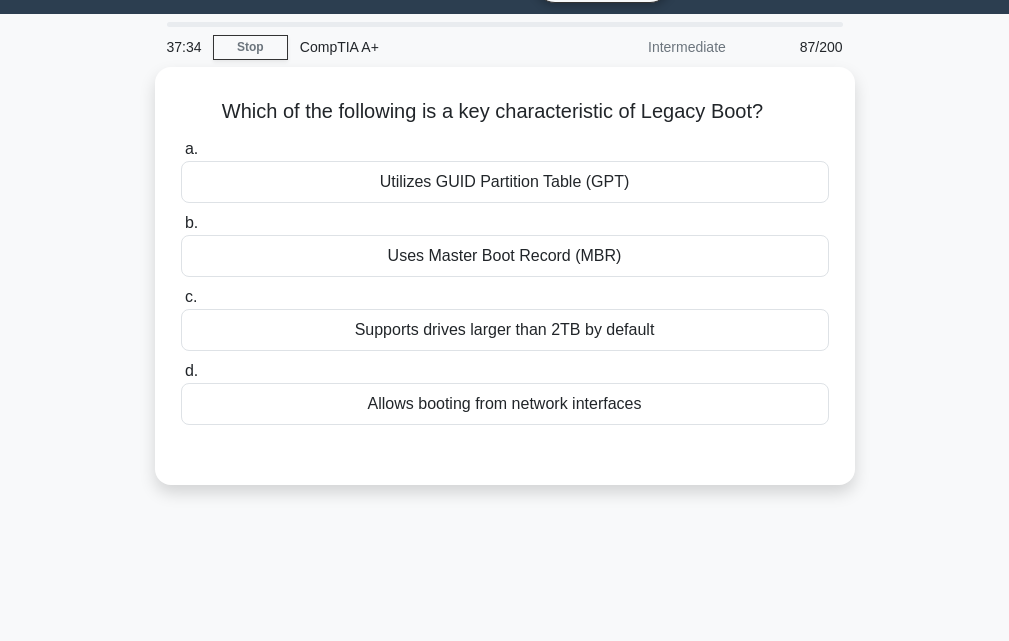 scroll, scrollTop: 0, scrollLeft: 0, axis: both 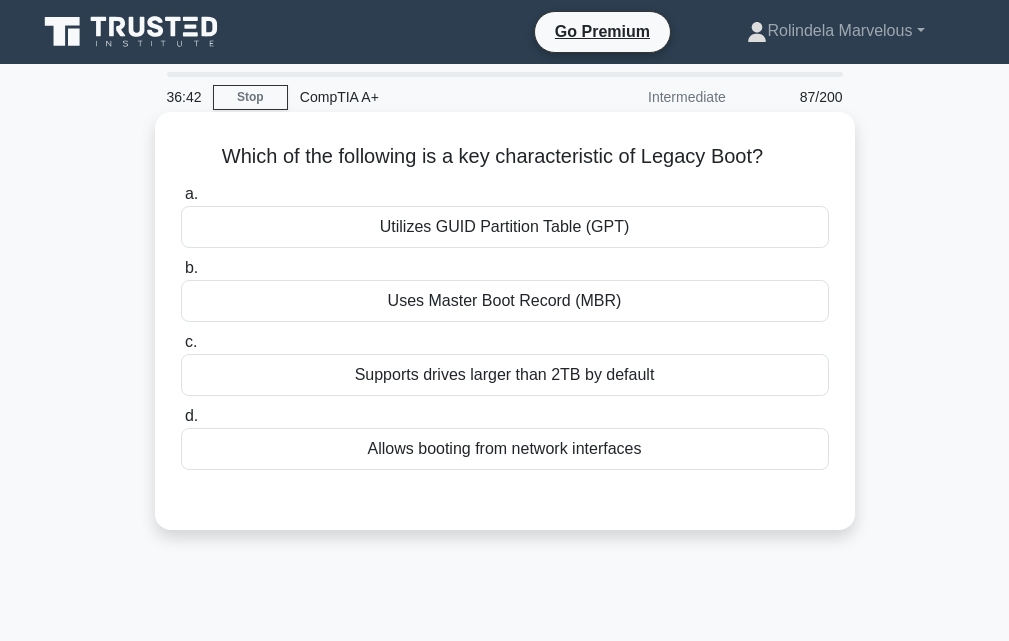 click on "Uses Master Boot Record (MBR)" at bounding box center (505, 301) 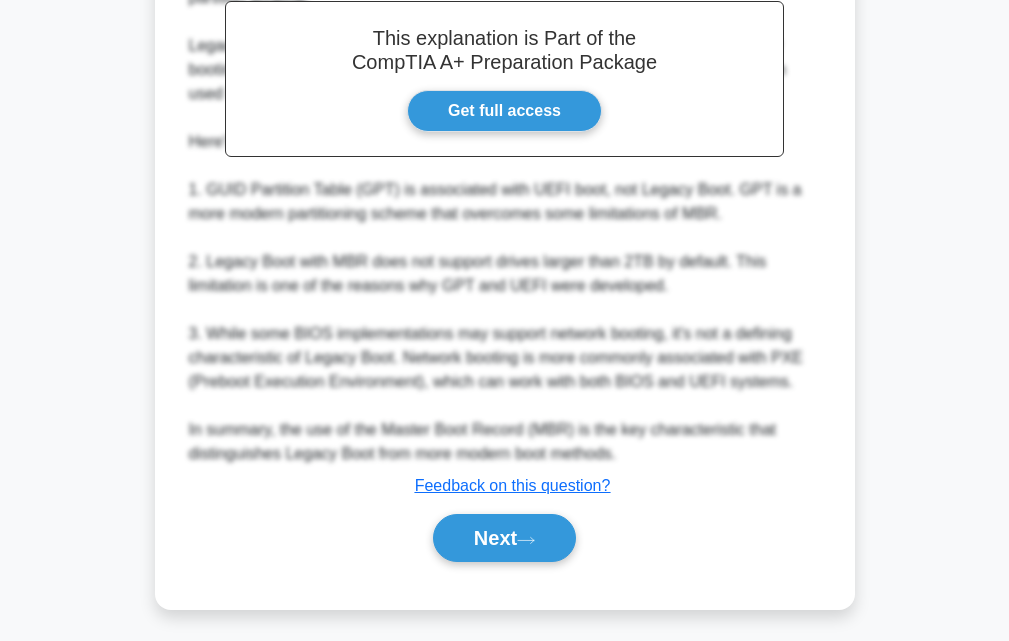 scroll, scrollTop: 592, scrollLeft: 0, axis: vertical 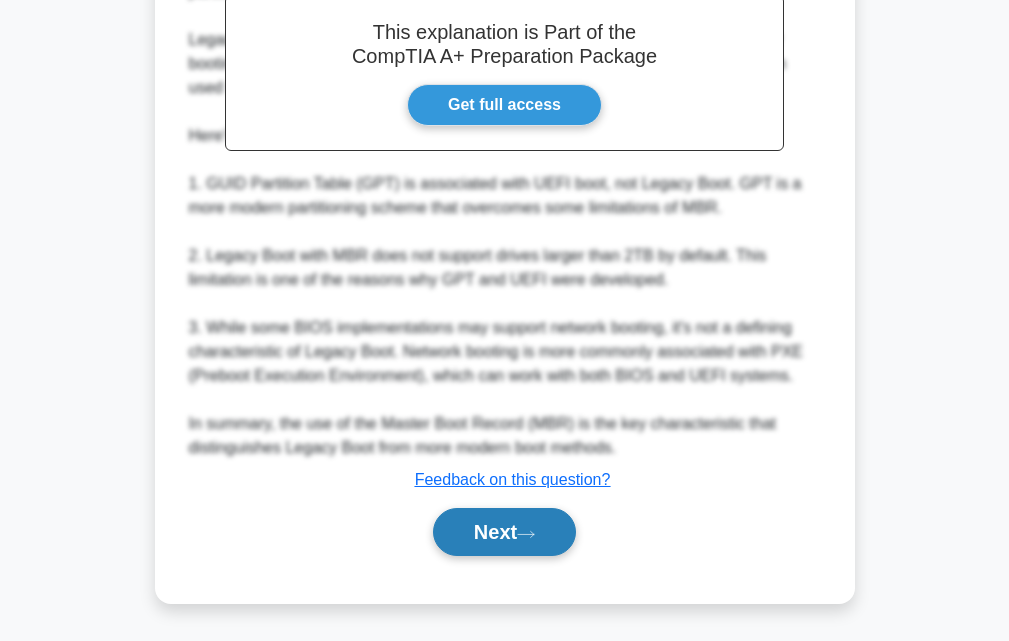 click on "Next" at bounding box center (504, 532) 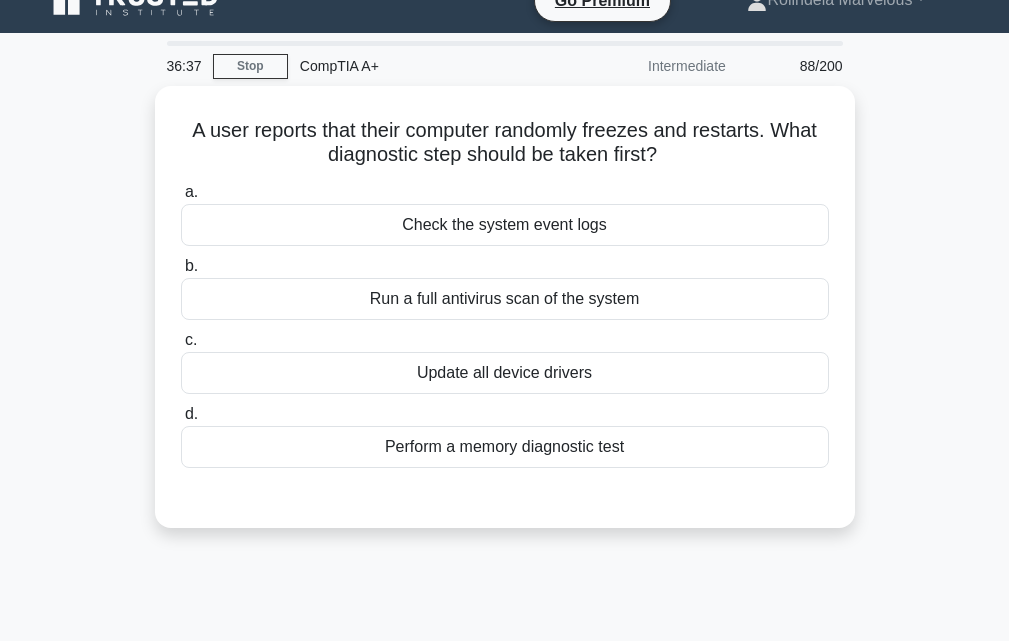 scroll, scrollTop: 0, scrollLeft: 0, axis: both 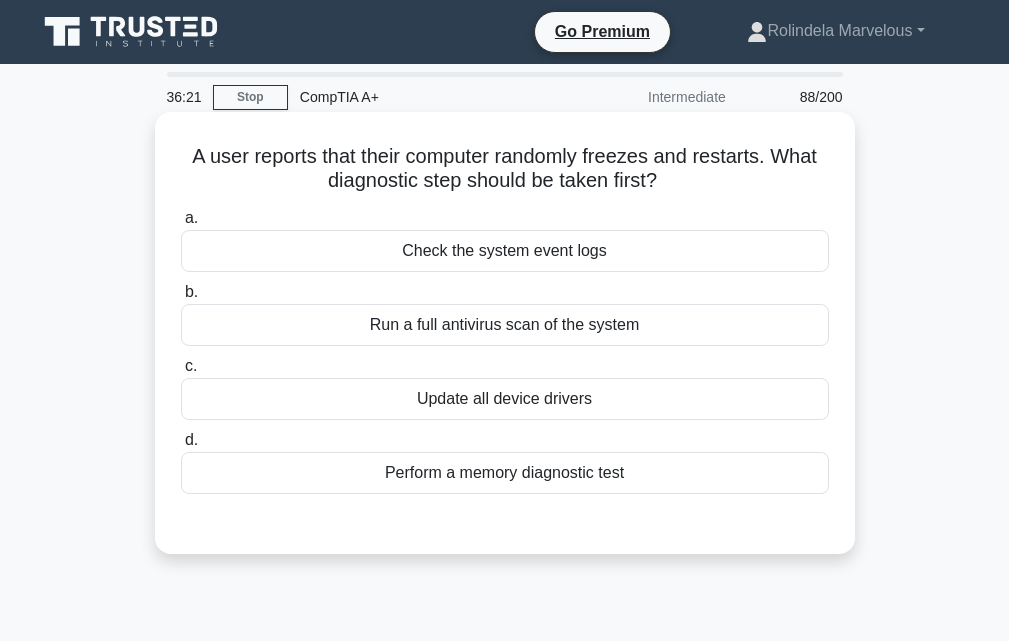 click on "Check the system event logs" at bounding box center [505, 251] 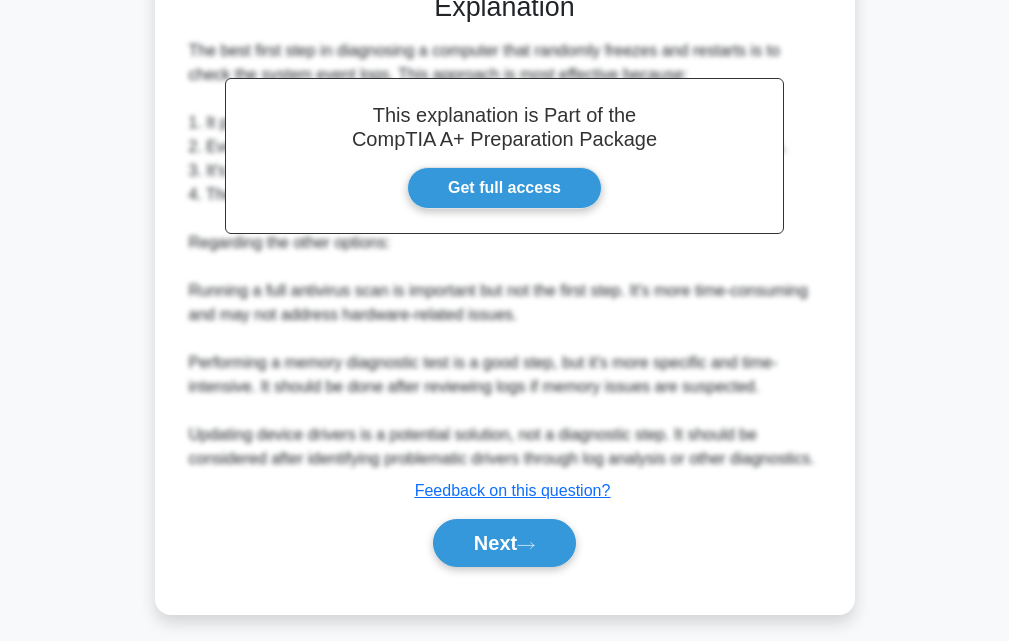 scroll, scrollTop: 544, scrollLeft: 0, axis: vertical 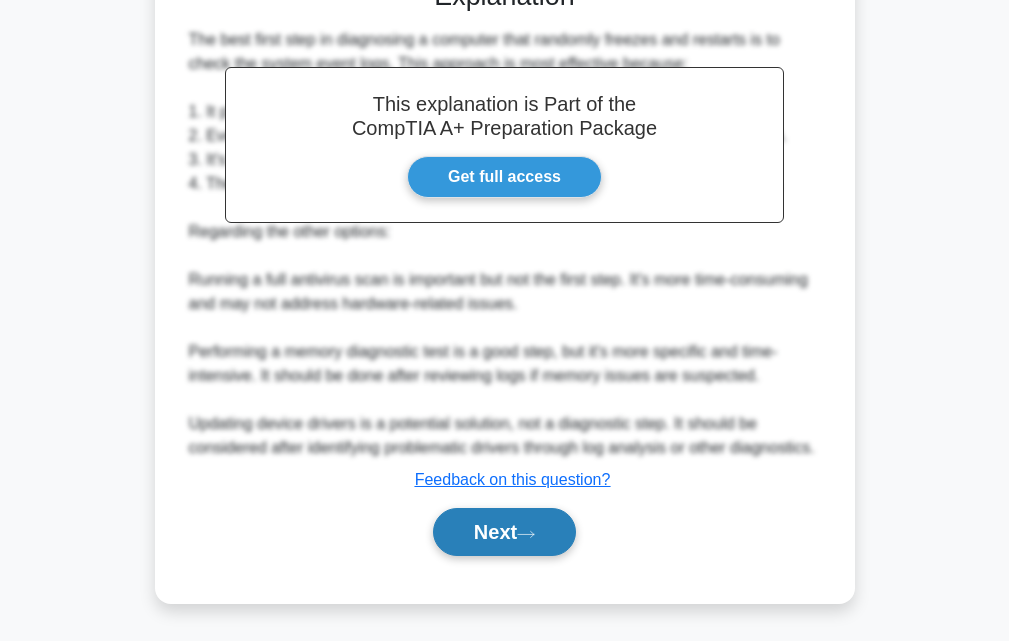 click on "Next" at bounding box center (504, 532) 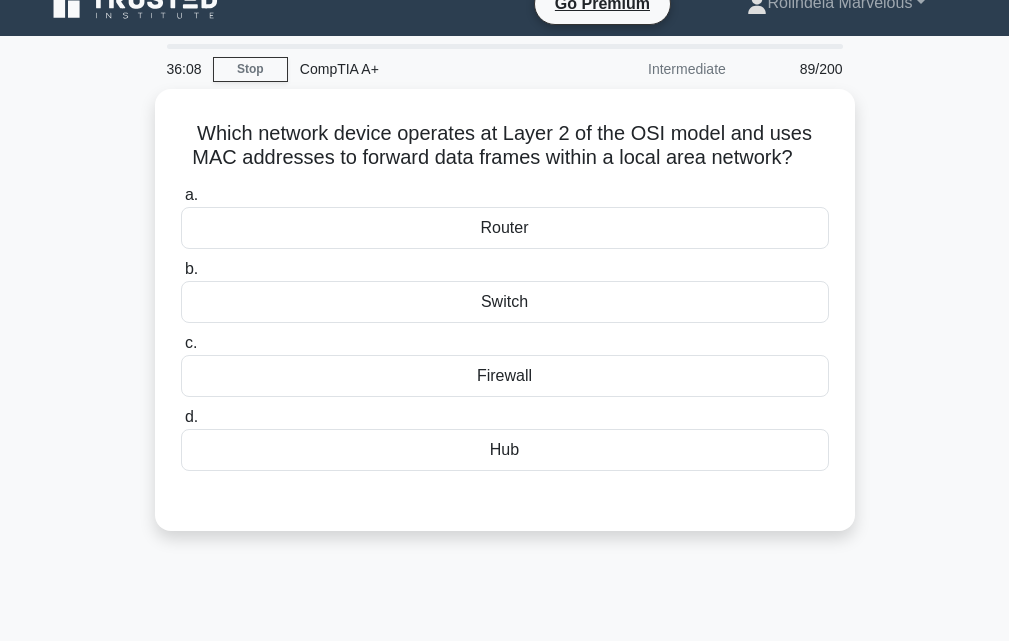 scroll, scrollTop: 0, scrollLeft: 0, axis: both 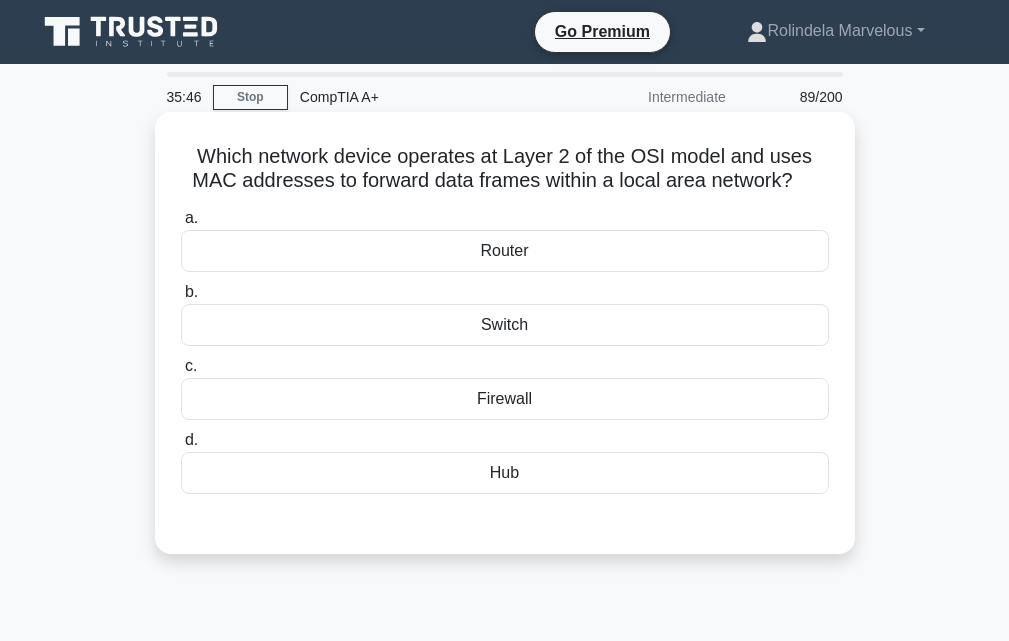 click on "Switch" at bounding box center [505, 325] 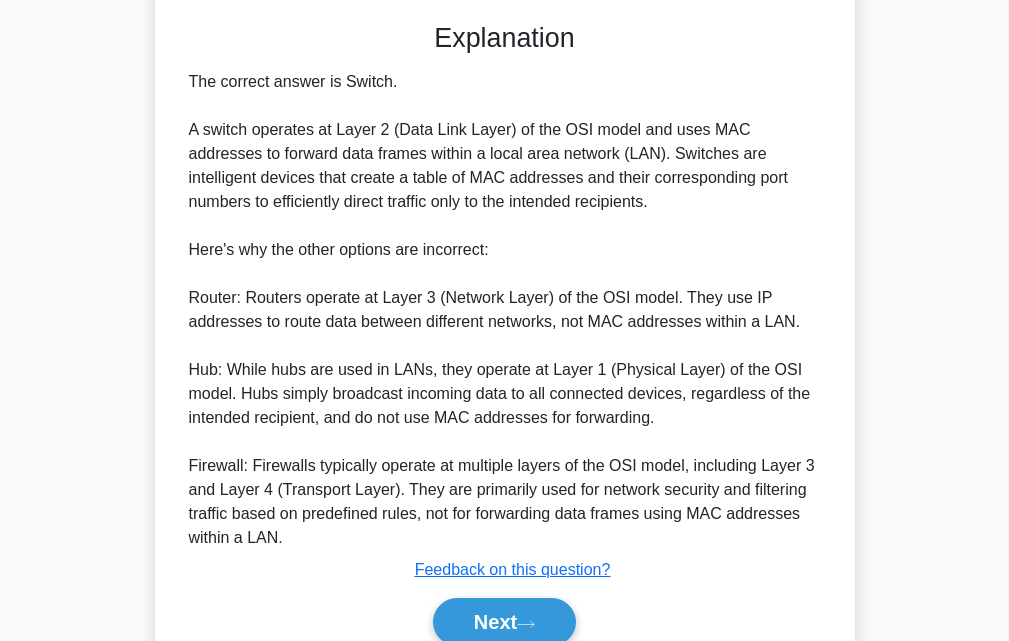 scroll, scrollTop: 592, scrollLeft: 0, axis: vertical 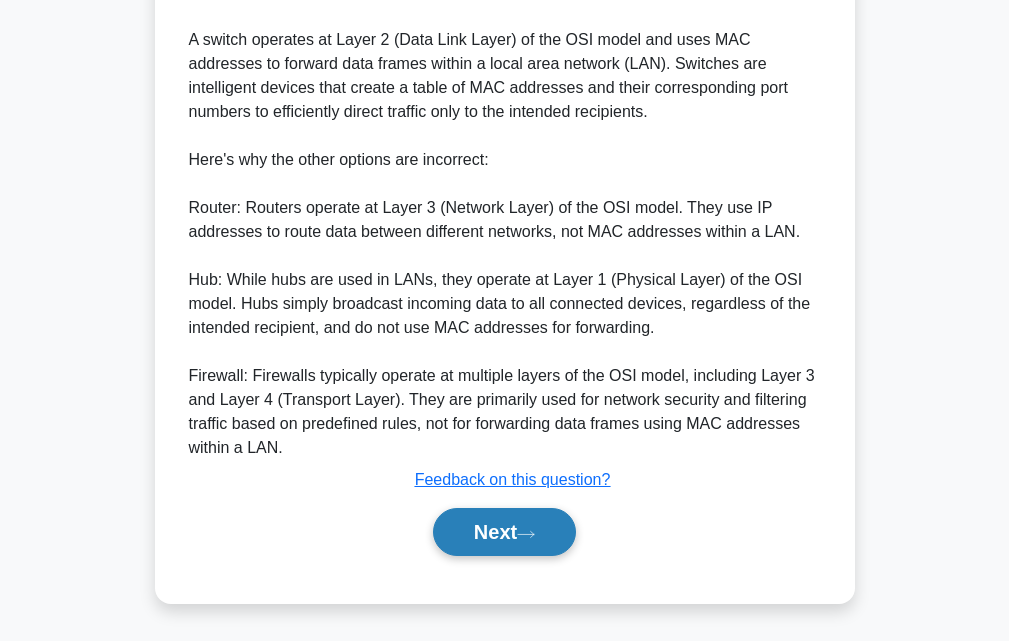 click on "Next" at bounding box center (504, 532) 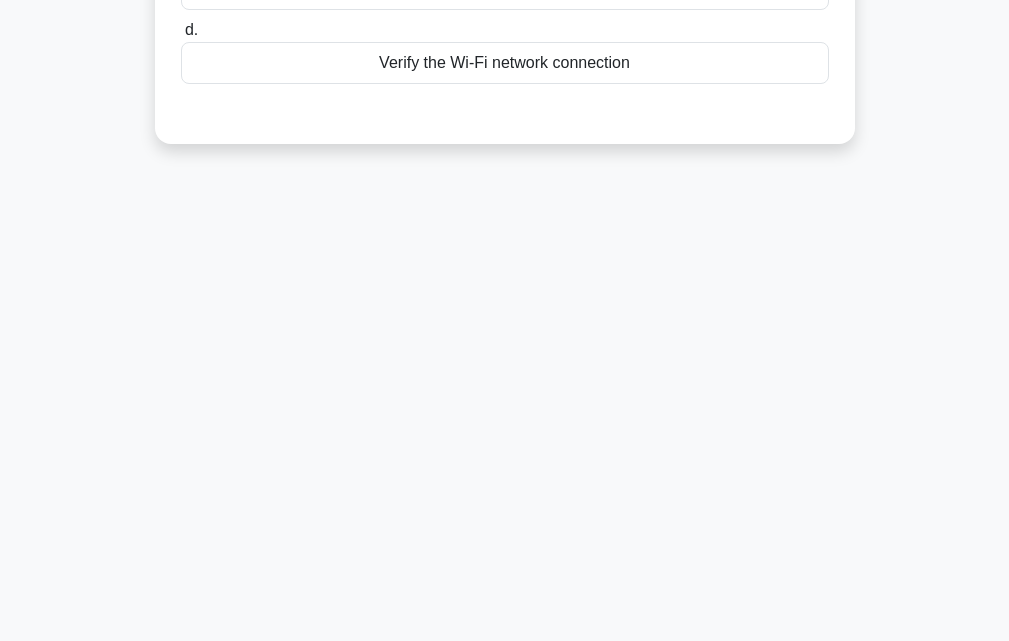 scroll, scrollTop: 0, scrollLeft: 0, axis: both 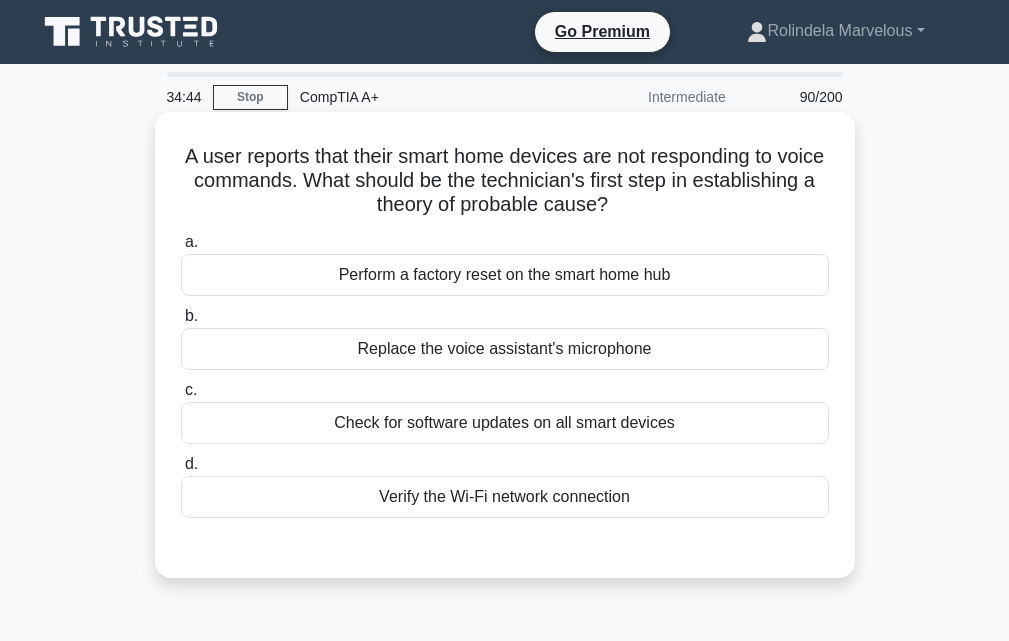 click on "Verify the Wi-Fi network connection" at bounding box center [505, 497] 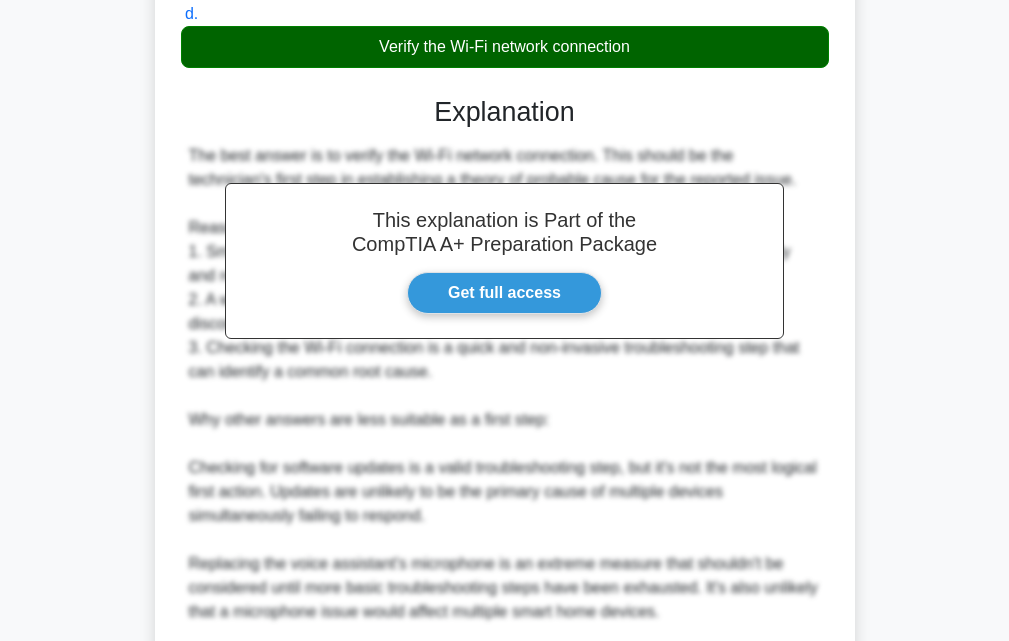 scroll, scrollTop: 712, scrollLeft: 0, axis: vertical 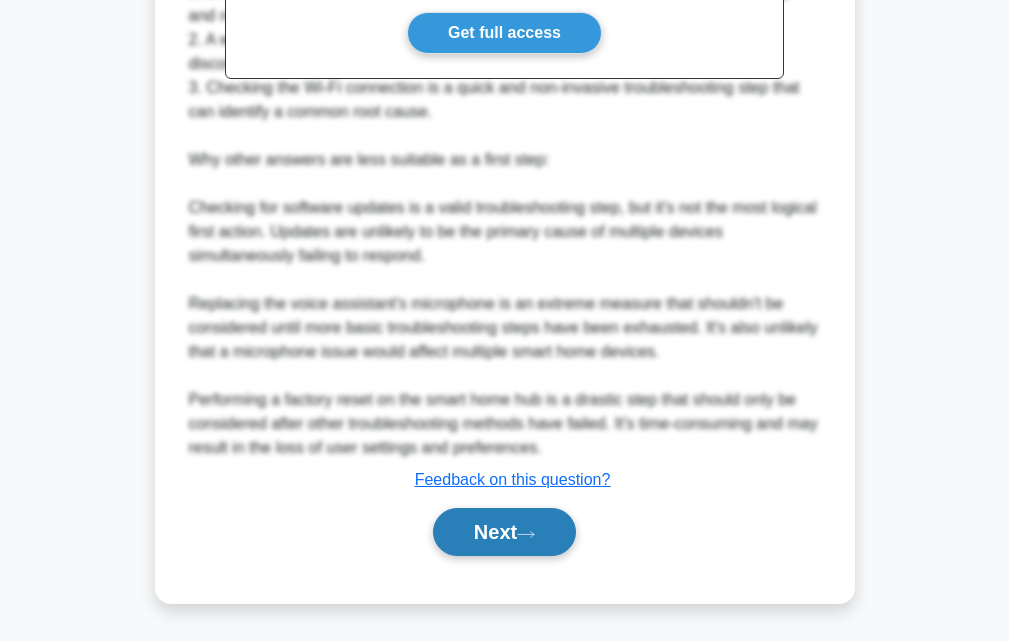 click on "Next" at bounding box center (504, 532) 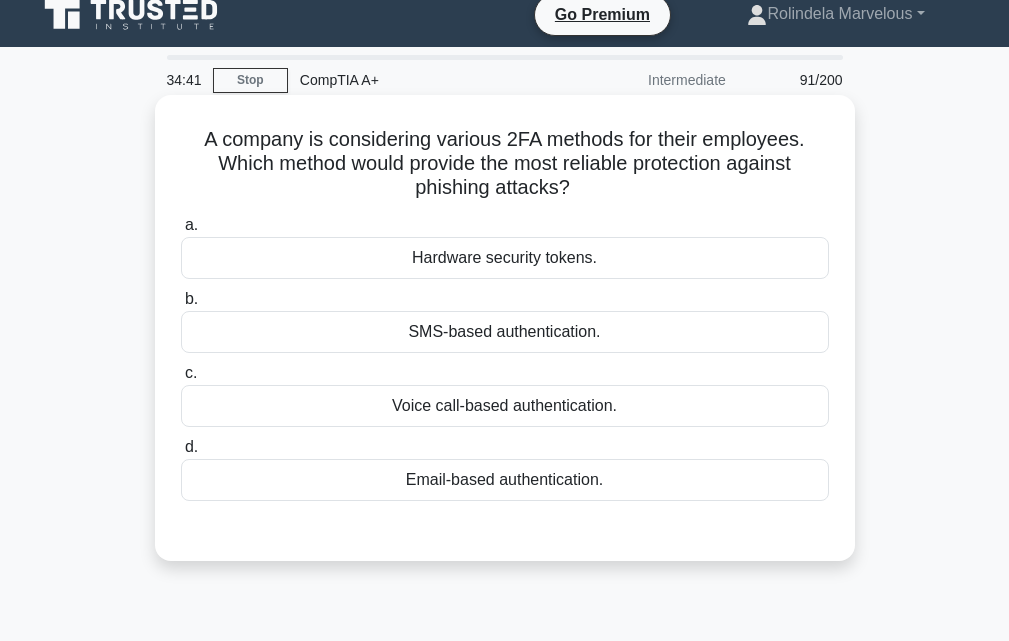 scroll, scrollTop: 0, scrollLeft: 0, axis: both 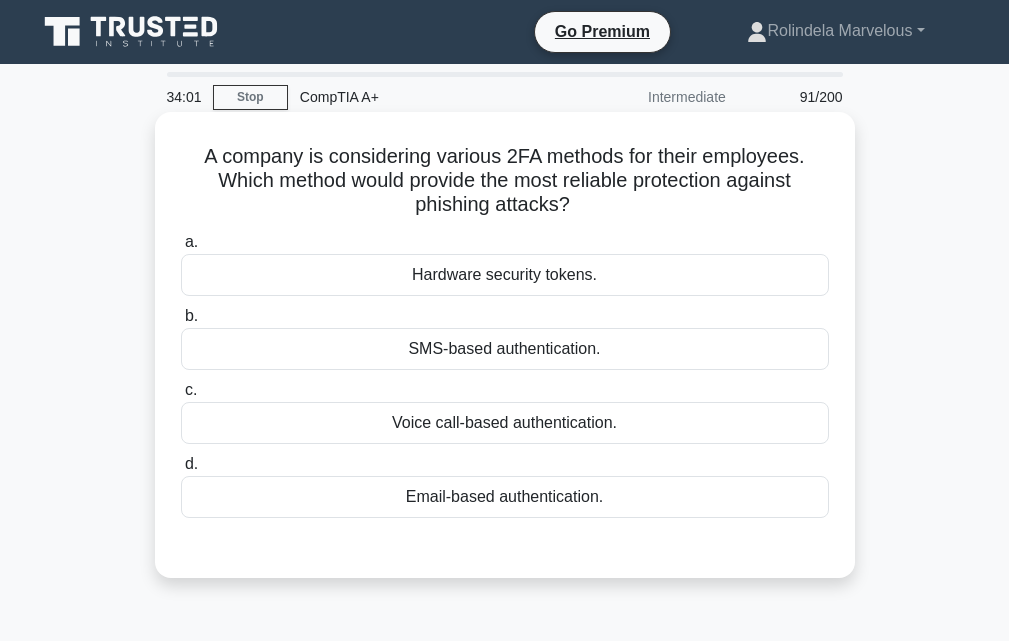 click on "SMS-based authentication." at bounding box center (505, 349) 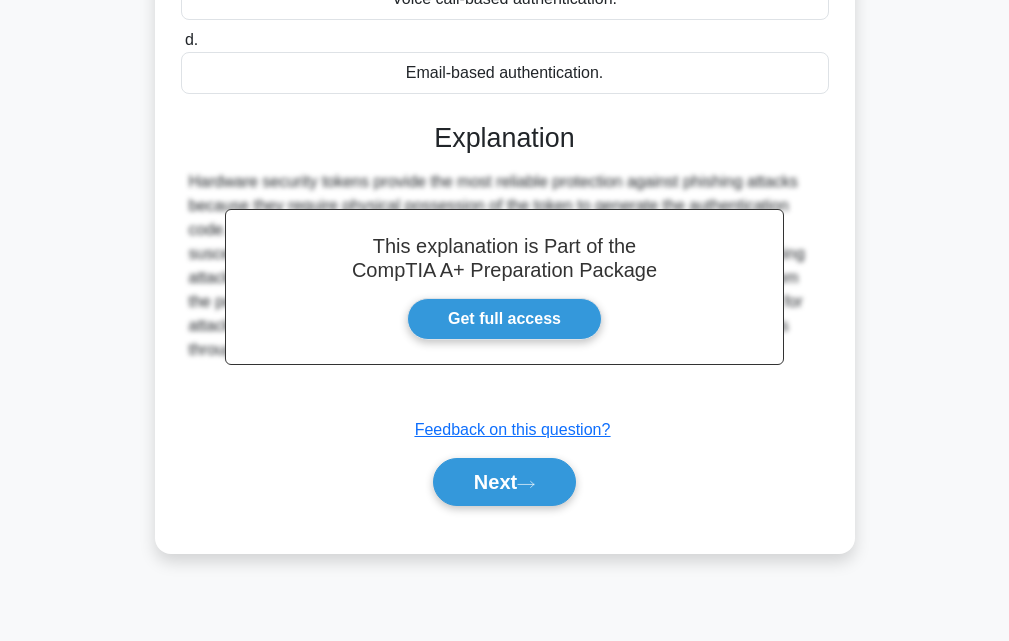 scroll, scrollTop: 439, scrollLeft: 0, axis: vertical 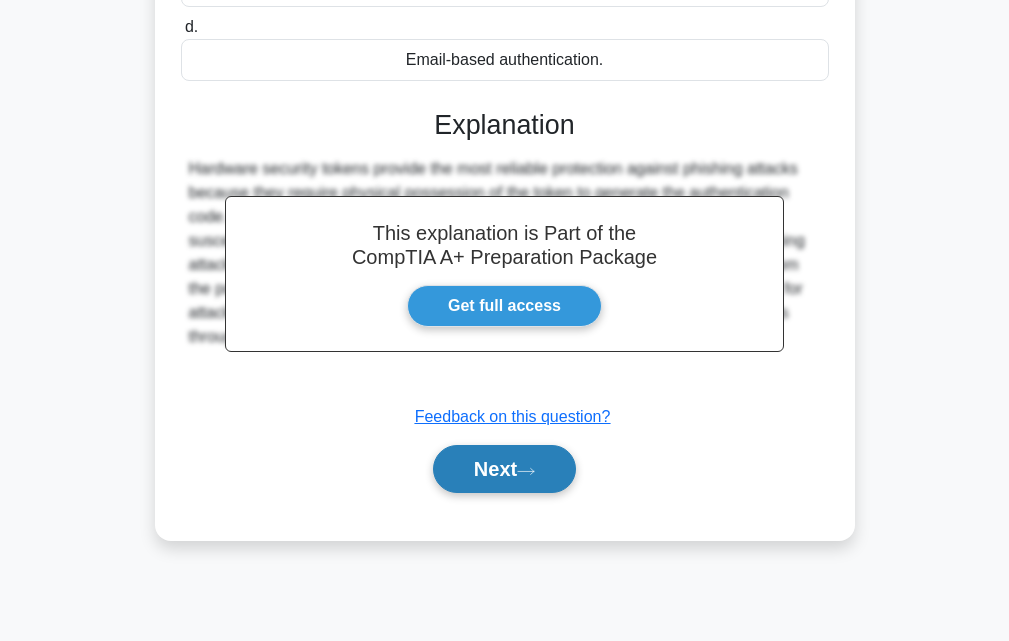click 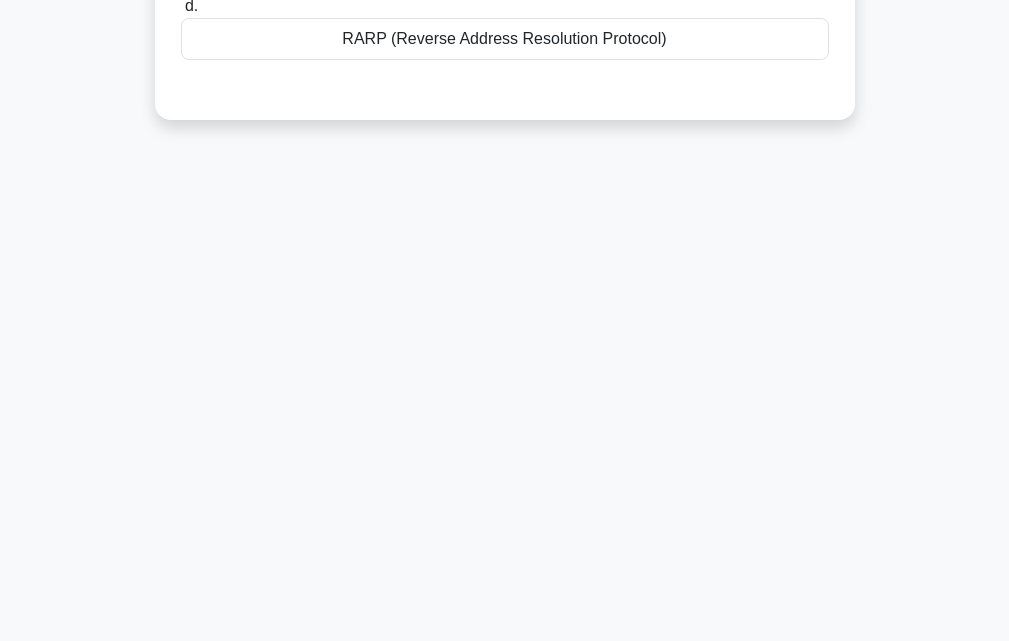 scroll, scrollTop: 0, scrollLeft: 0, axis: both 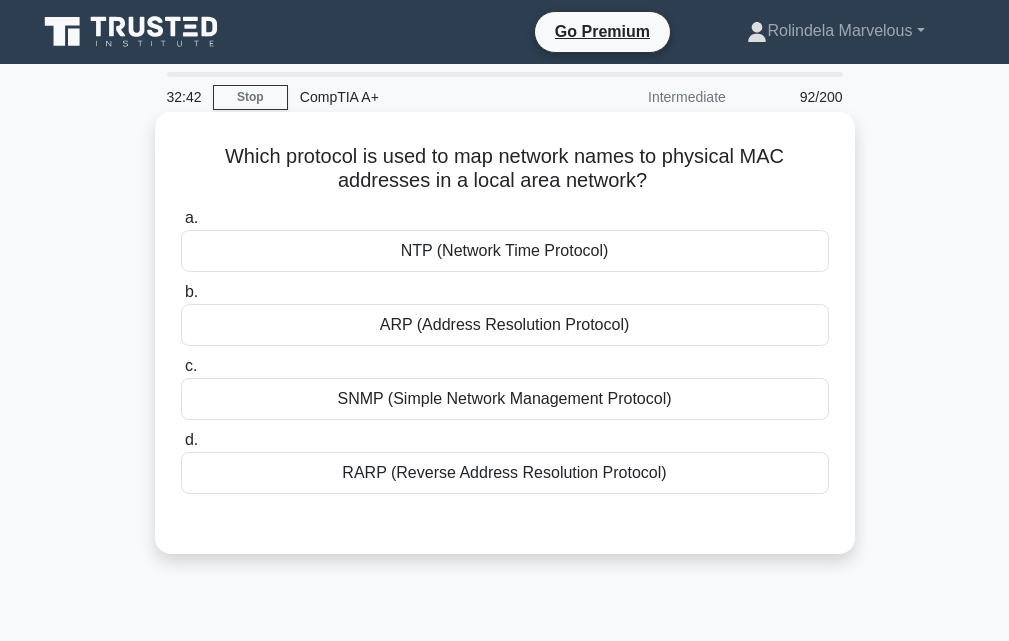 click on "RARP (Reverse Address Resolution Protocol)" at bounding box center [505, 473] 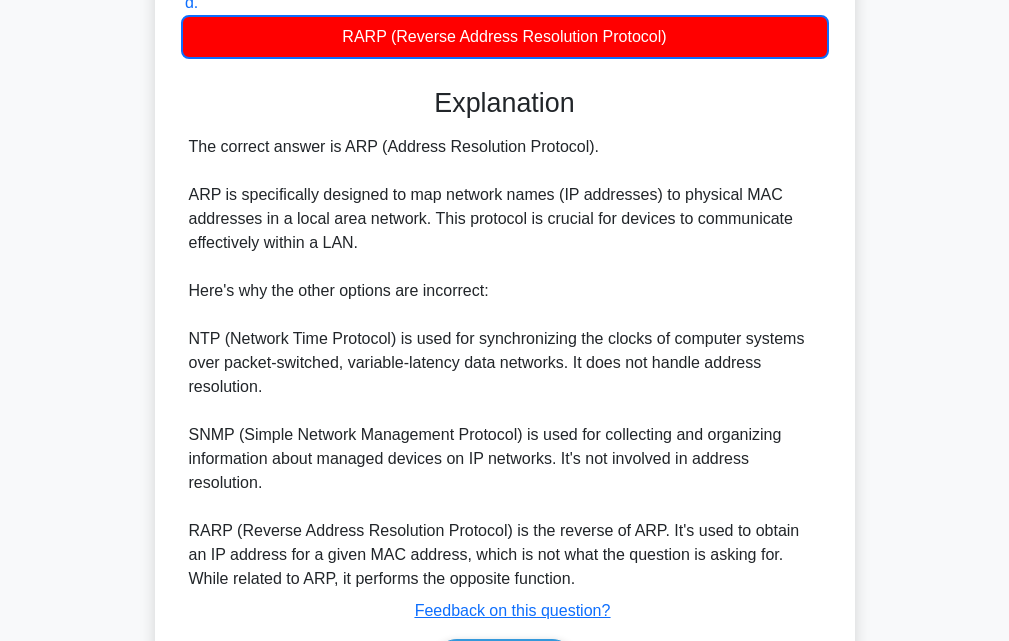 scroll, scrollTop: 570, scrollLeft: 0, axis: vertical 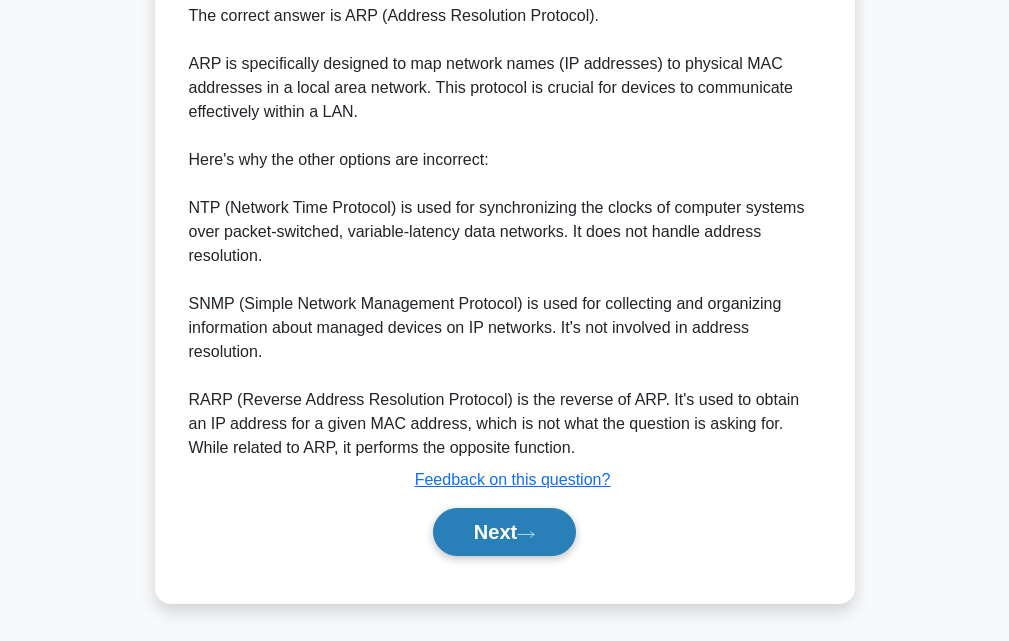 click on "Next" at bounding box center [504, 532] 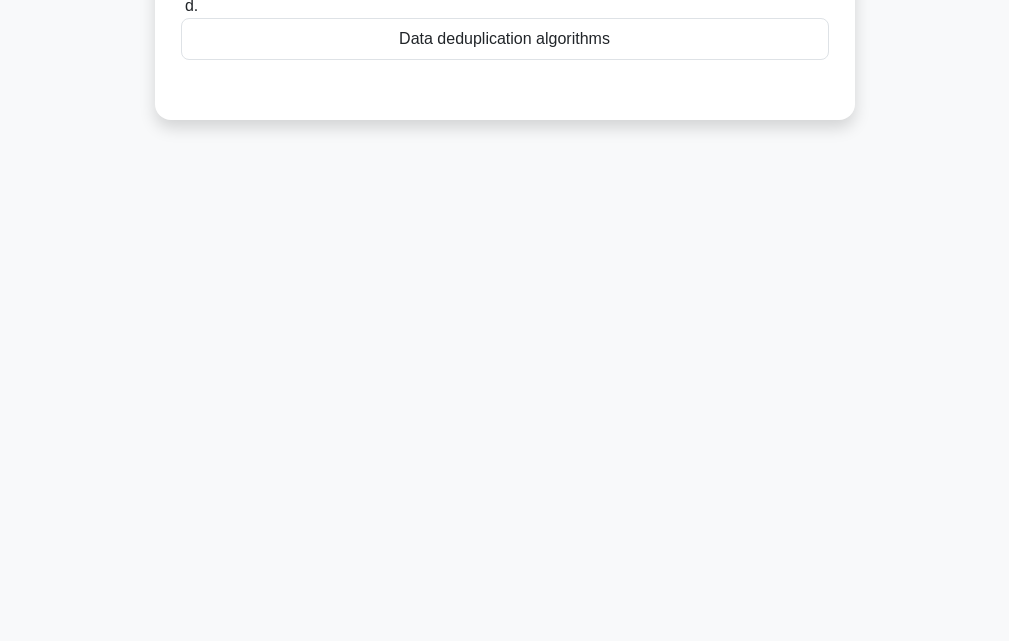 scroll, scrollTop: 439, scrollLeft: 0, axis: vertical 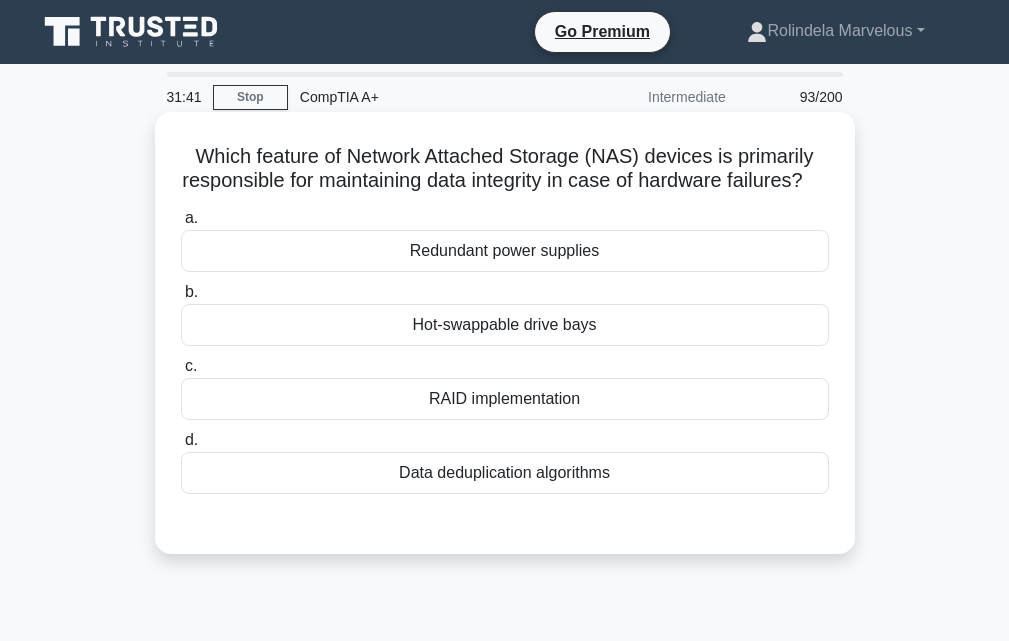 click on "Data deduplication algorithms" at bounding box center [505, 473] 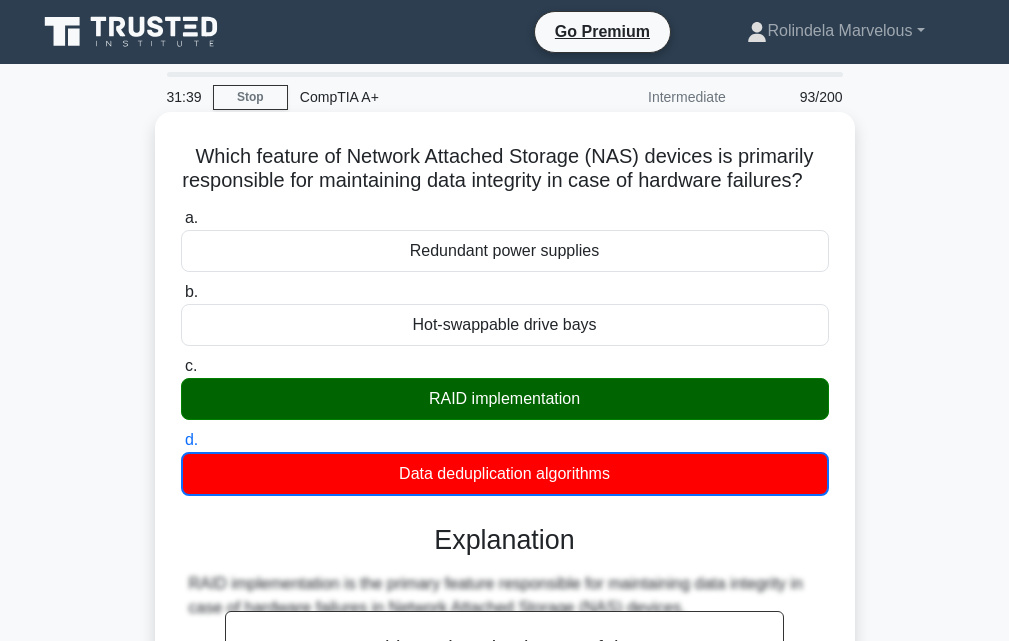 click on "RAID implementation" at bounding box center [505, 399] 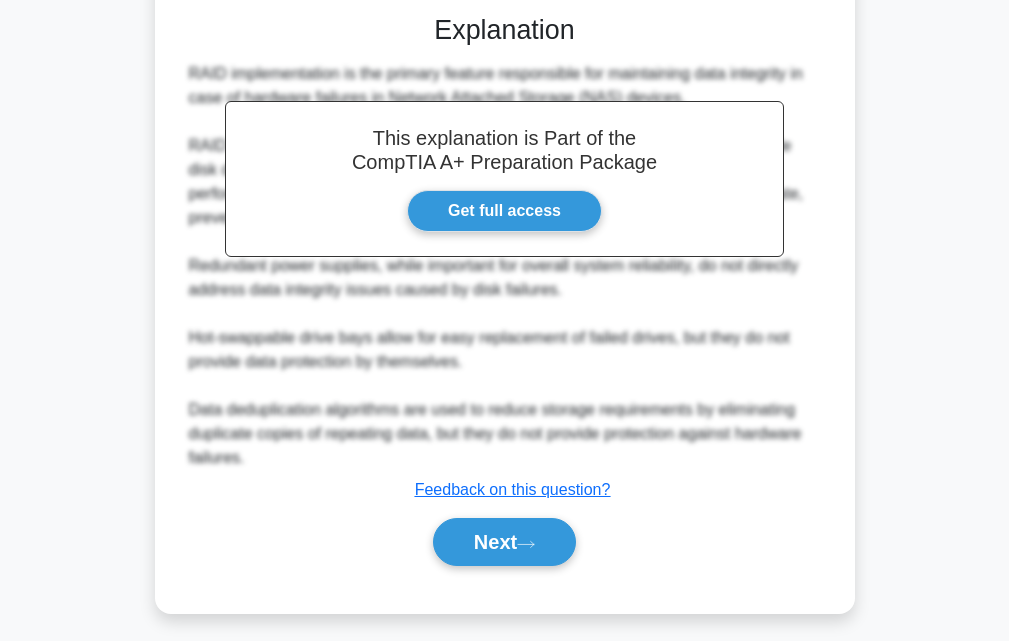 scroll, scrollTop: 544, scrollLeft: 0, axis: vertical 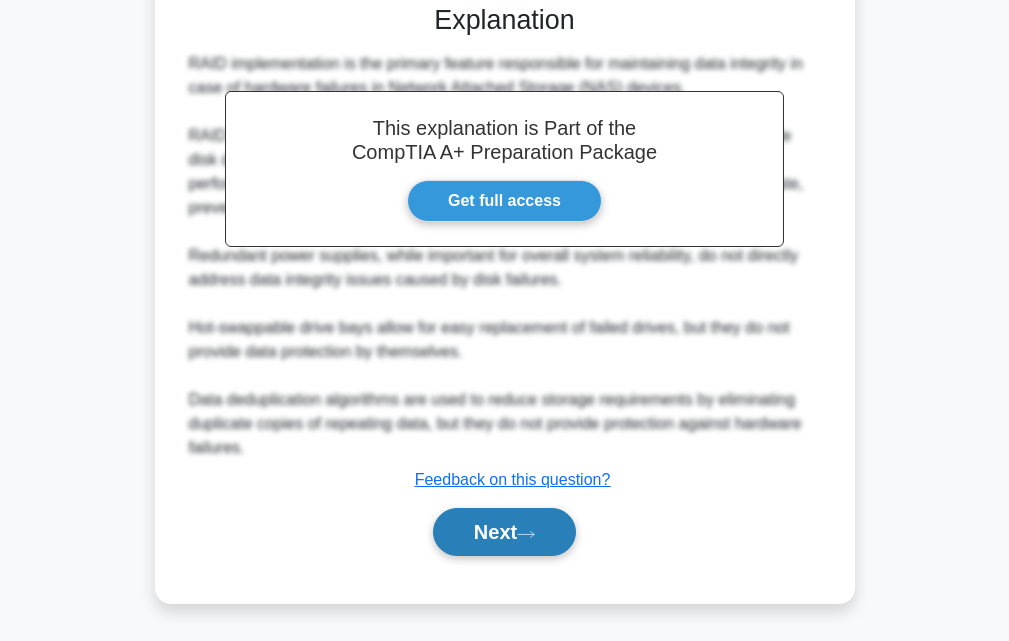 click on "Next" at bounding box center [504, 532] 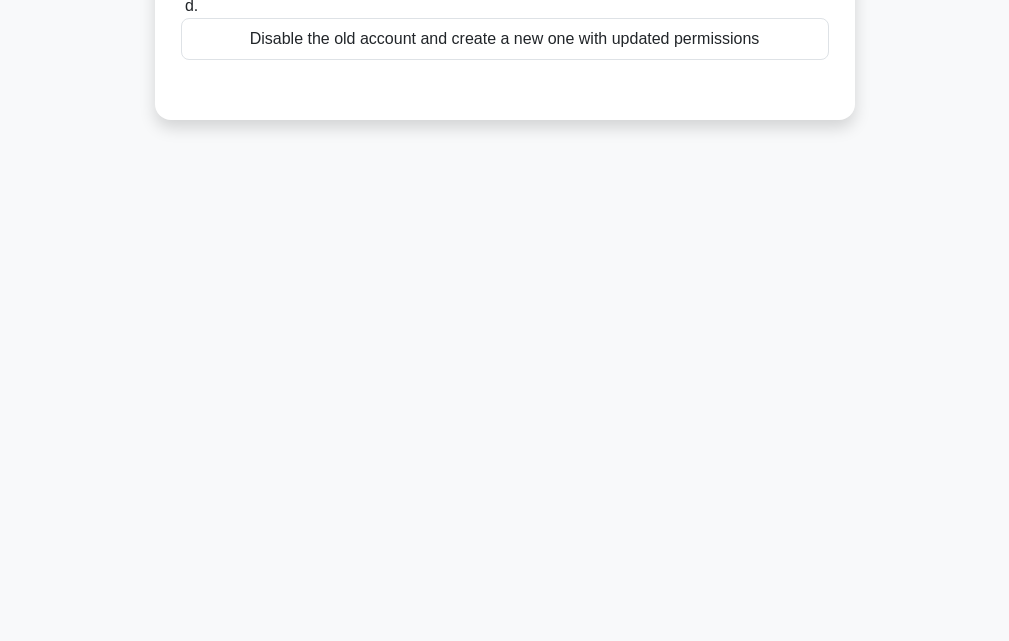 scroll, scrollTop: 0, scrollLeft: 0, axis: both 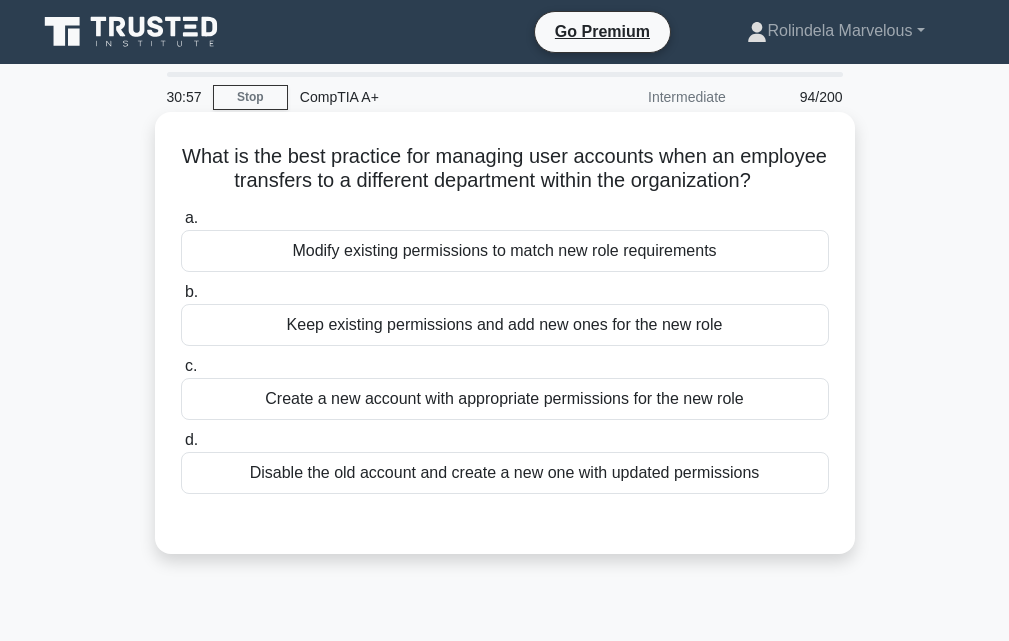 click on "Disable the old account and create a new one with updated permissions" at bounding box center (505, 473) 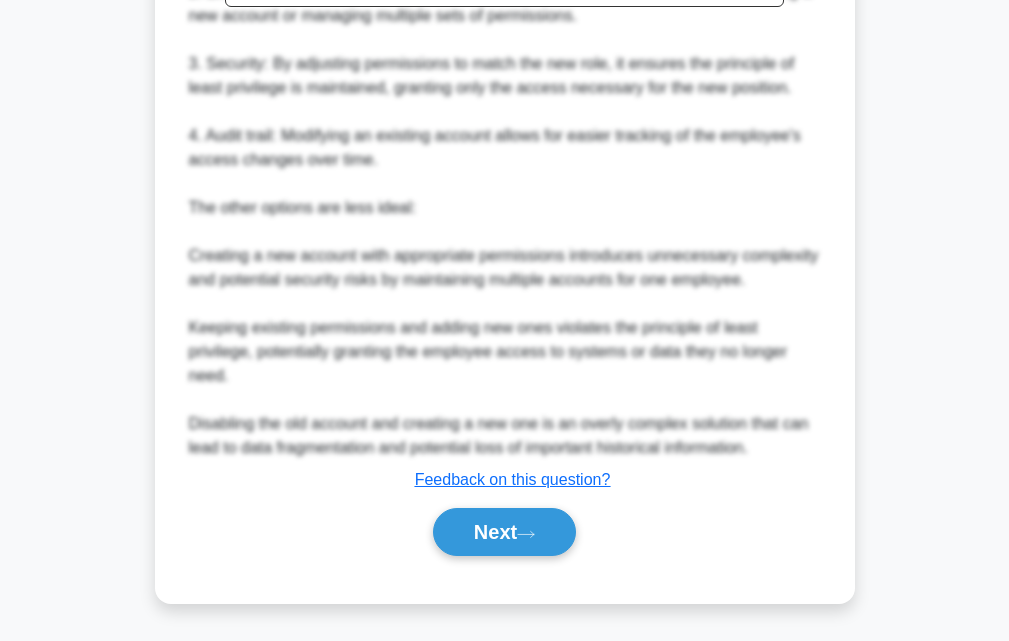 scroll, scrollTop: 786, scrollLeft: 0, axis: vertical 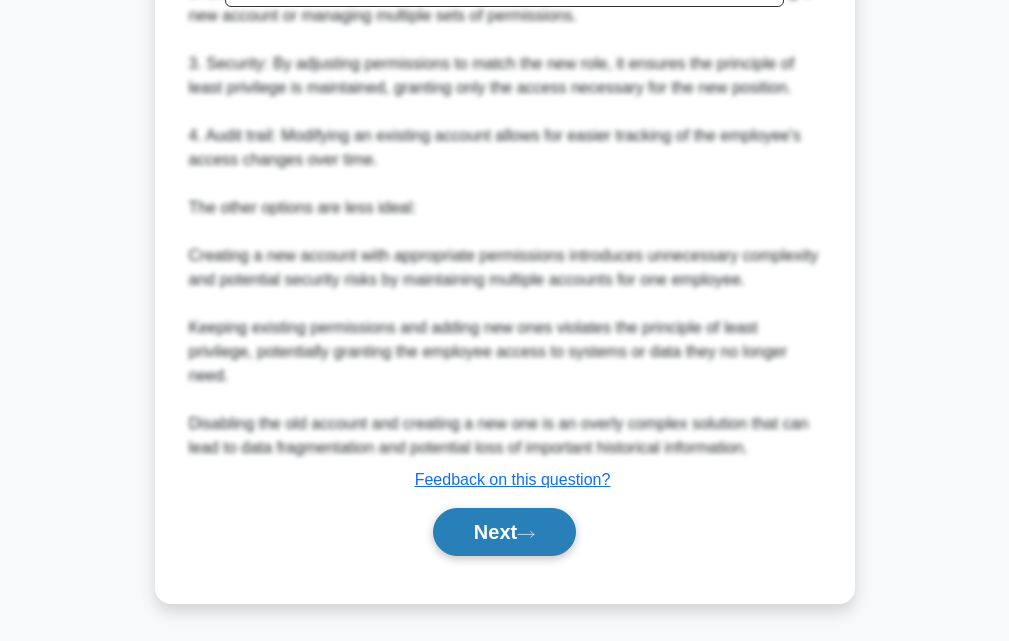 click on "Next" at bounding box center [504, 532] 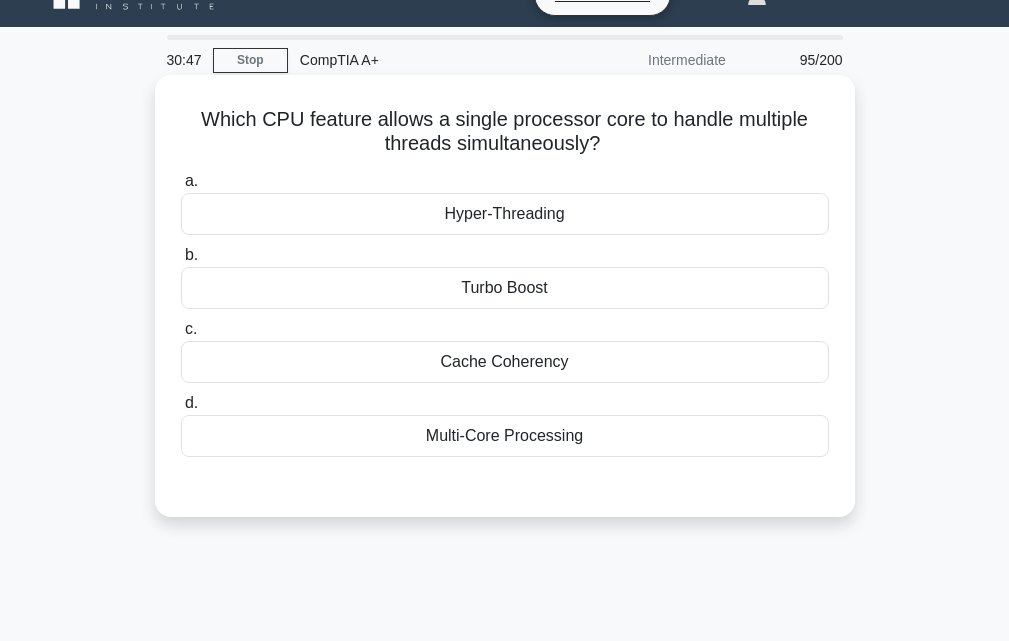 scroll, scrollTop: 0, scrollLeft: 0, axis: both 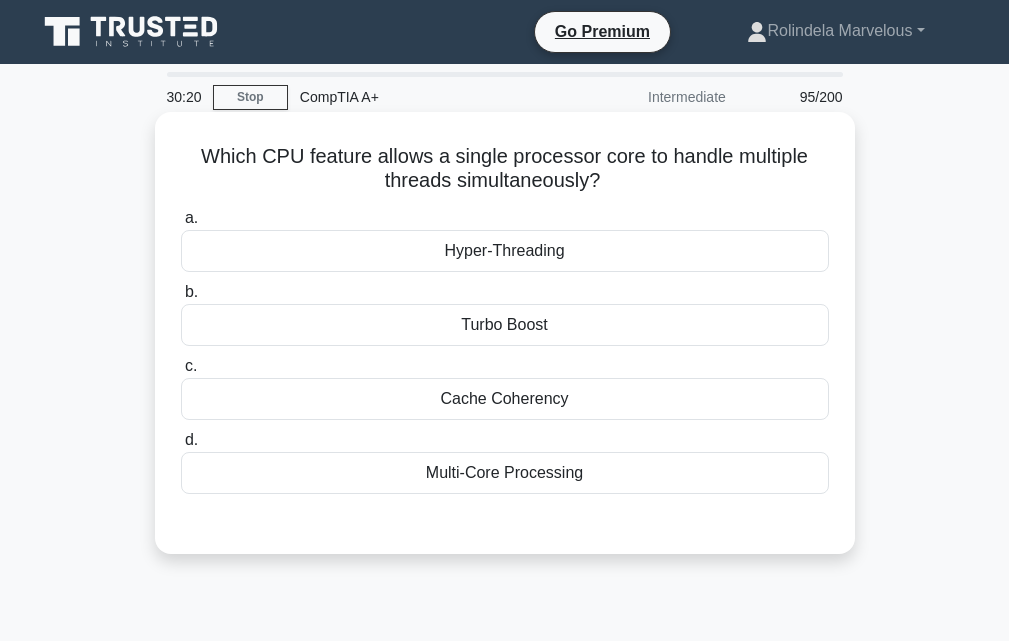 click on "Hyper-Threading" at bounding box center (505, 251) 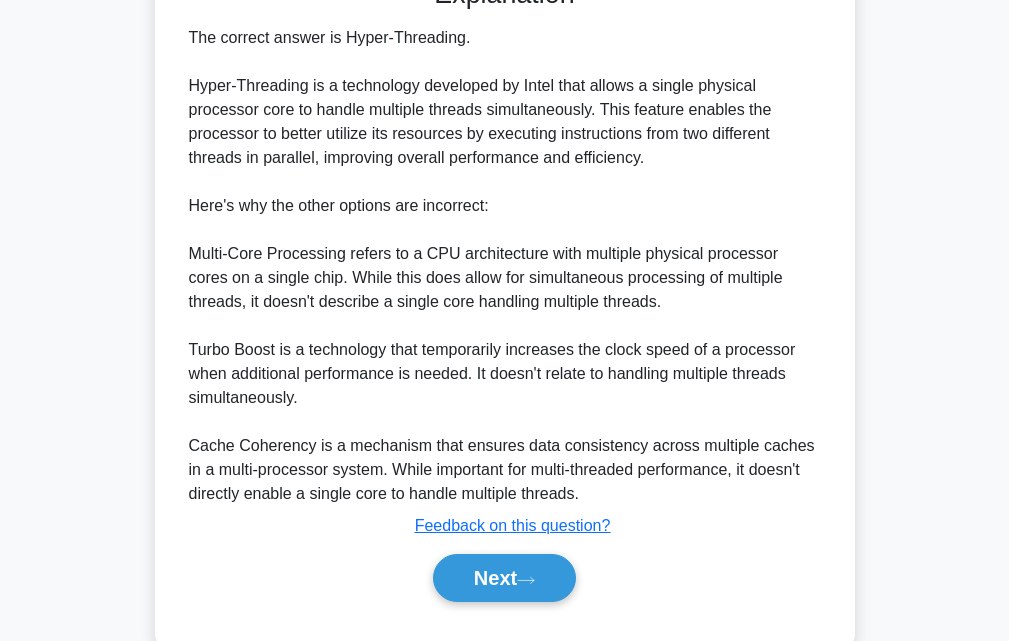 scroll, scrollTop: 592, scrollLeft: 0, axis: vertical 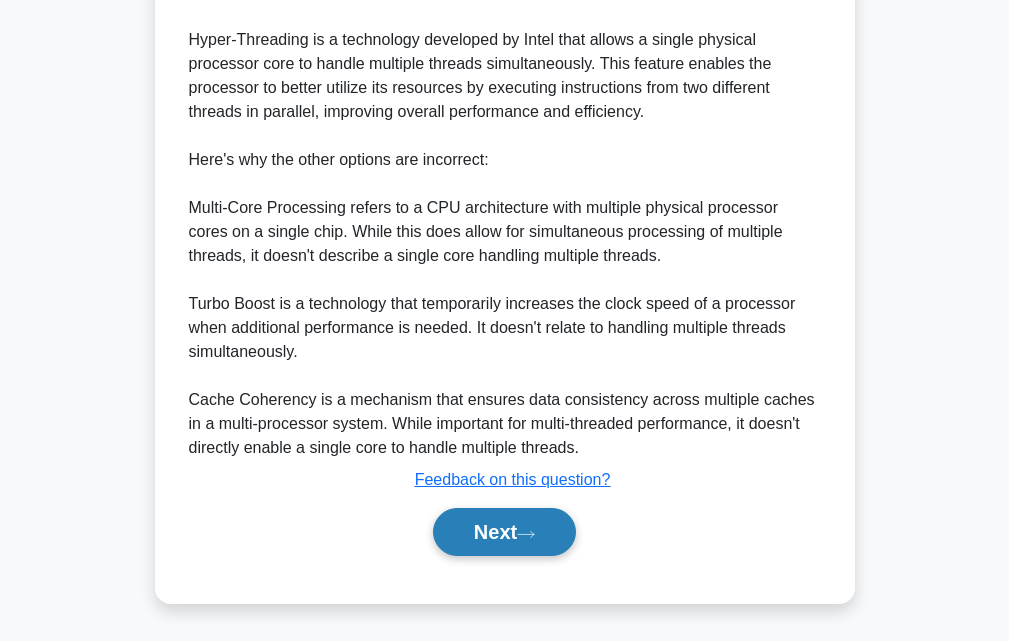 click on "Next" at bounding box center [504, 532] 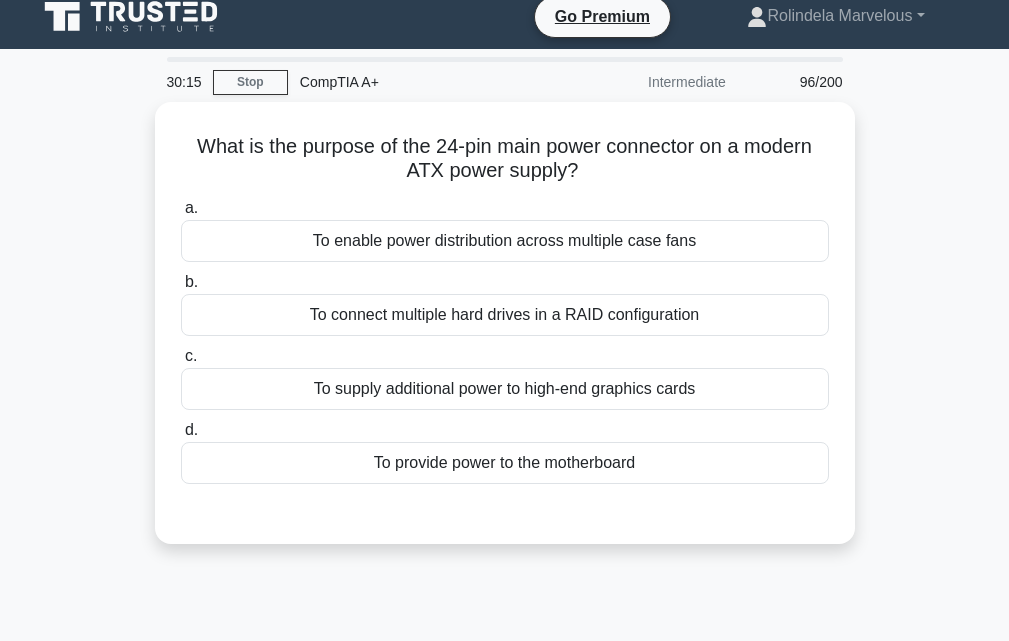 scroll, scrollTop: 0, scrollLeft: 0, axis: both 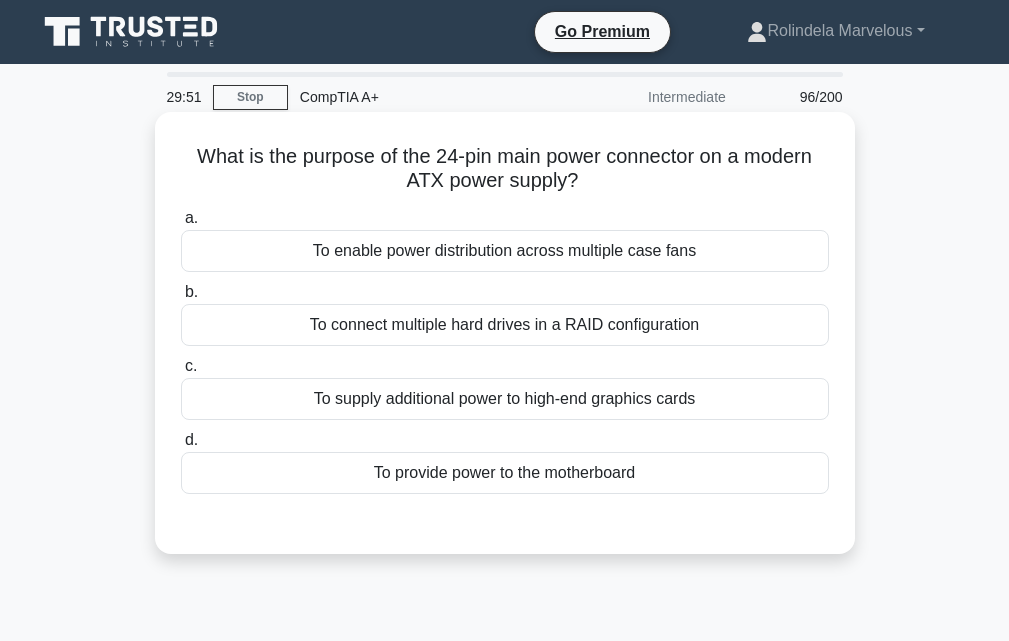 click on "To supply additional power to high-end graphics cards" at bounding box center (505, 399) 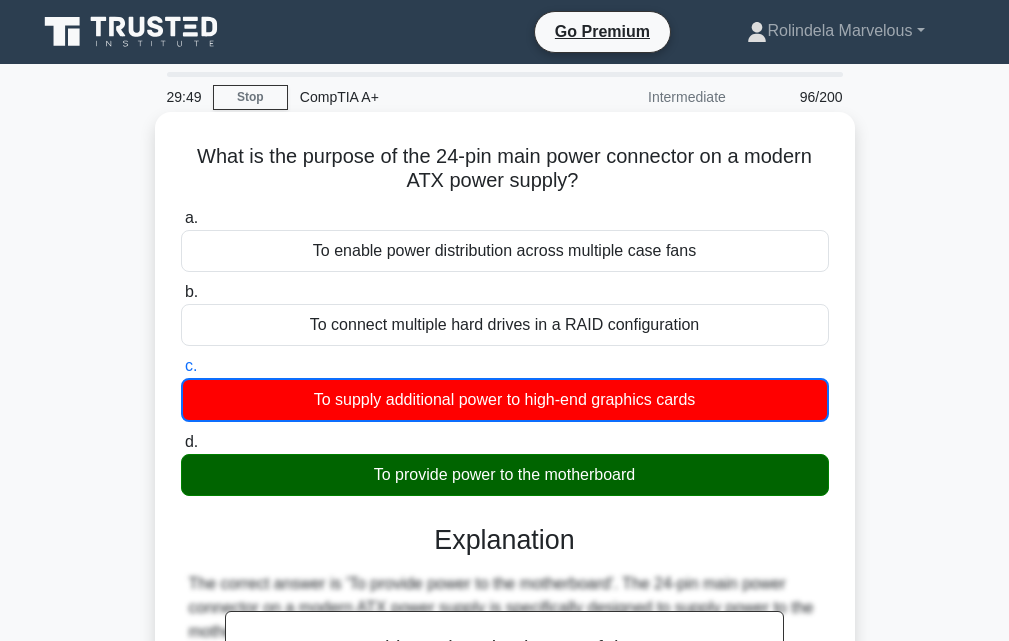 click on "This explanation is Part of the  CompTIA A+ Preparation Package
Get full access
Explanation
The correct answer is 'To provide power to the motherboard'. The 24-pin main power connector on a modern ATX power supply is specifically designed to supply power to the motherboard, which is the central component of a computer system. This connector delivers various voltages required by the motherboard and its components, including +3.3V, +5V, +12V, and ground connections. These voltages are essential for powering the CPU, memory, chipset, and other onboard components. The other answers are incorrect:" at bounding box center (505, 816) 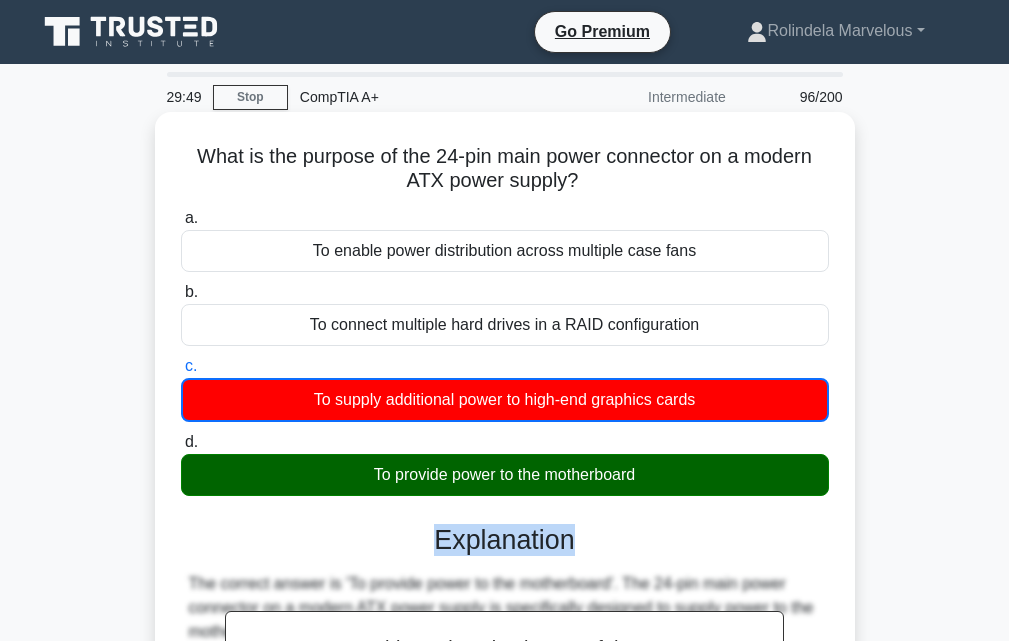 click on "This explanation is Part of the  CompTIA A+ Preparation Package
Get full access
Explanation
The correct answer is 'To provide power to the motherboard'. The 24-pin main power connector on a modern ATX power supply is specifically designed to supply power to the motherboard, which is the central component of a computer system. This connector delivers various voltages required by the motherboard and its components, including +3.3V, +5V, +12V, and ground connections. These voltages are essential for powering the CPU, memory, chipset, and other onboard components. The other answers are incorrect:" at bounding box center [505, 816] 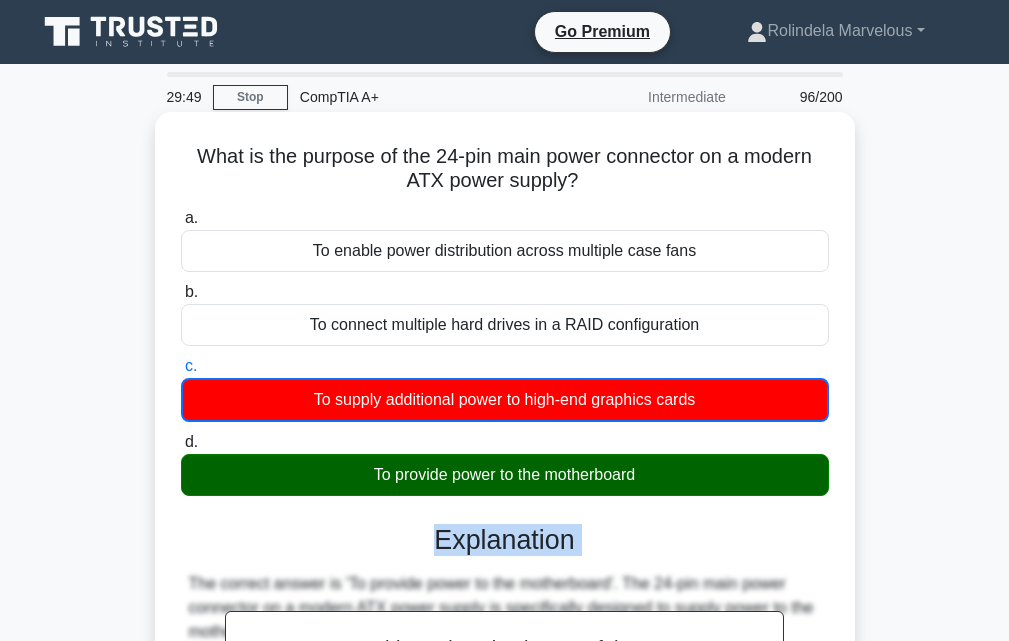 click on "This explanation is Part of the  CompTIA A+ Preparation Package
Get full access
Explanation
The correct answer is 'To provide power to the motherboard'. The 24-pin main power connector on a modern ATX power supply is specifically designed to supply power to the motherboard, which is the central component of a computer system. This connector delivers various voltages required by the motherboard and its components, including +3.3V, +5V, +12V, and ground connections. These voltages are essential for powering the CPU, memory, chipset, and other onboard components. The other answers are incorrect:" at bounding box center (505, 816) 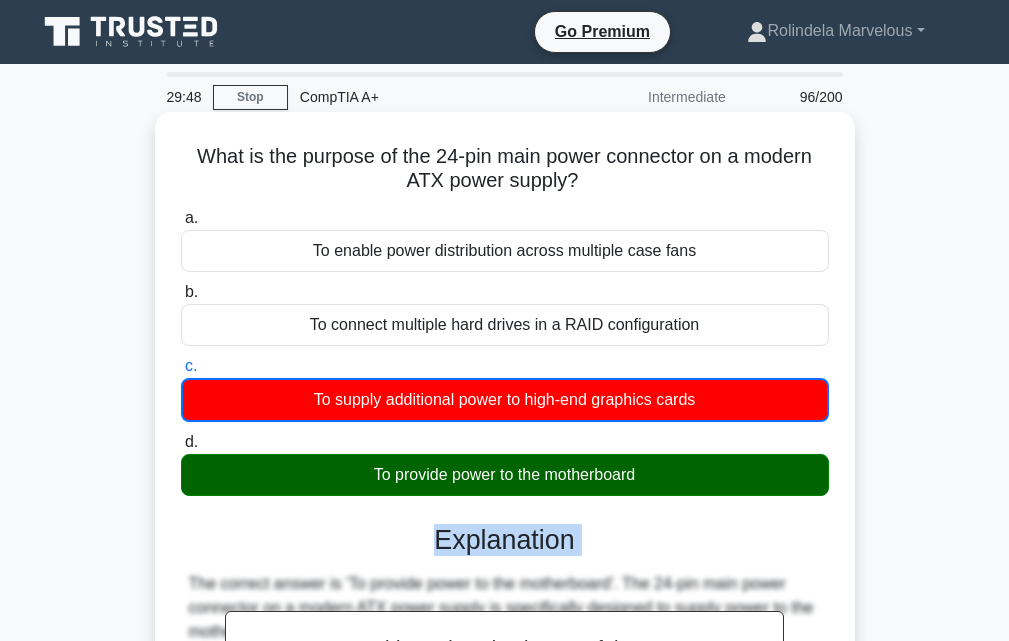 click on "This explanation is Part of the  CompTIA A+ Preparation Package
Get full access
Explanation
The correct answer is 'To provide power to the motherboard'. The 24-pin main power connector on a modern ATX power supply is specifically designed to supply power to the motherboard, which is the central component of a computer system. This connector delivers various voltages required by the motherboard and its components, including +3.3V, +5V, +12V, and ground connections. These voltages are essential for powering the CPU, memory, chipset, and other onboard components. The other answers are incorrect:" at bounding box center (505, 816) 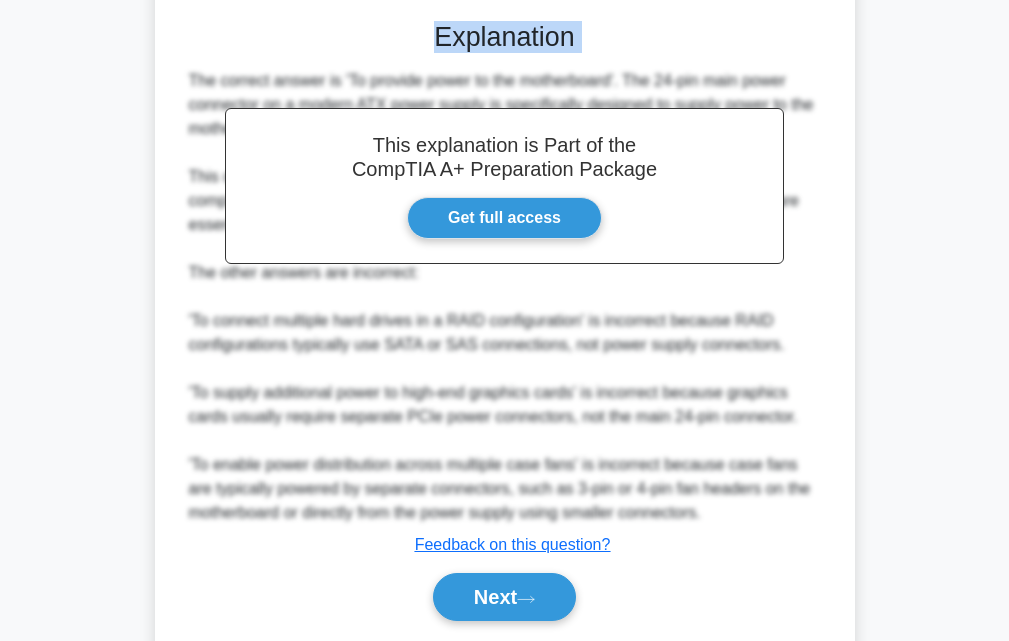 scroll, scrollTop: 570, scrollLeft: 0, axis: vertical 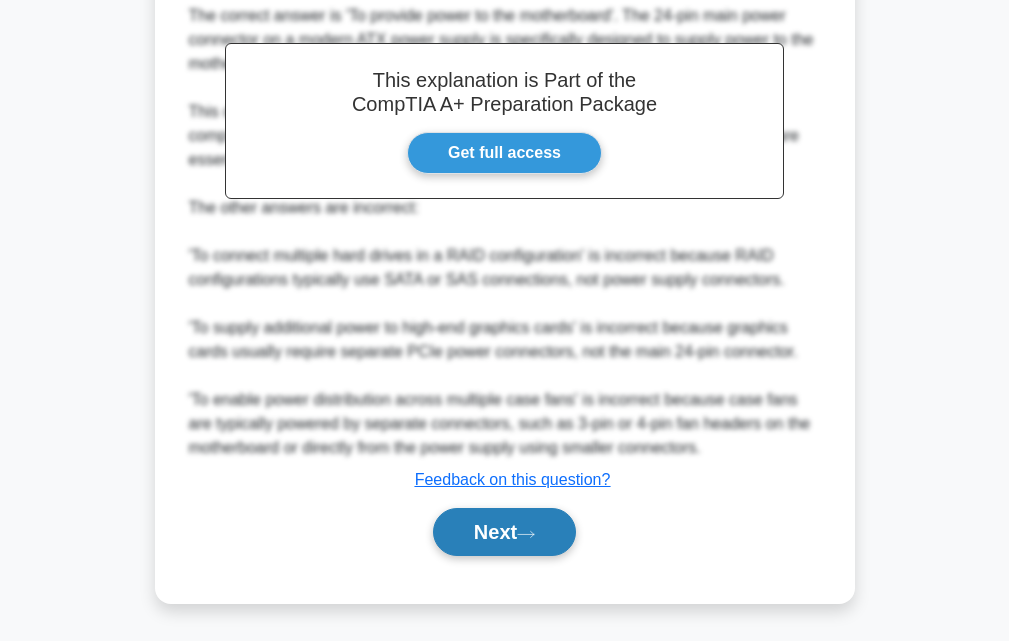 click on "Next" at bounding box center [504, 532] 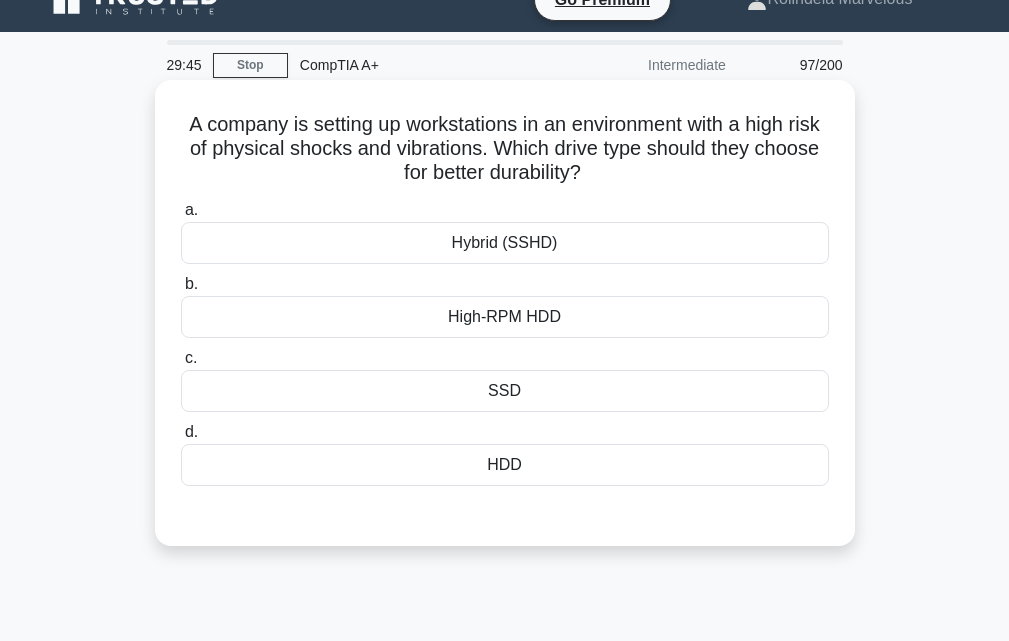 scroll, scrollTop: 0, scrollLeft: 0, axis: both 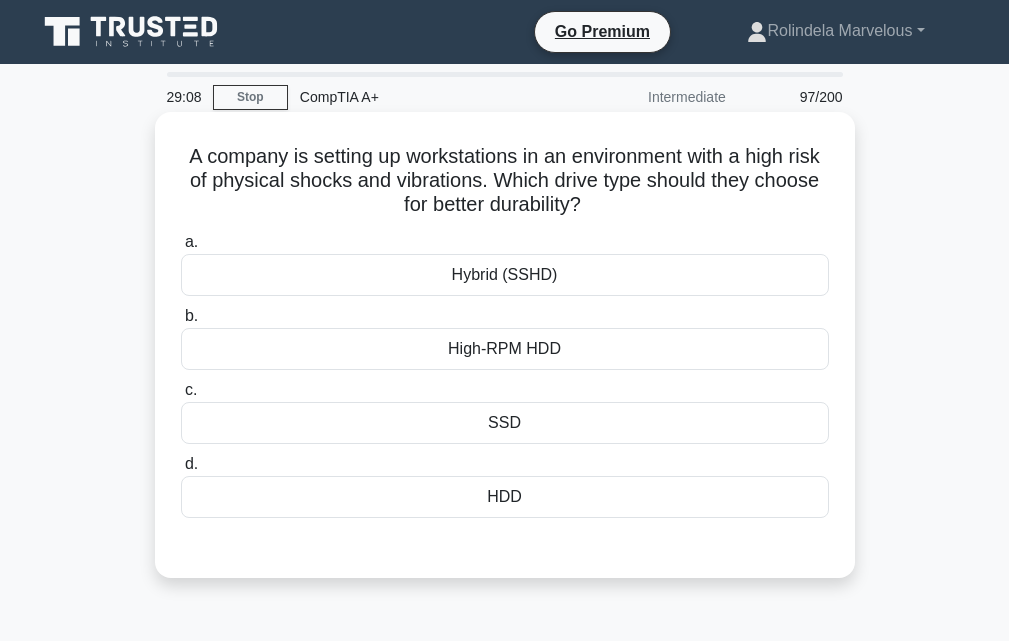 click on "SSD" at bounding box center (505, 423) 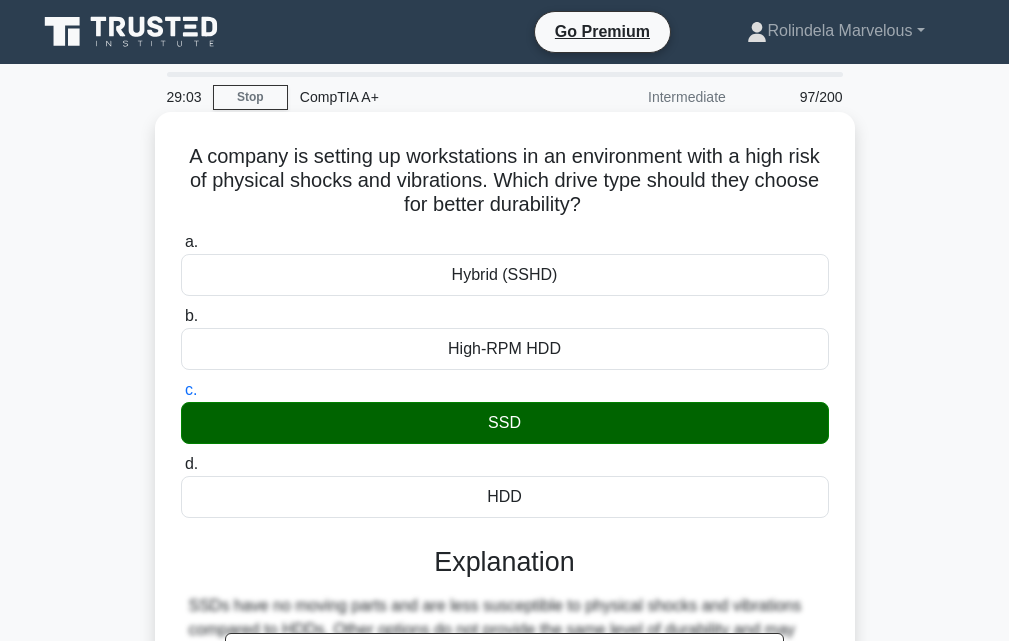 scroll, scrollTop: 400, scrollLeft: 0, axis: vertical 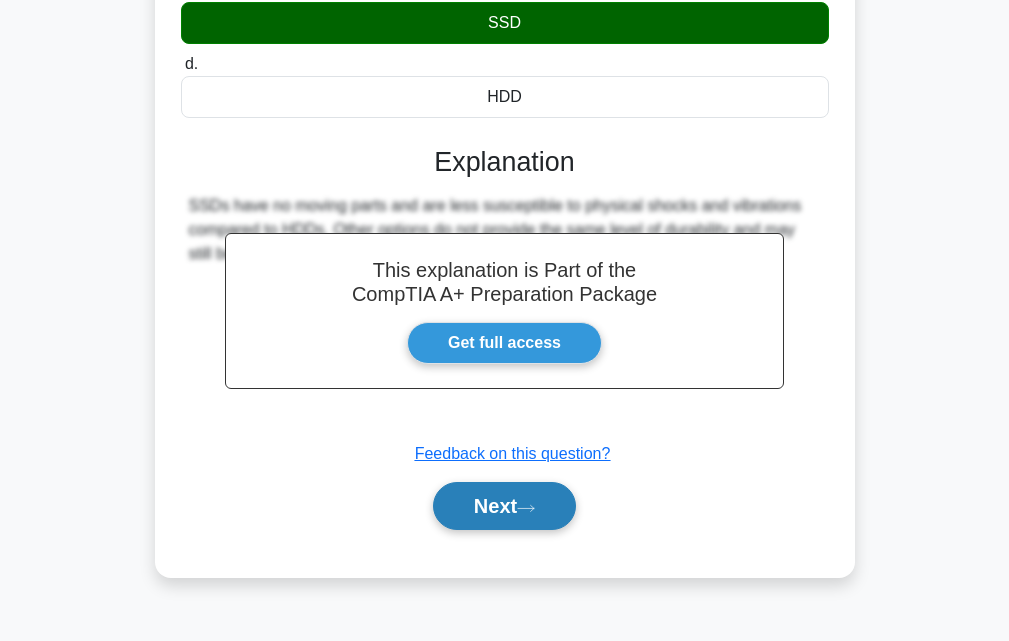 click on "Next" at bounding box center (504, 506) 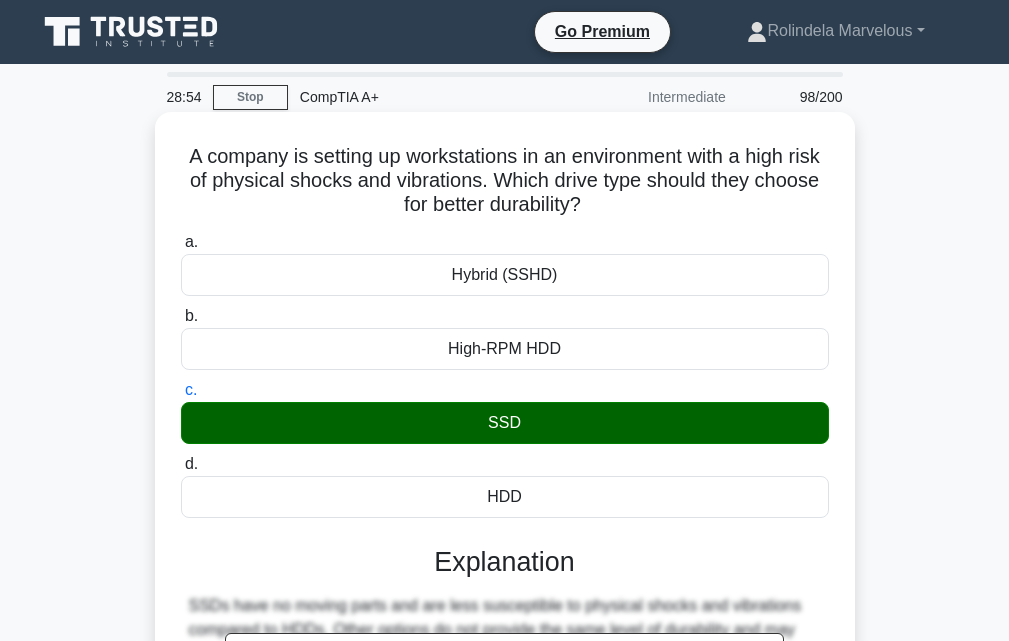 click on "SSD" at bounding box center (505, 423) 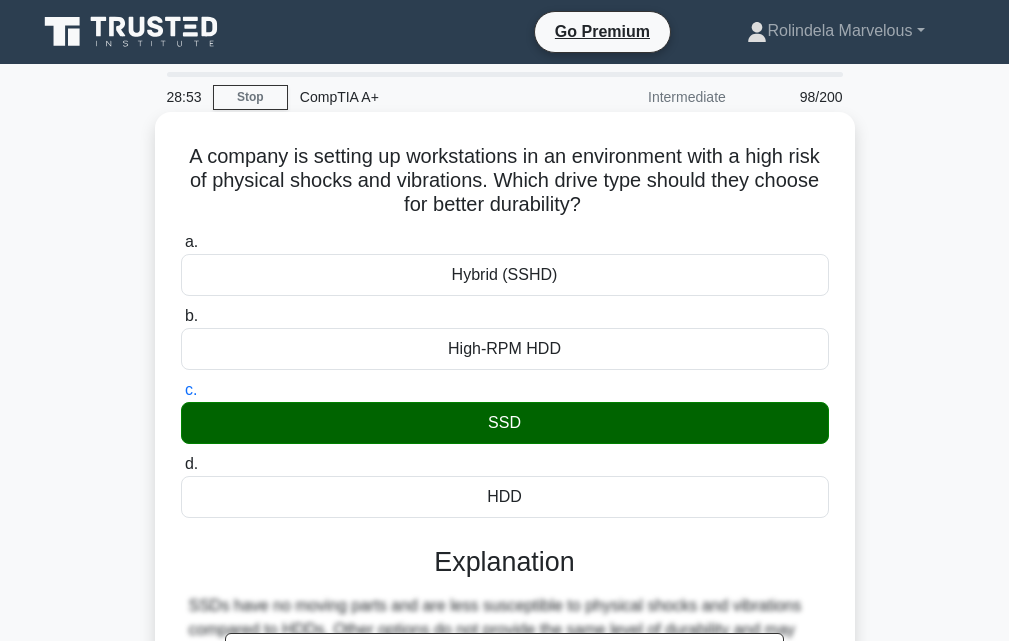 click on "HDD" at bounding box center [505, 497] 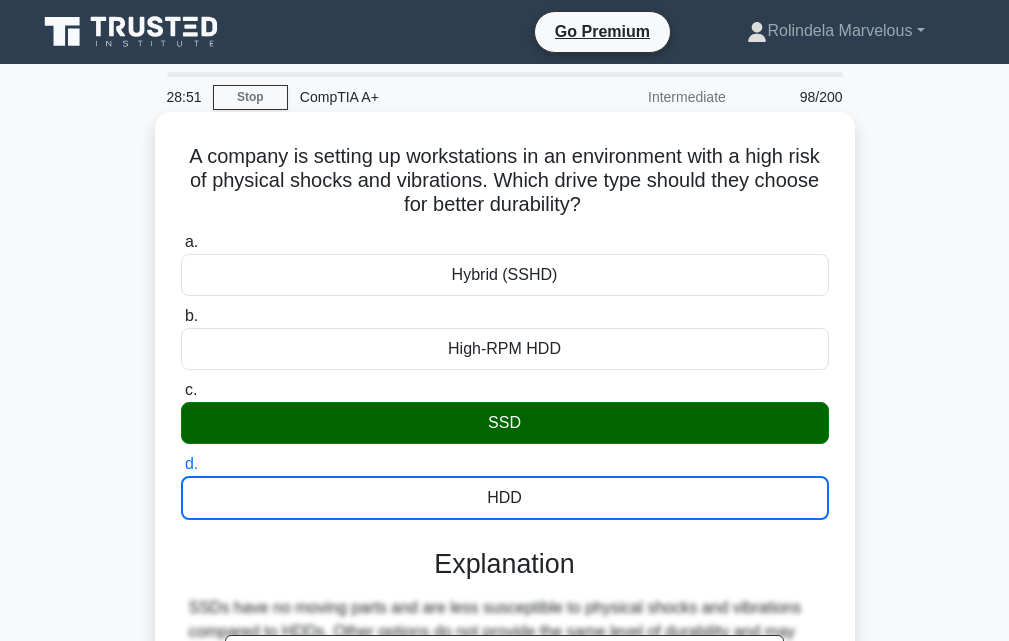 click on "SSD" at bounding box center [505, 423] 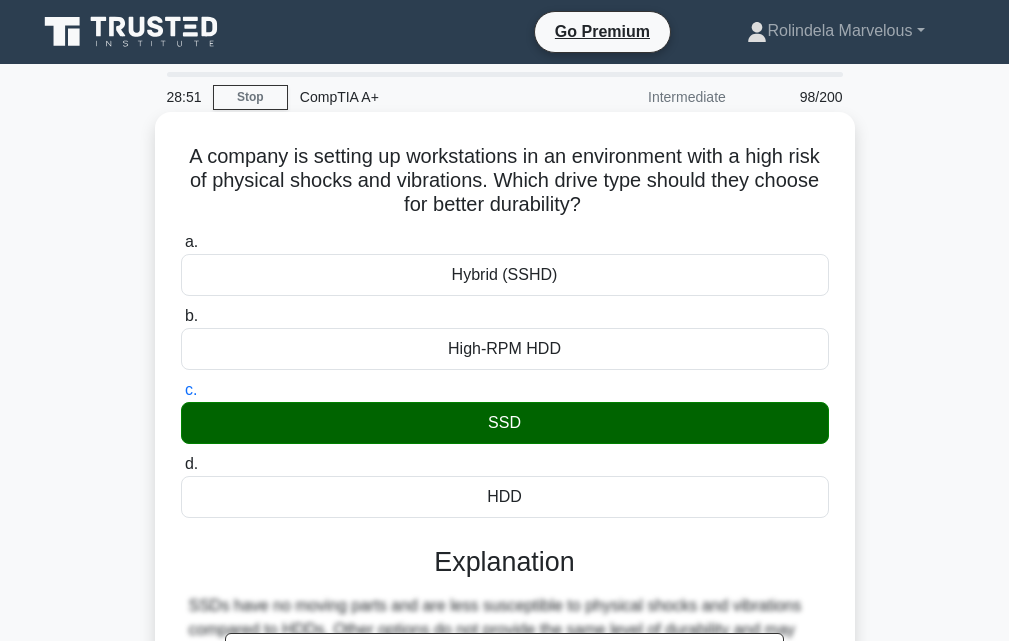 click on "HDD" at bounding box center (505, 497) 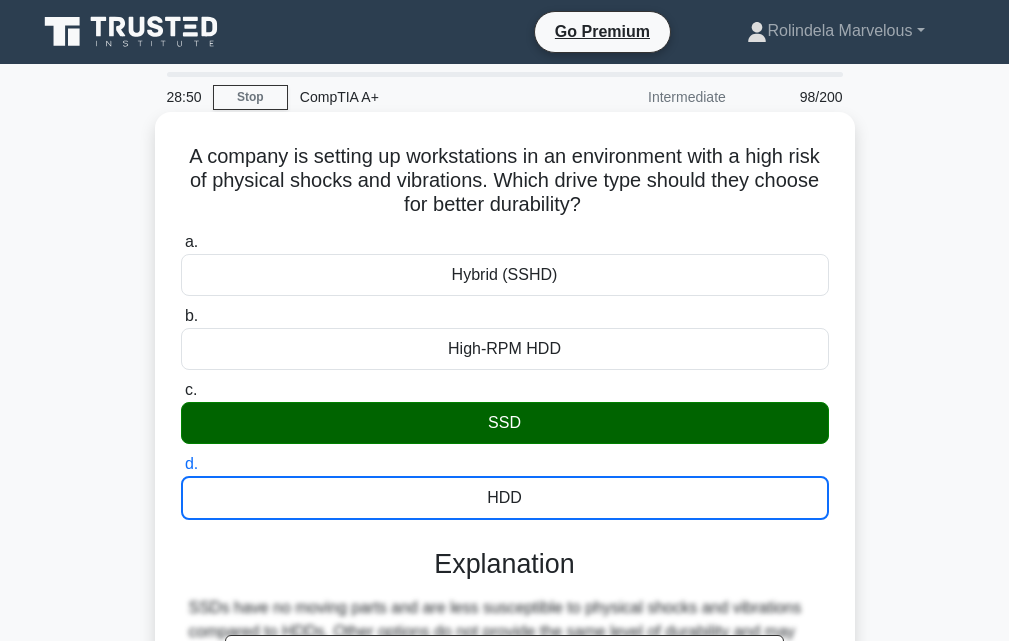 click on "High-RPM HDD" at bounding box center (505, 349) 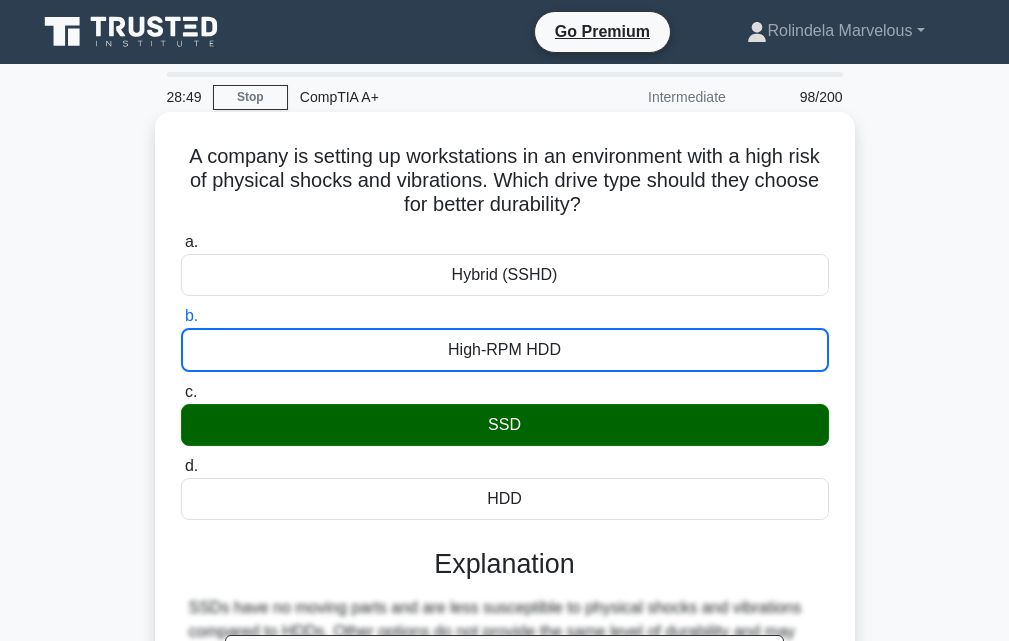 click on "Hybrid (SSHD)" at bounding box center (505, 275) 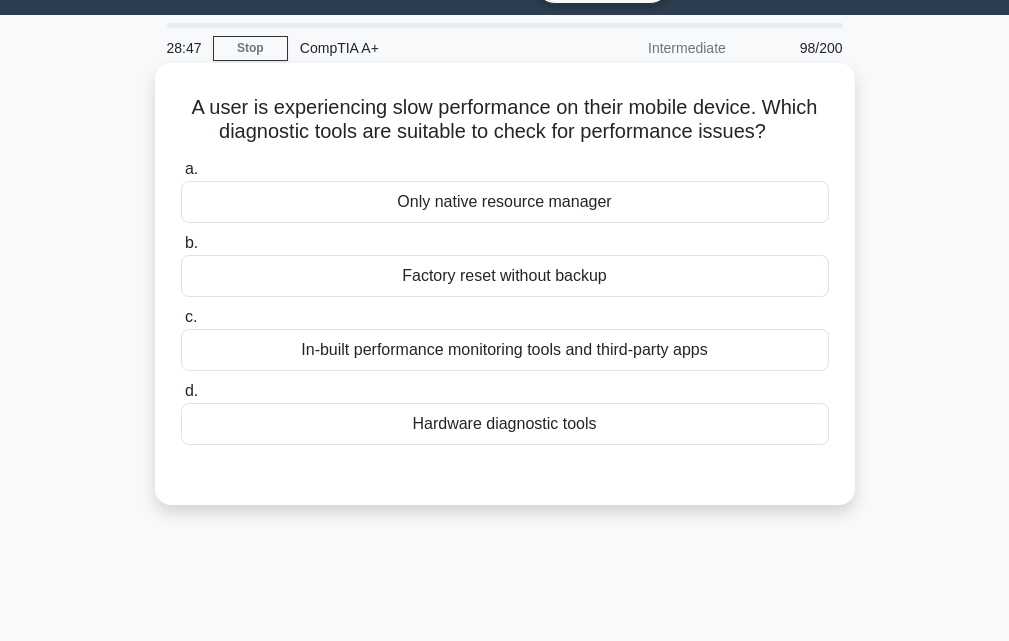 scroll, scrollTop: 0, scrollLeft: 0, axis: both 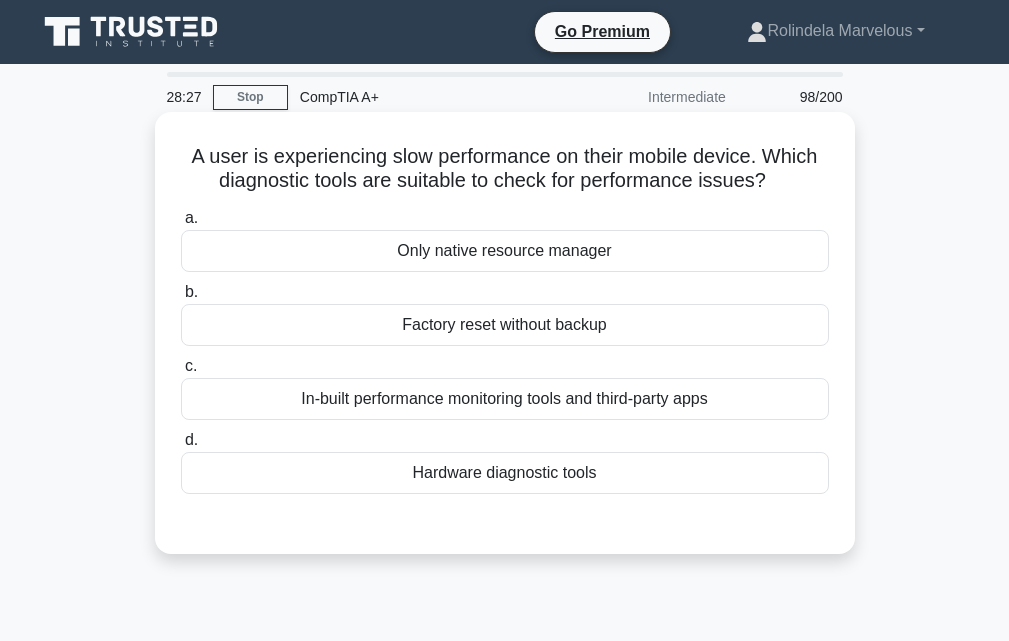 click on "In-built performance monitoring tools and third-party apps" at bounding box center [505, 399] 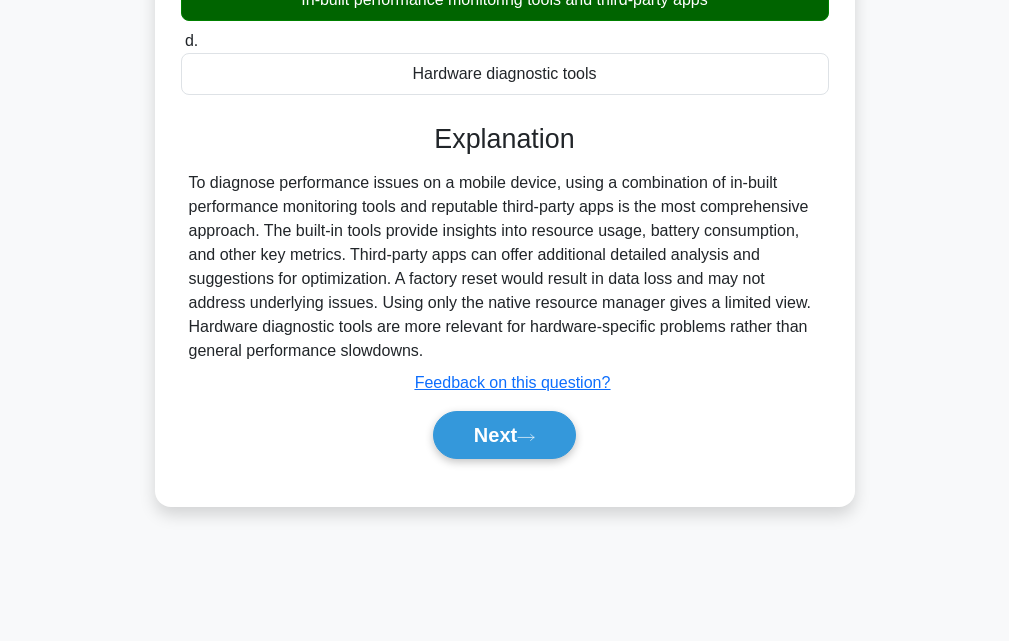scroll, scrollTop: 400, scrollLeft: 0, axis: vertical 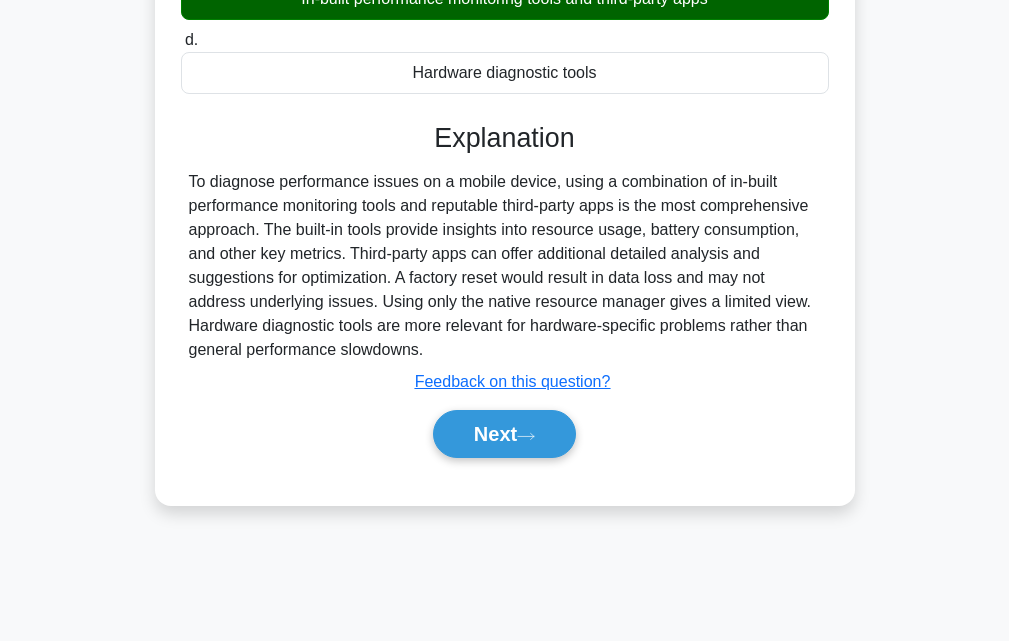 click on "Next" at bounding box center [504, 434] 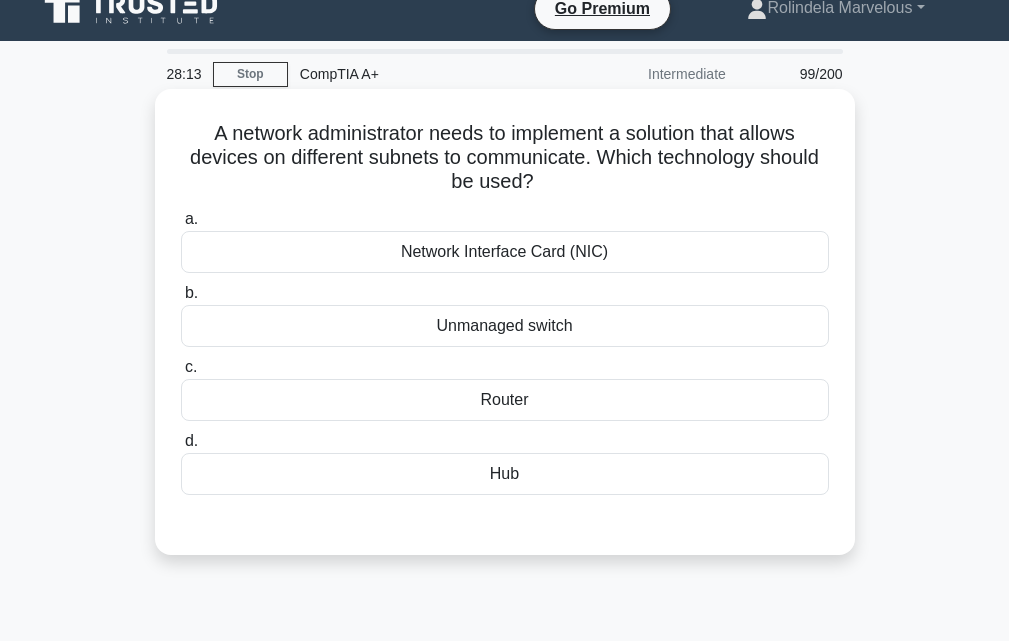 scroll, scrollTop: 0, scrollLeft: 0, axis: both 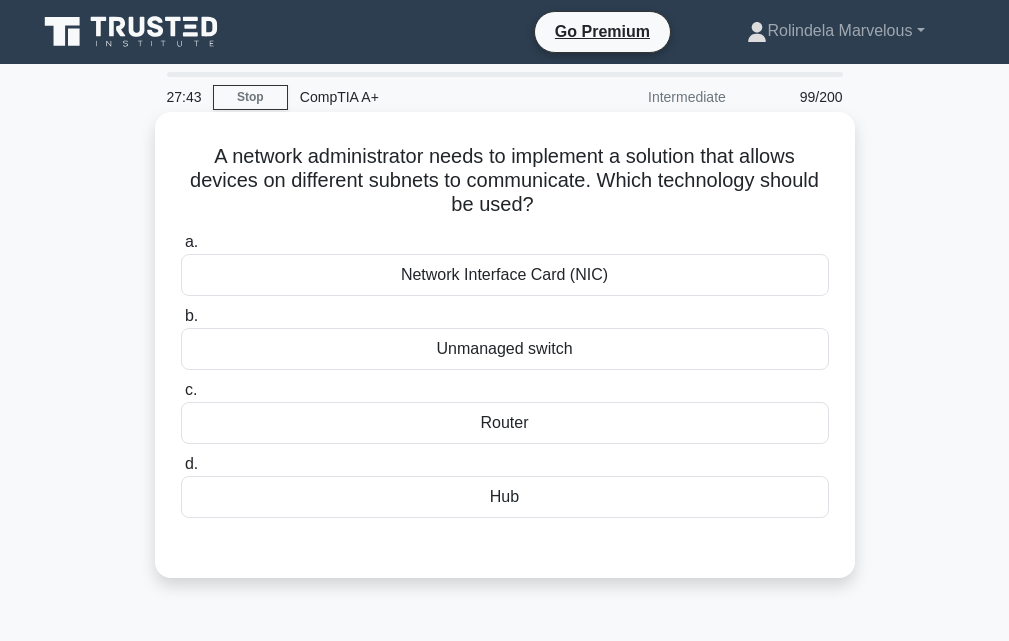 click on "Unmanaged switch" at bounding box center (505, 349) 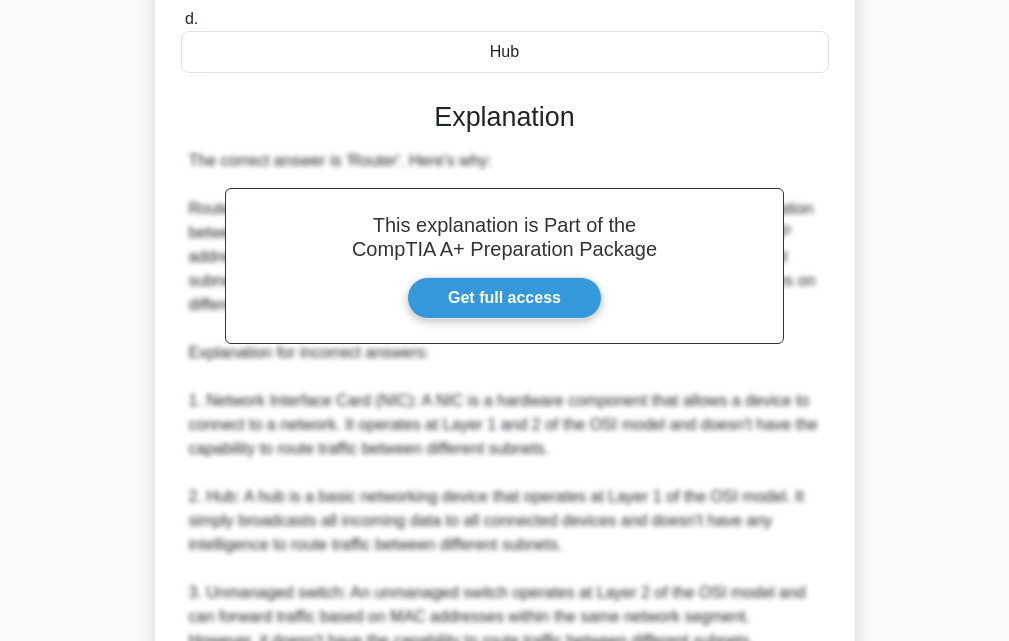 scroll, scrollTop: 714, scrollLeft: 0, axis: vertical 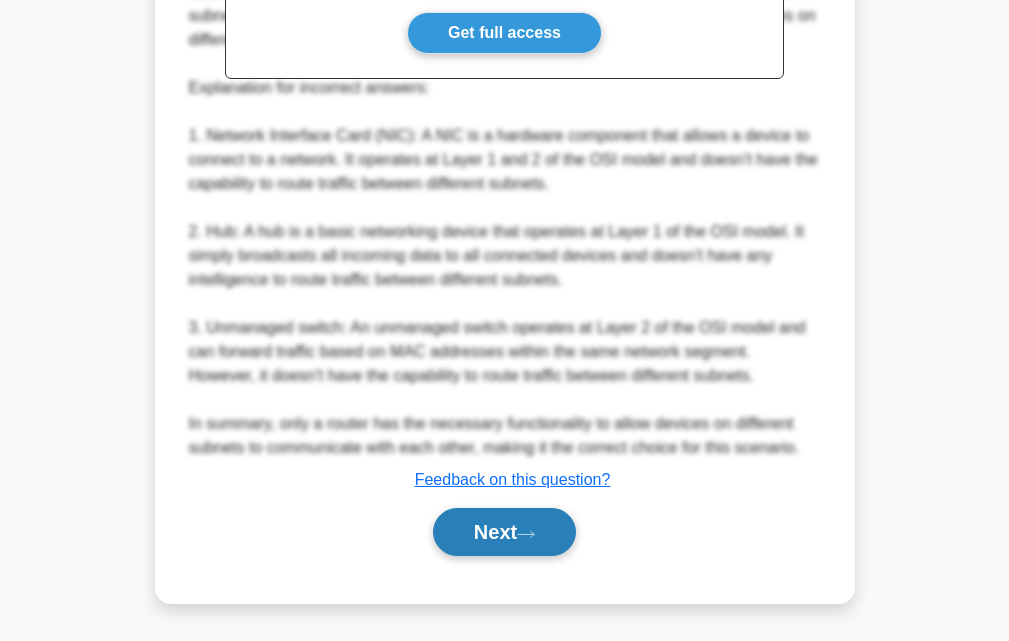 click on "Next" at bounding box center [504, 532] 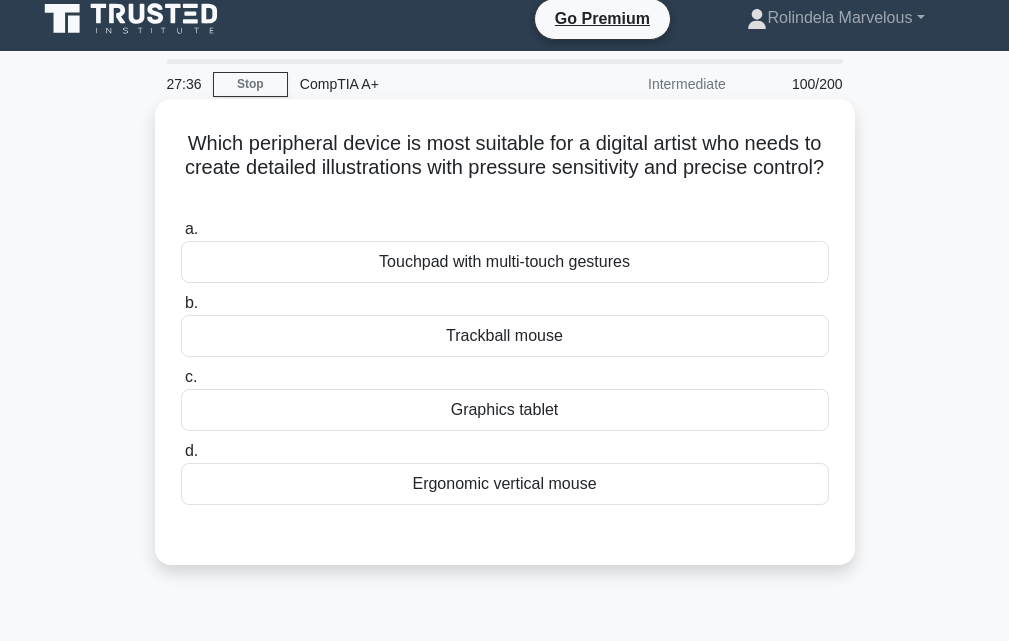 scroll, scrollTop: 0, scrollLeft: 0, axis: both 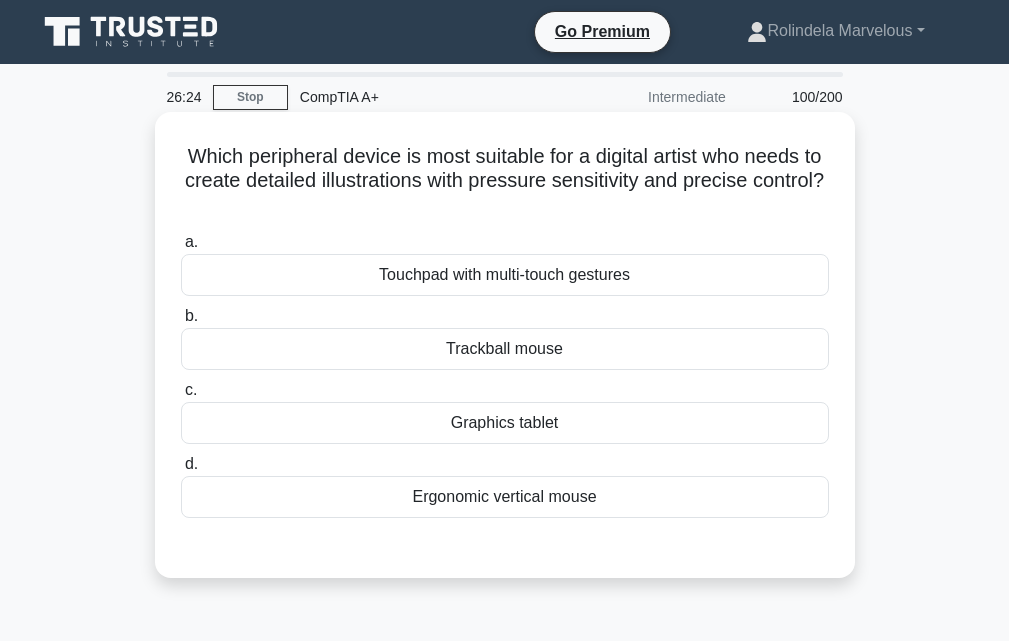 click on "Touchpad with multi-touch gestures" at bounding box center (505, 275) 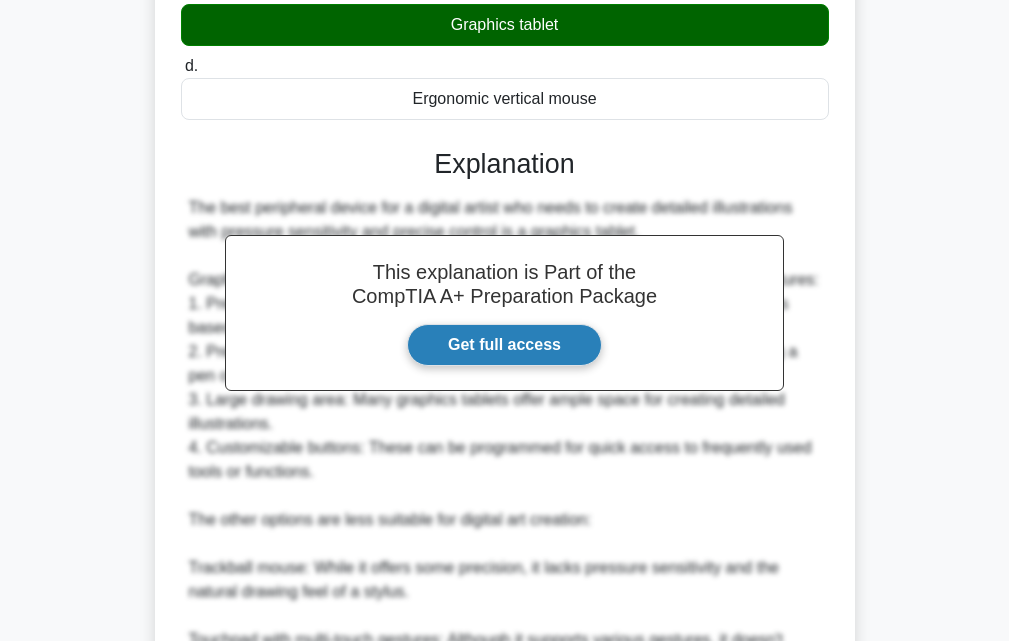 scroll, scrollTop: 690, scrollLeft: 0, axis: vertical 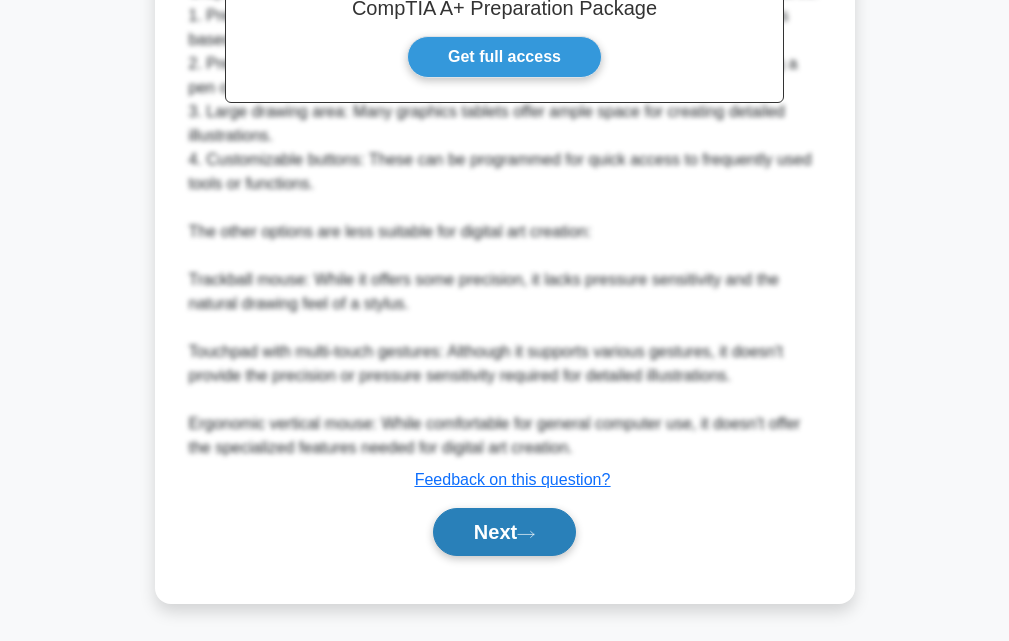 click 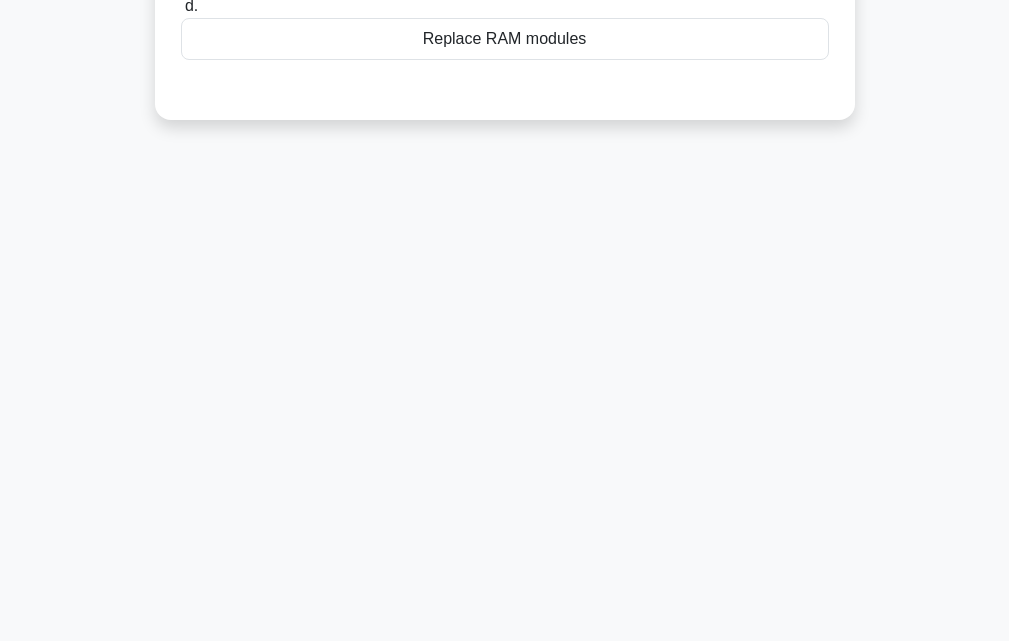 scroll, scrollTop: 0, scrollLeft: 0, axis: both 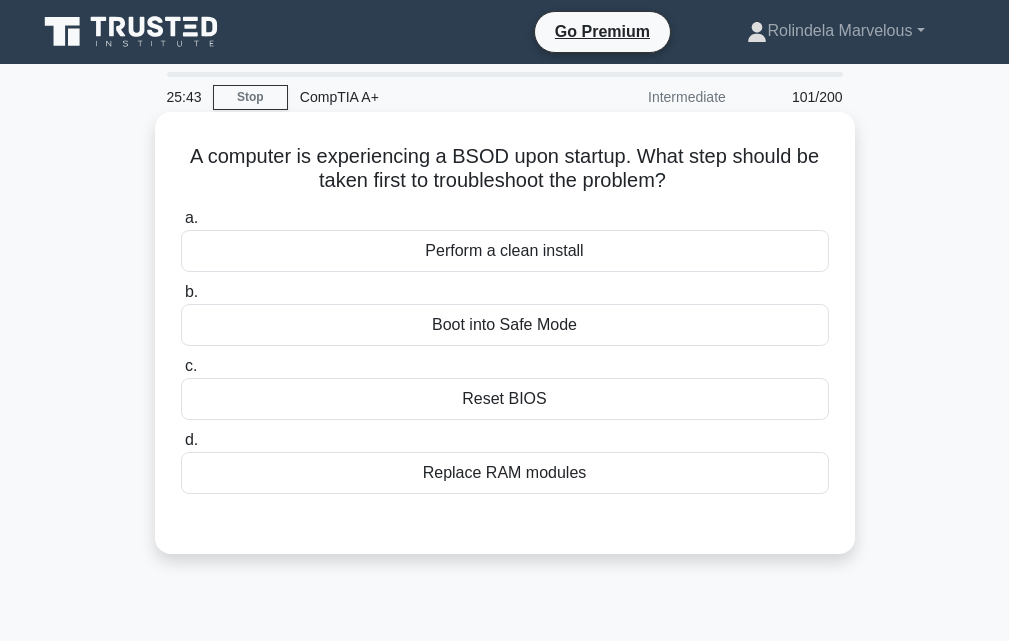 click on "Boot into Safe Mode" at bounding box center (505, 325) 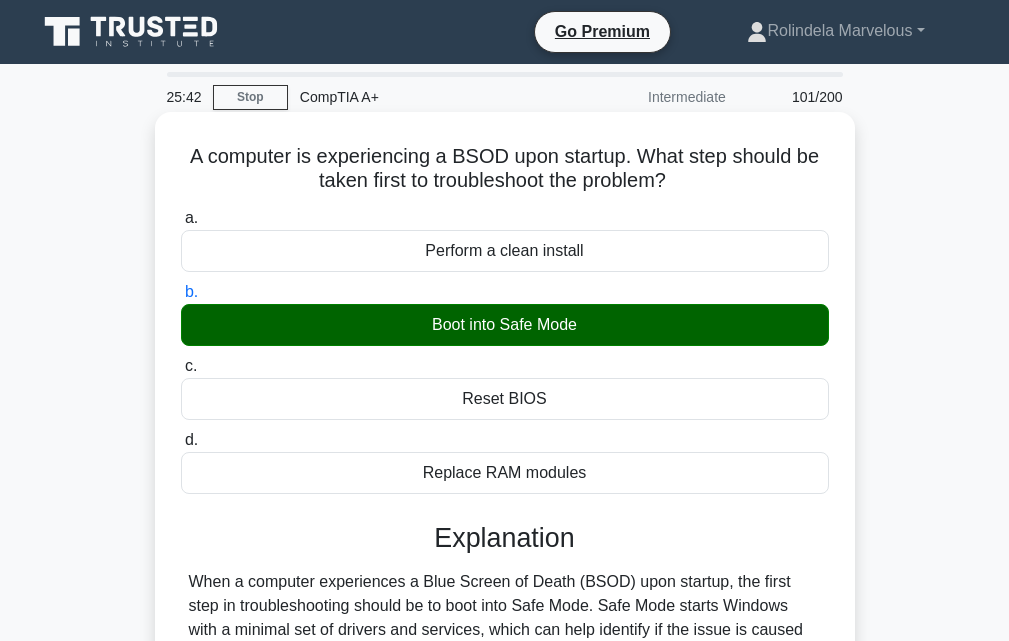 scroll, scrollTop: 439, scrollLeft: 0, axis: vertical 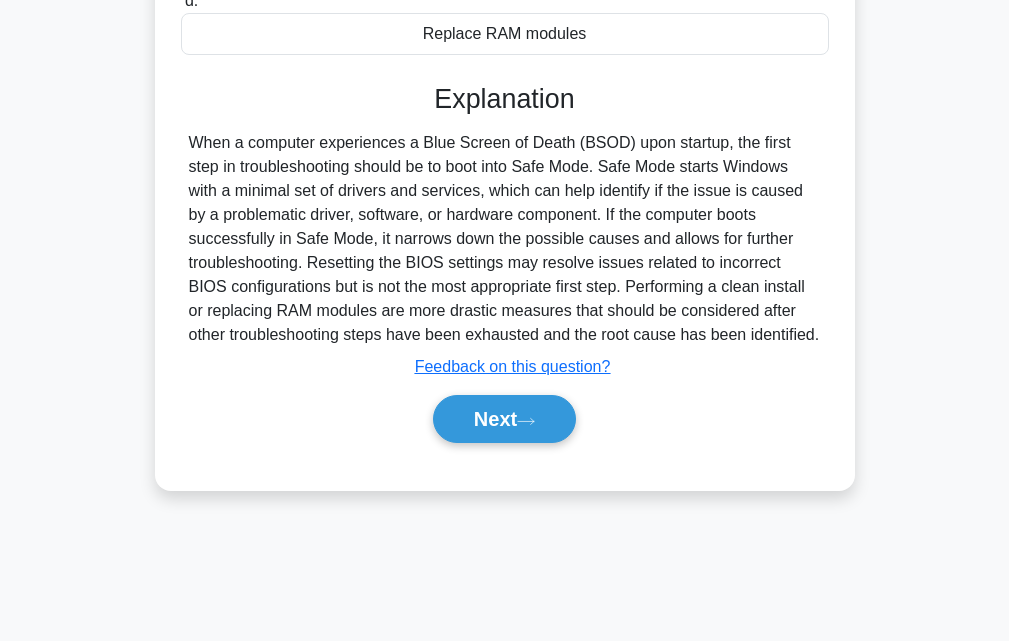 click on "Next" at bounding box center (505, 419) 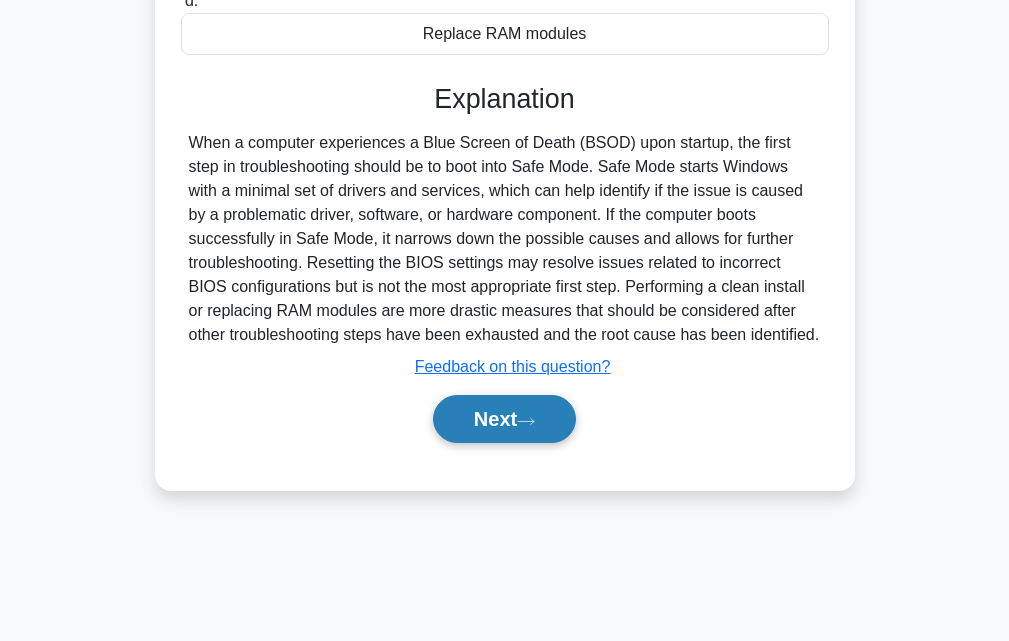 click on "Next" at bounding box center (504, 419) 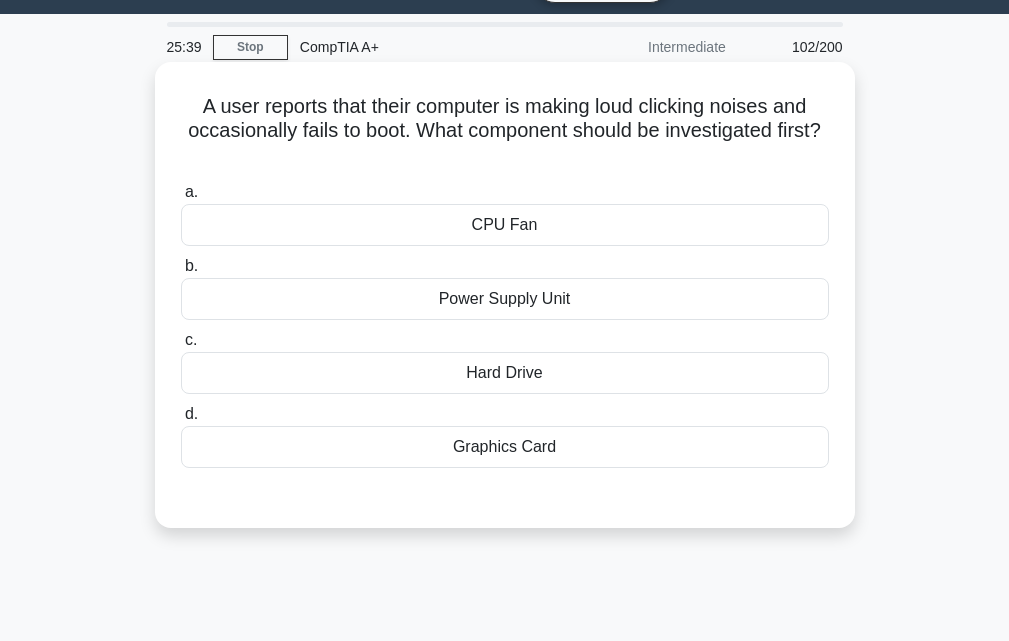 scroll, scrollTop: 0, scrollLeft: 0, axis: both 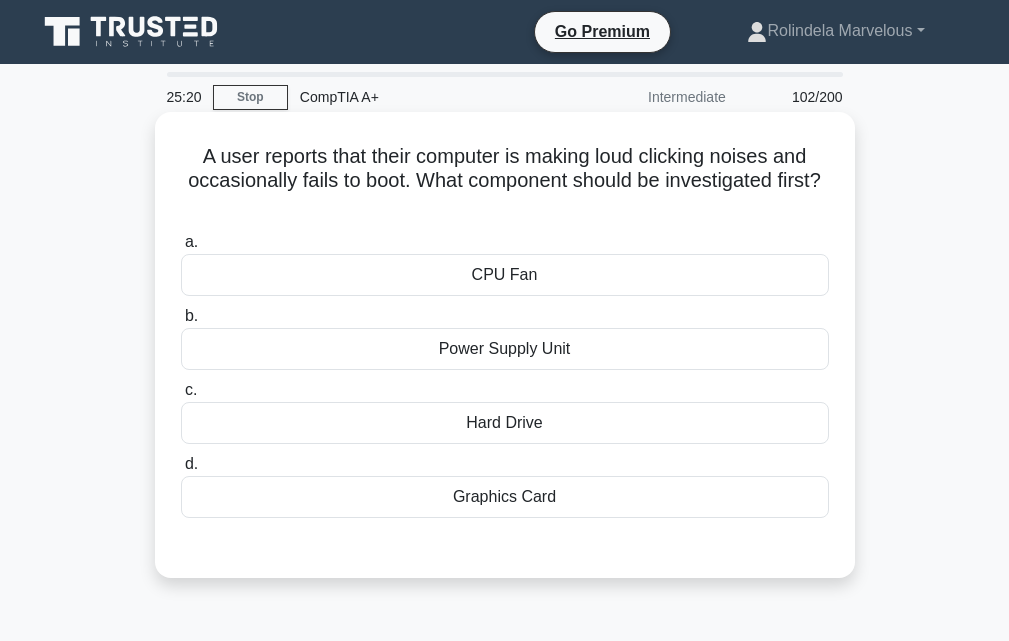 click on "Hard Drive" at bounding box center [505, 423] 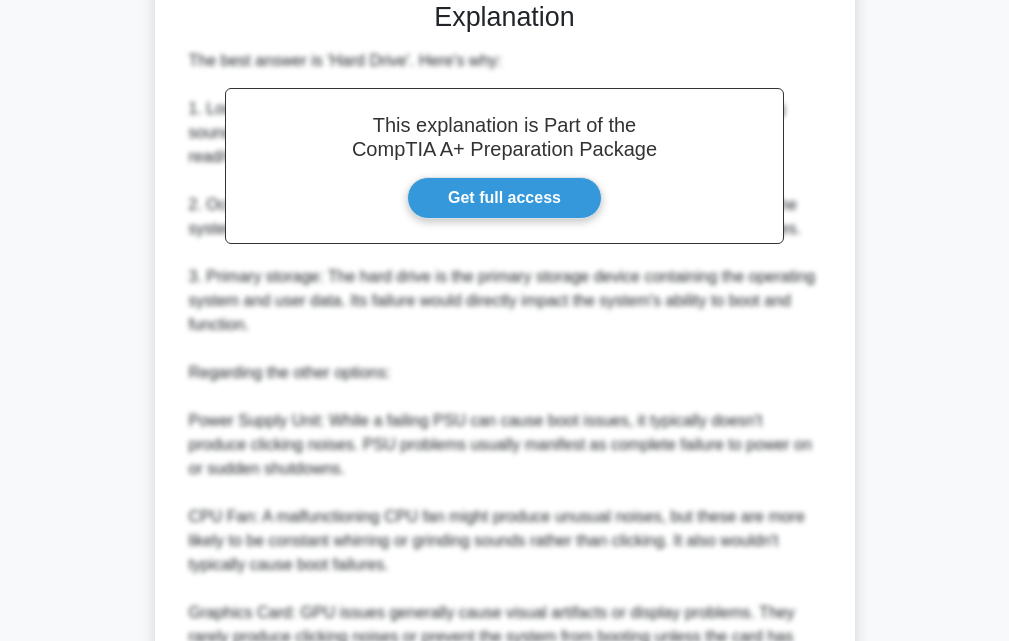 scroll, scrollTop: 760, scrollLeft: 0, axis: vertical 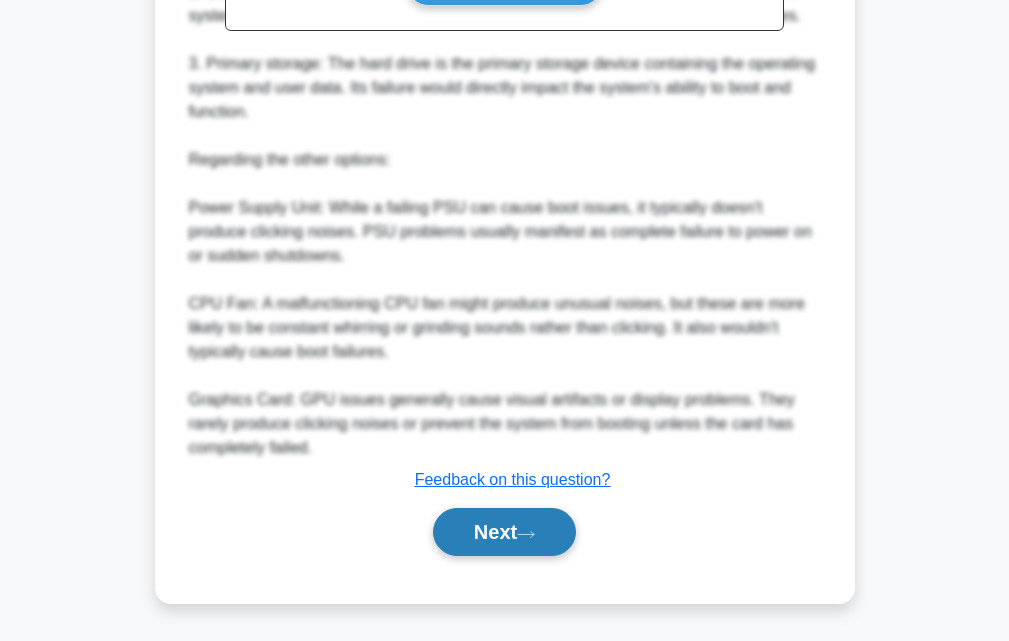 click on "Next" at bounding box center [504, 532] 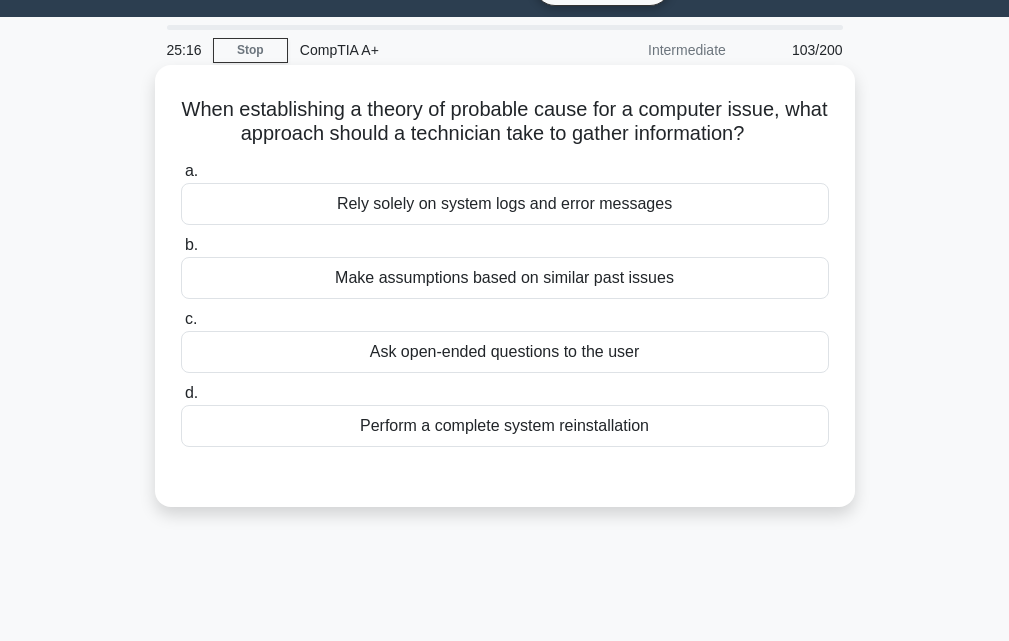 scroll, scrollTop: 0, scrollLeft: 0, axis: both 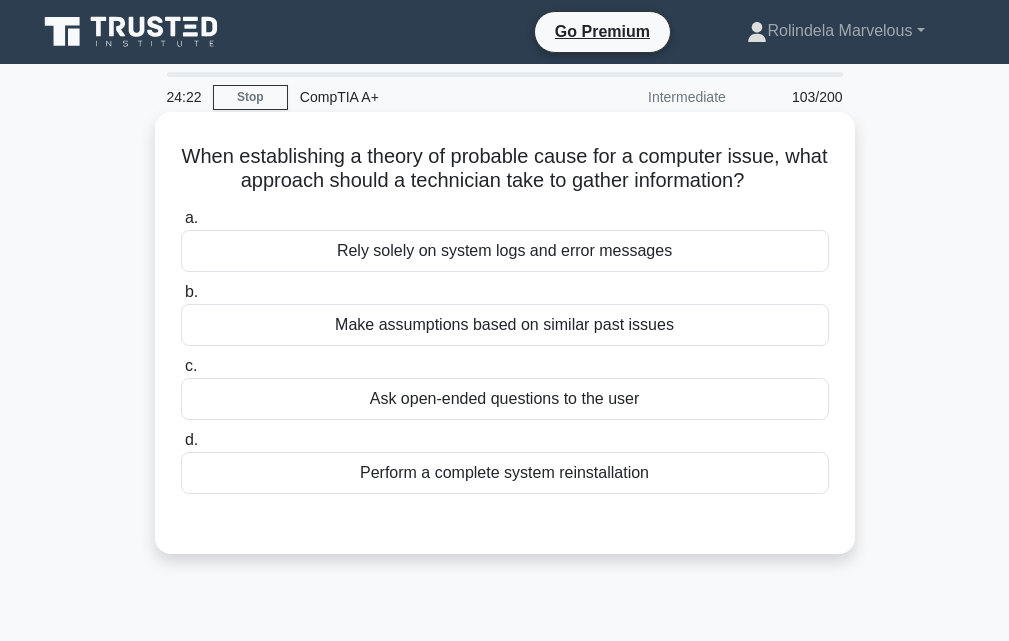 click on "Rely solely on system logs and error messages" at bounding box center (505, 251) 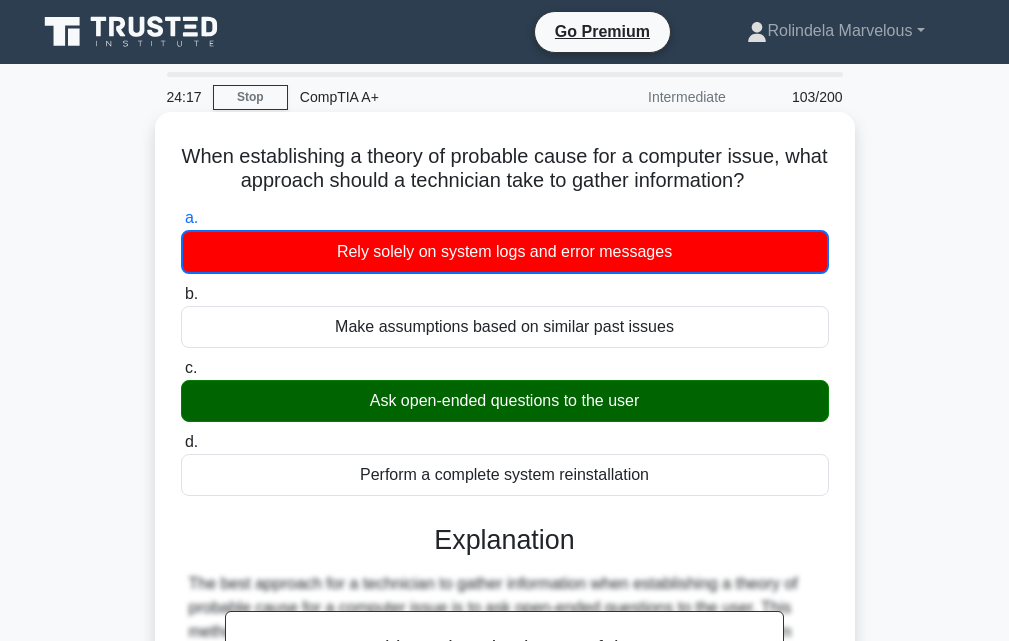scroll, scrollTop: 642, scrollLeft: 0, axis: vertical 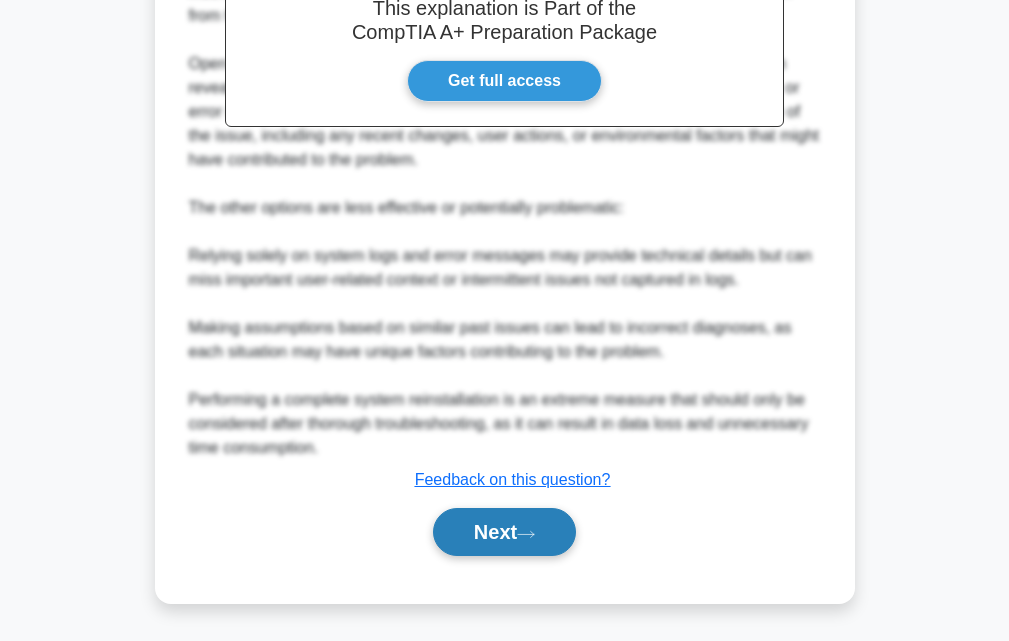 click on "Next" at bounding box center (504, 532) 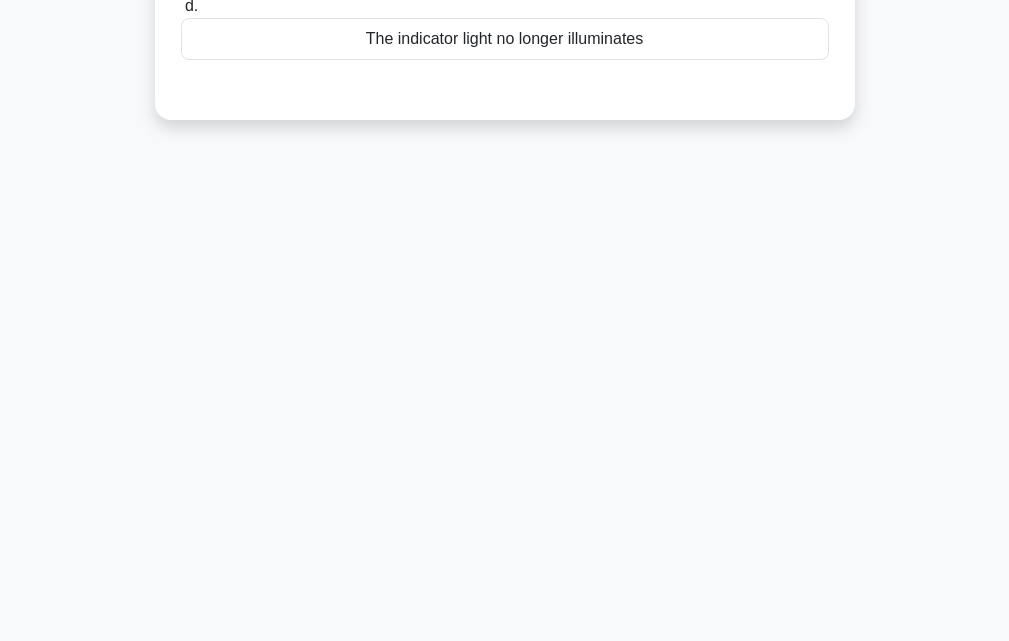 scroll, scrollTop: 0, scrollLeft: 0, axis: both 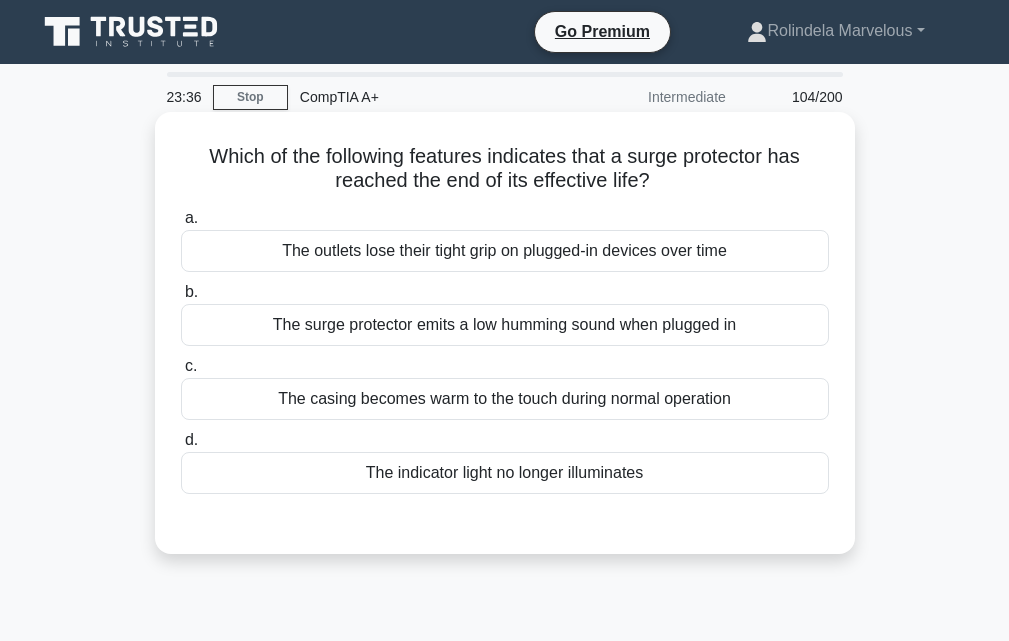click on "The indicator light no longer illuminates" at bounding box center (505, 473) 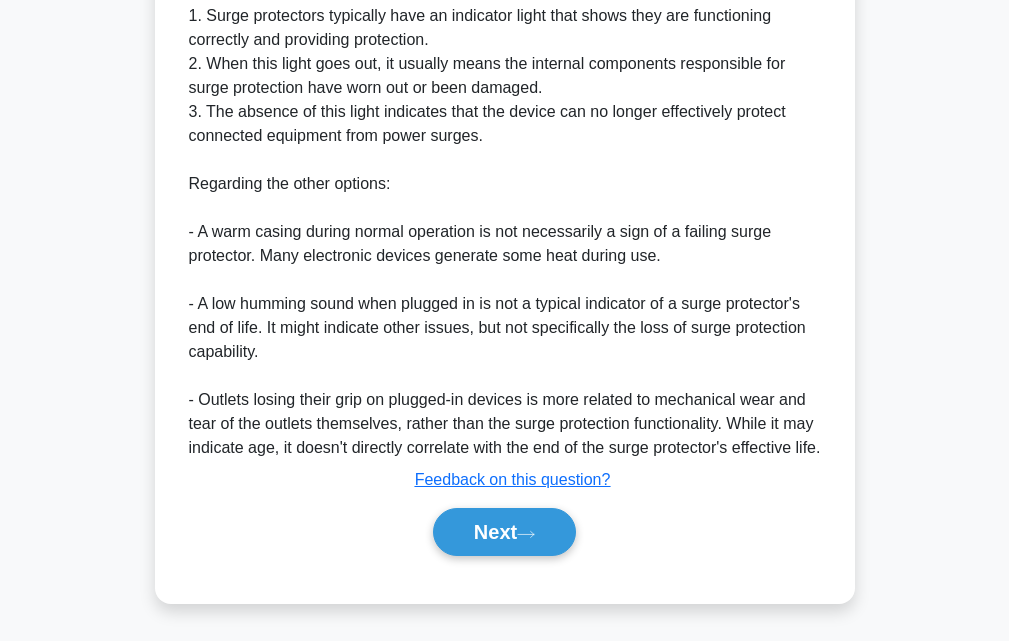 scroll, scrollTop: 664, scrollLeft: 0, axis: vertical 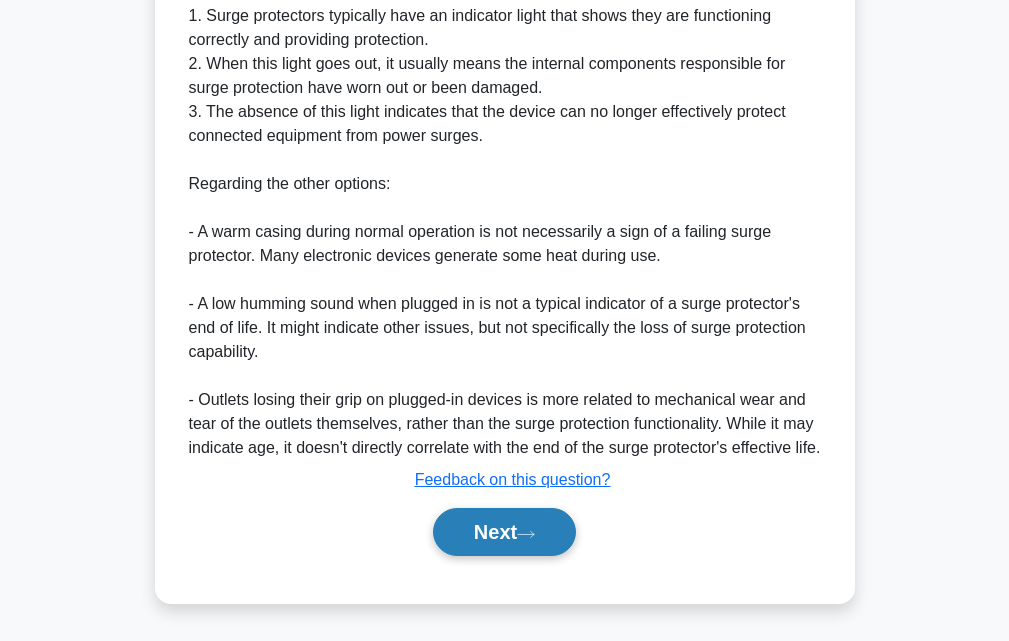 click on "Next" at bounding box center (504, 532) 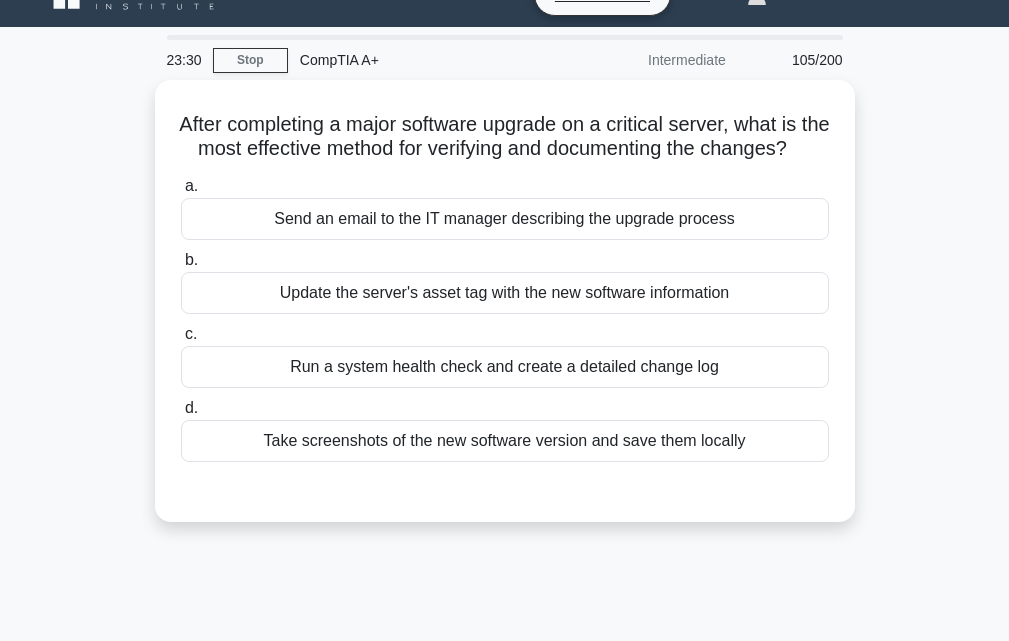 scroll, scrollTop: 0, scrollLeft: 0, axis: both 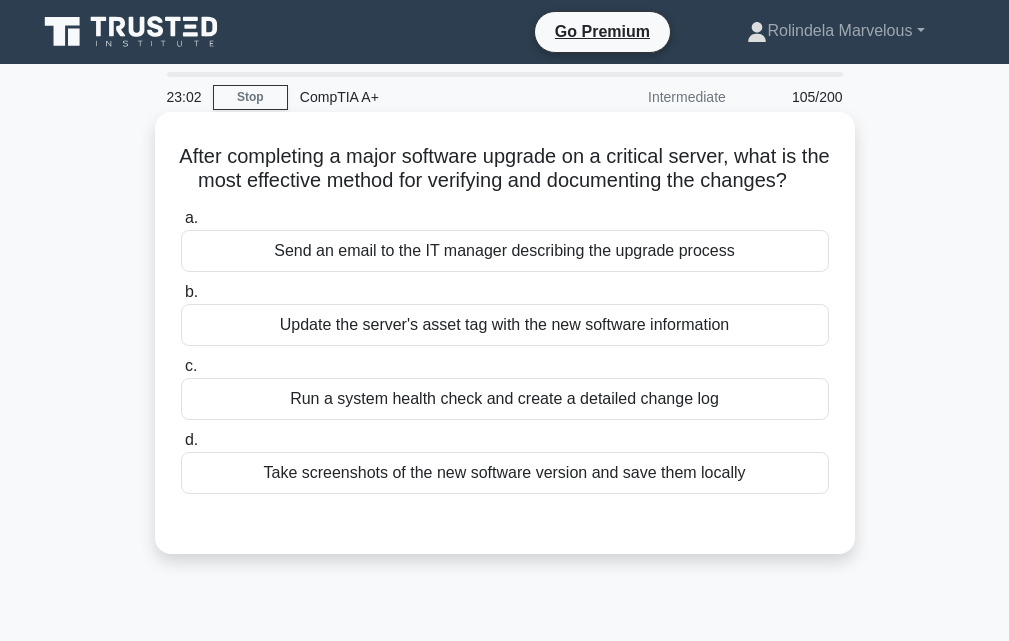 click on "Send an email to the IT manager describing the upgrade process" at bounding box center (505, 251) 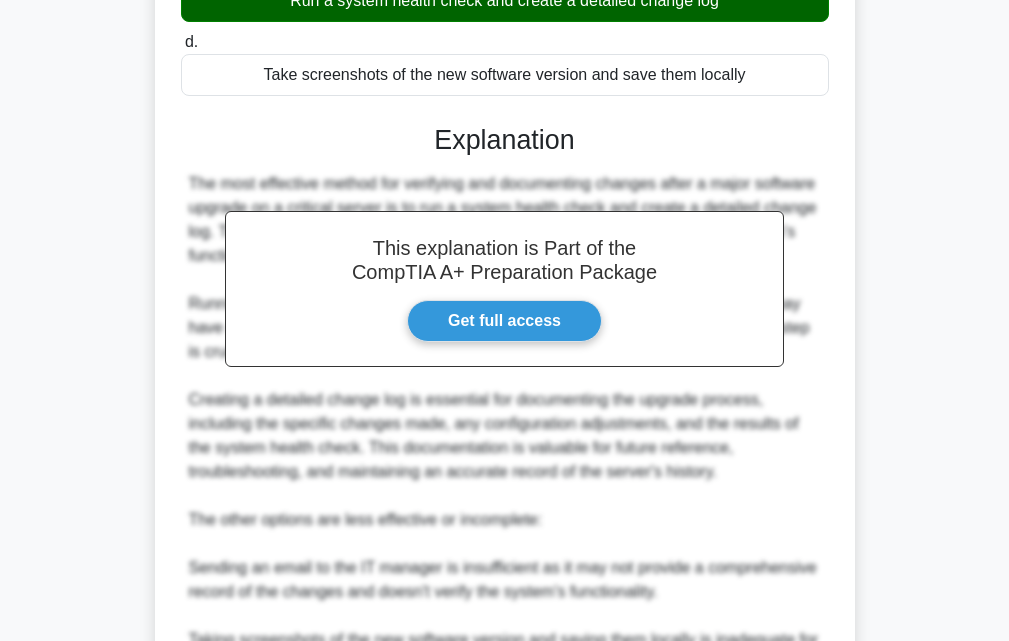 scroll, scrollTop: 738, scrollLeft: 0, axis: vertical 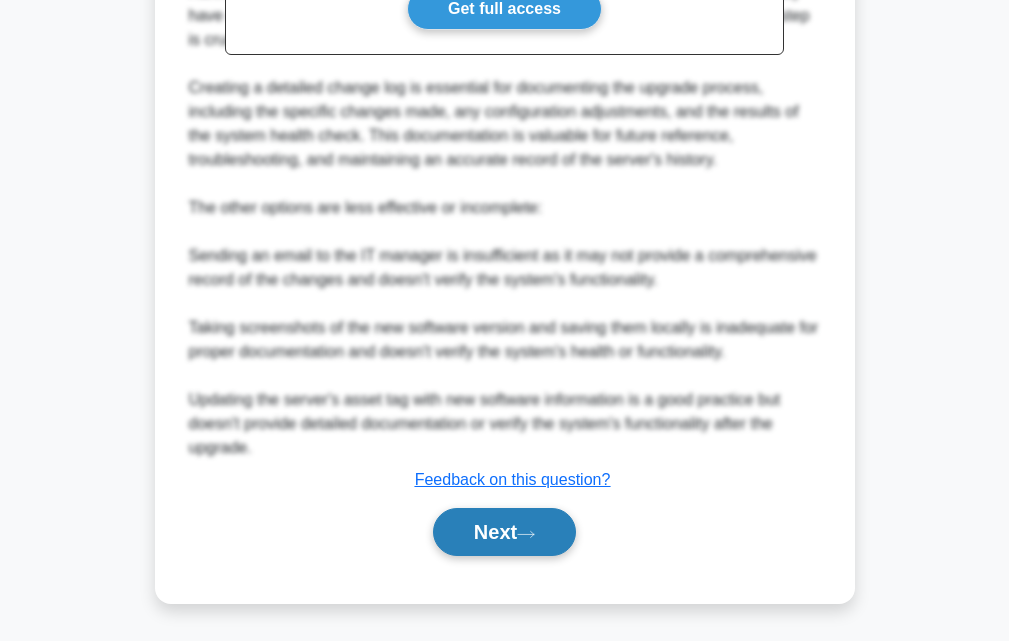 click on "Next" at bounding box center [504, 532] 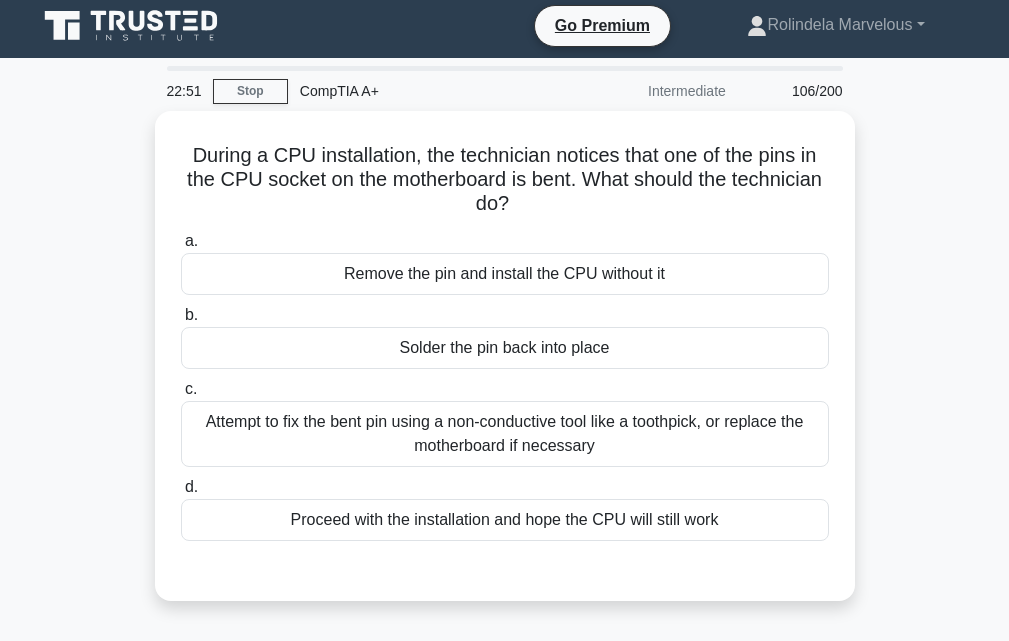 scroll, scrollTop: 0, scrollLeft: 0, axis: both 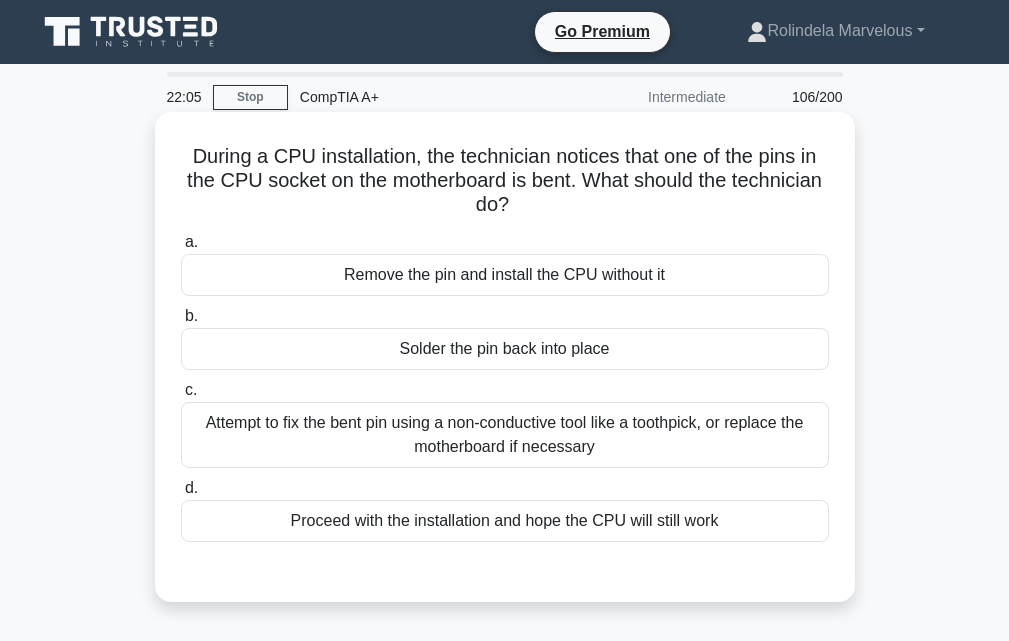 click on "Attempt to fix the bent pin using a non-conductive tool like a toothpick, or replace the motherboard if necessary" at bounding box center (505, 435) 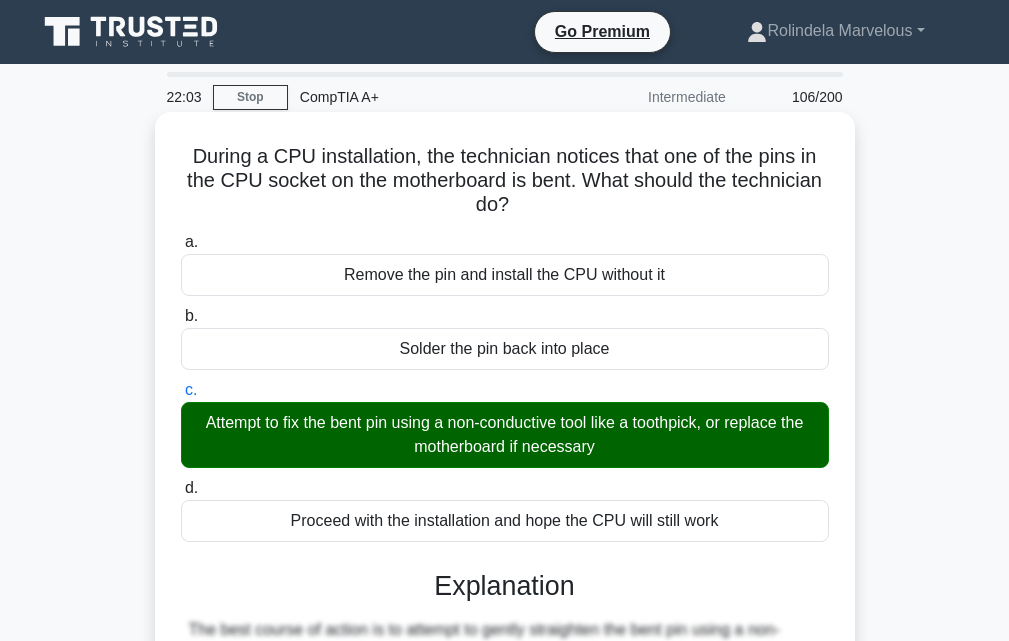 scroll, scrollTop: 439, scrollLeft: 0, axis: vertical 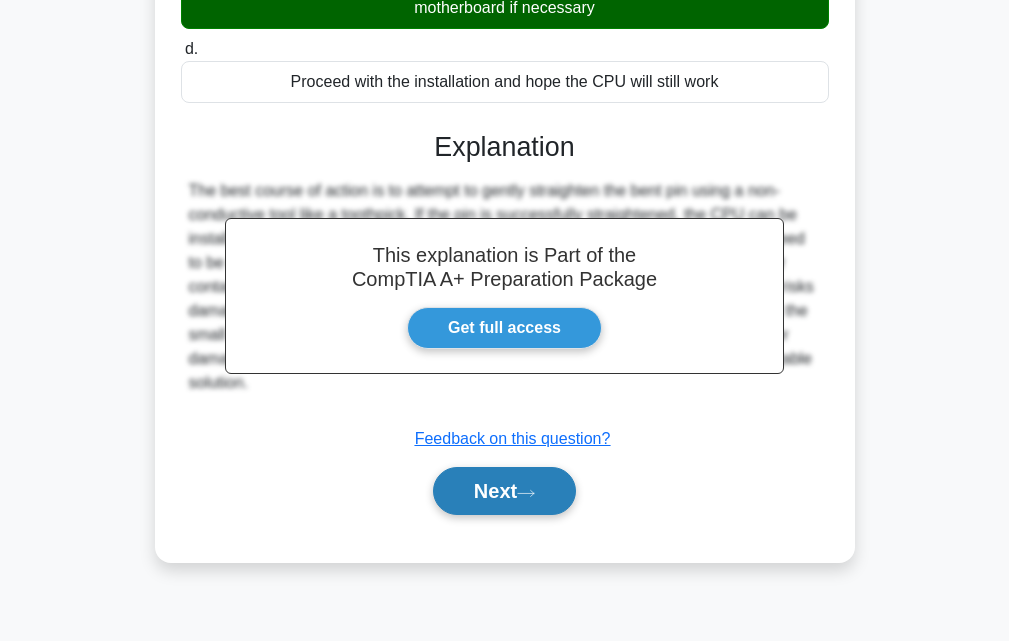 click 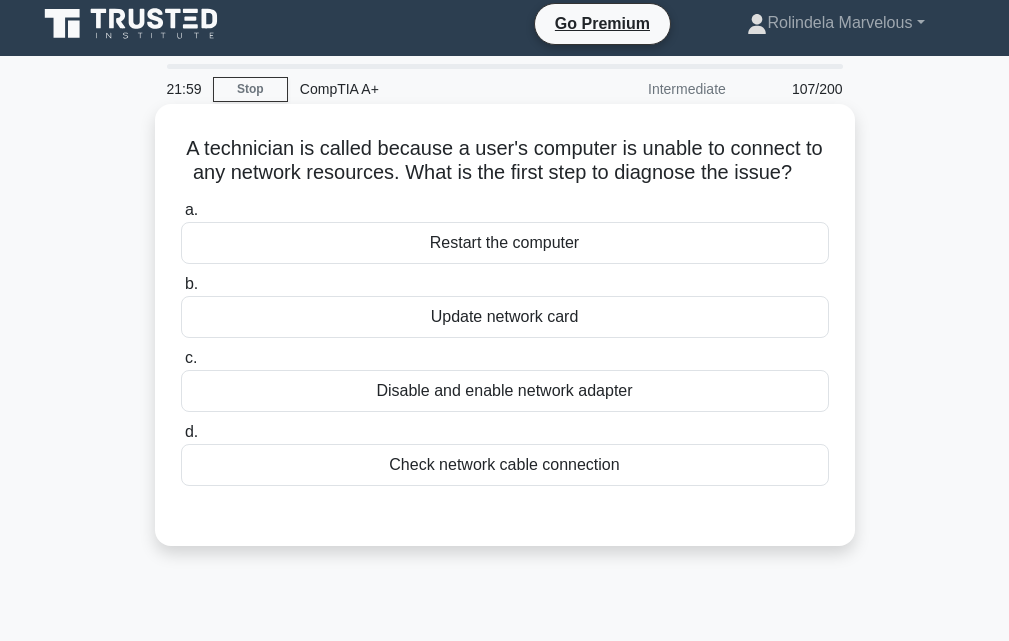 scroll, scrollTop: 0, scrollLeft: 0, axis: both 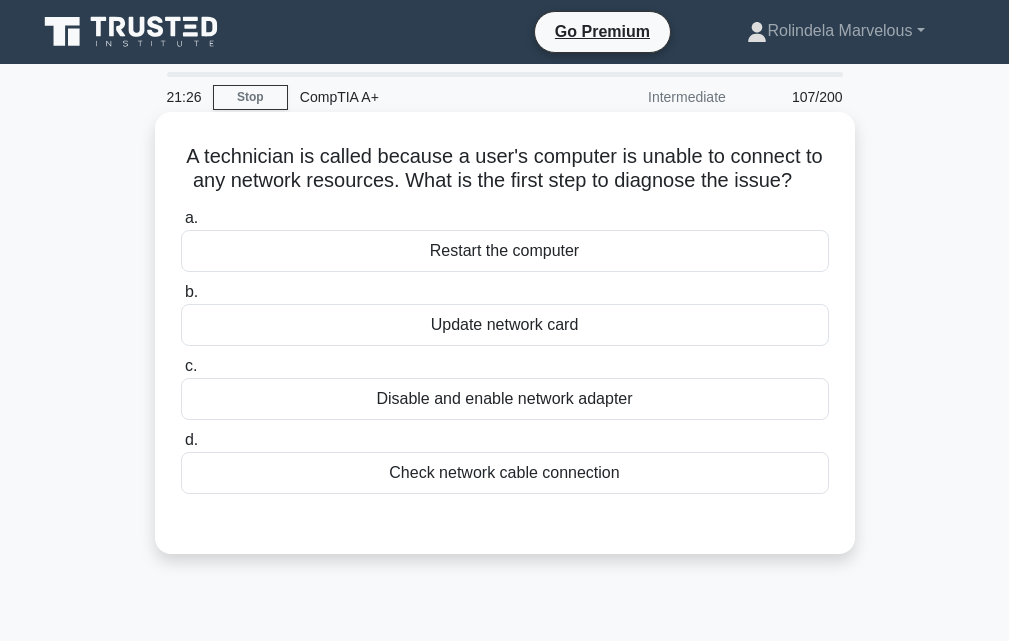 click on "Check network cable connection" at bounding box center (505, 473) 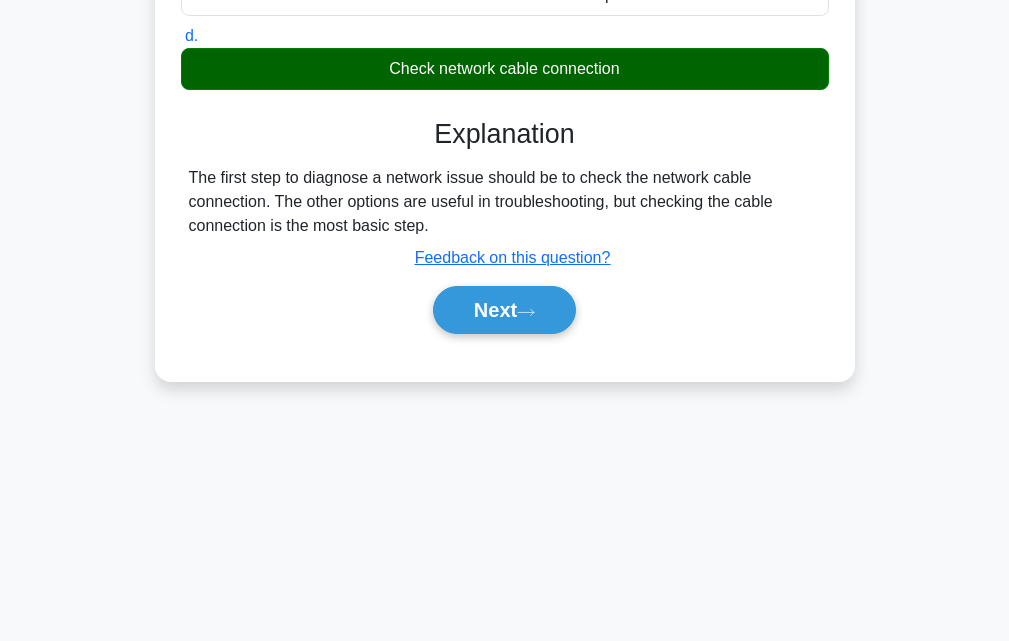 scroll, scrollTop: 439, scrollLeft: 0, axis: vertical 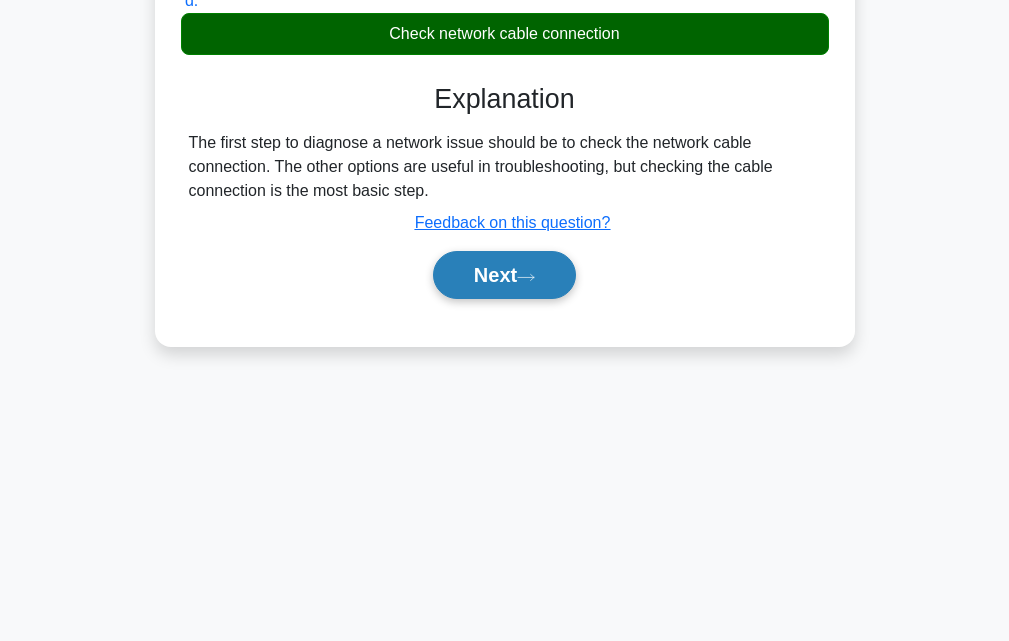 click on "Next" at bounding box center [504, 275] 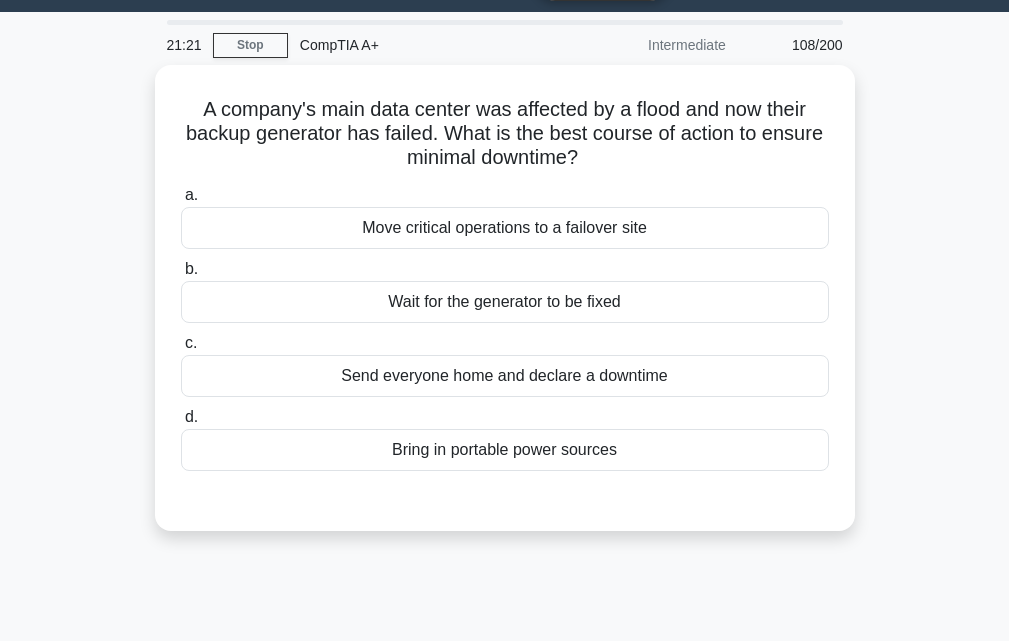 scroll, scrollTop: 0, scrollLeft: 0, axis: both 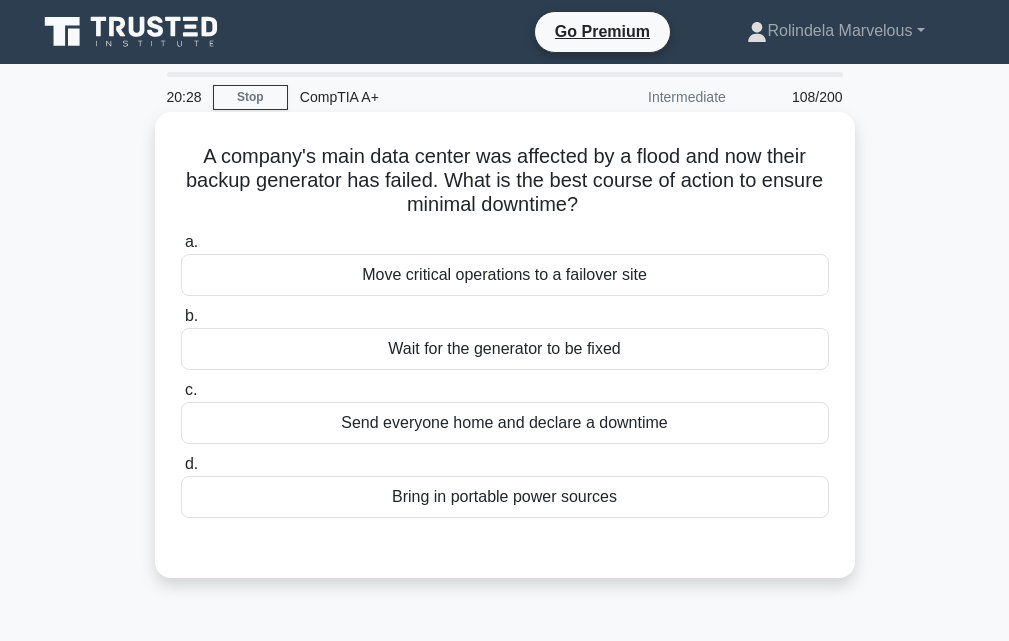 click on "Bring in portable power sources" at bounding box center [505, 497] 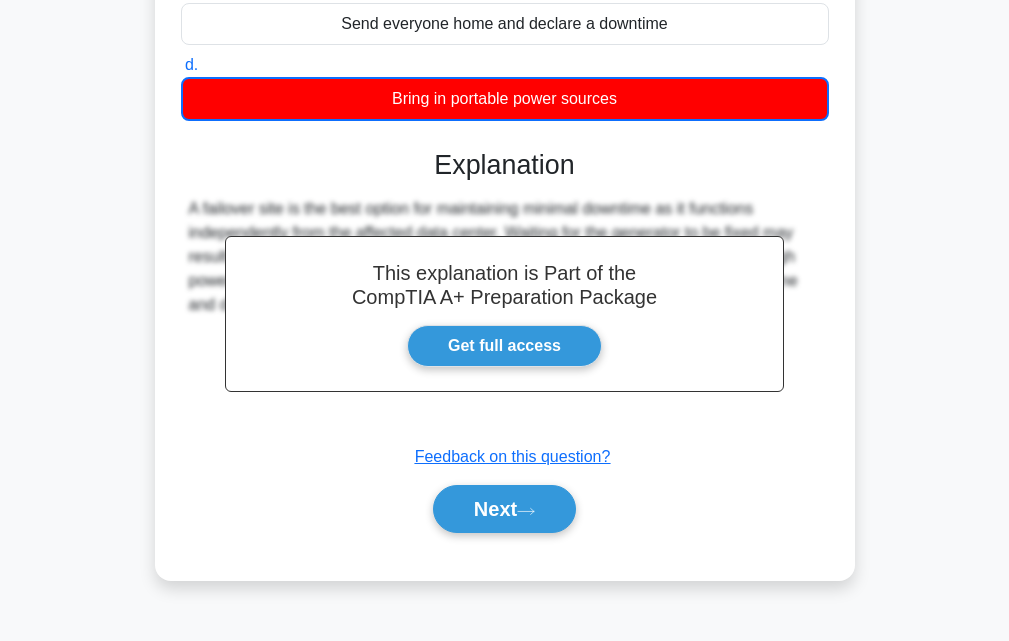 scroll, scrollTop: 400, scrollLeft: 0, axis: vertical 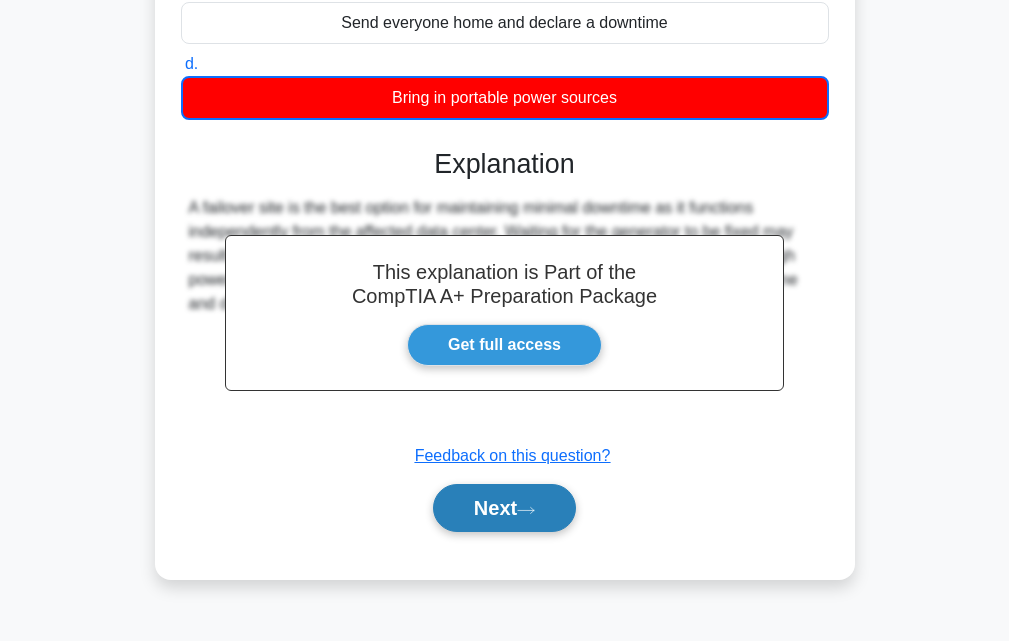 click 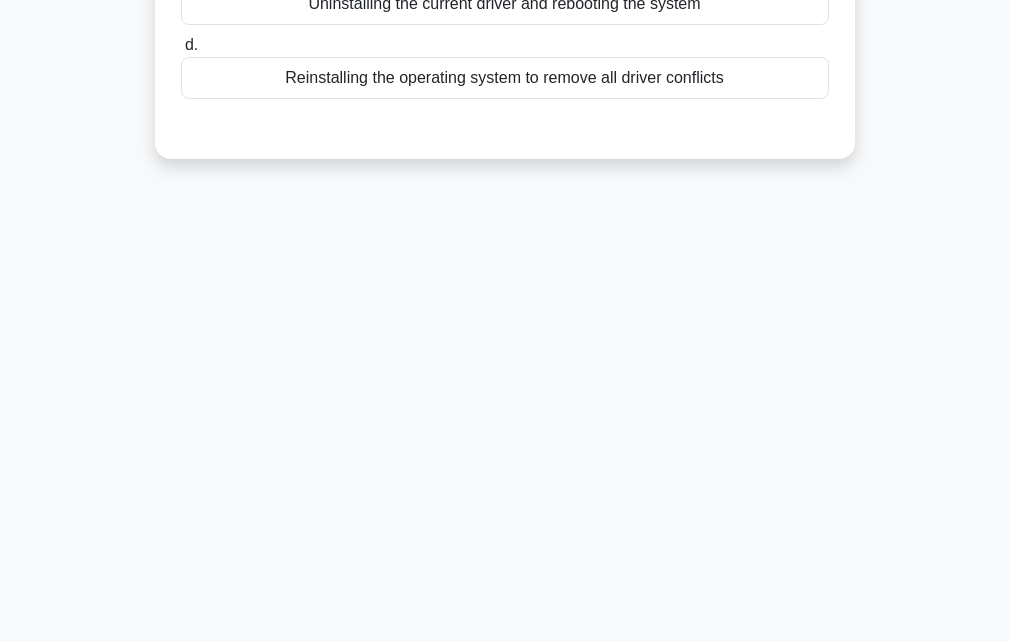 scroll, scrollTop: 0, scrollLeft: 0, axis: both 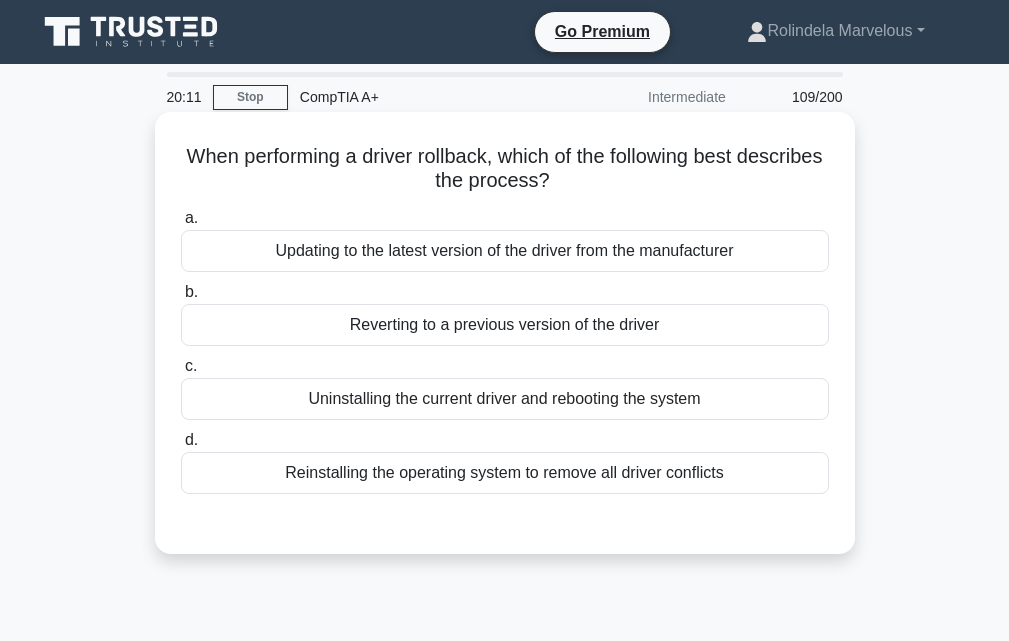 click on "Updating to the latest version of the driver from the manufacturer" at bounding box center (505, 251) 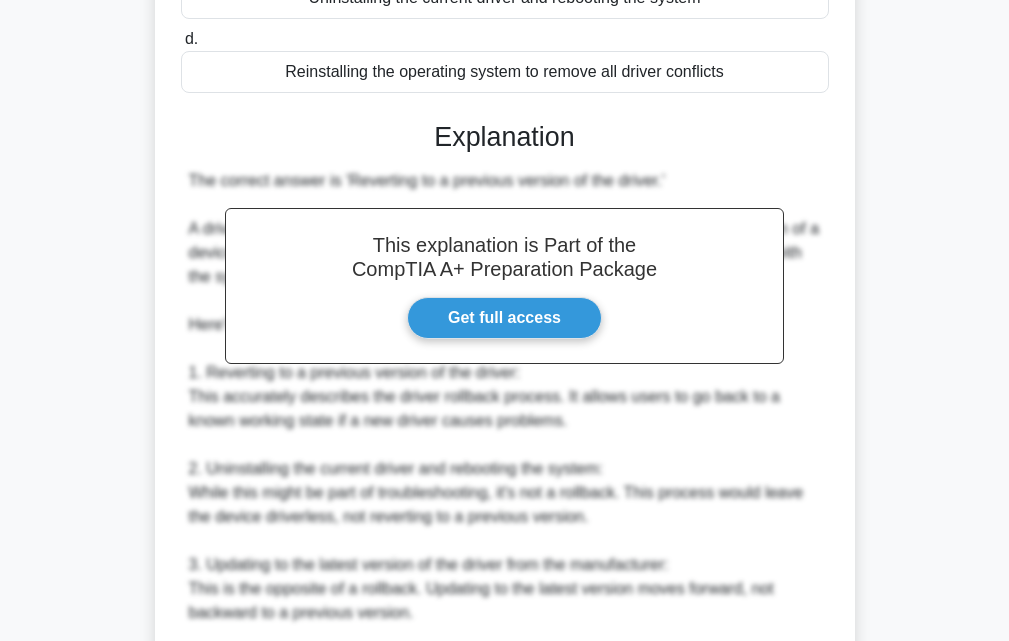 scroll, scrollTop: 738, scrollLeft: 0, axis: vertical 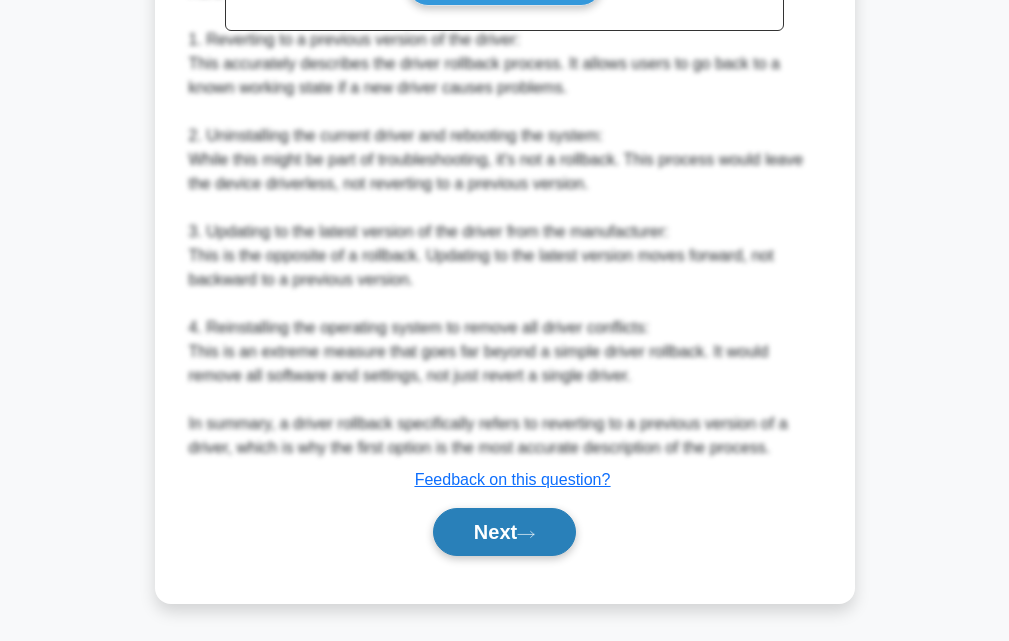 click on "Next" at bounding box center (504, 532) 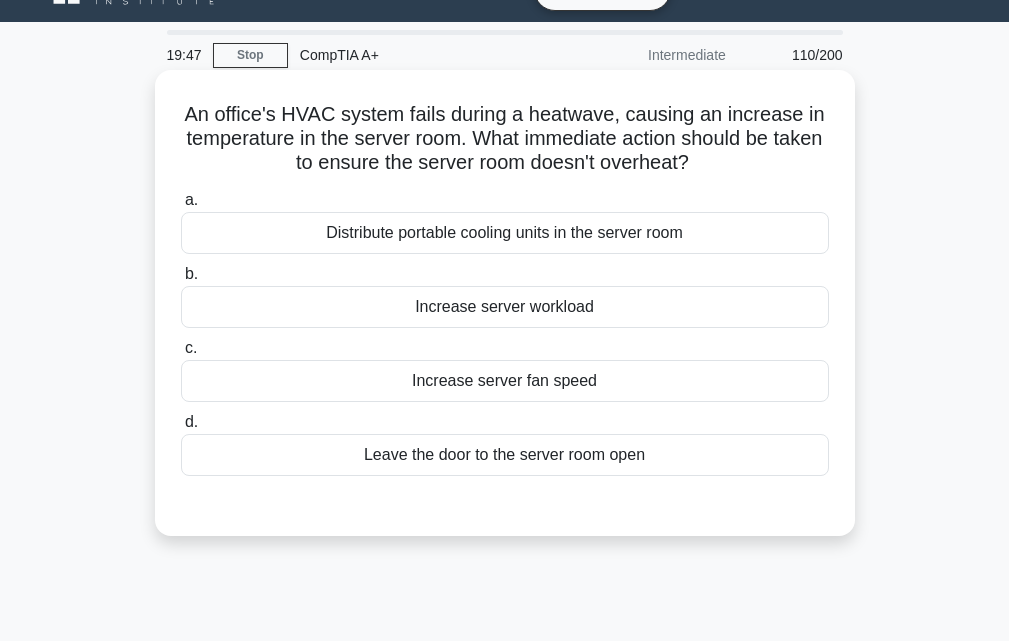 scroll, scrollTop: 0, scrollLeft: 0, axis: both 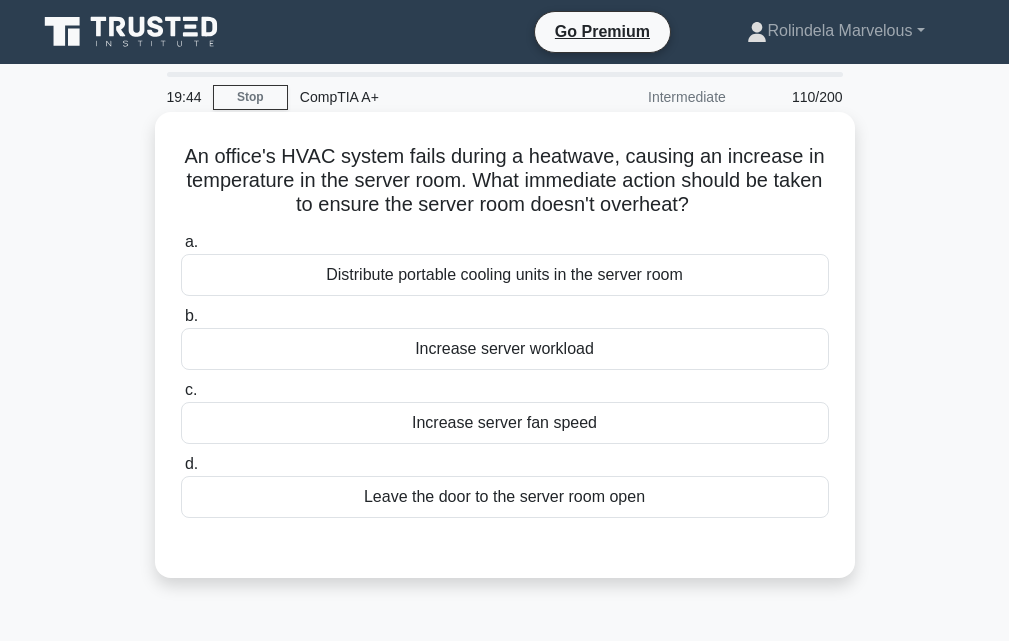 click on "Increase server workload" at bounding box center (505, 349) 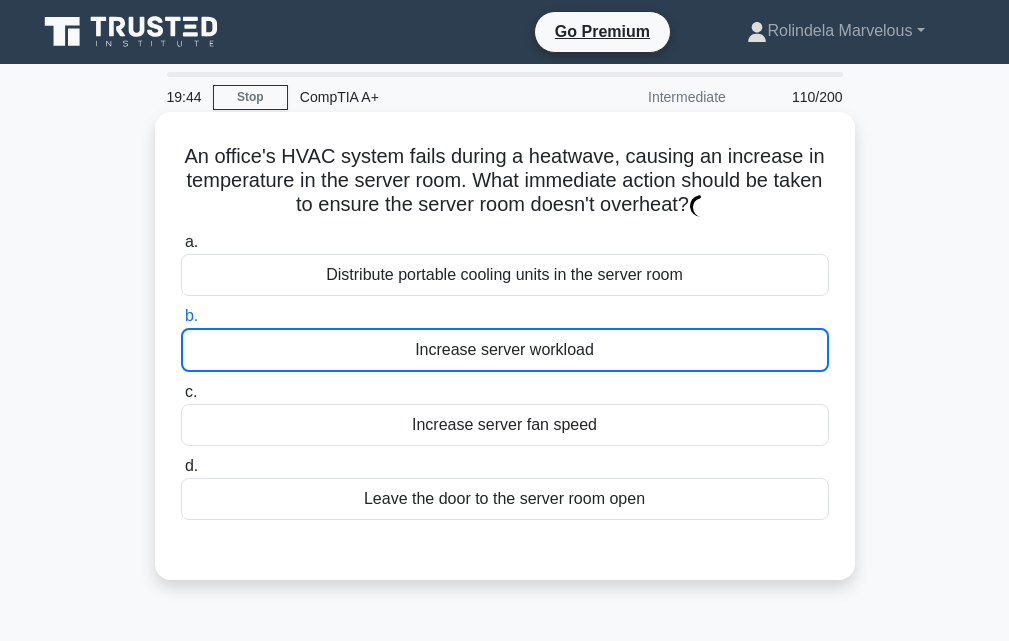 click on "Increase server workload" at bounding box center (505, 350) 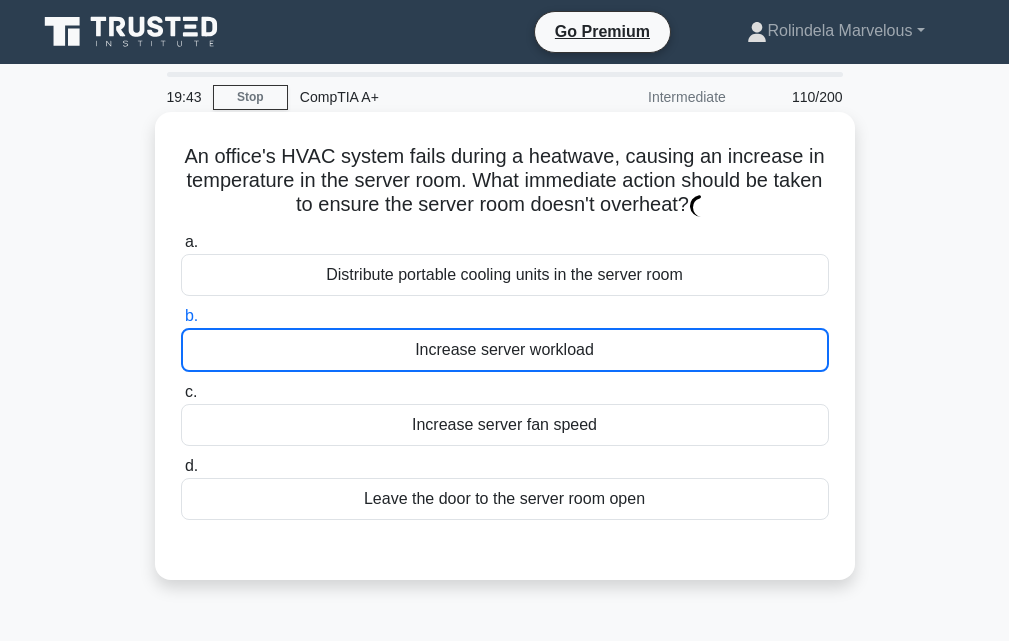 click on "Increase server workload" at bounding box center (505, 350) 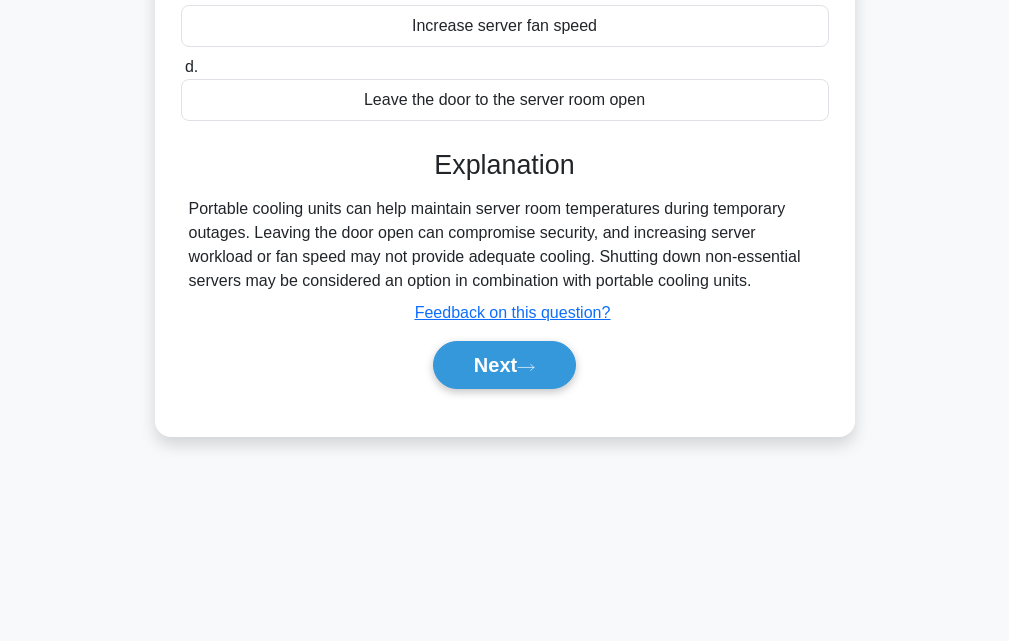 scroll, scrollTop: 439, scrollLeft: 0, axis: vertical 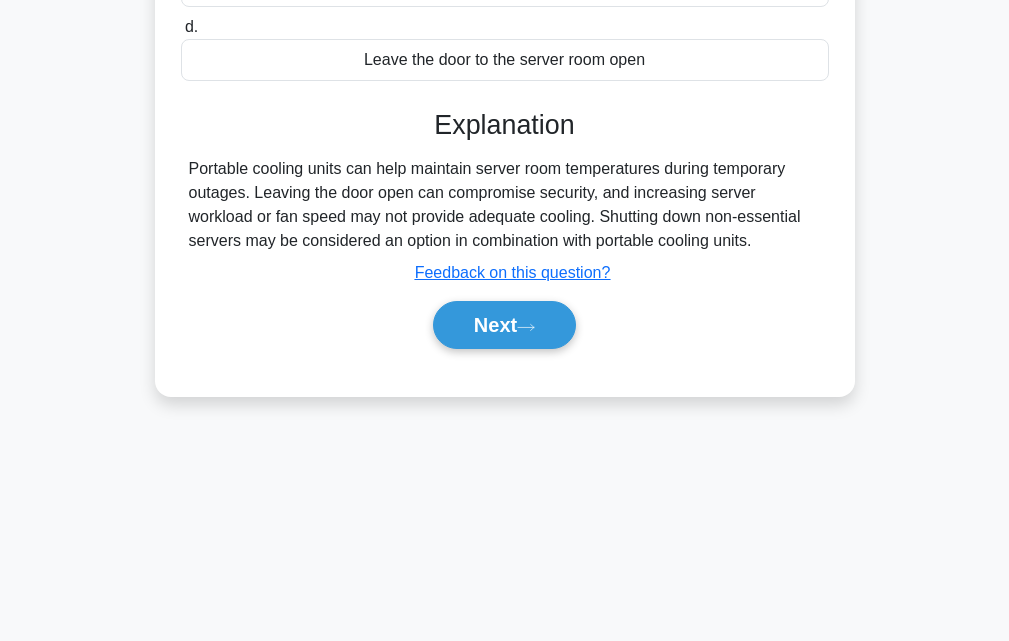 click on "Next" at bounding box center (505, 325) 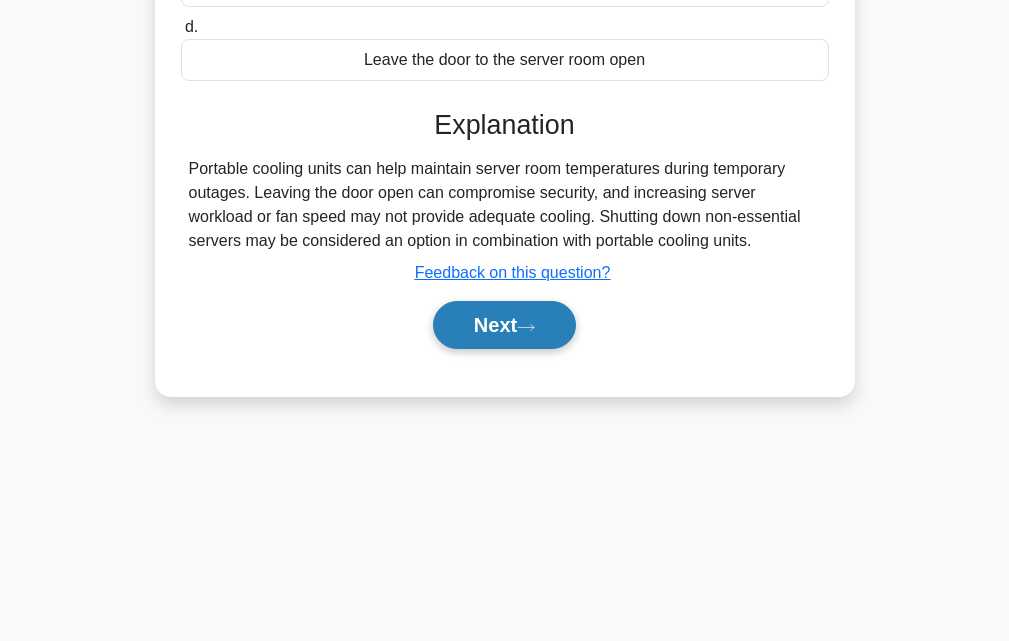 click on "Next" at bounding box center (504, 325) 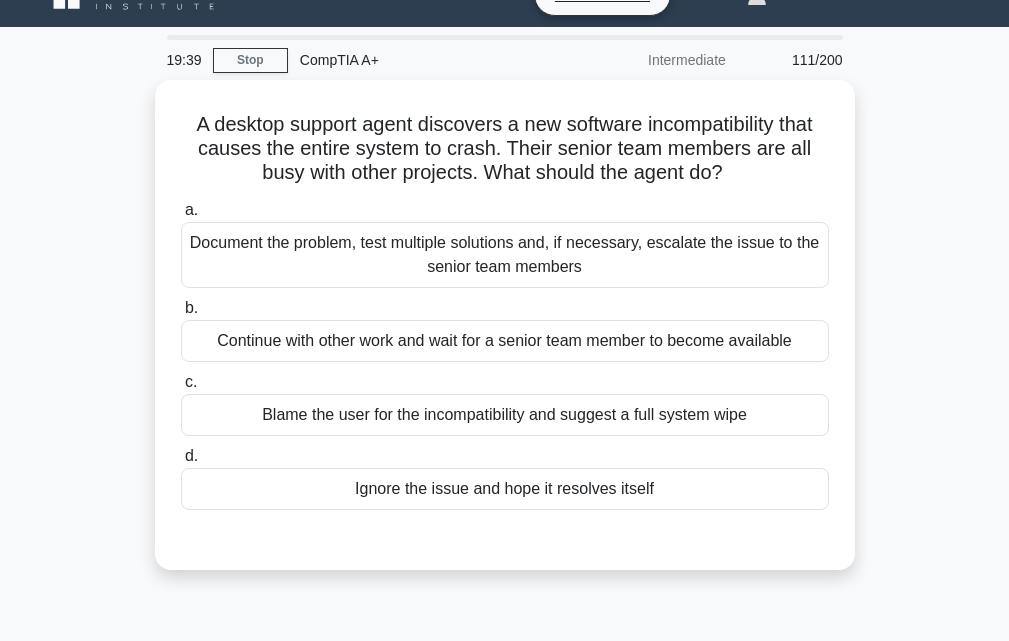 scroll, scrollTop: 0, scrollLeft: 0, axis: both 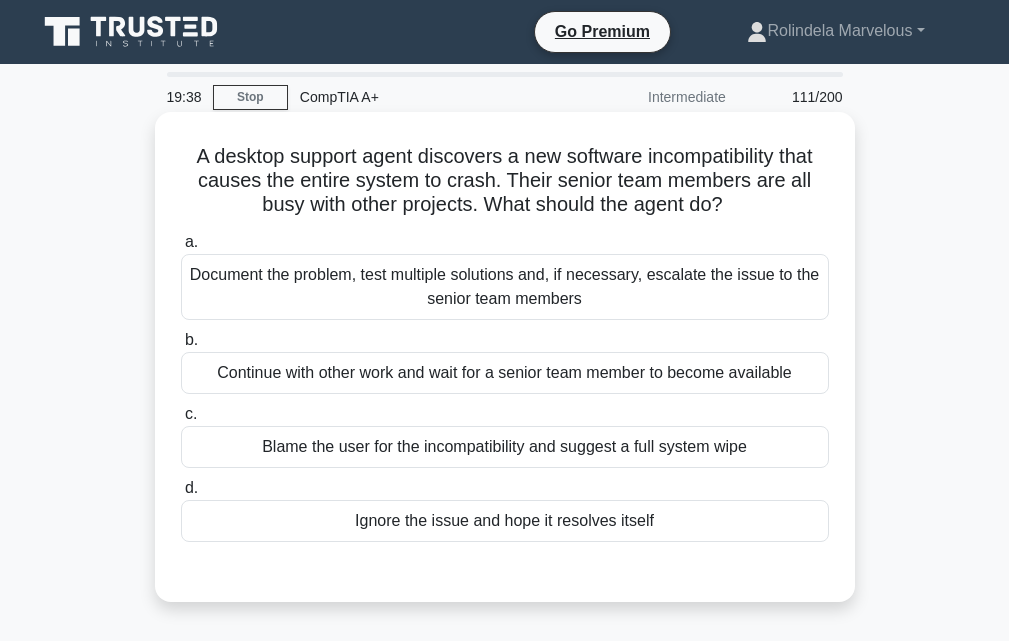 click on "Document the problem, test multiple solutions and, if necessary, escalate the issue to the senior team members" at bounding box center (505, 287) 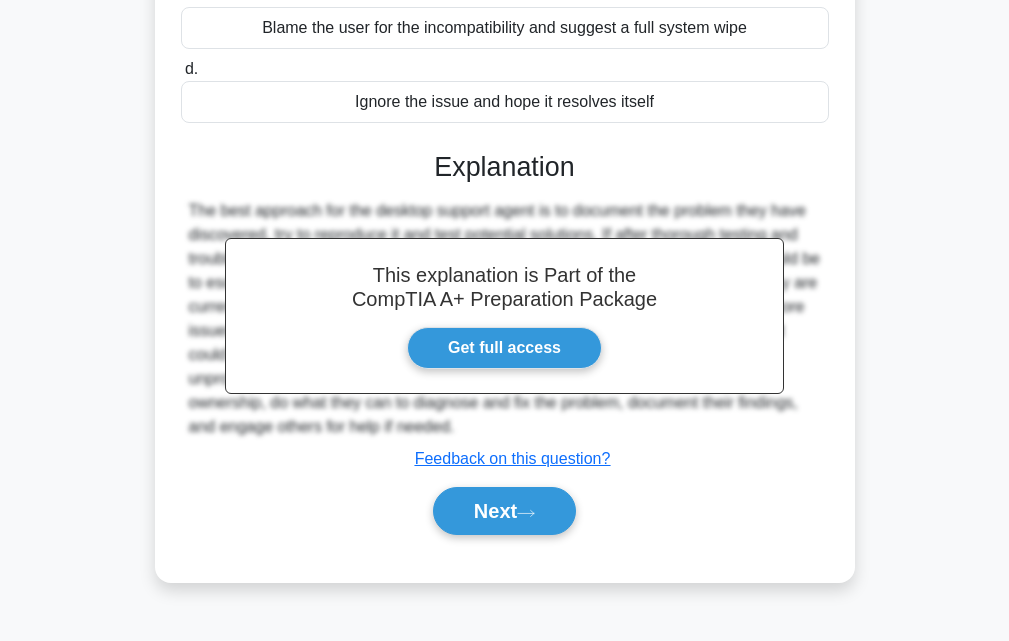 scroll, scrollTop: 439, scrollLeft: 0, axis: vertical 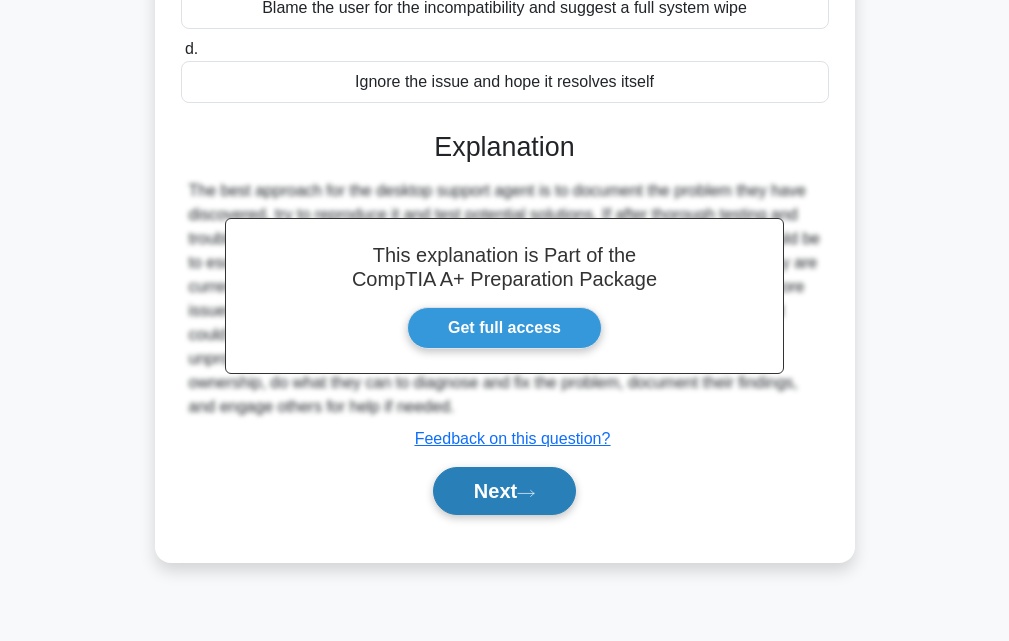 click on "Next" at bounding box center [504, 491] 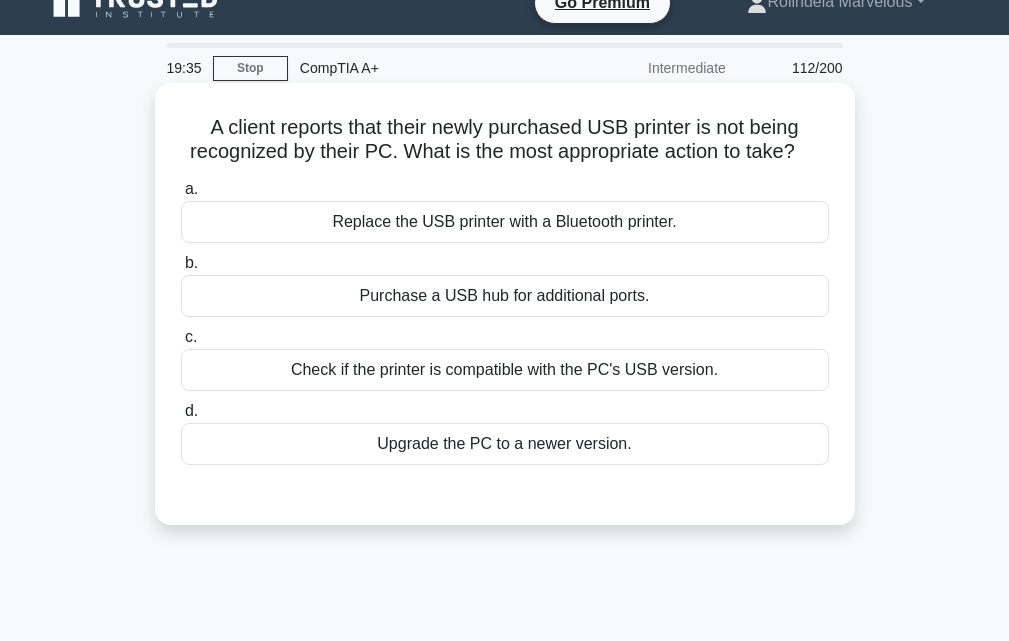 scroll, scrollTop: 0, scrollLeft: 0, axis: both 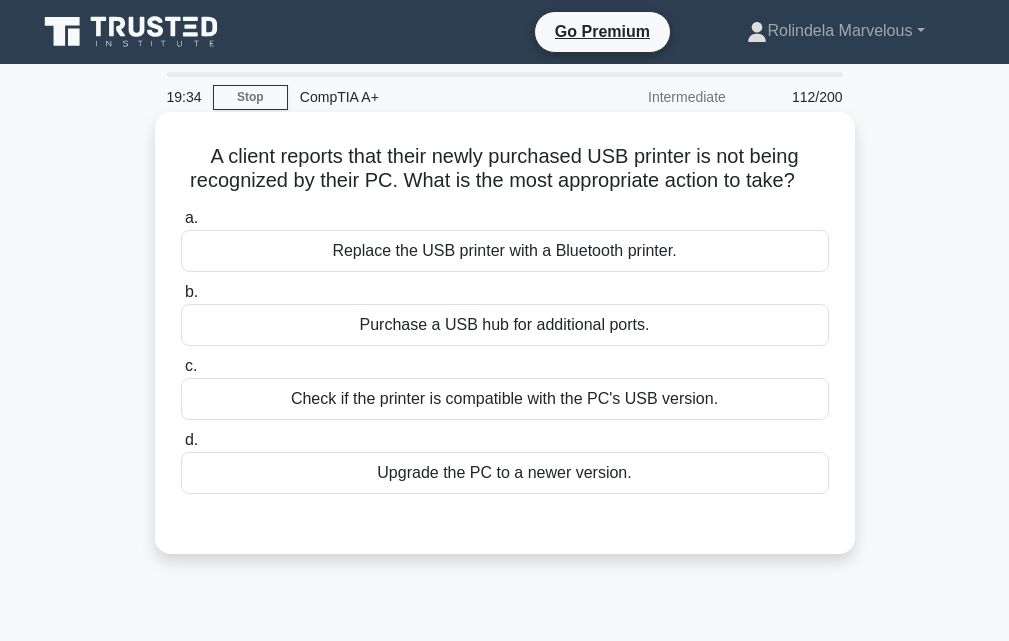 click on "a.
Replace the USB printer with a Bluetooth printer.
b.
Purchase a USB hub for additional ports.
c. d." at bounding box center [505, 350] 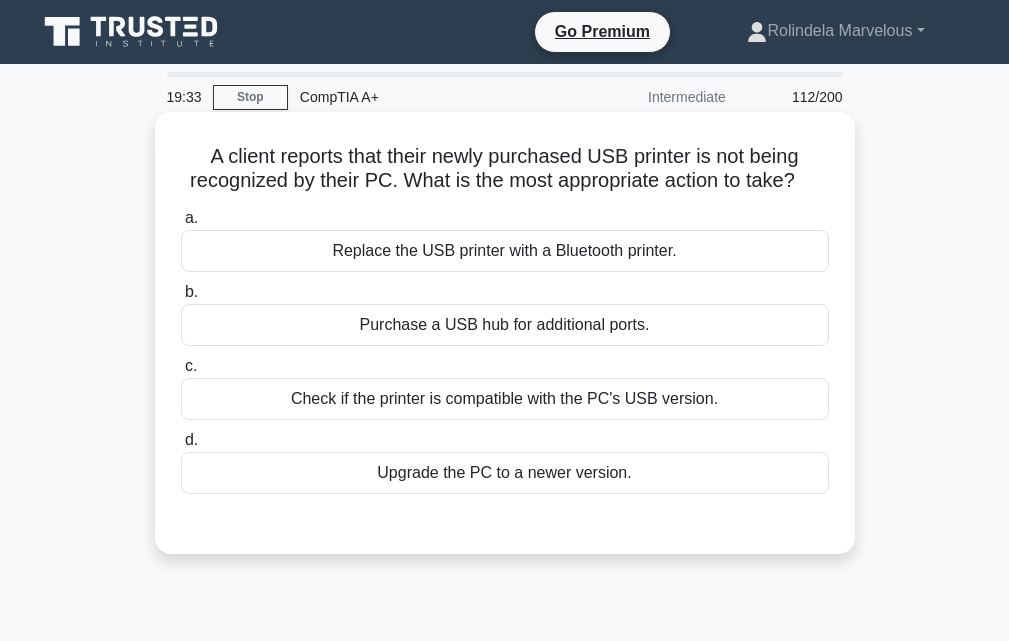 click on "Replace the USB printer with a Bluetooth printer." at bounding box center (505, 251) 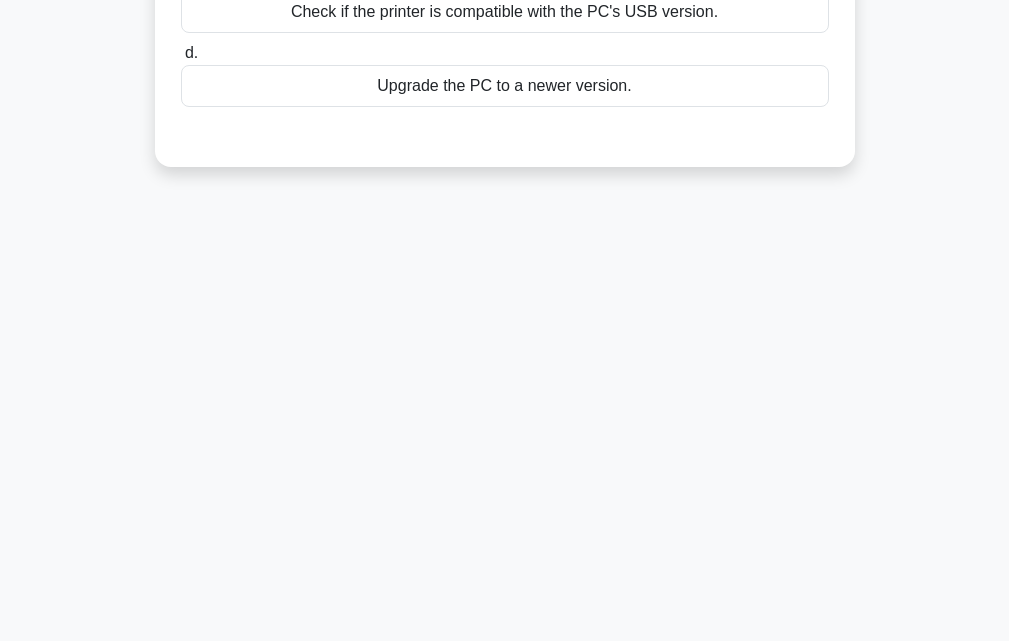 scroll, scrollTop: 439, scrollLeft: 0, axis: vertical 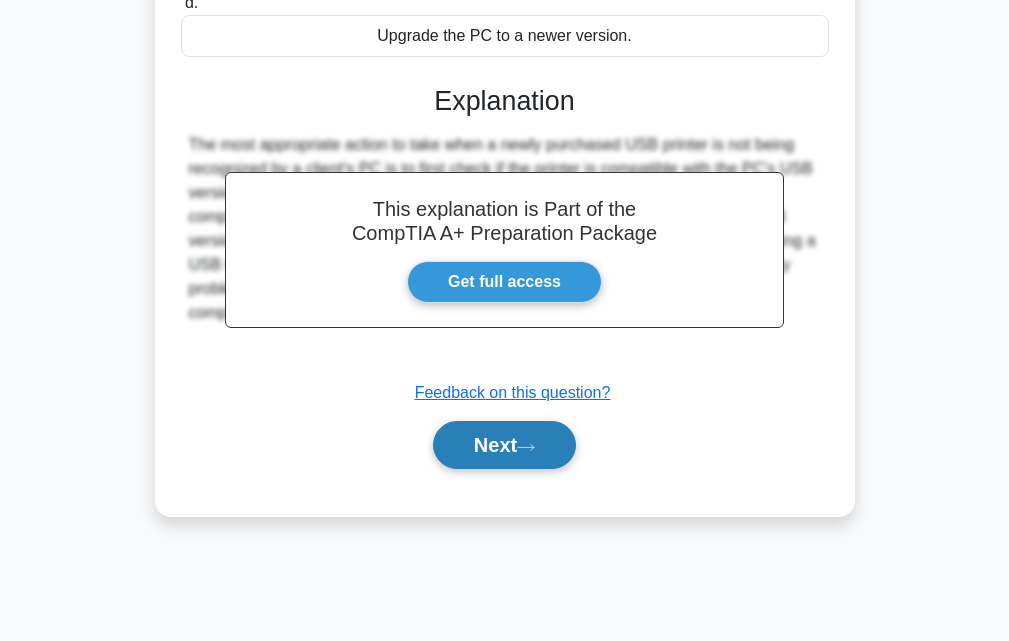 click on "Next" at bounding box center [504, 445] 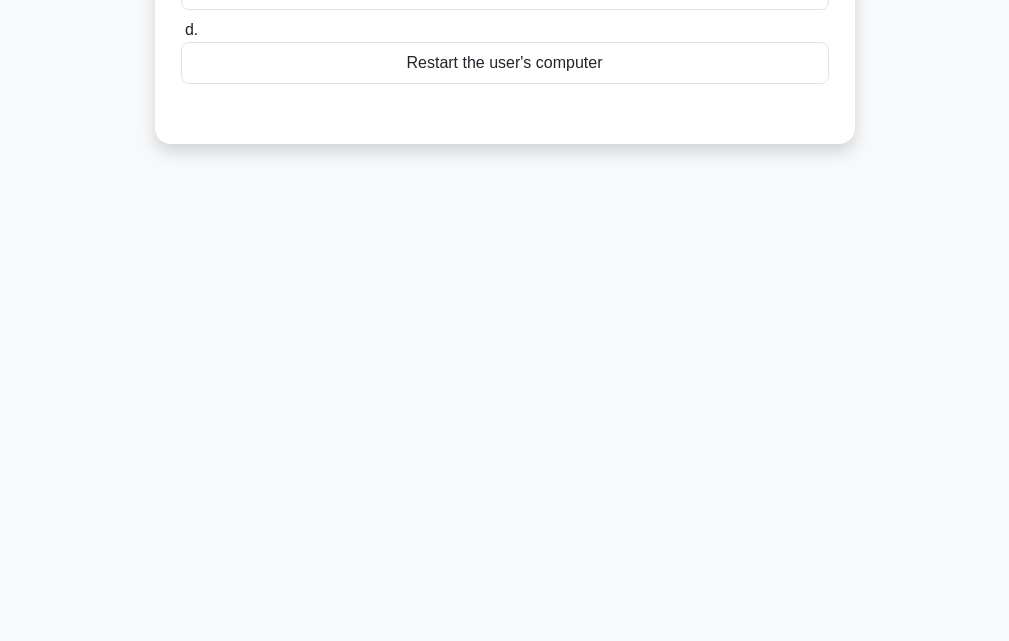 scroll, scrollTop: 0, scrollLeft: 0, axis: both 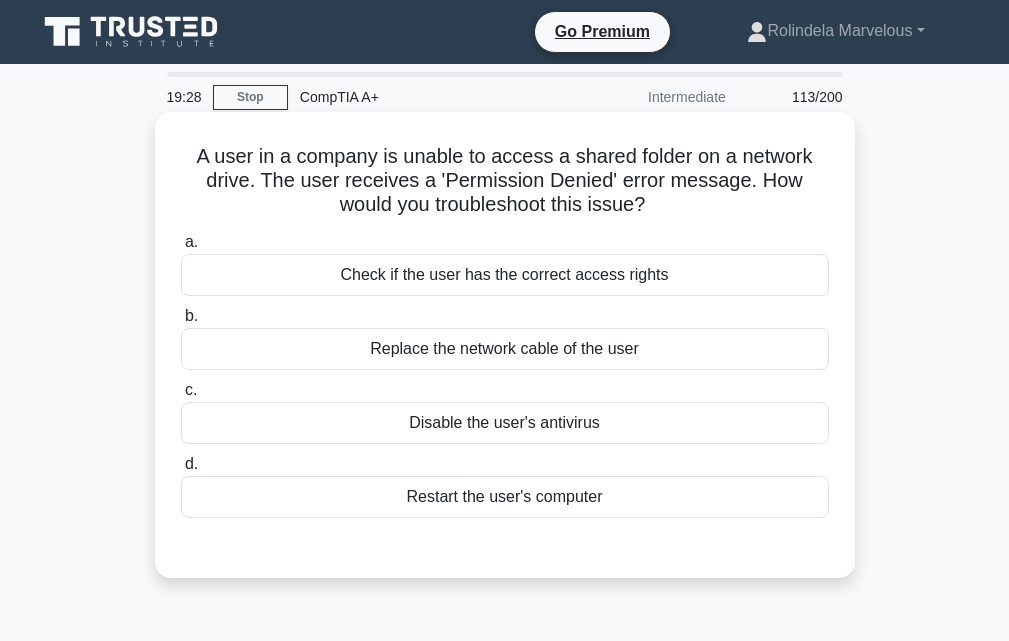 click on "Check if the user has the correct access rights" at bounding box center (505, 275) 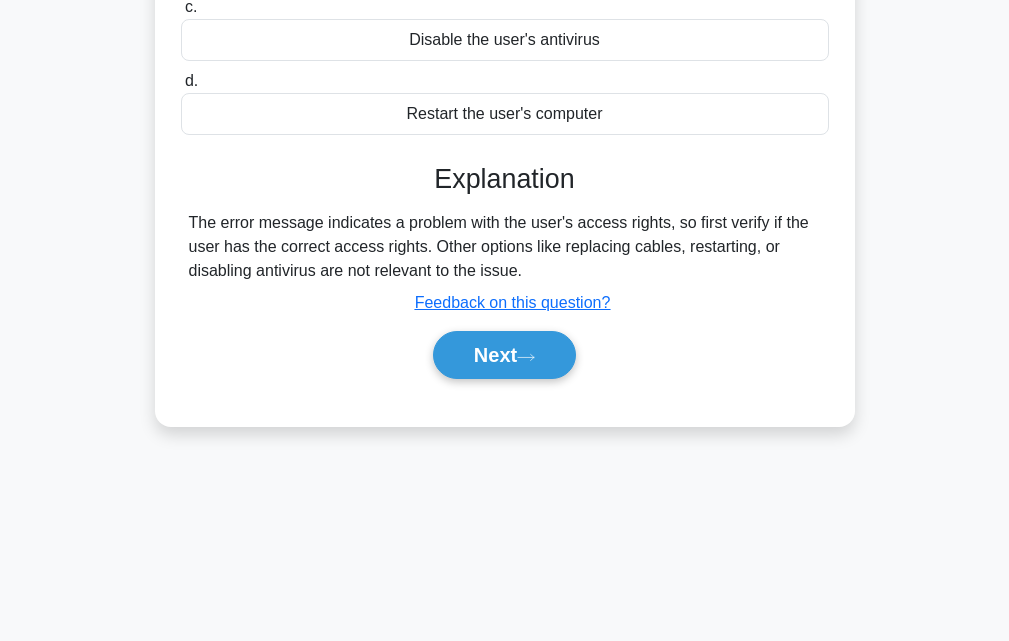 scroll, scrollTop: 437, scrollLeft: 0, axis: vertical 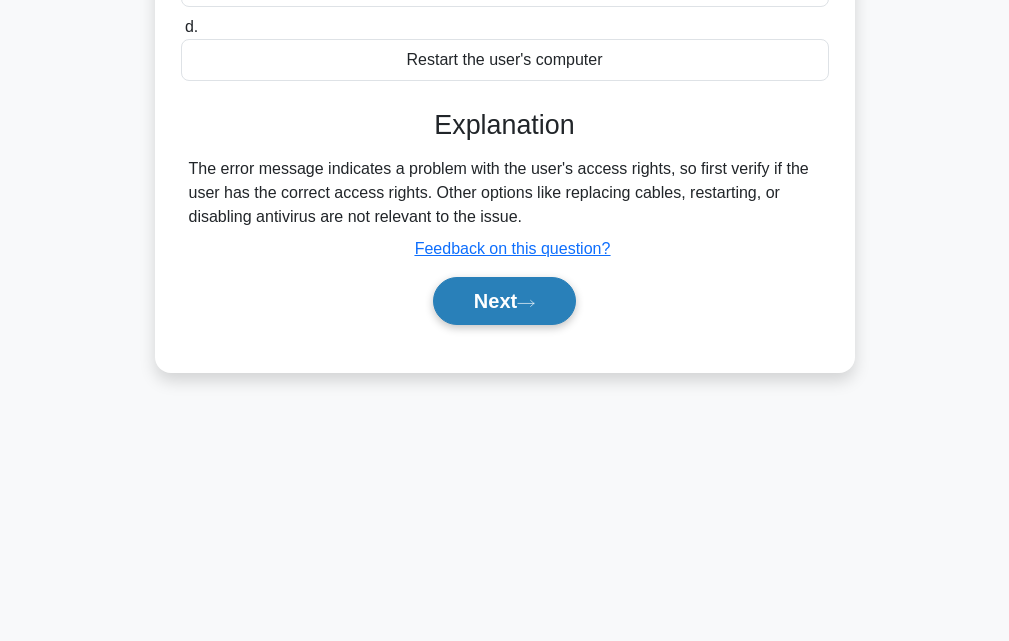 click on "Next" at bounding box center [504, 301] 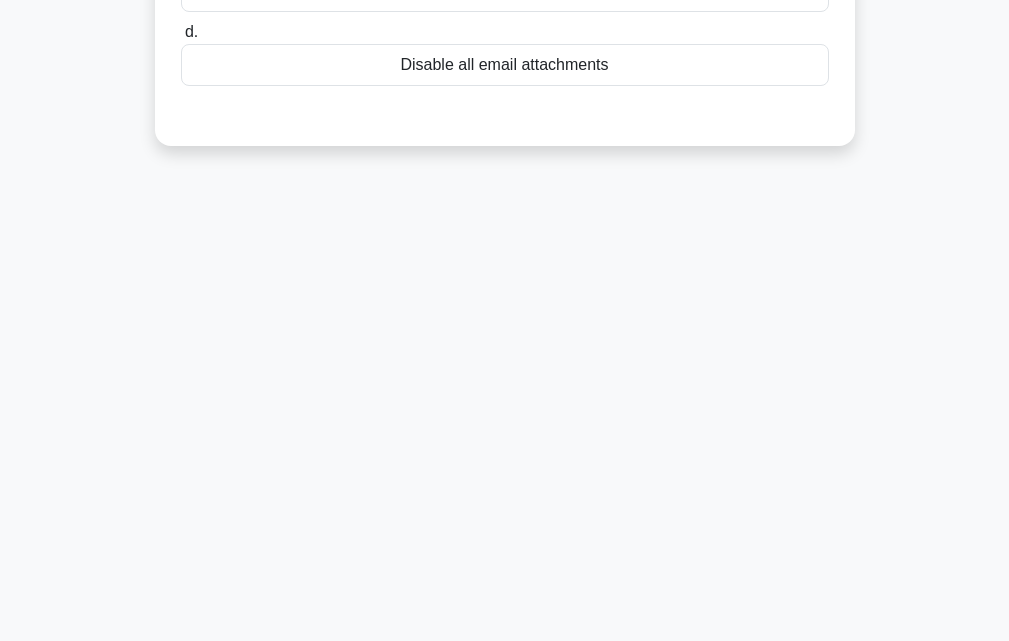 scroll, scrollTop: 0, scrollLeft: 0, axis: both 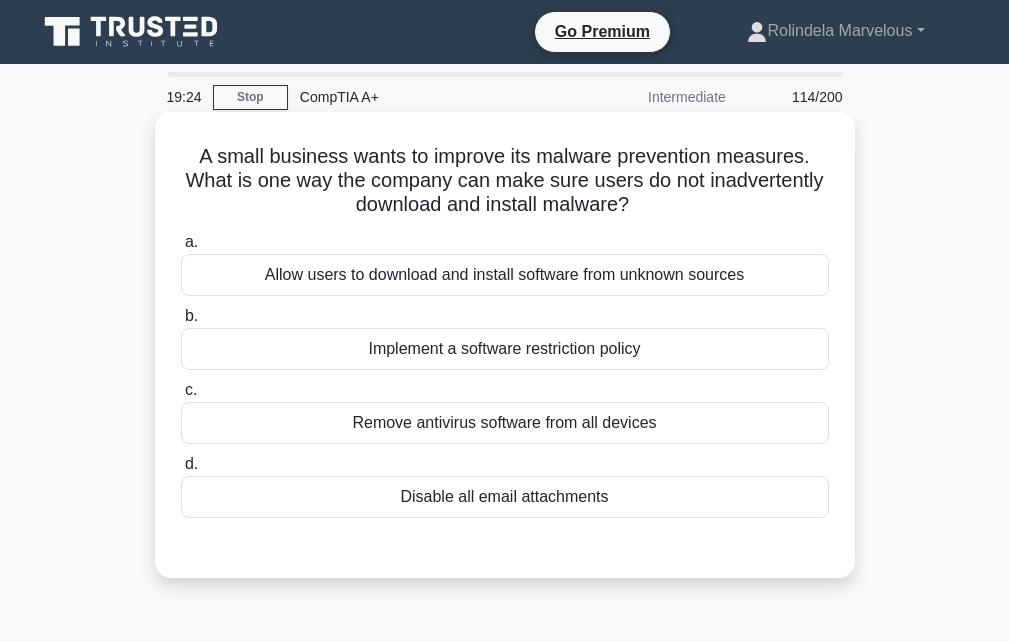 click on "Allow users to download and install software from unknown sources" at bounding box center [505, 275] 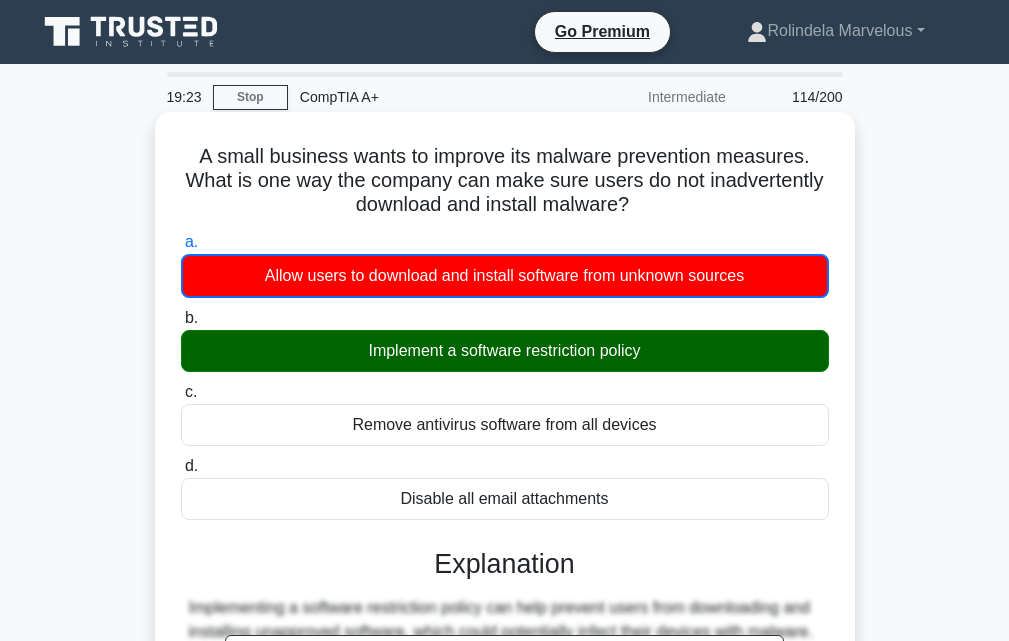 scroll, scrollTop: 439, scrollLeft: 0, axis: vertical 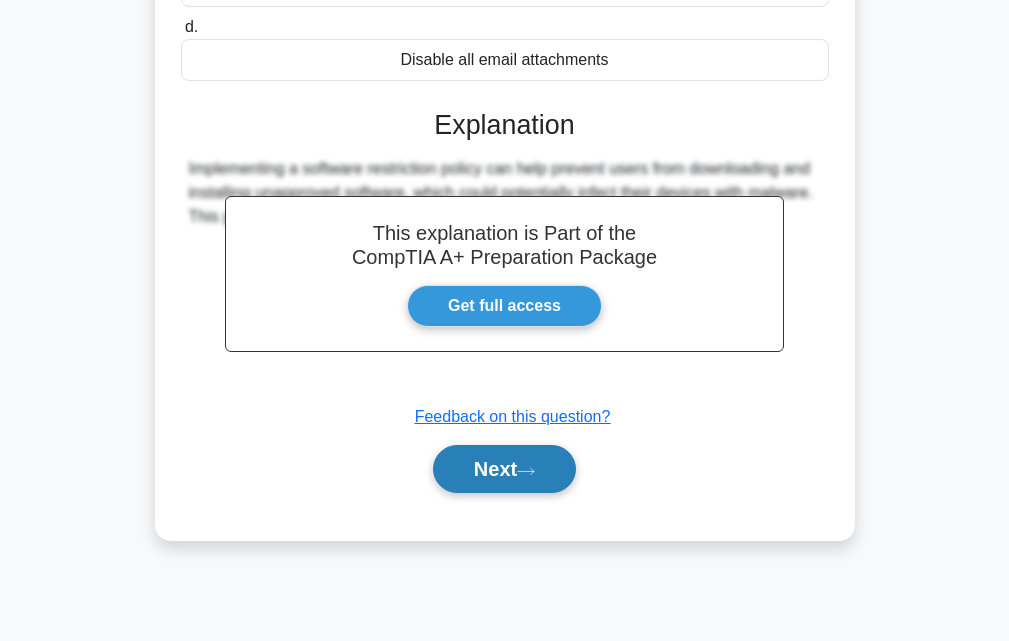 click on "Next" at bounding box center (504, 469) 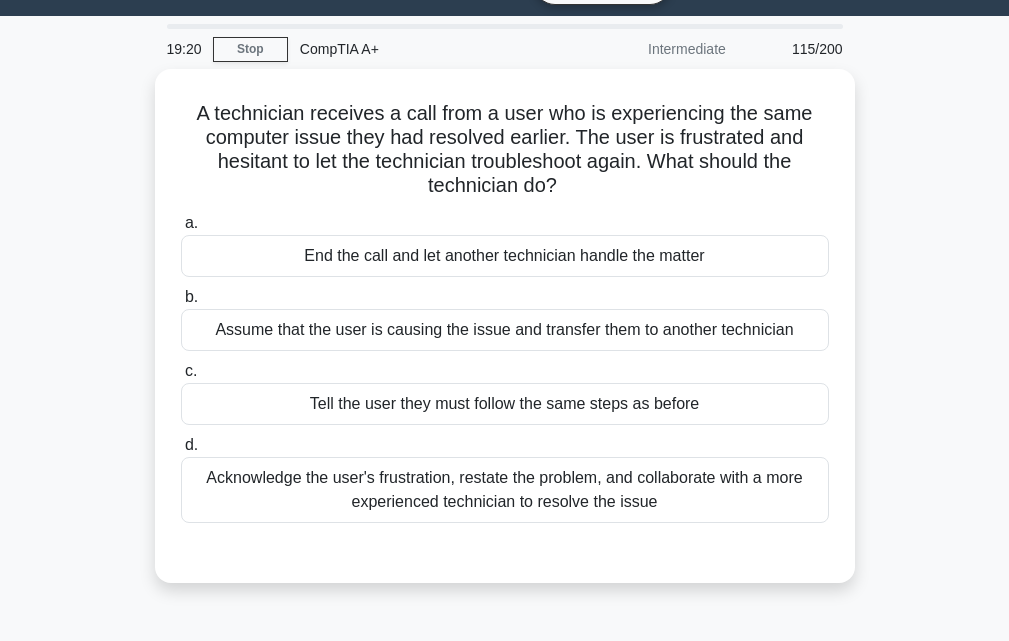 scroll, scrollTop: 0, scrollLeft: 0, axis: both 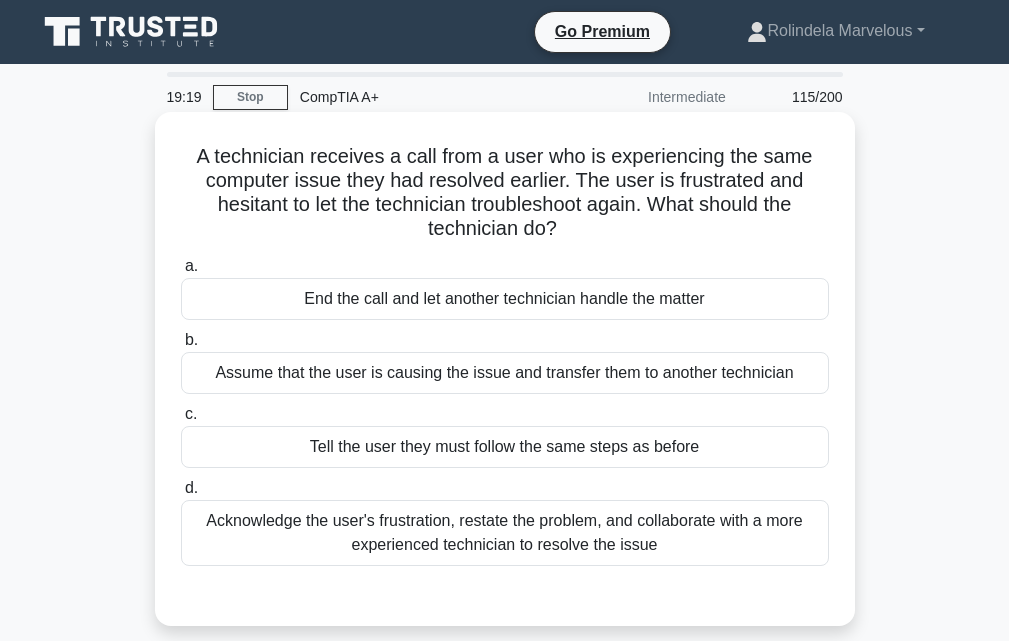 click on "End the call and let another technician handle the matter" at bounding box center [505, 299] 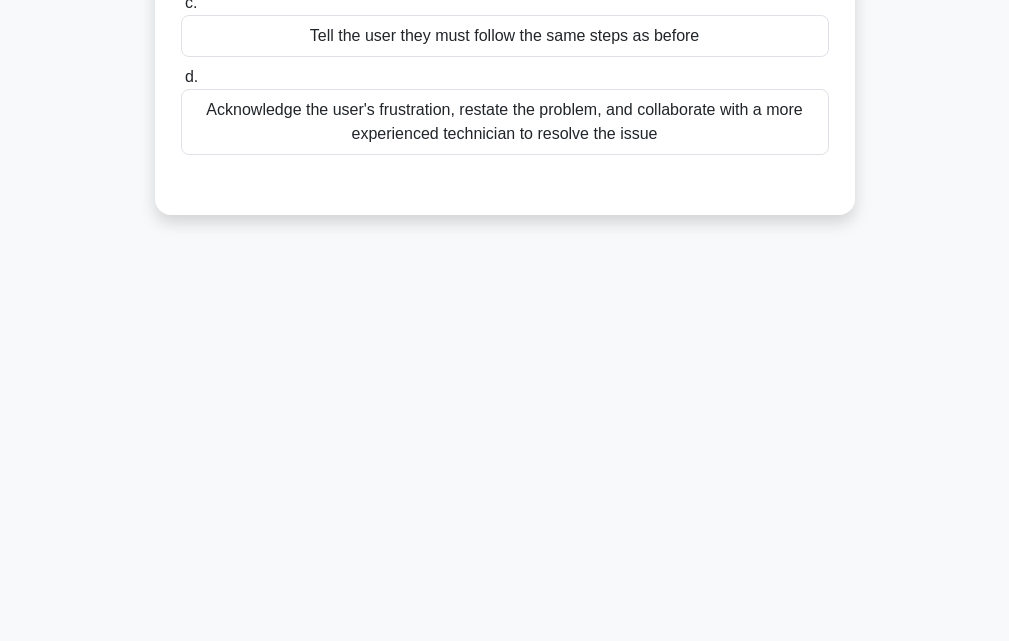 scroll, scrollTop: 439, scrollLeft: 0, axis: vertical 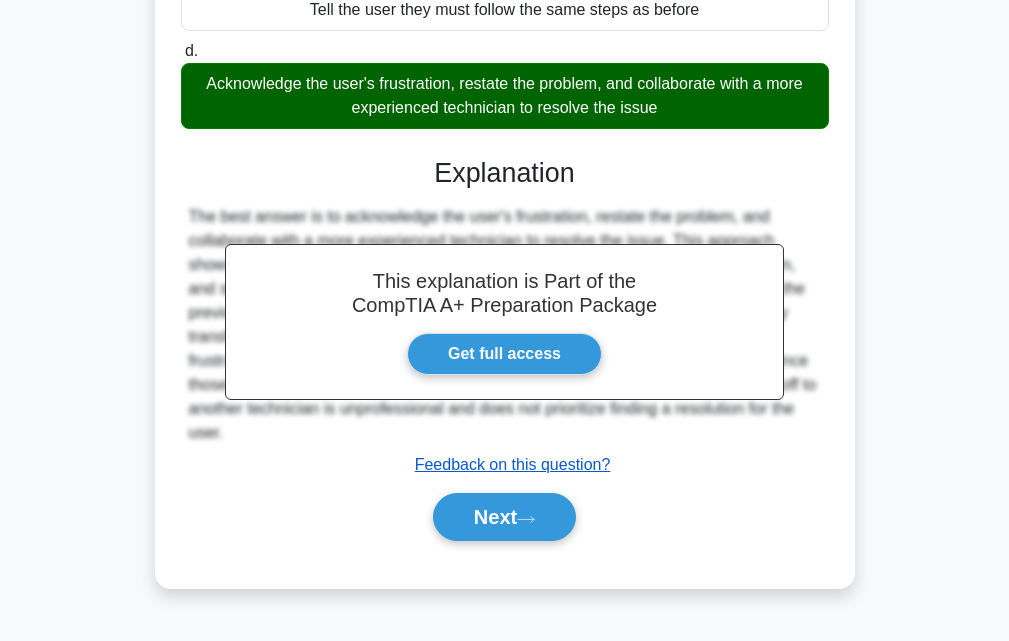 drag, startPoint x: 512, startPoint y: 528, endPoint x: 521, endPoint y: 475, distance: 53.75872 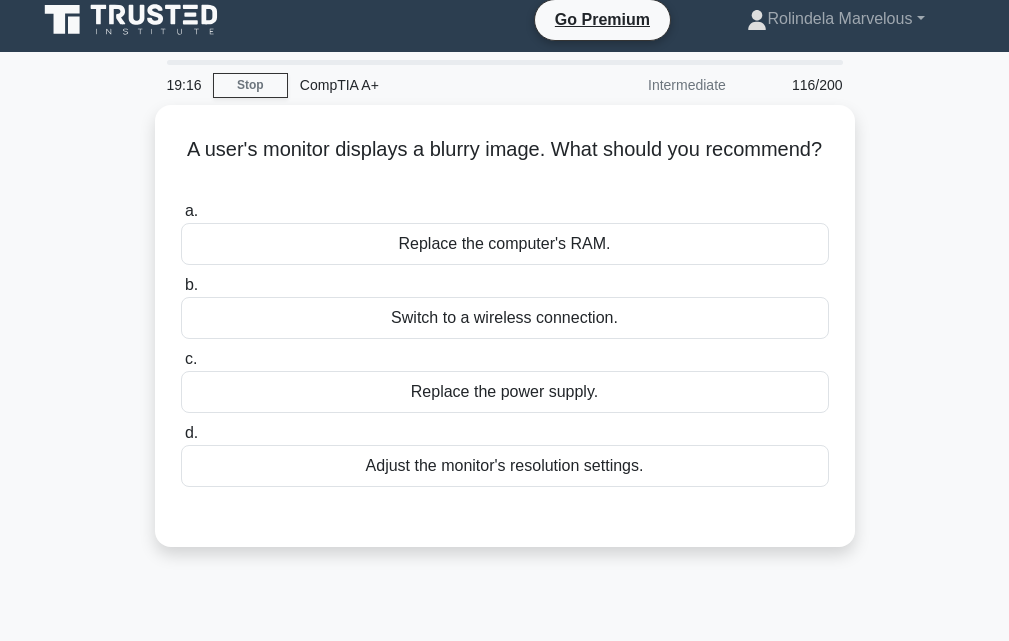 scroll, scrollTop: 0, scrollLeft: 0, axis: both 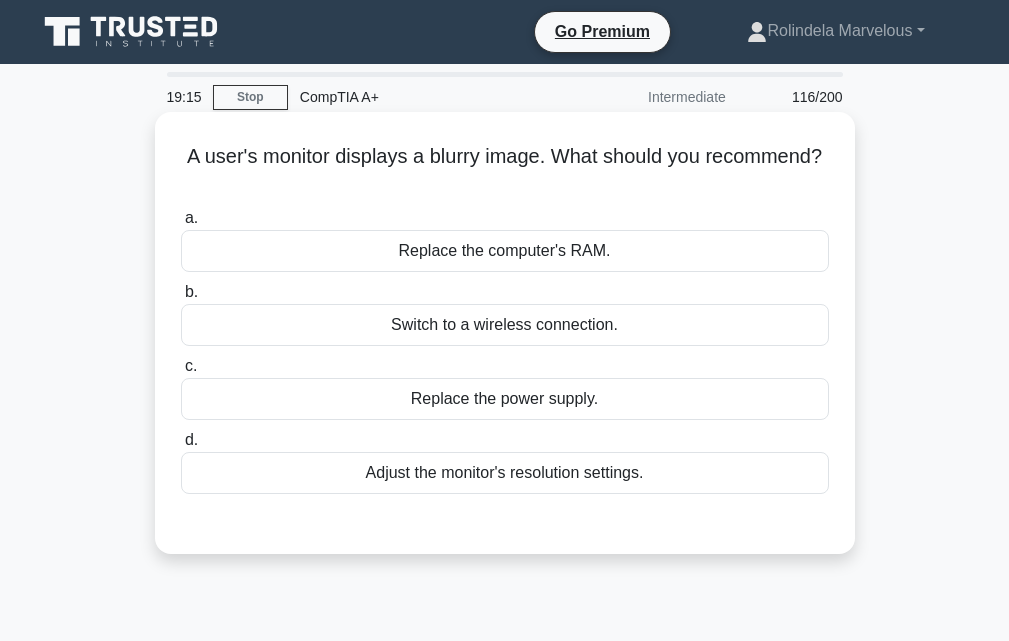 click on "Replace the computer's RAM." at bounding box center (505, 251) 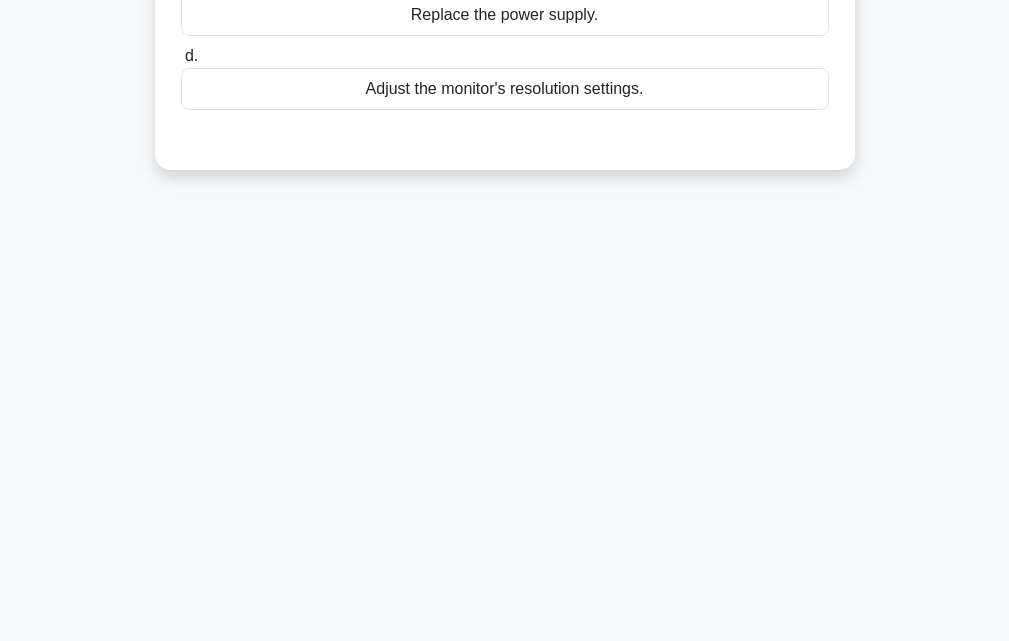 scroll, scrollTop: 439, scrollLeft: 0, axis: vertical 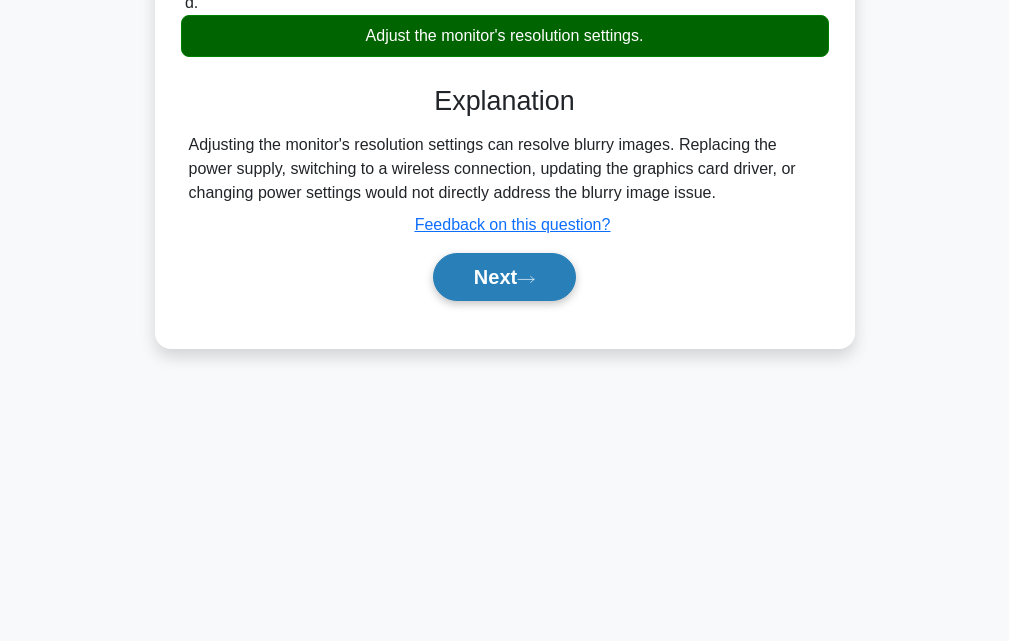 click on "Next" at bounding box center (504, 277) 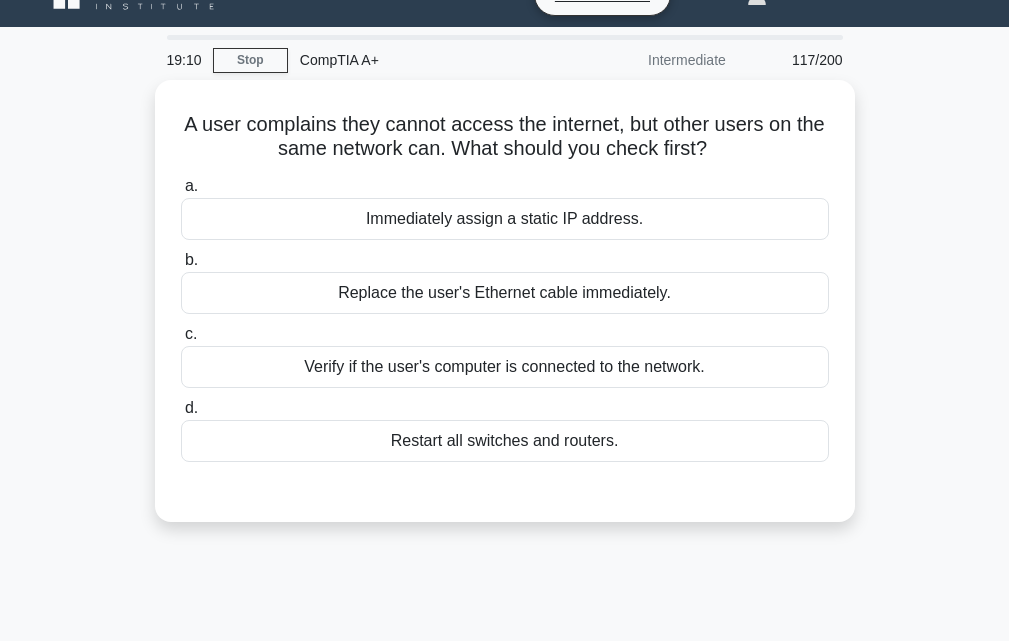 scroll, scrollTop: 0, scrollLeft: 0, axis: both 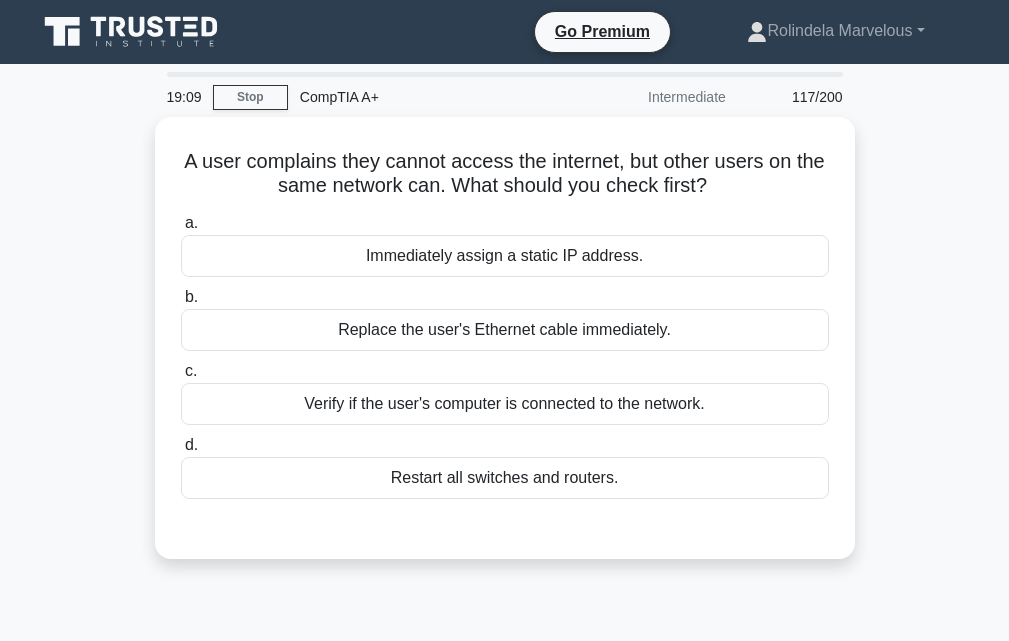 click on "Immediately assign a static IP address." at bounding box center [505, 256] 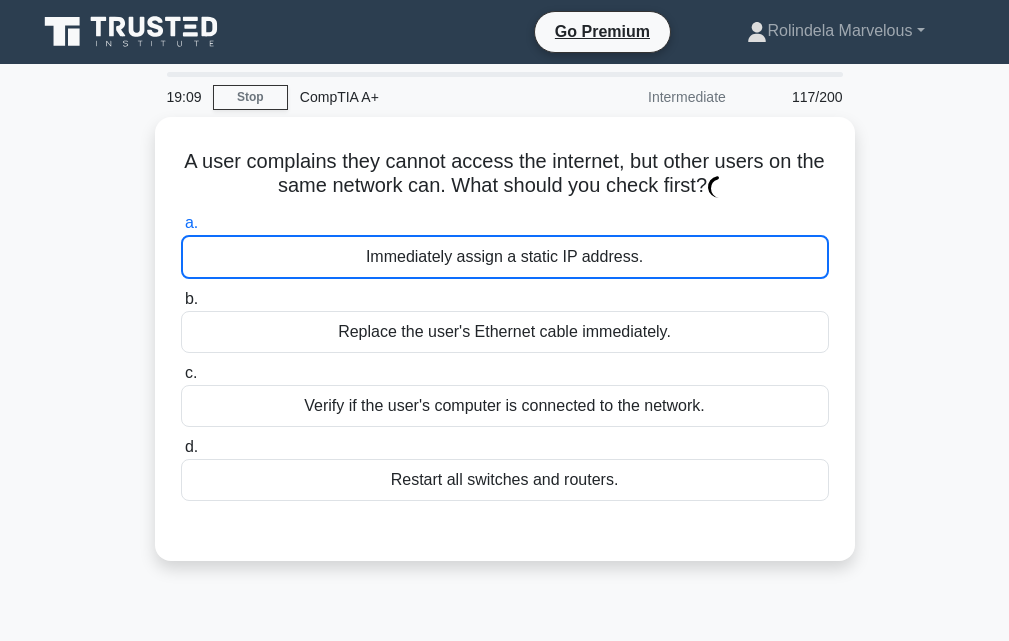 scroll, scrollTop: 439, scrollLeft: 0, axis: vertical 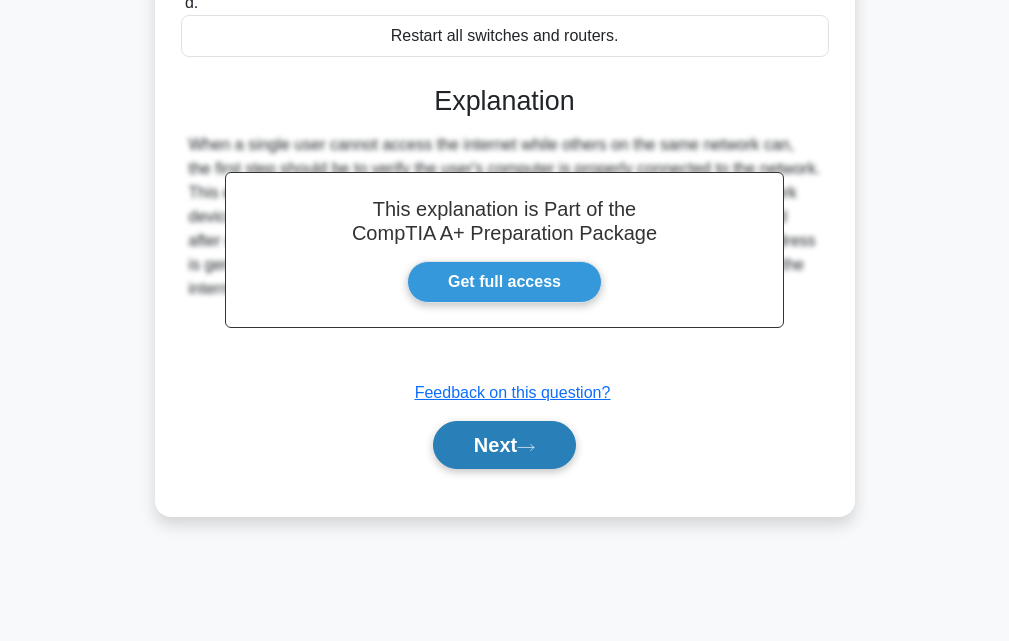 click on "Next" at bounding box center (504, 445) 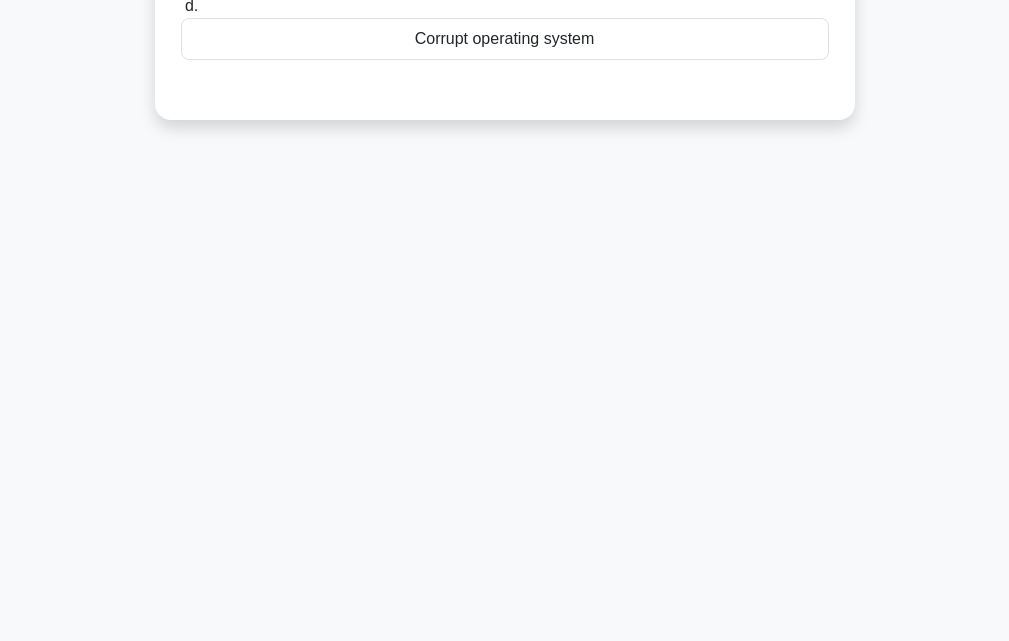 click on "19:05
Stop
CompTIA A+
Intermediate
118/200
A user's laptop frequently overheats, causing it to shut down. What is the most likely cause?" at bounding box center (505, 133) 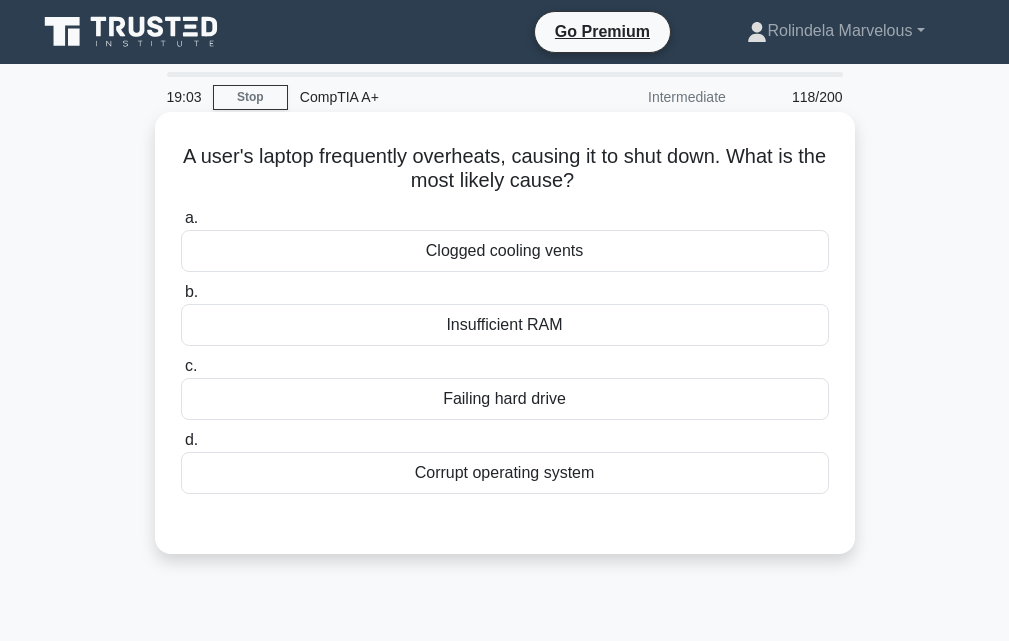 click on "Clogged cooling vents" at bounding box center (505, 251) 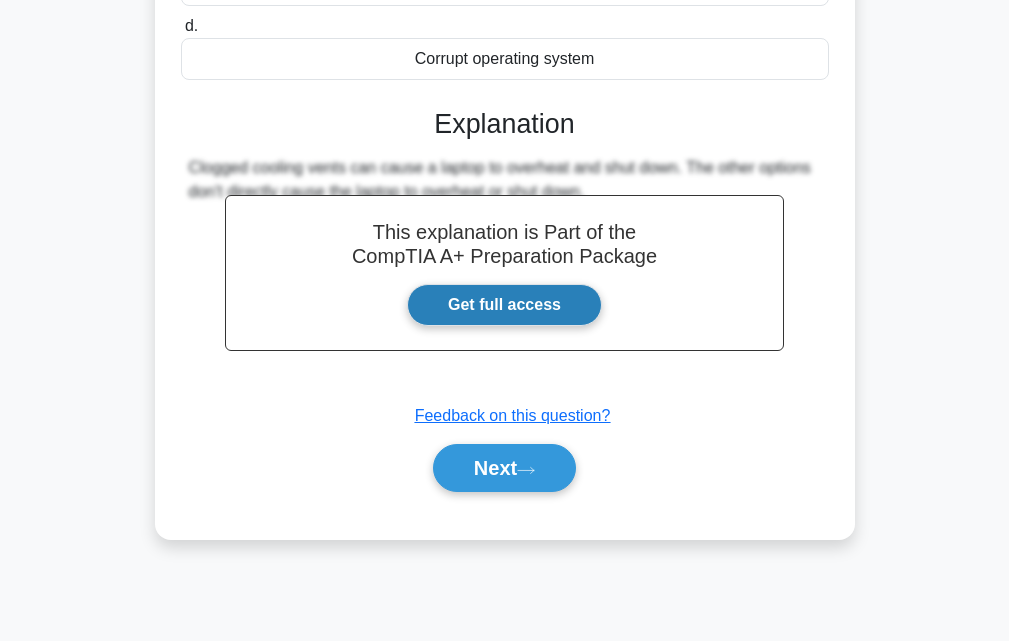 scroll, scrollTop: 439, scrollLeft: 0, axis: vertical 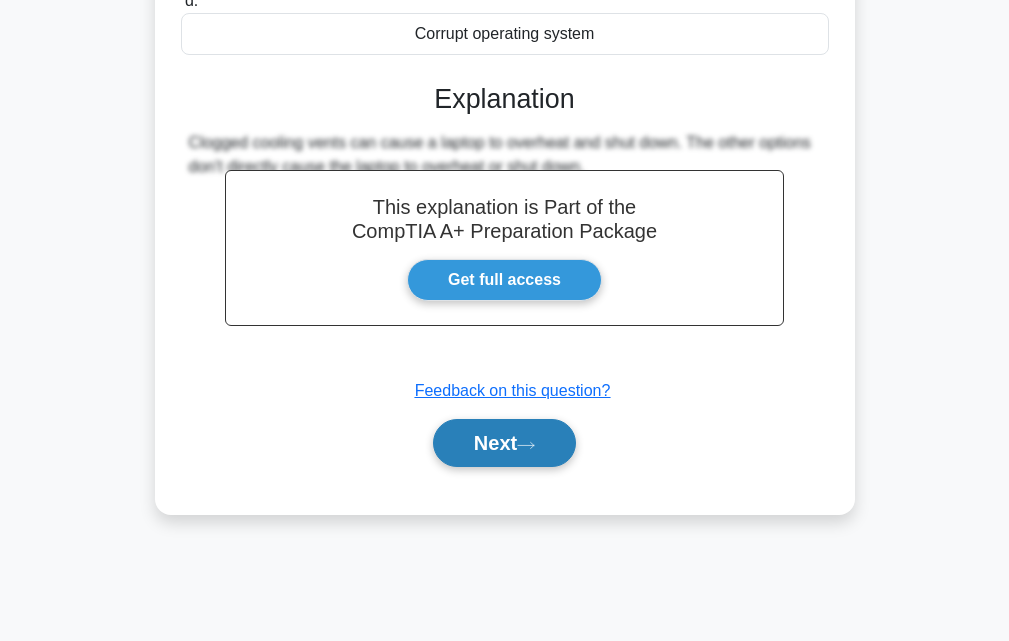 click on "Next" at bounding box center [504, 443] 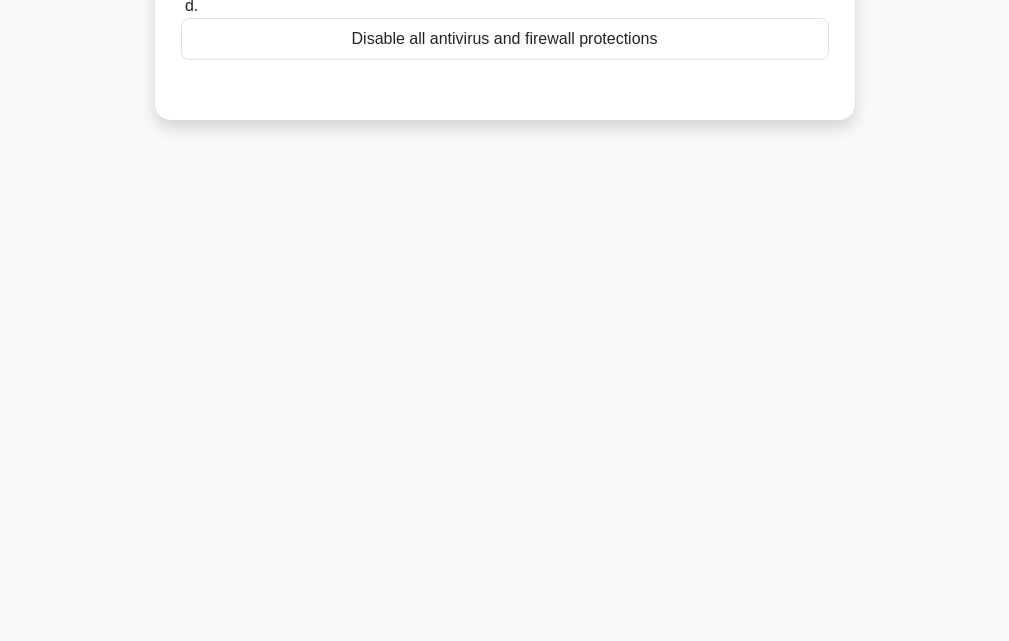 scroll, scrollTop: 0, scrollLeft: 0, axis: both 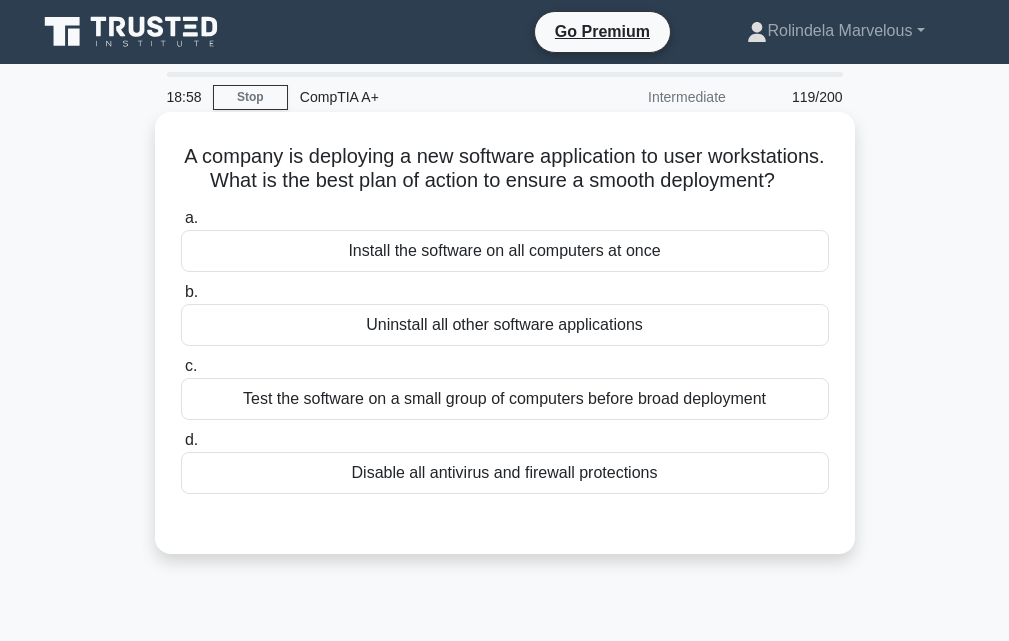 click on "a.
Install the software on all computers at once
b.
Uninstall all other software applications
c. d." at bounding box center [505, 350] 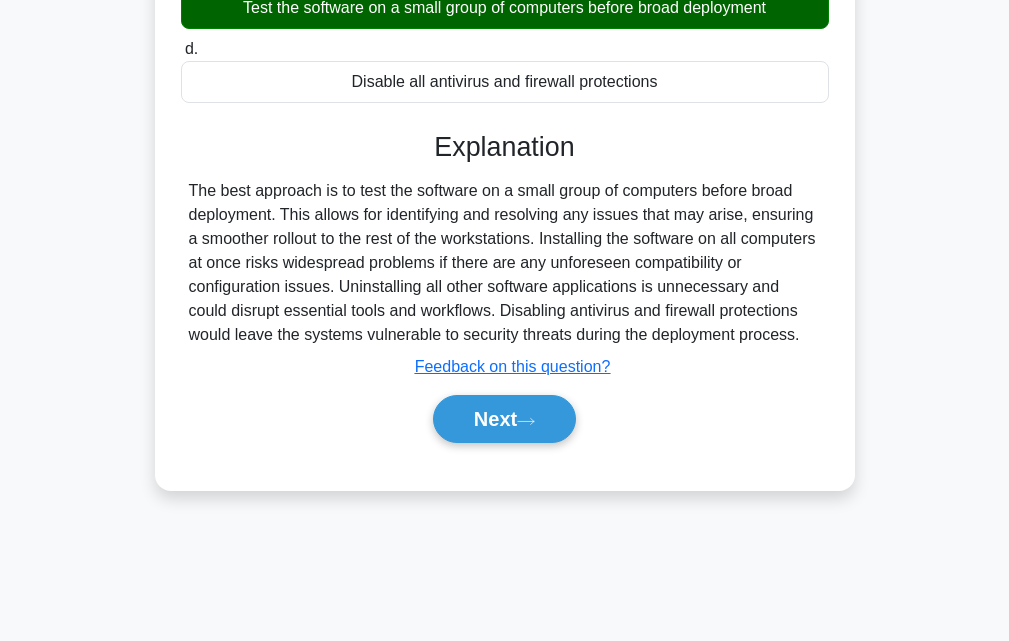 scroll, scrollTop: 439, scrollLeft: 0, axis: vertical 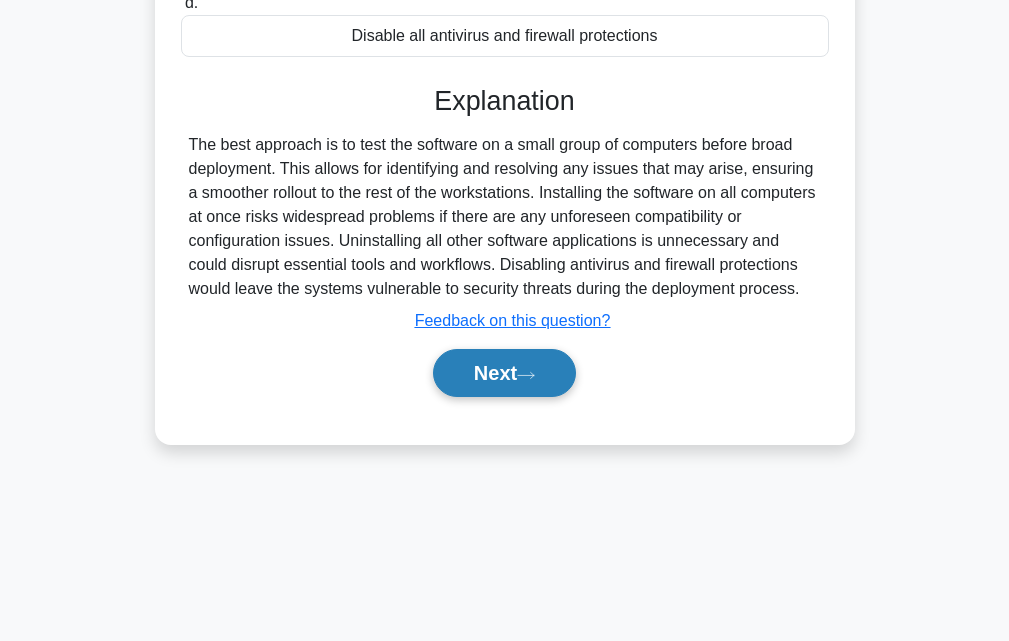 click on "Next" at bounding box center (504, 373) 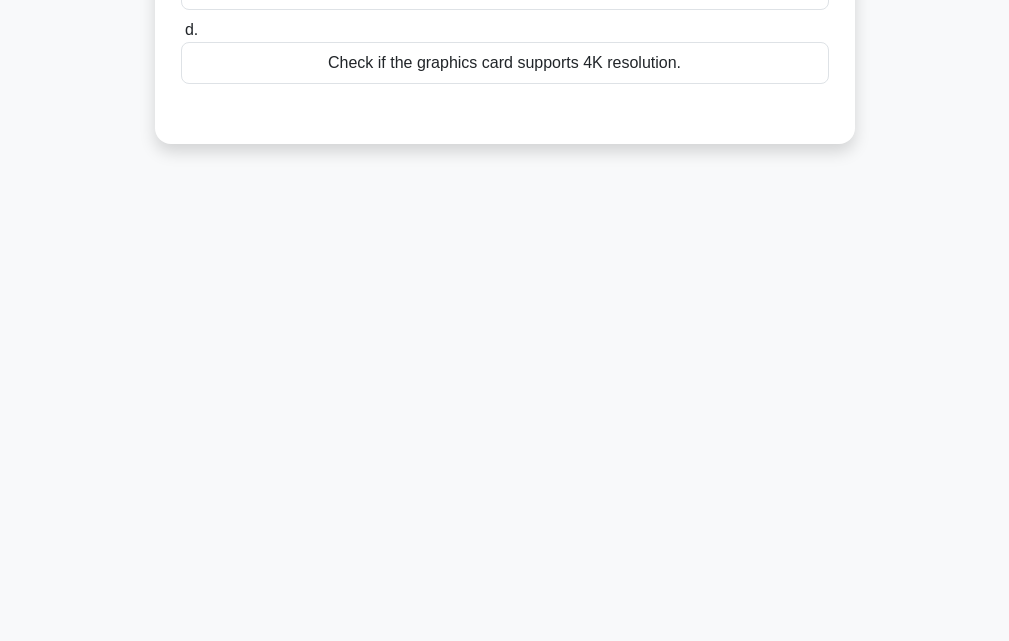 scroll, scrollTop: 85, scrollLeft: 0, axis: vertical 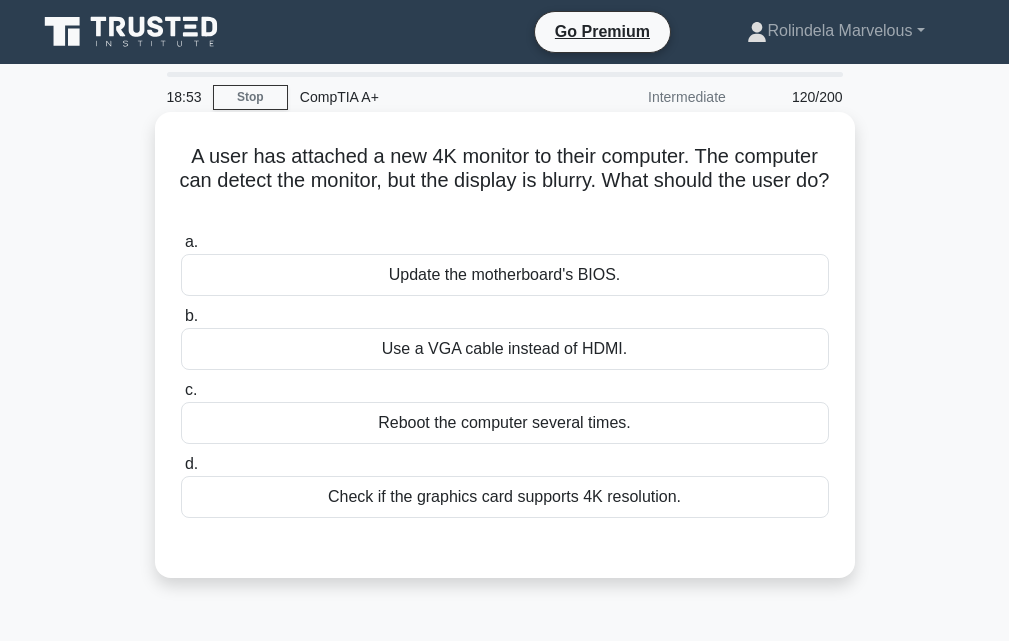 click on "Update the motherboard's BIOS." at bounding box center (505, 275) 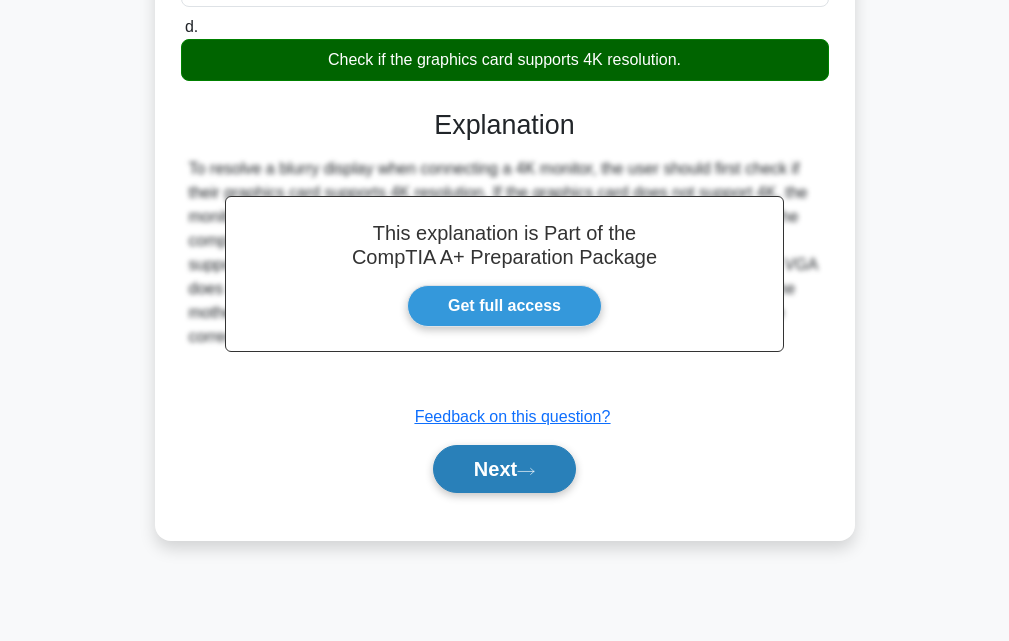 click on "Next" at bounding box center (504, 469) 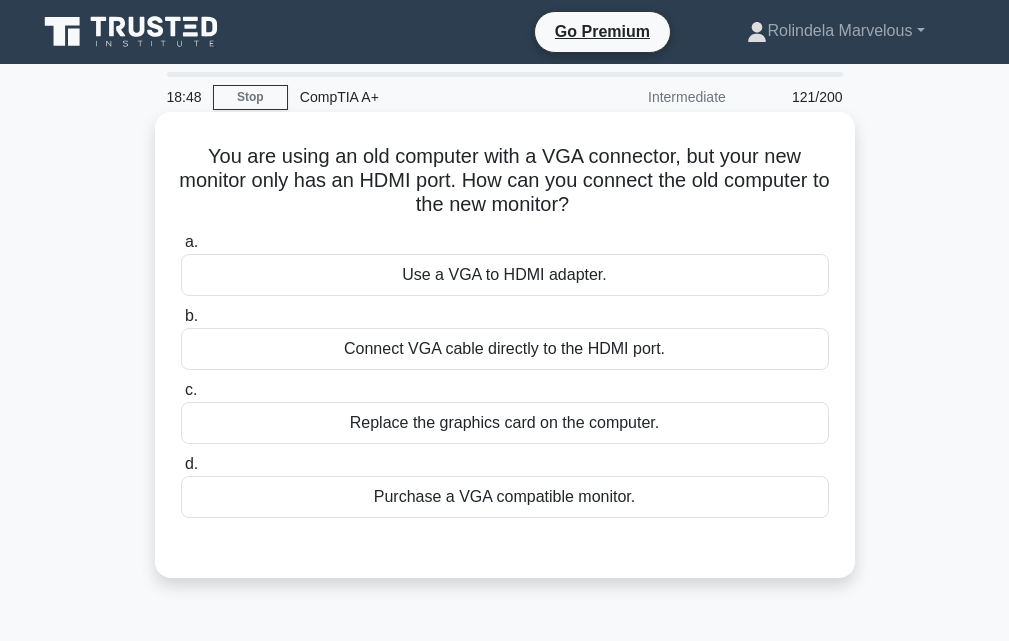 click on "Connect VGA cable directly to the HDMI port." at bounding box center (505, 349) 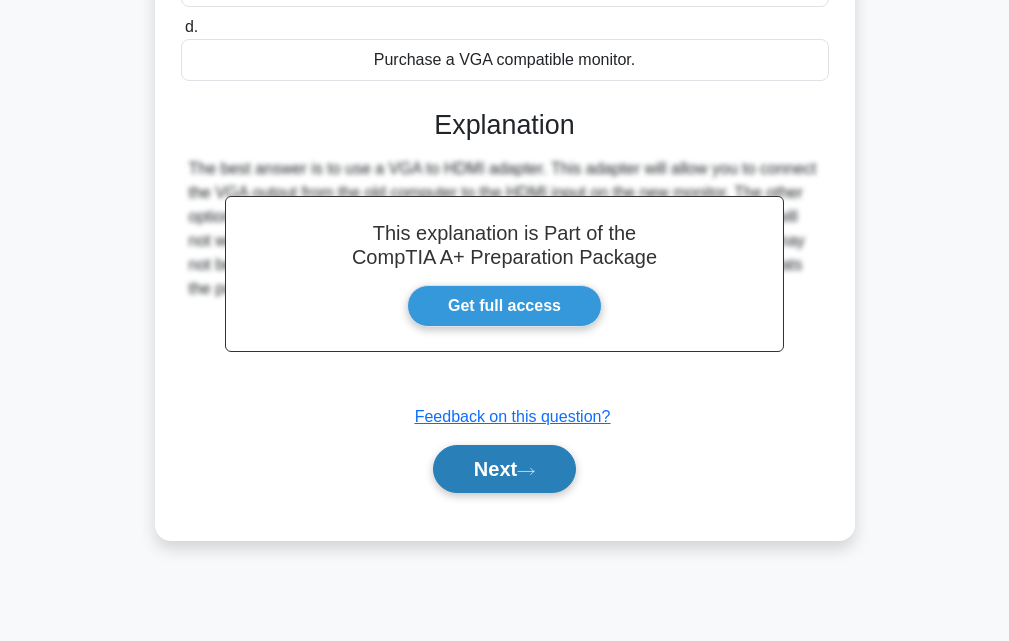 click 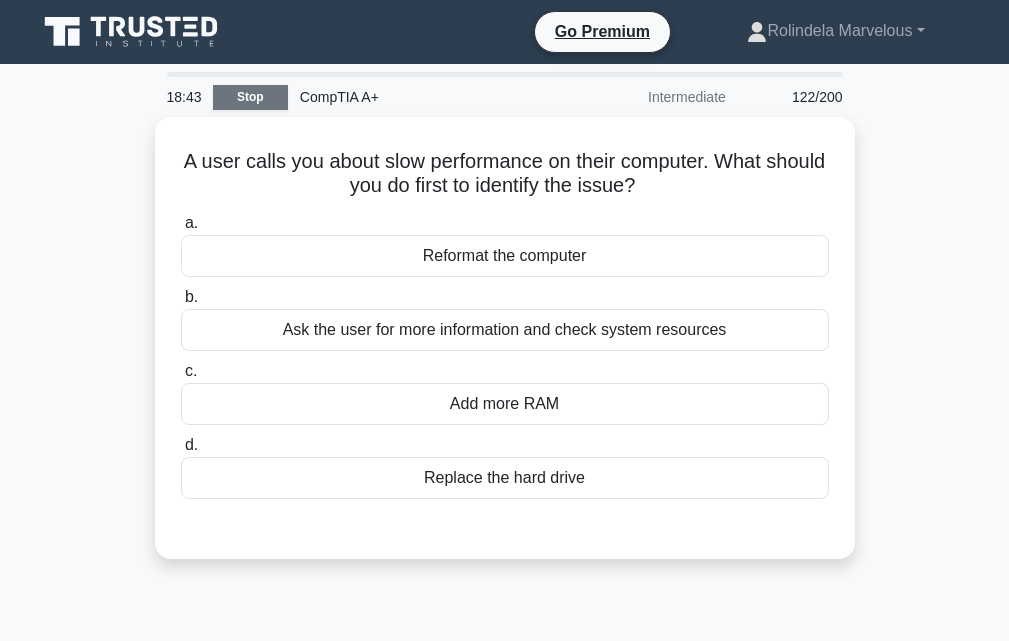 click on "Stop" at bounding box center [250, 97] 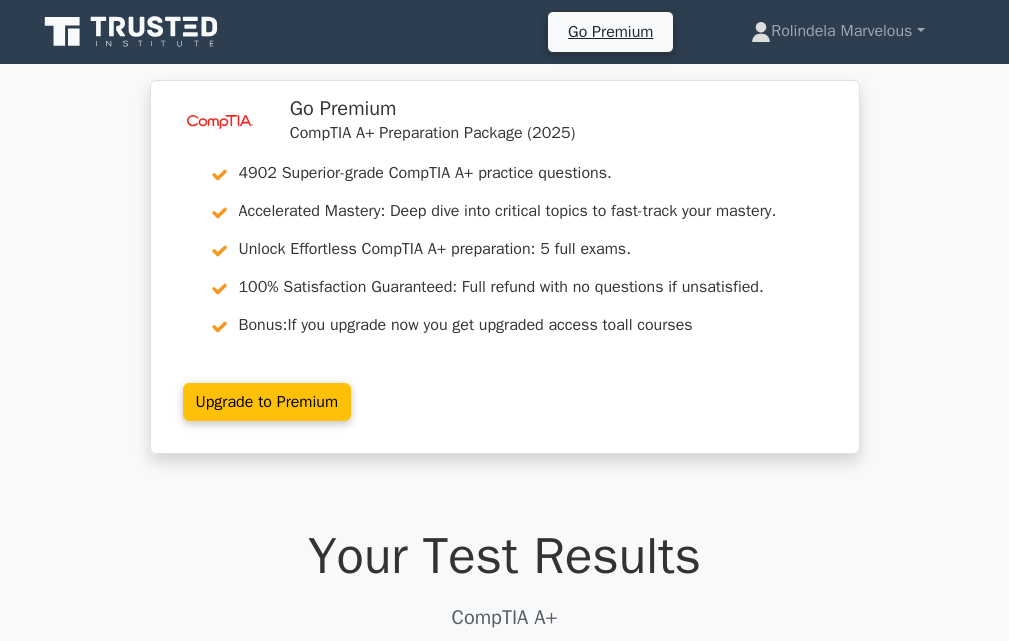 scroll, scrollTop: 0, scrollLeft: 0, axis: both 